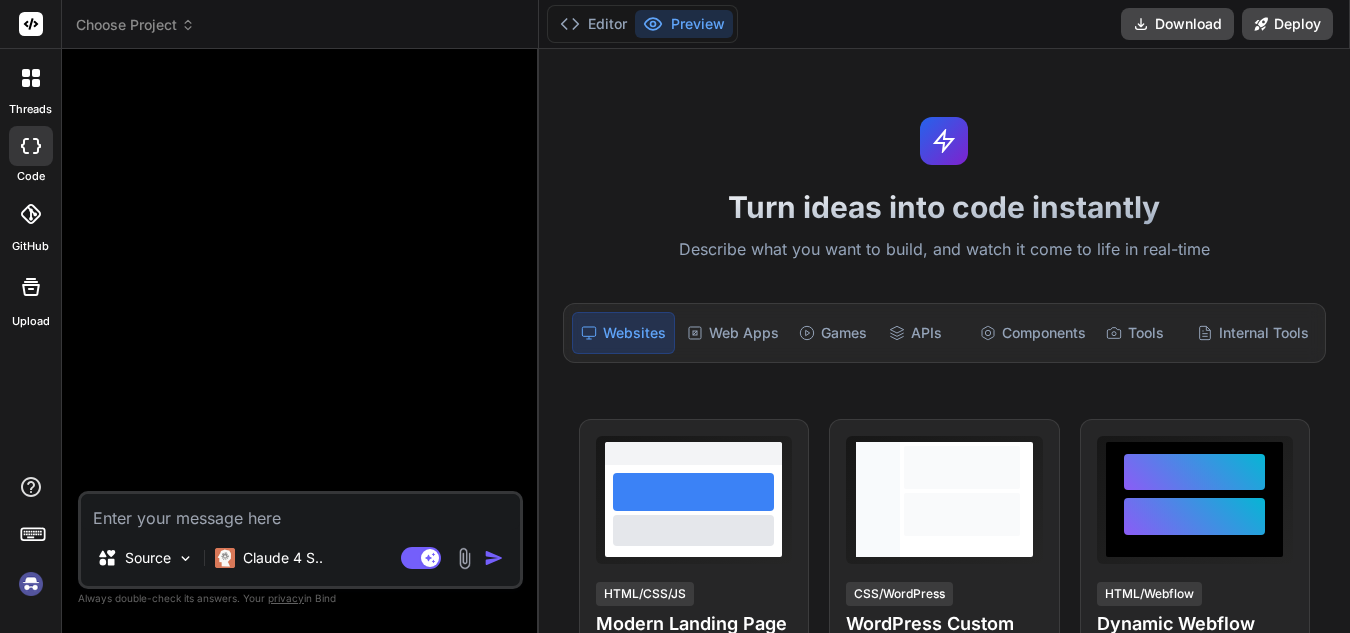 click at bounding box center [300, 512] 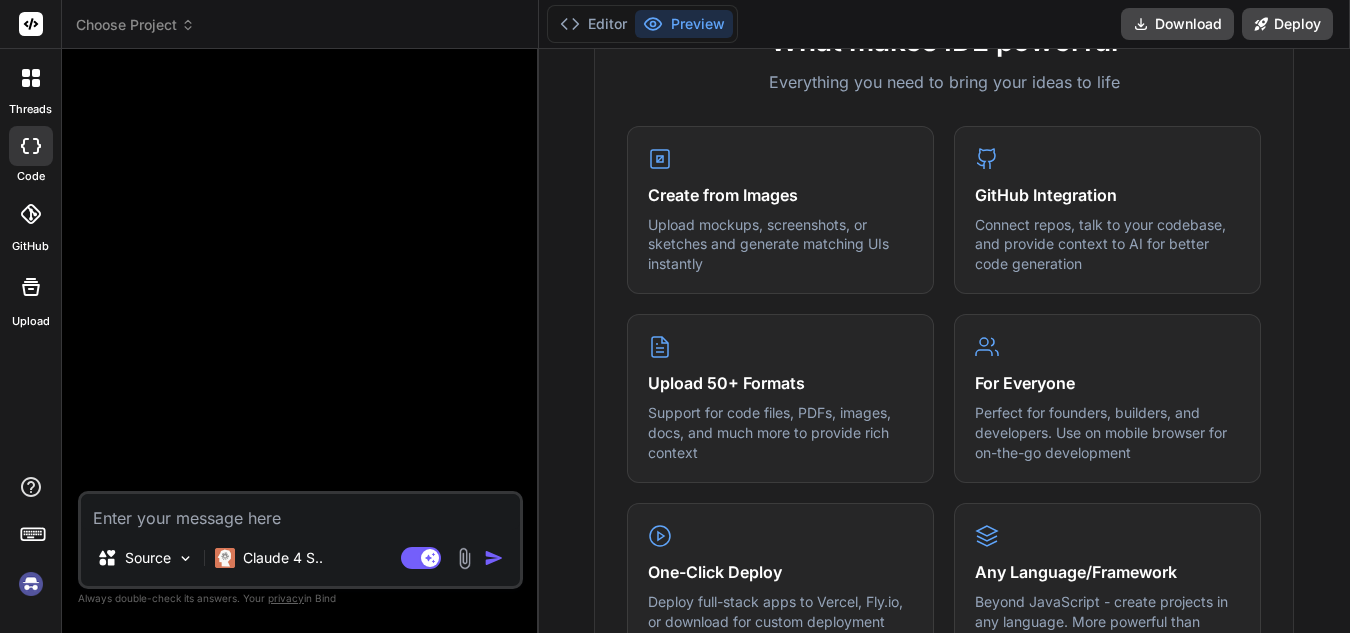 click at bounding box center (300, 512) 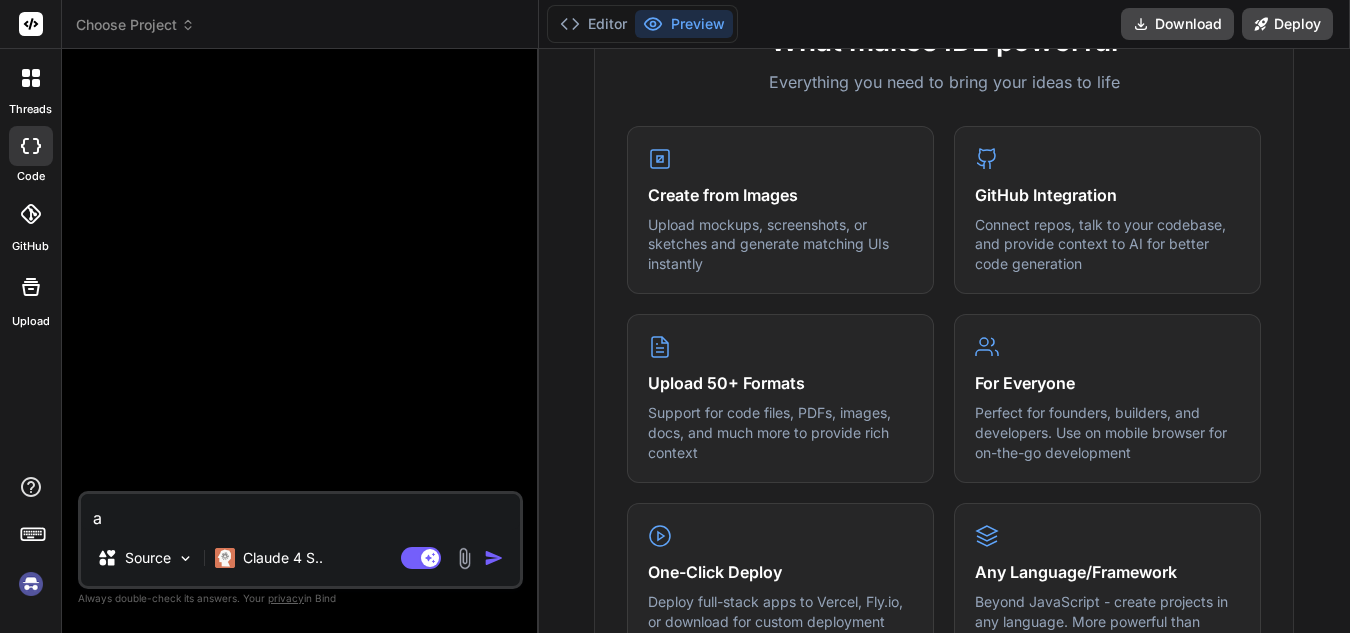 type on "an" 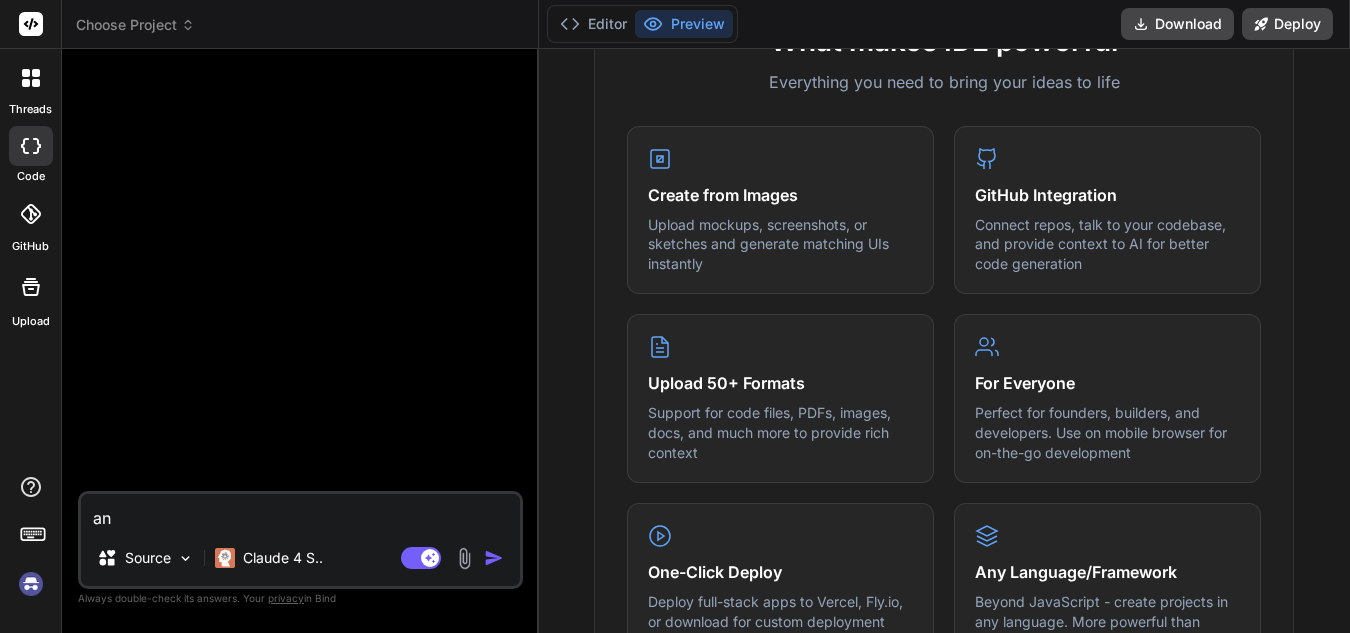 type on "ana" 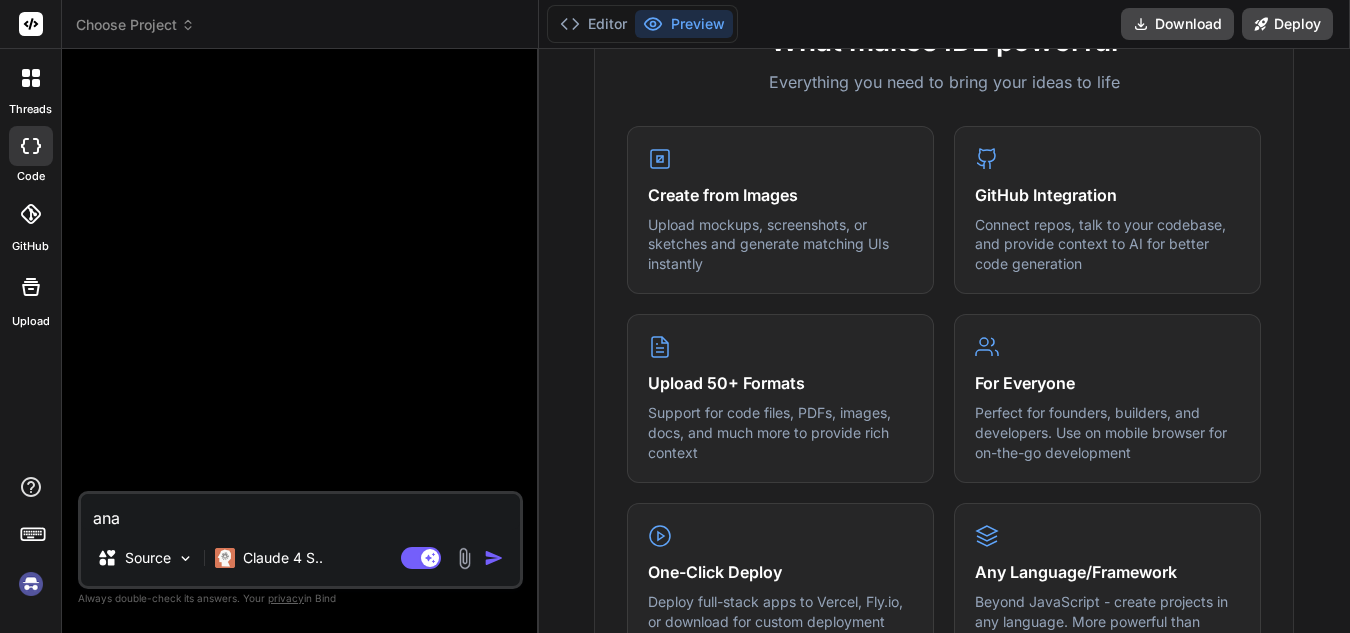 type on "ana" 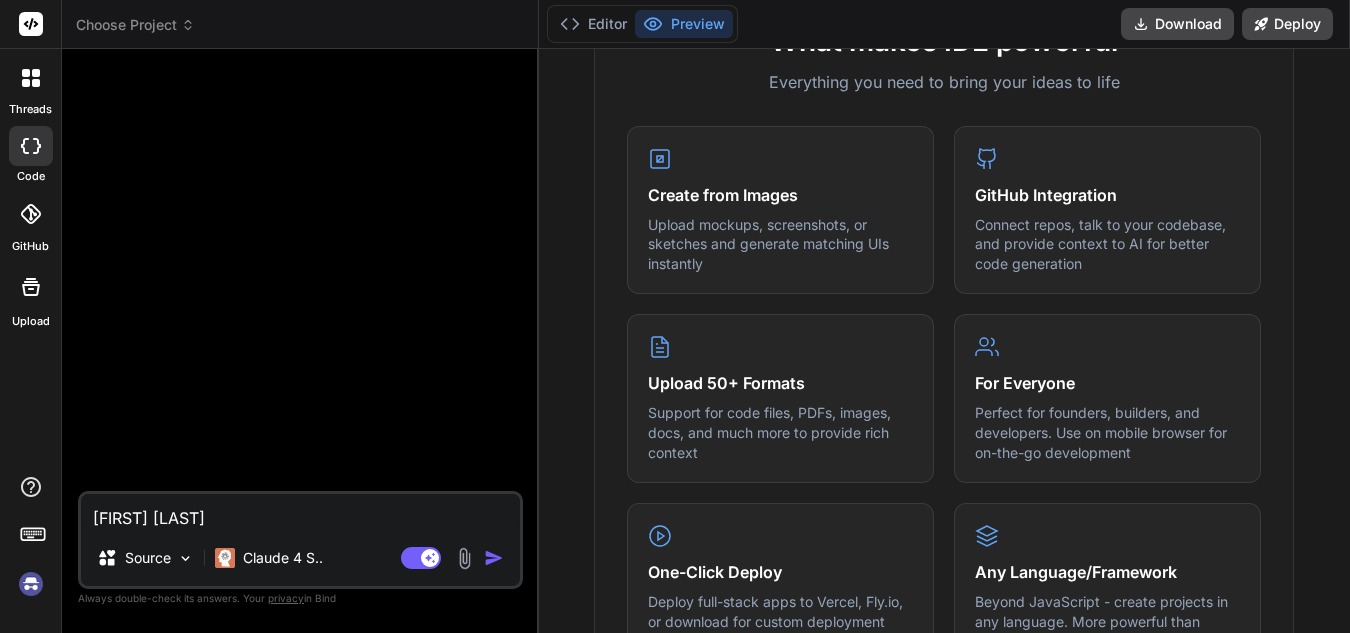 type on "ana di" 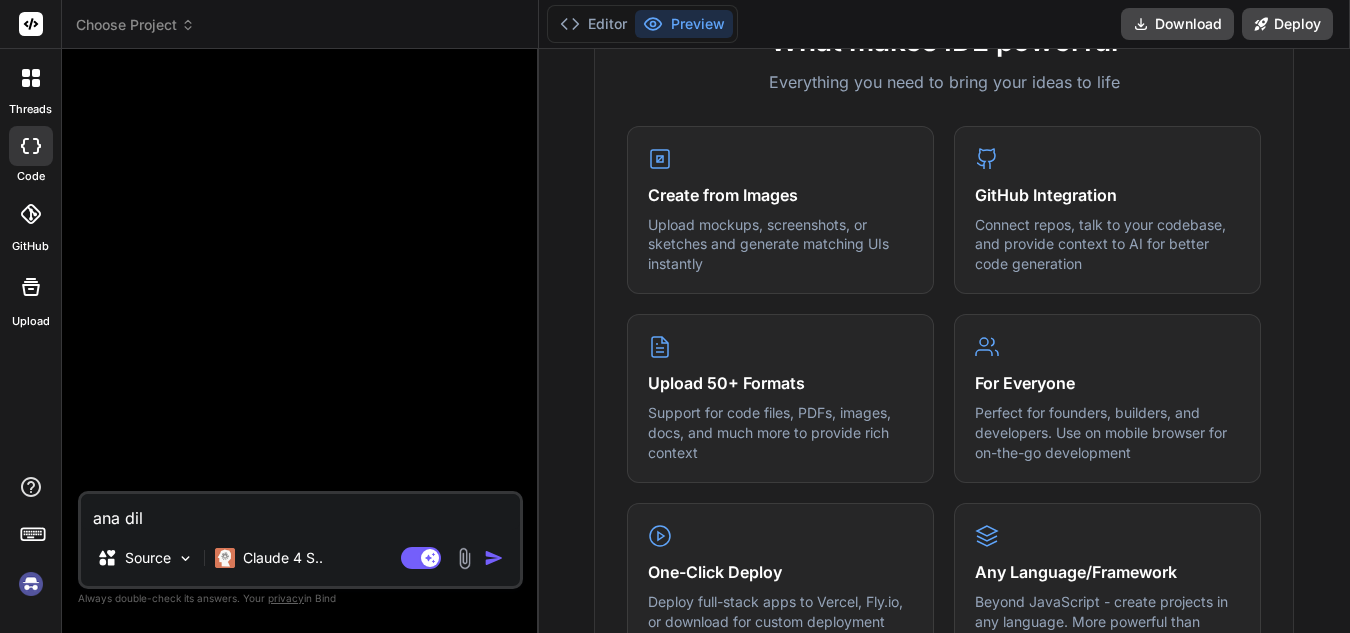 type on "x" 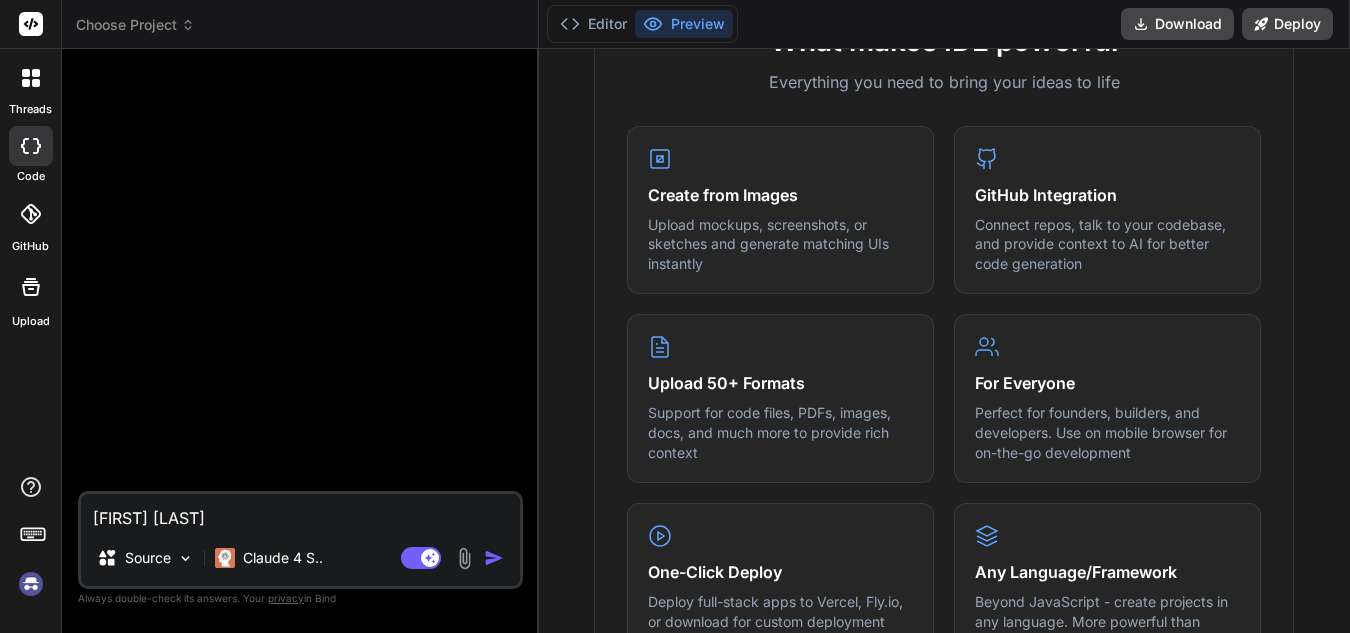 type on "ana dil tü" 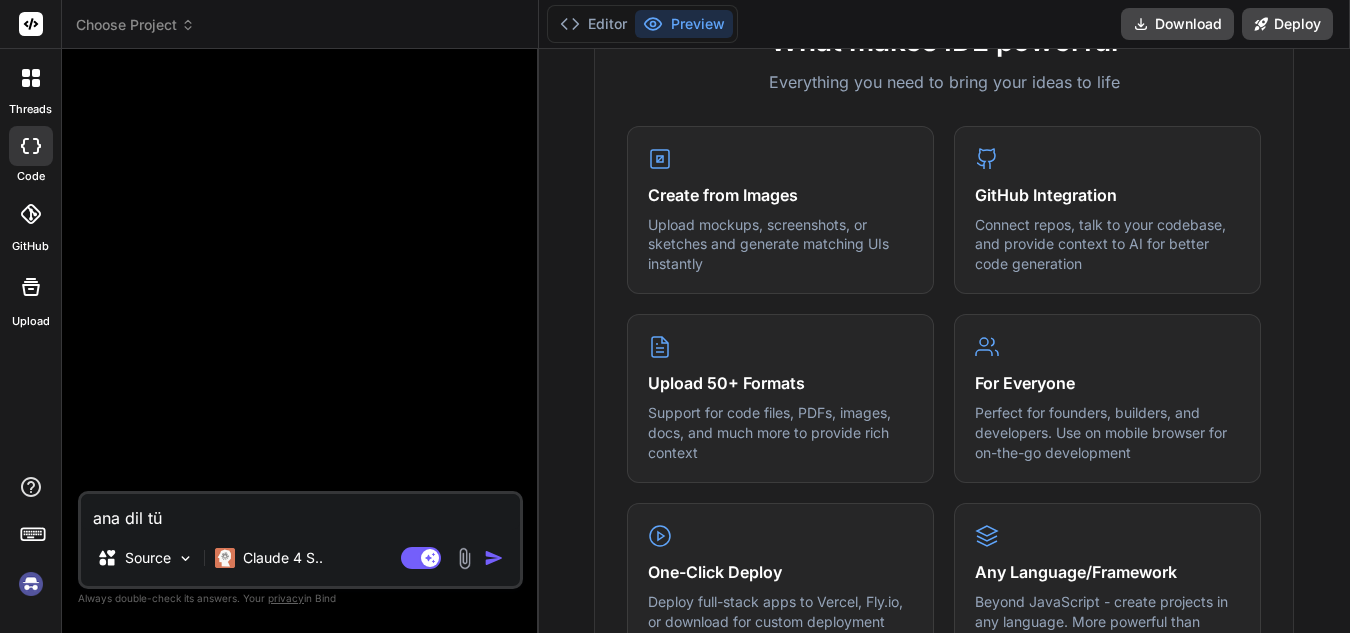 type on "ana dil tür" 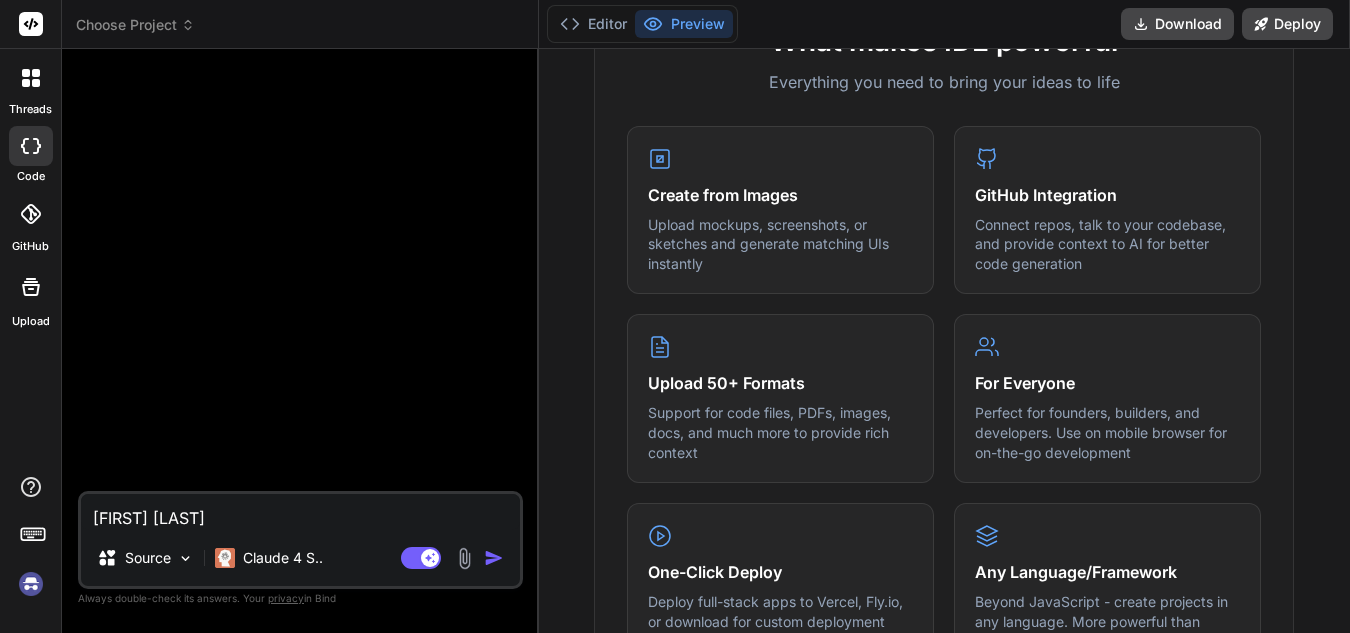 type on "ana dil türk" 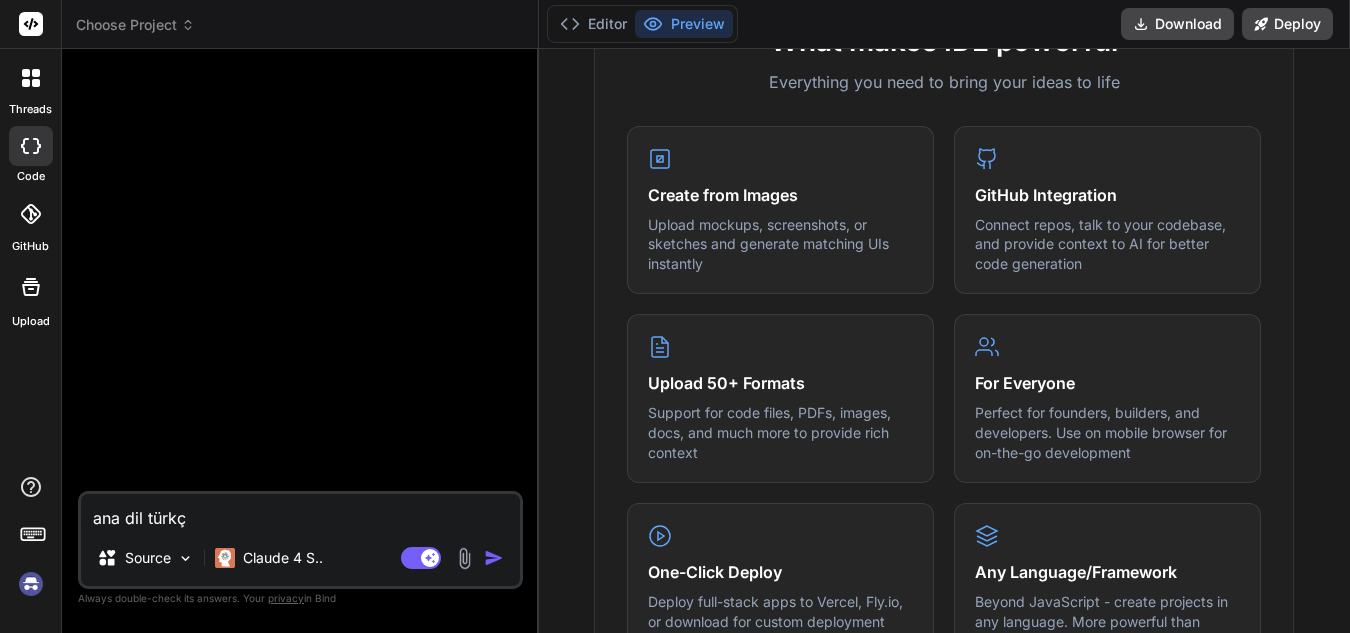 type on "ana dil türkçe" 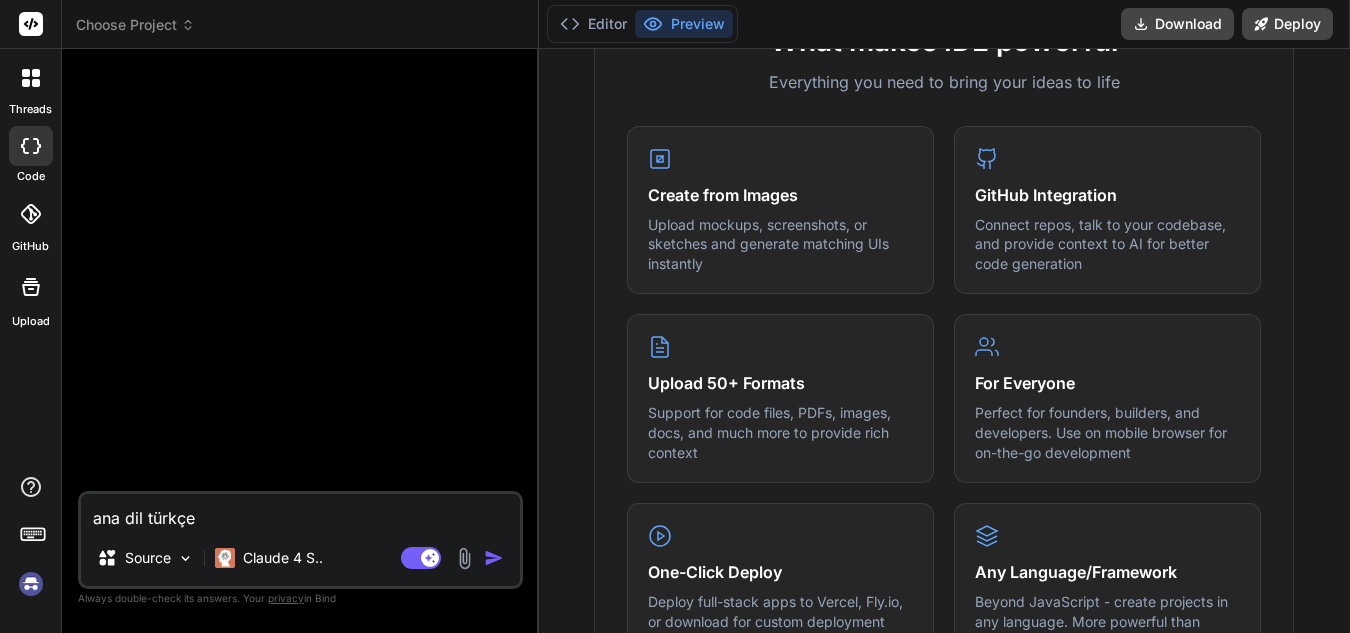 type on "ana dil türkçe" 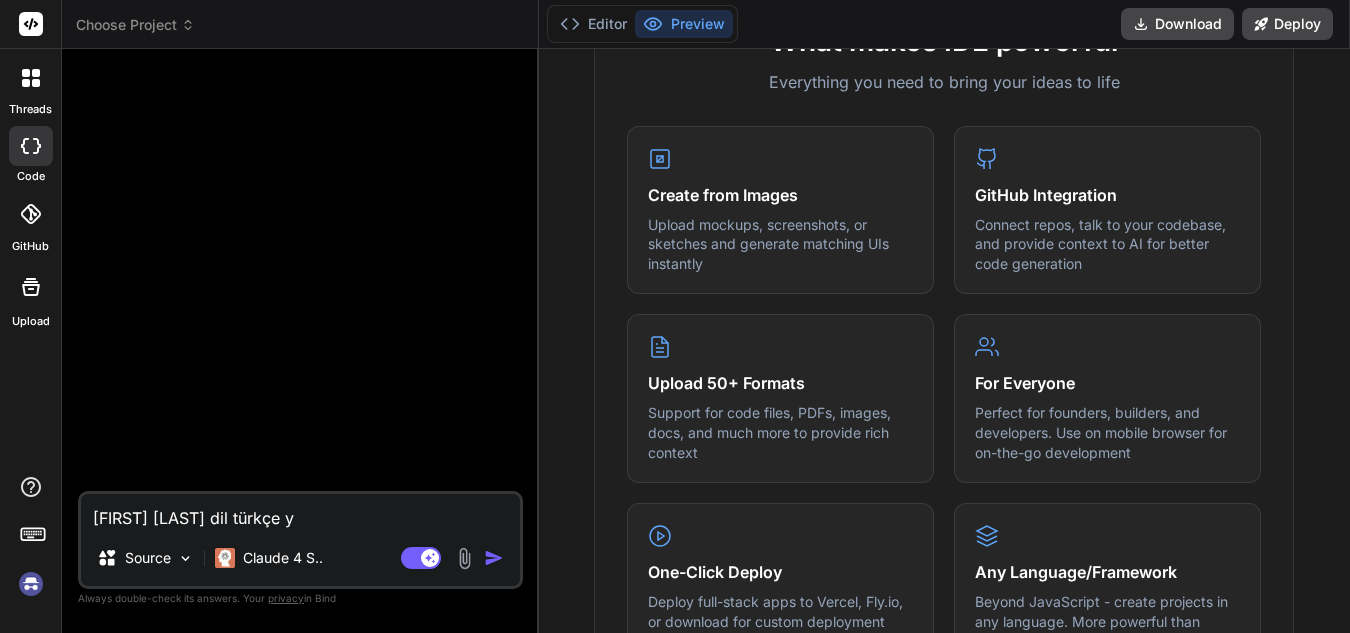 type on "x" 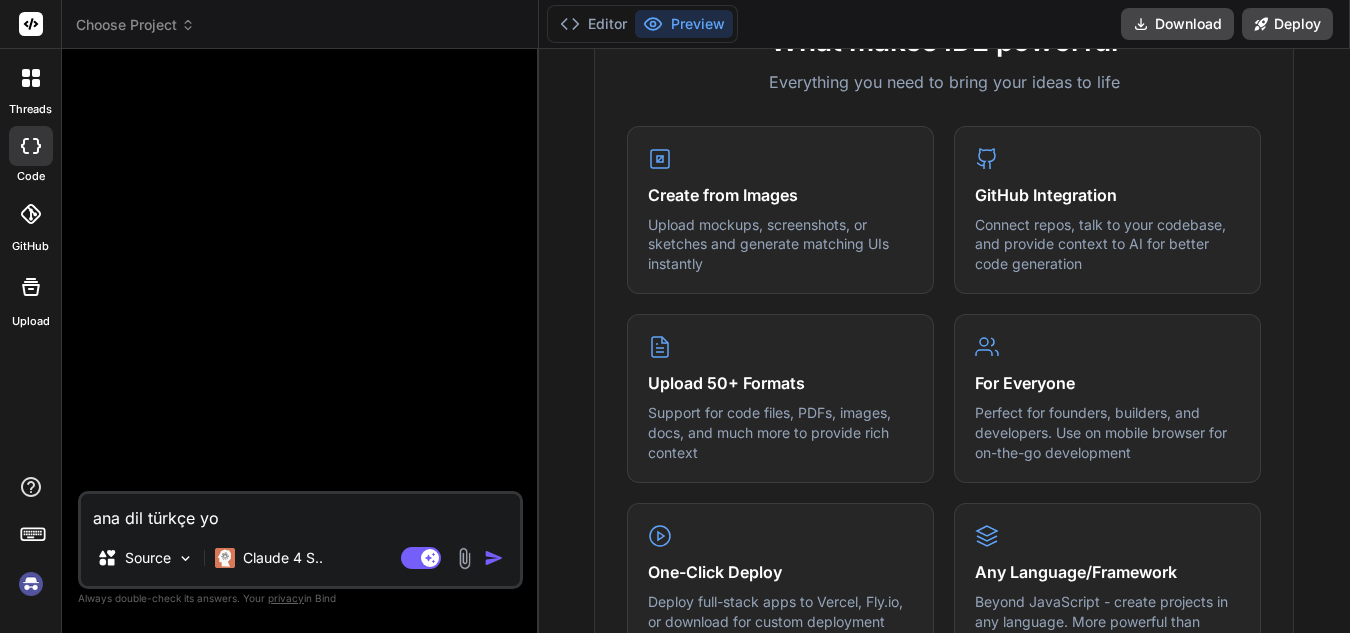 type on "ana dil türkçe yoc" 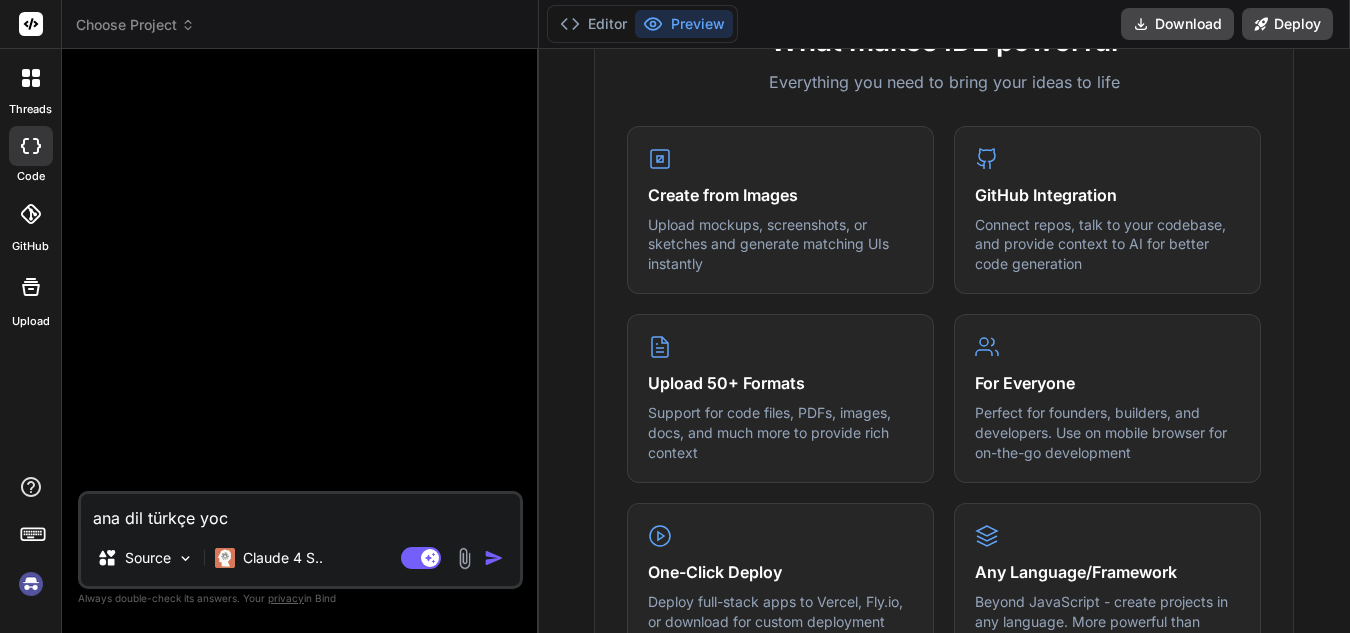 type on "x" 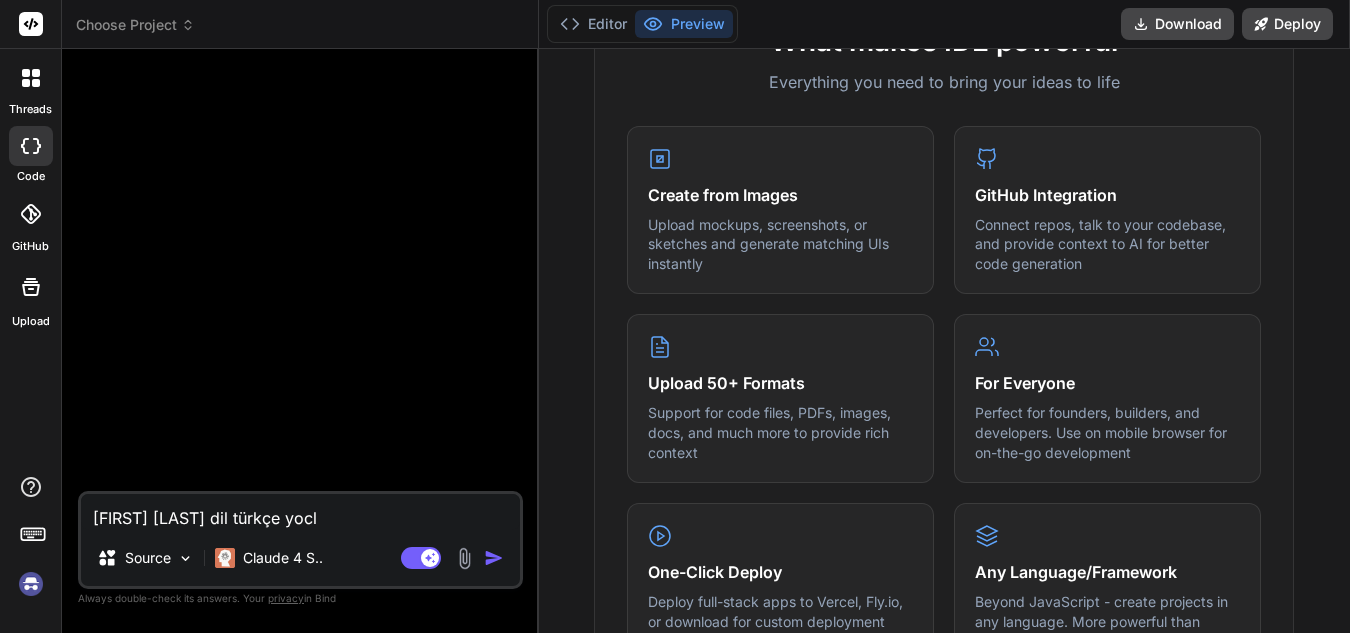 type on "x" 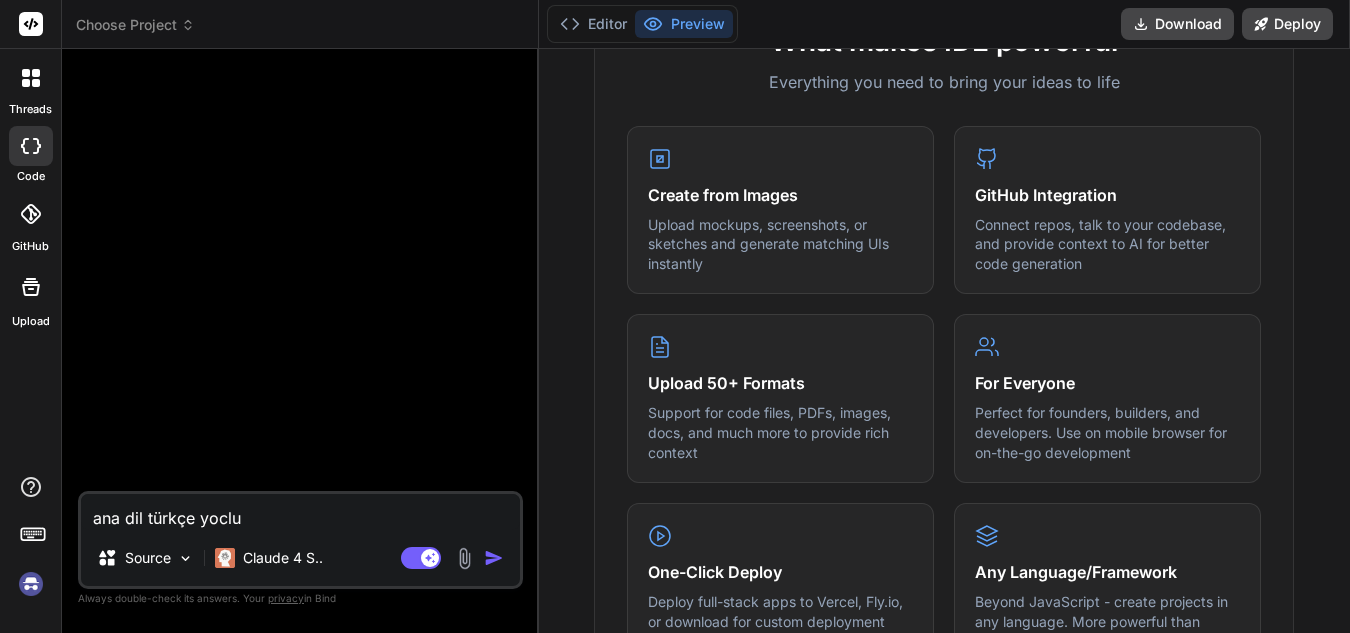 type on "ana dil türkçe yoclul" 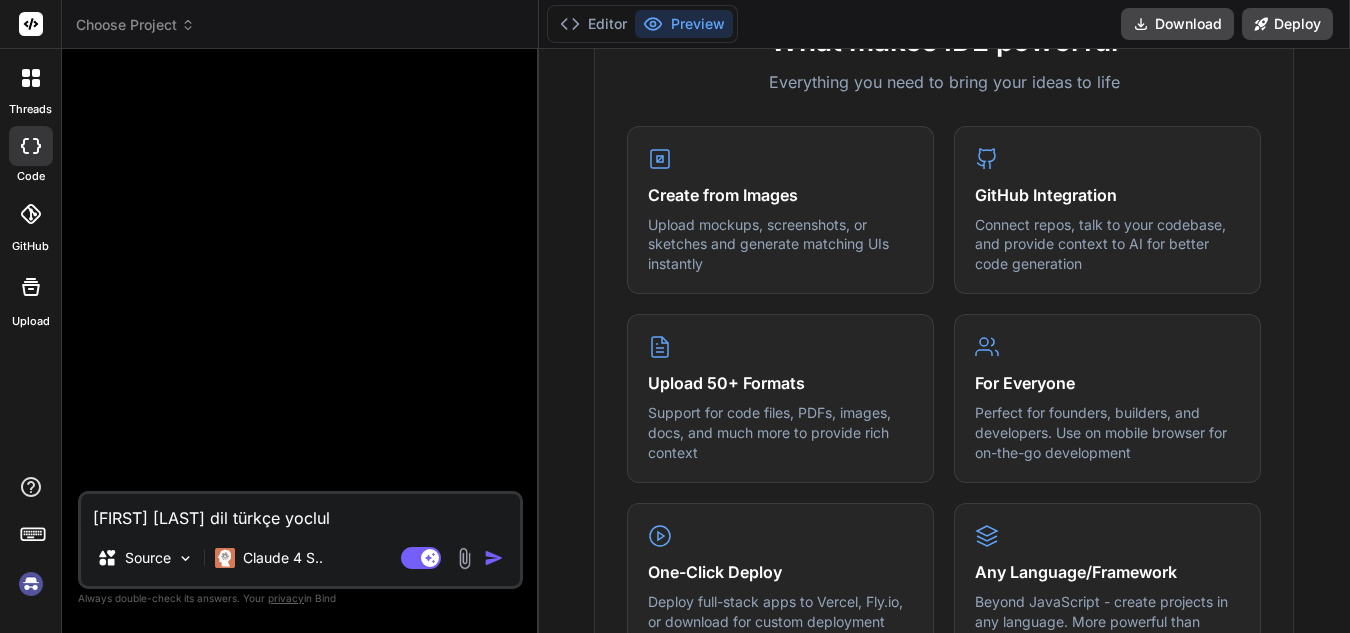 type on "x" 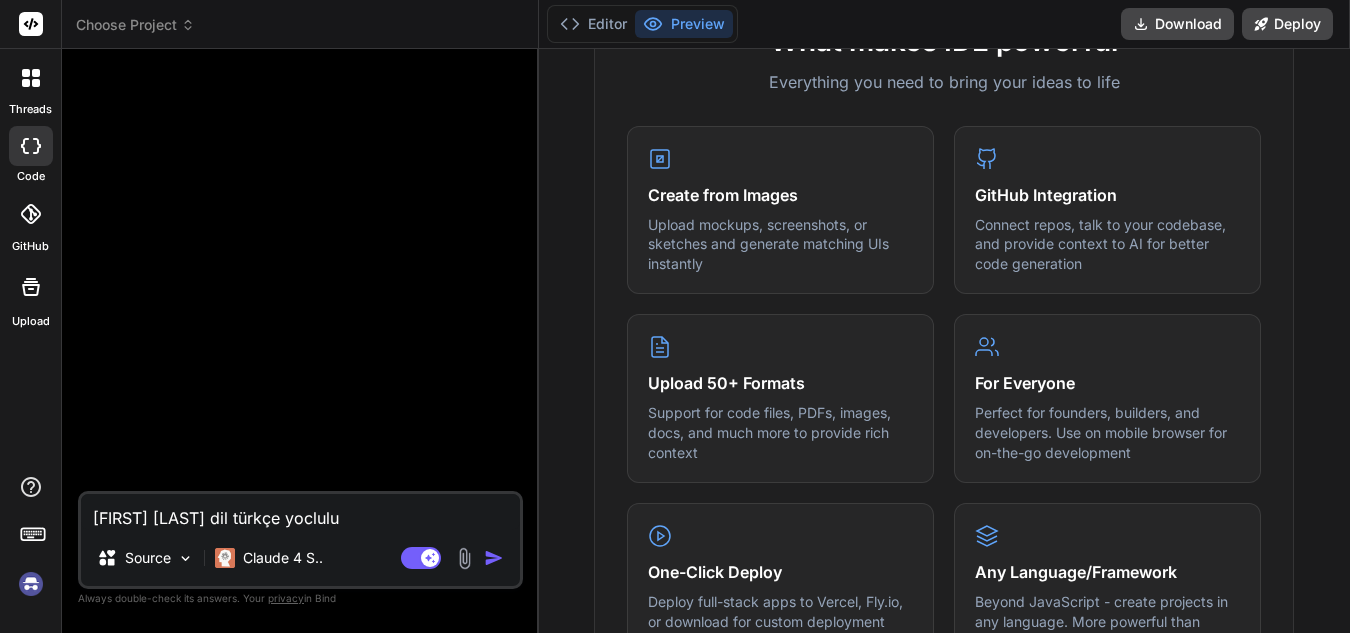 type on "ana dil türkçe yocluluk" 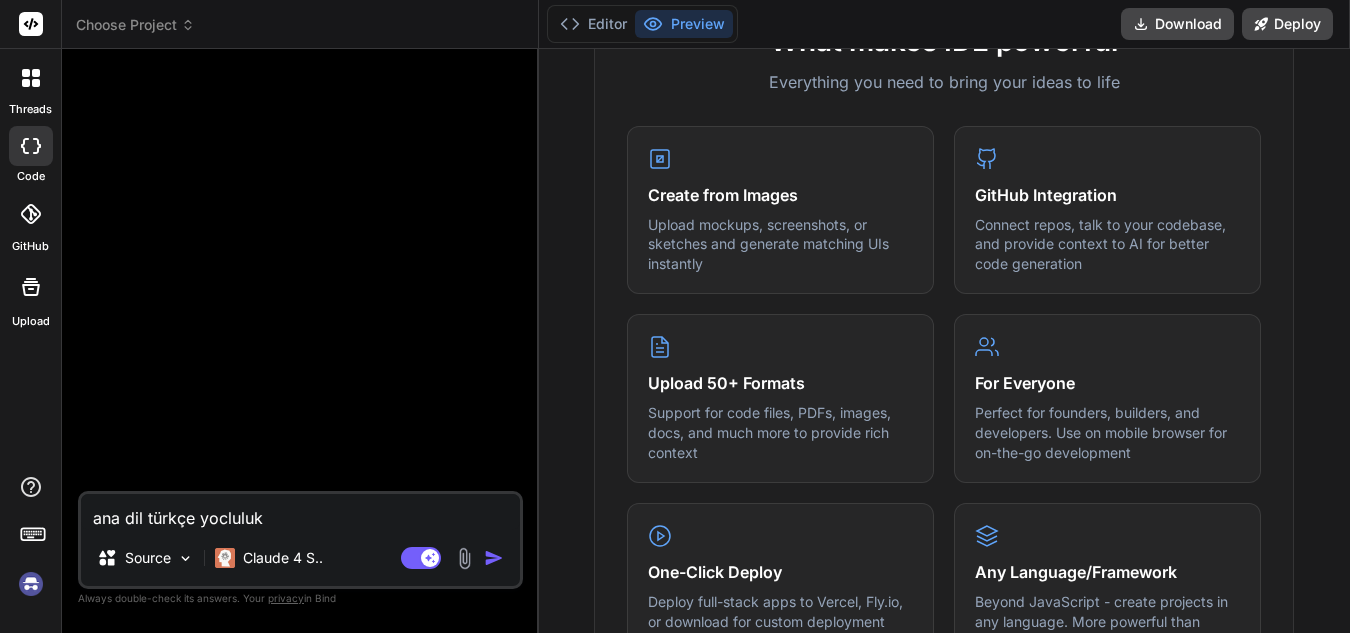 type on "ana dil türkçe yocluluk" 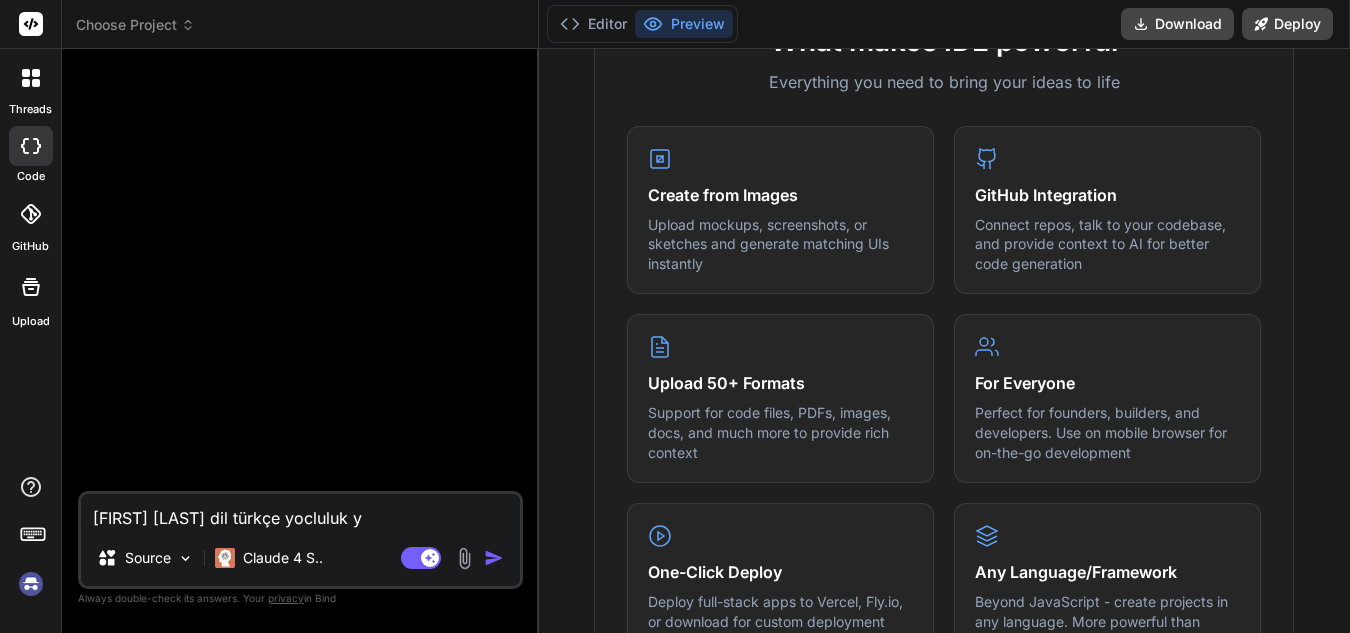type on "ana dil türkçe yocluluk ya" 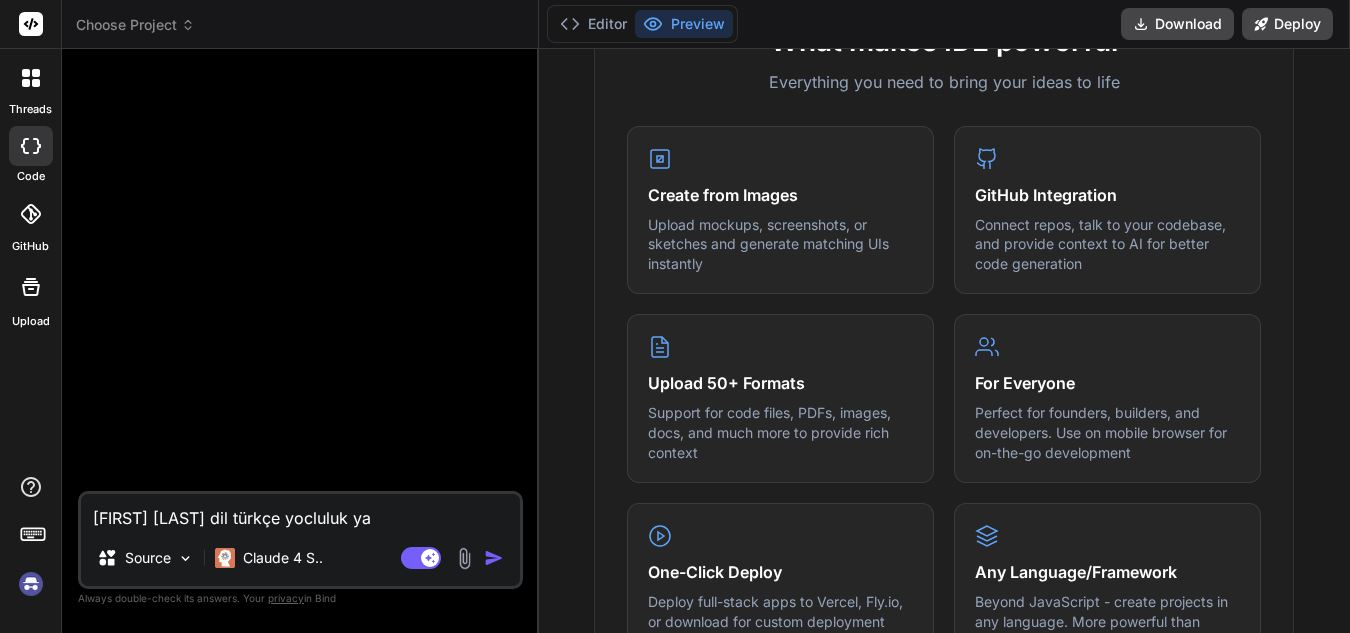 type on "ana dil türkçe yocluluk yap" 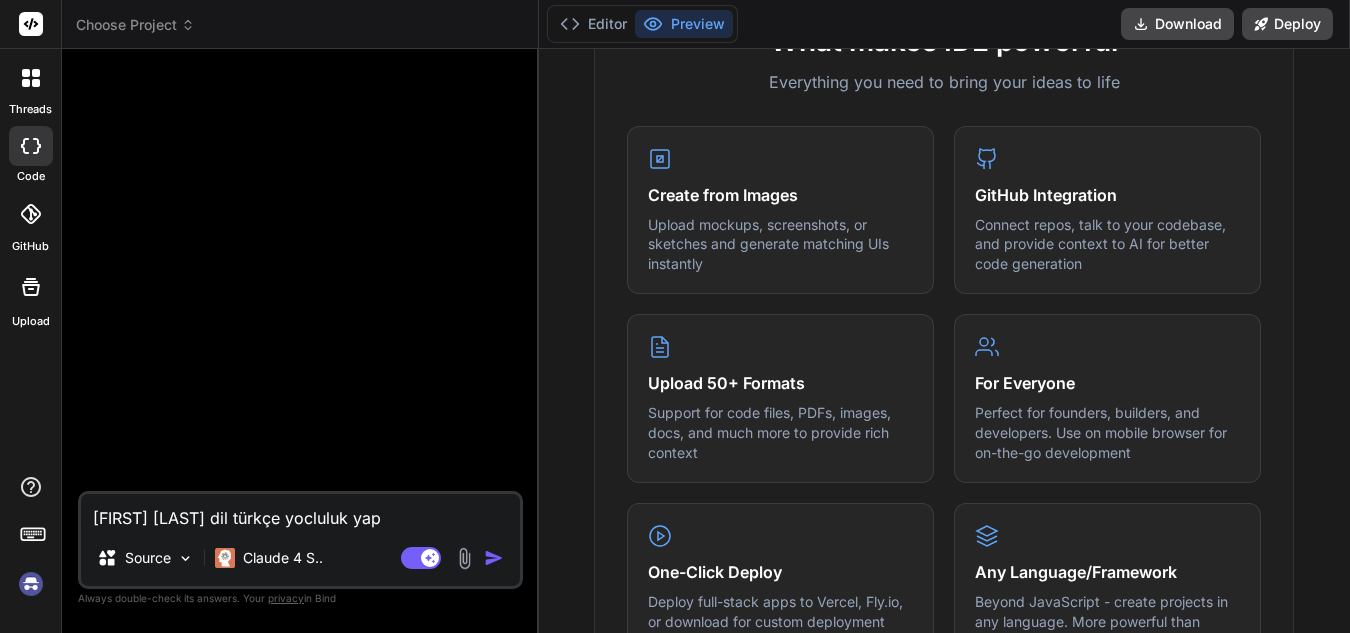 type on "ana dil türkçe yocluluk yapu" 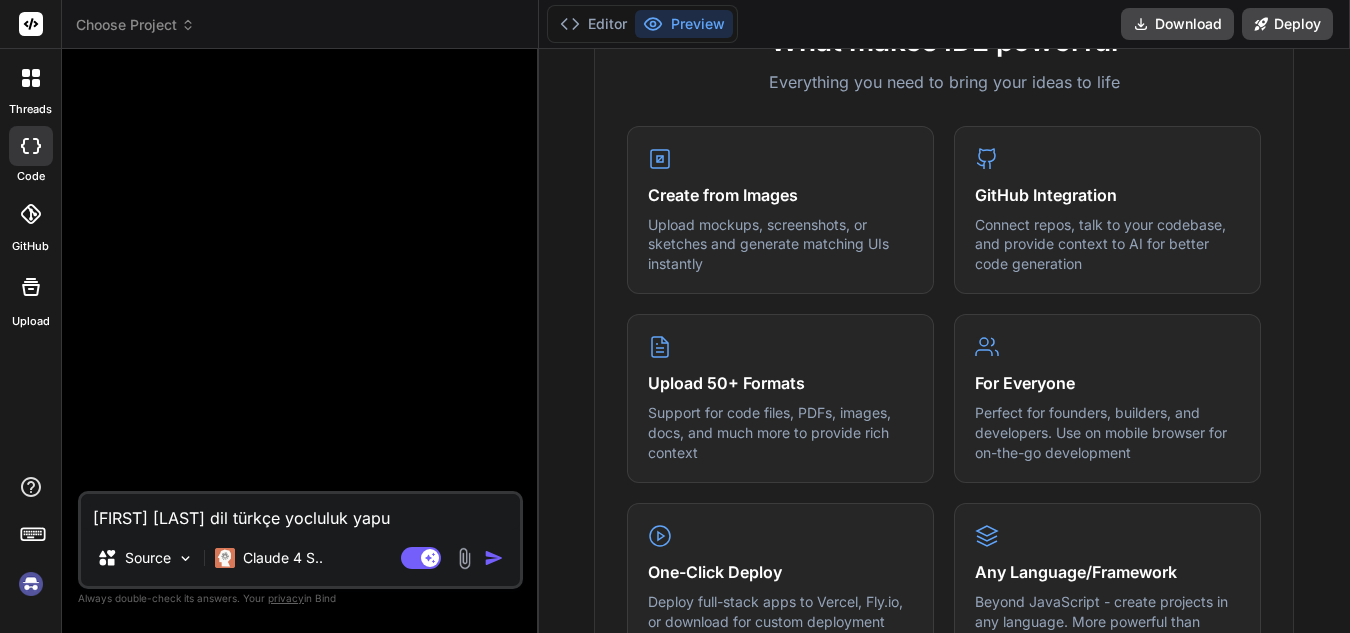 type on "ana dil türkçe yocluluk yap" 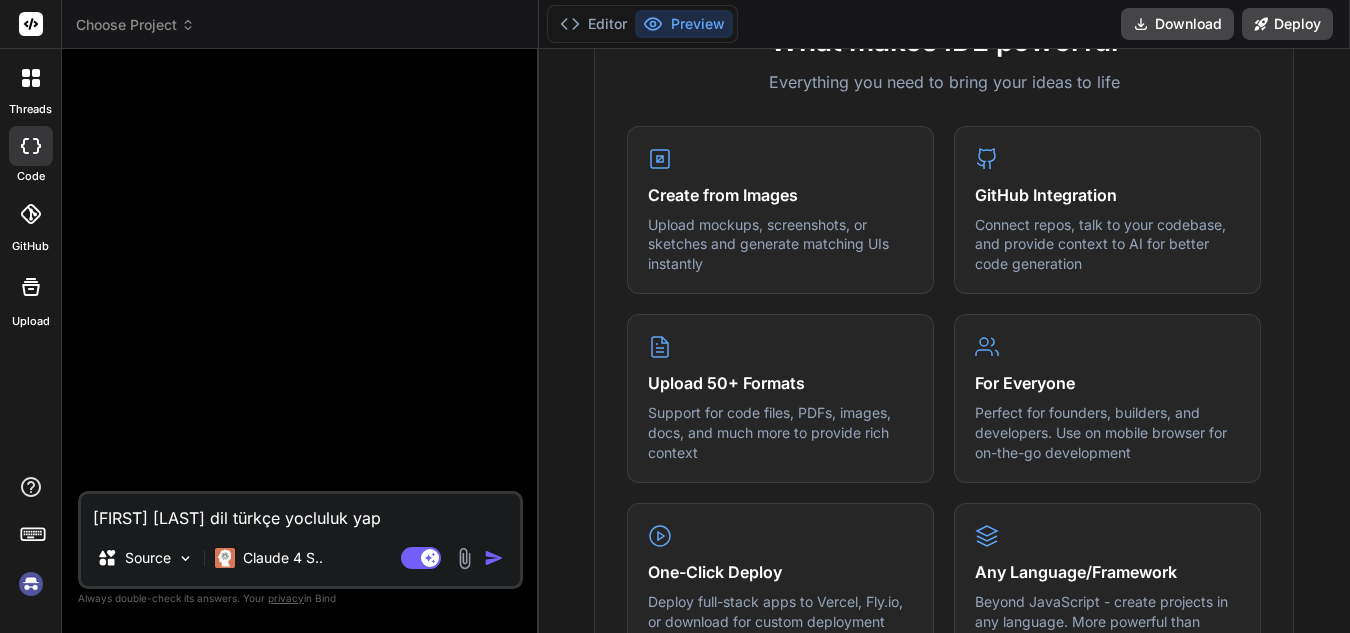 type on "ana dil türkçe yocluluk yapy" 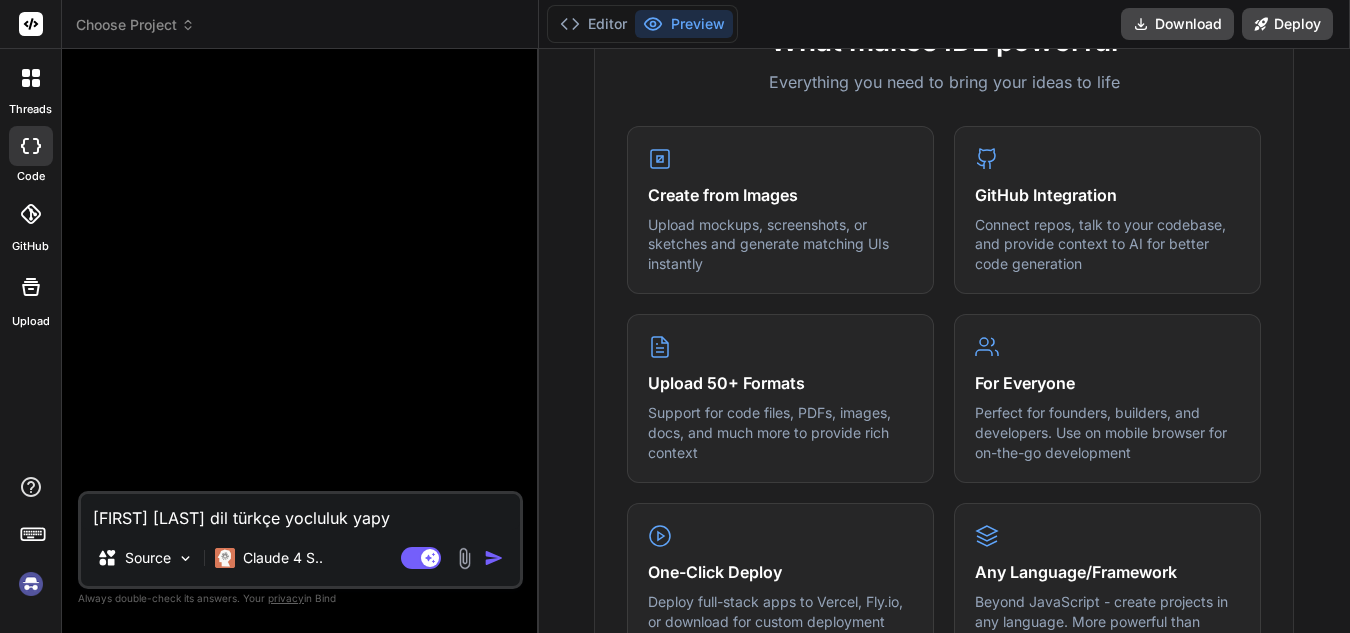 type on "ana dil türkçe yocluluk yapyl" 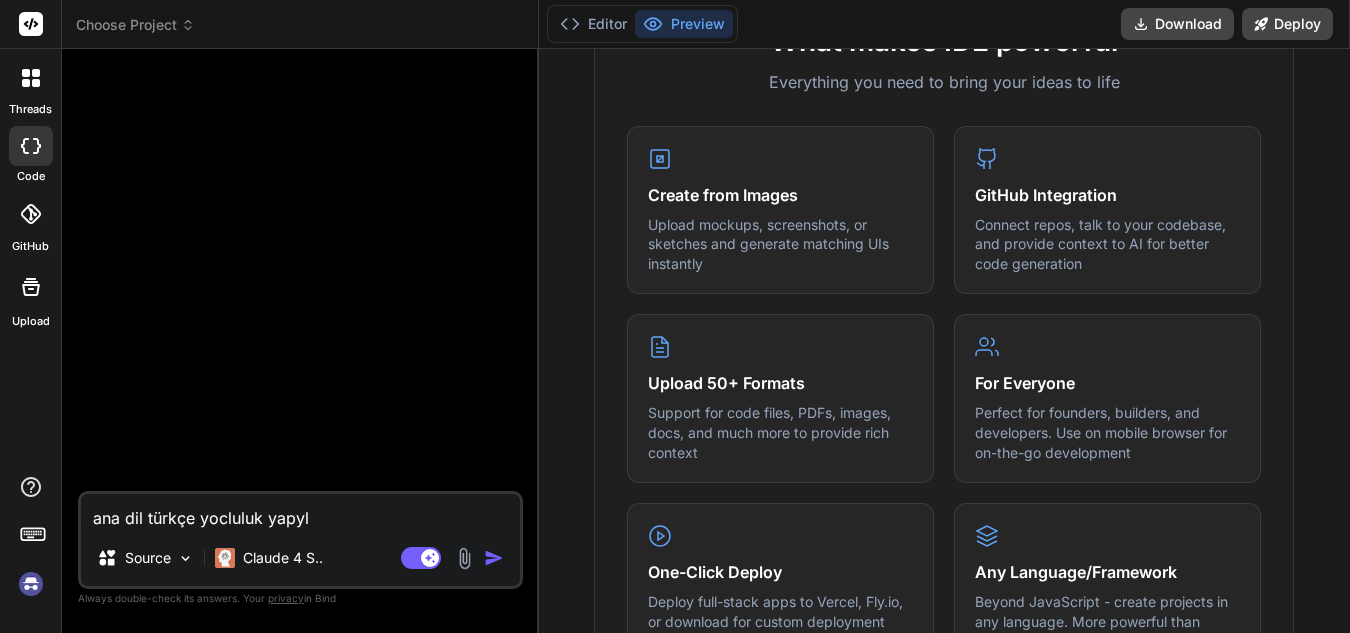 type on "ana dil türkçe yocluluk yapyla" 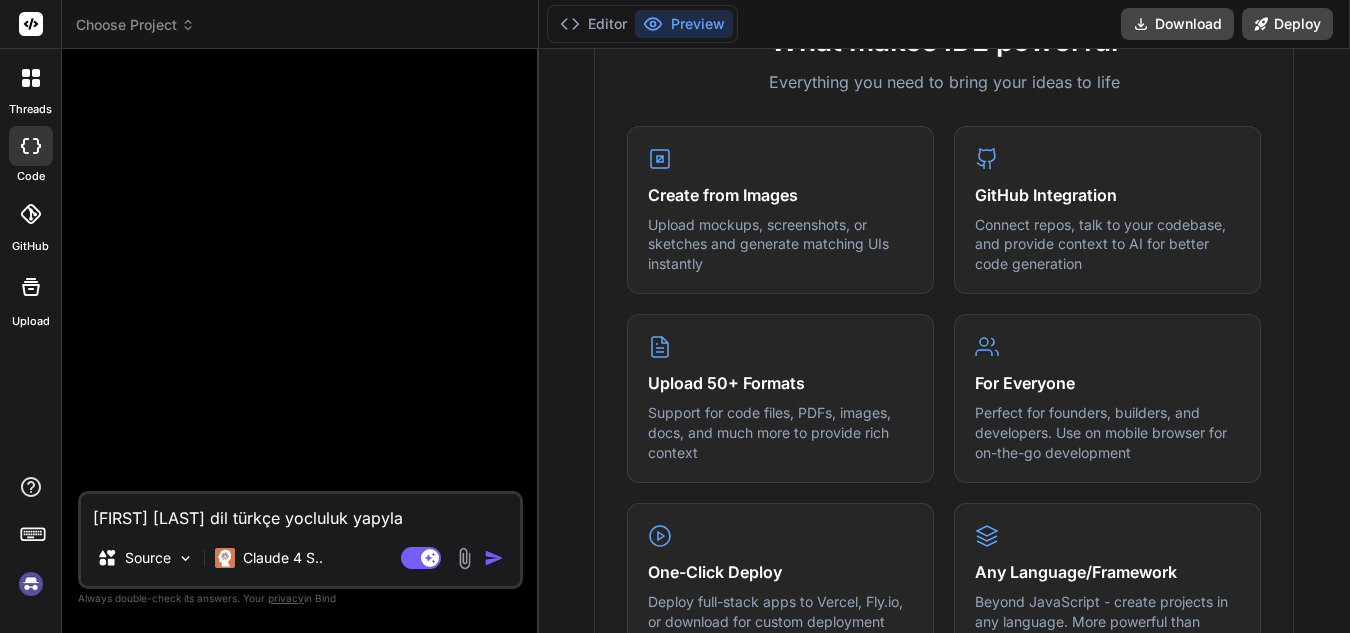 type on "ana dil türkçe yocluluk yapylaş" 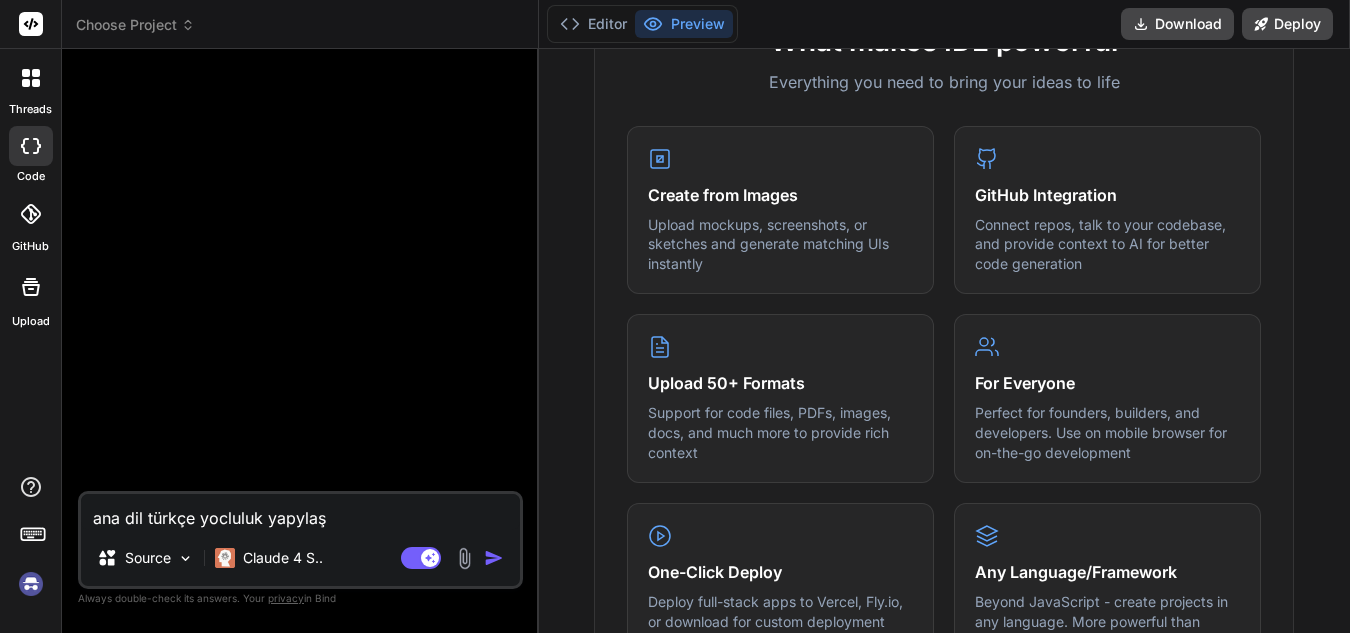 type on "x" 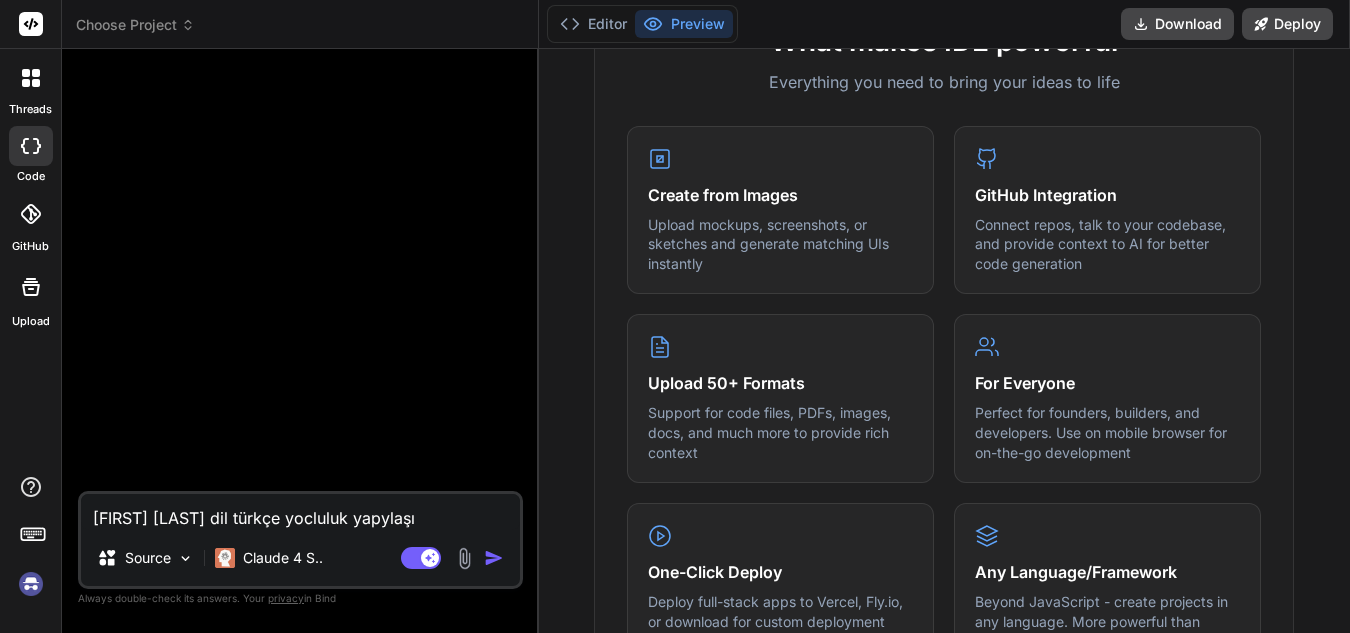 type on "ana dil türkçe yocluluk yapylaşım" 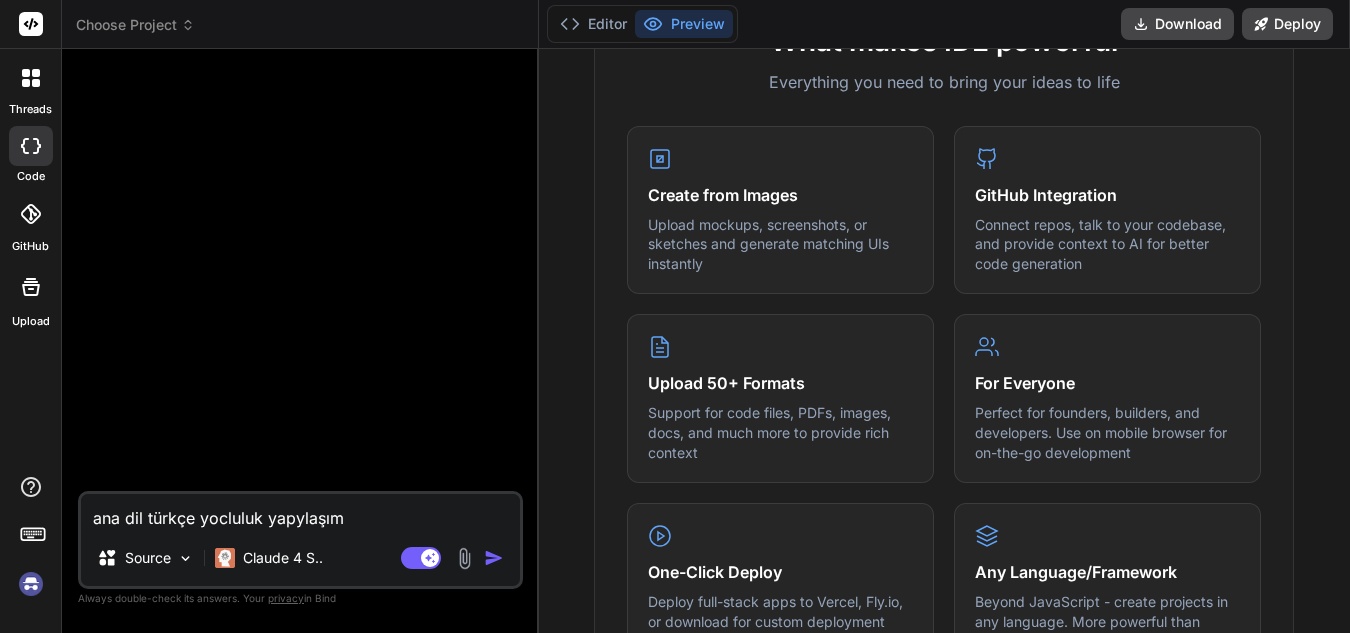 type on "x" 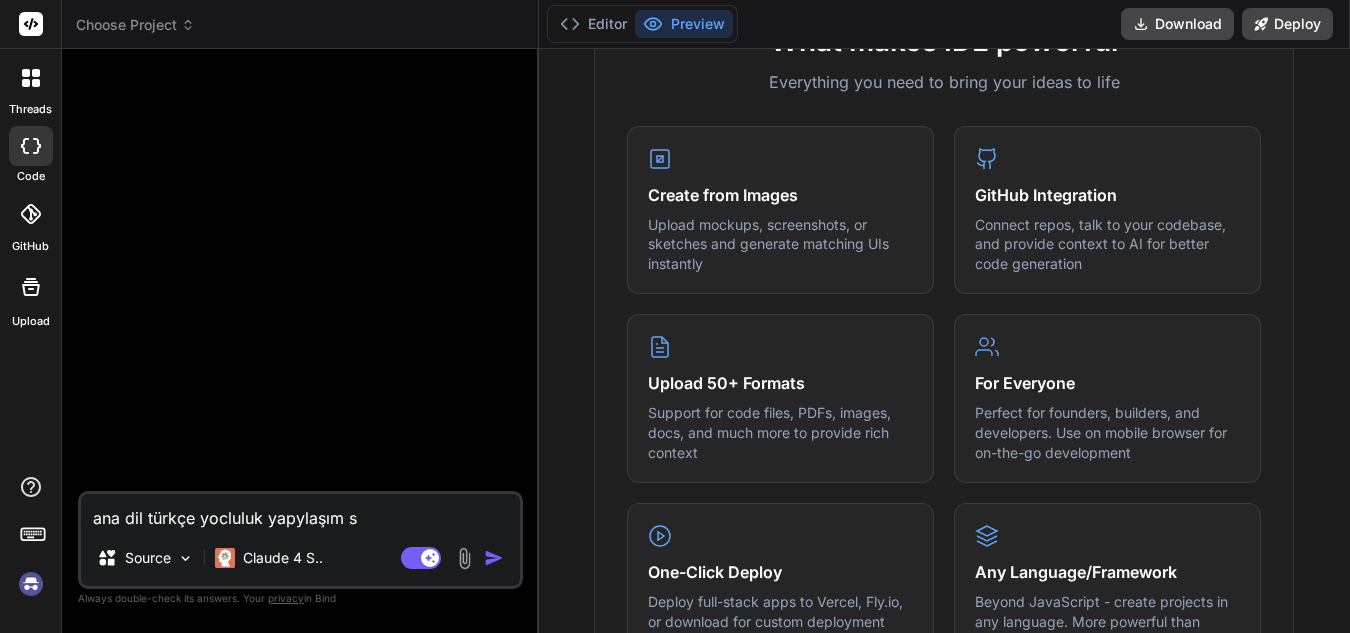type on "ana dil türkçe yocluluk yapylaşım si" 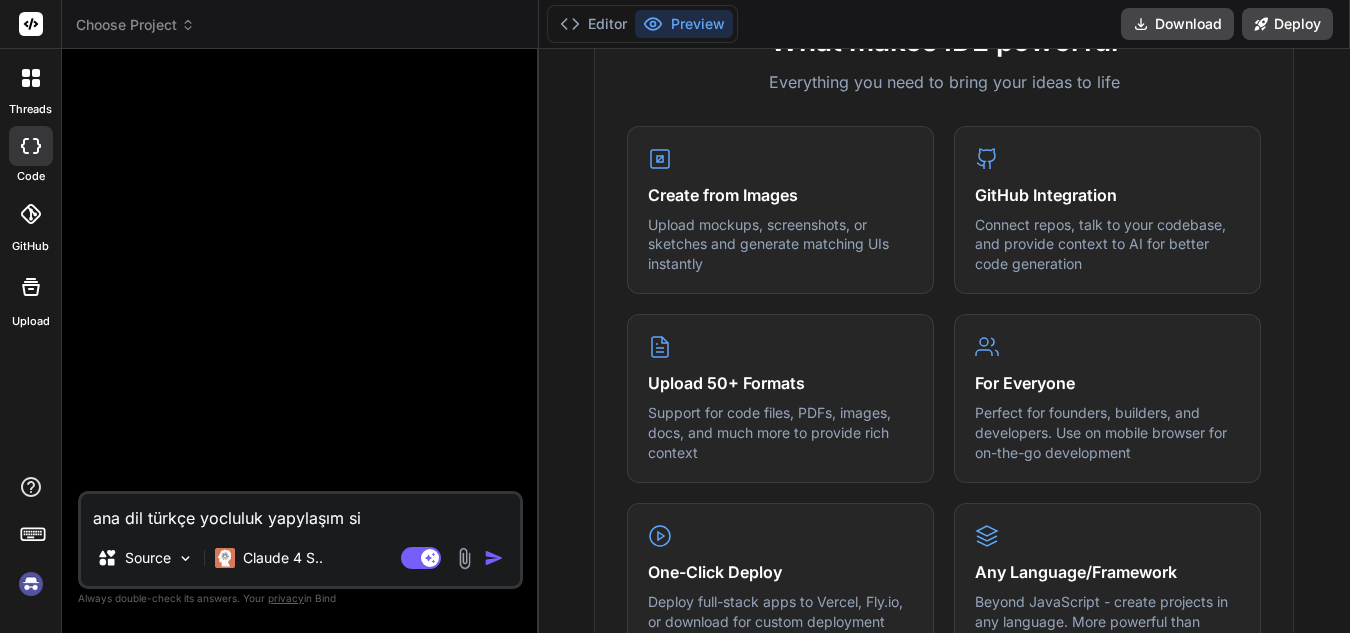 type on "ana dil türkçe yocluluk yapylaşım sit" 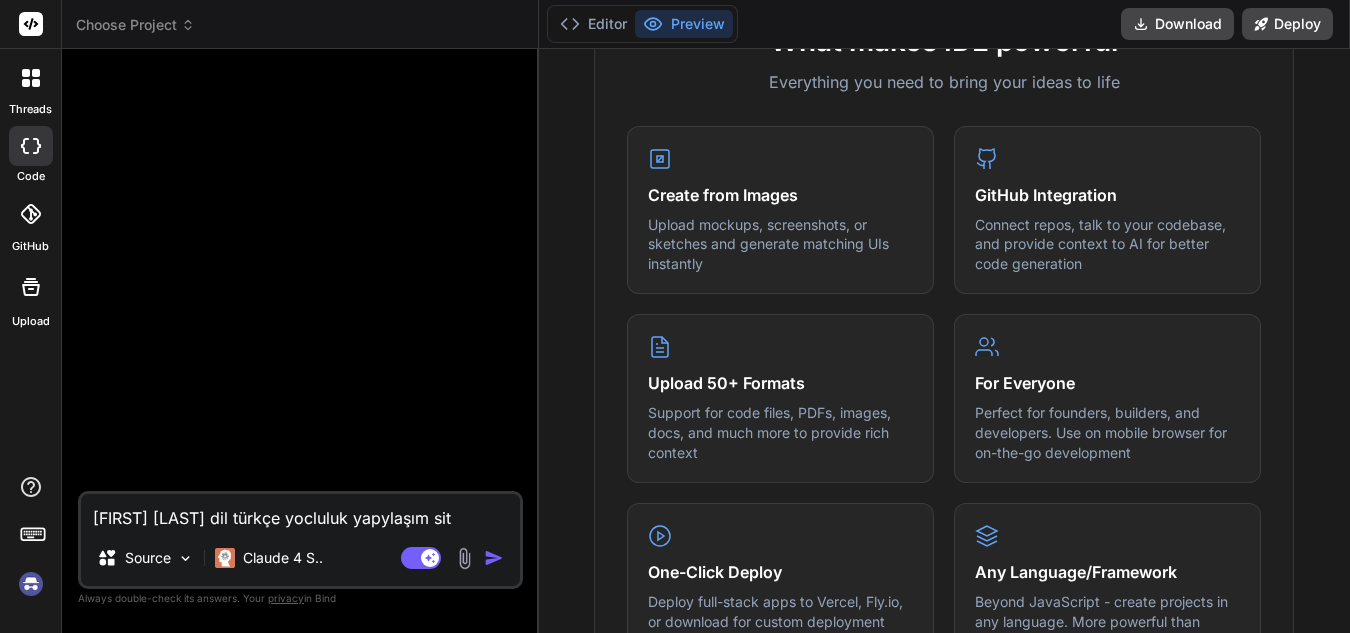 type on "ana dil türkçe yocluluk yapylaşım site" 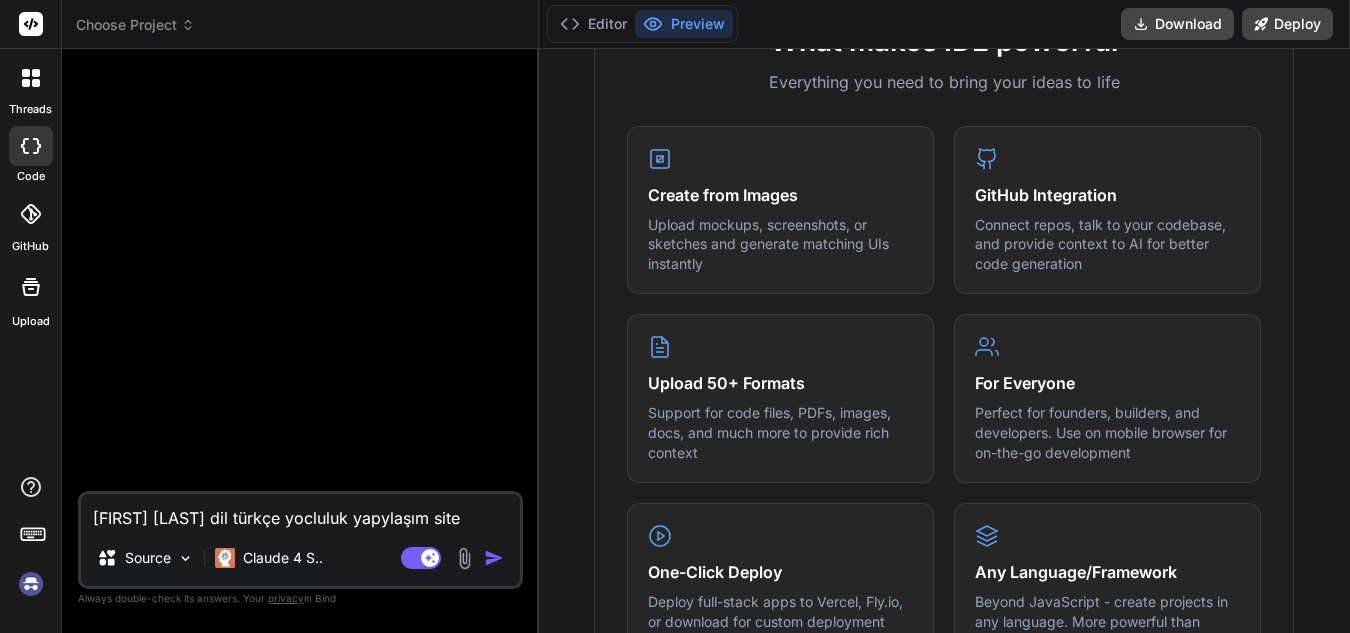 type on "x" 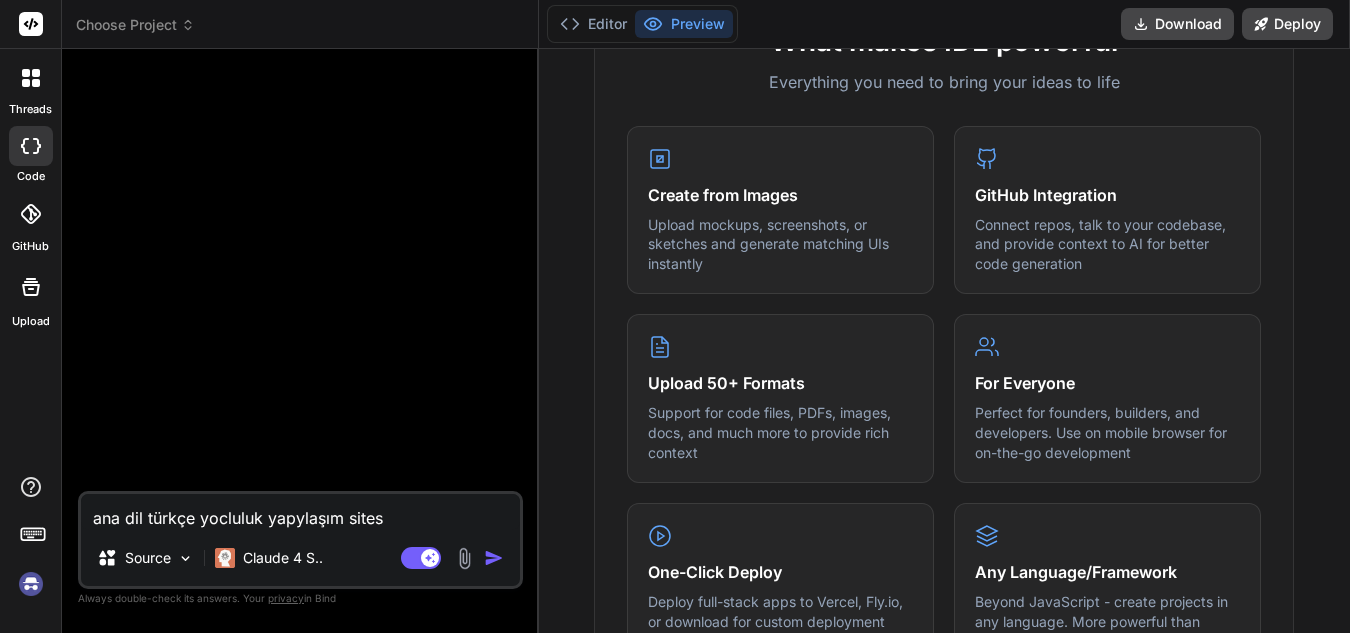 type on "ana dil türkçe yocluluk yapylaşım sitesi" 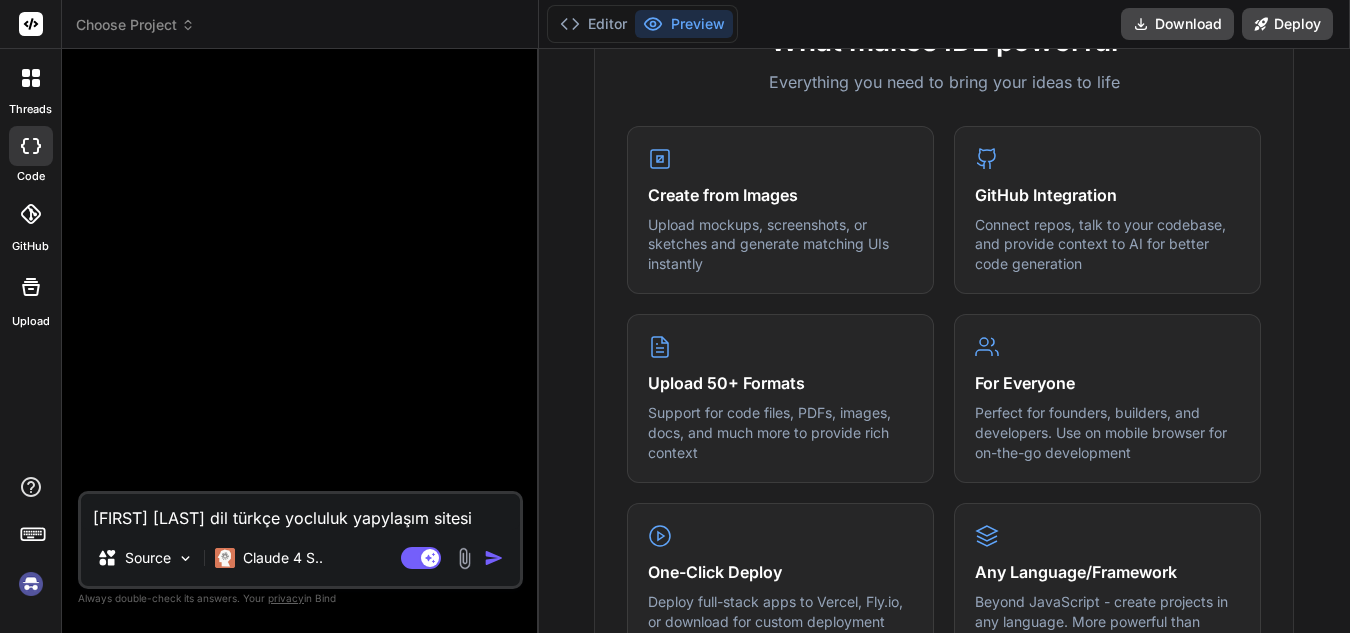 type on "ana dil türkçe yocluluk yapylaşım sitesi" 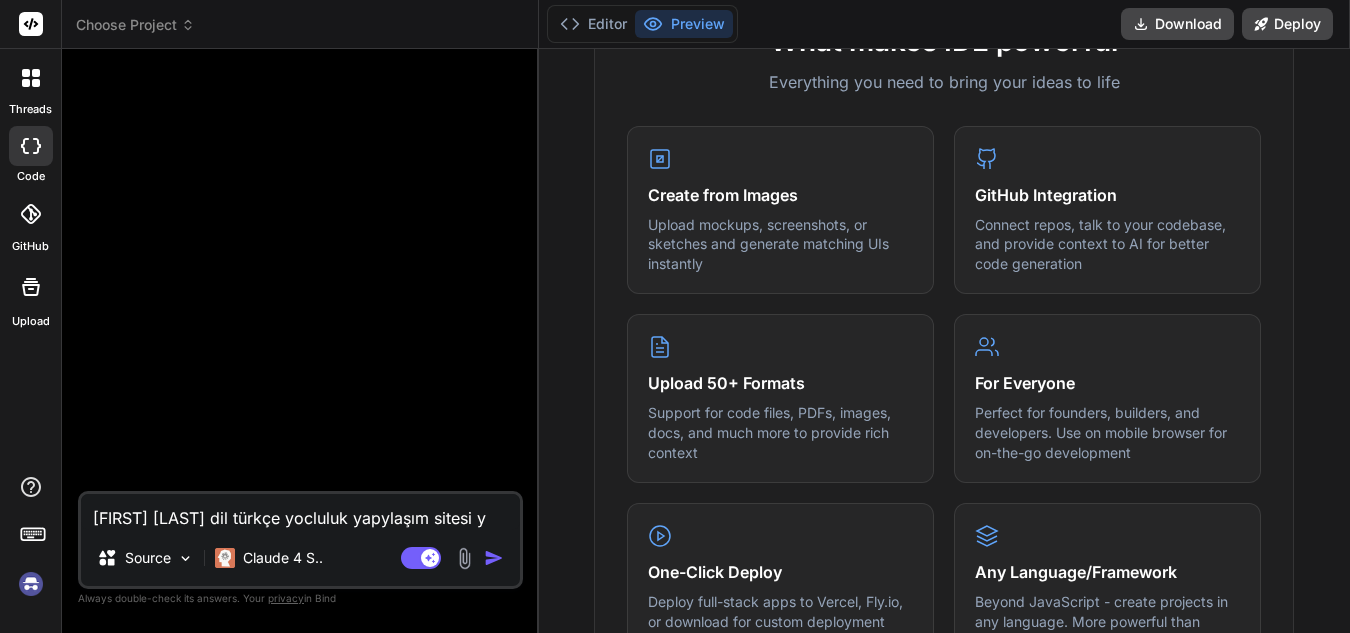 type on "x" 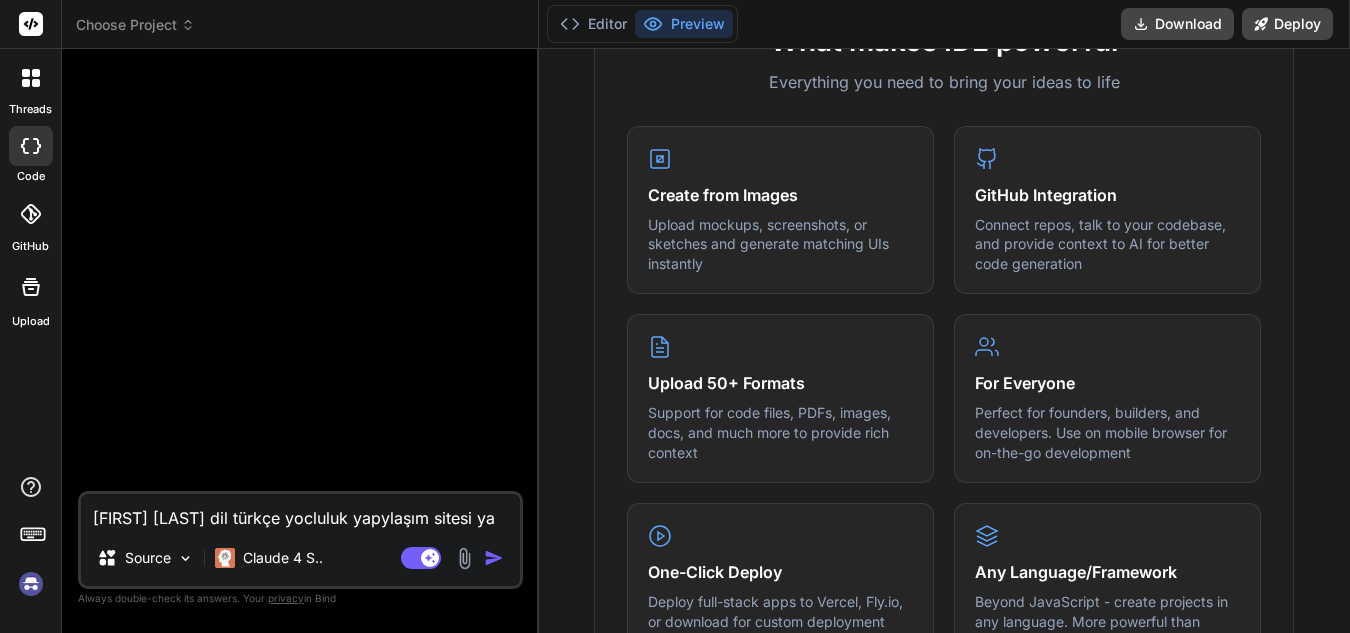 type on "ana dil türkçe yocluluk yapylaşım sitesi yap" 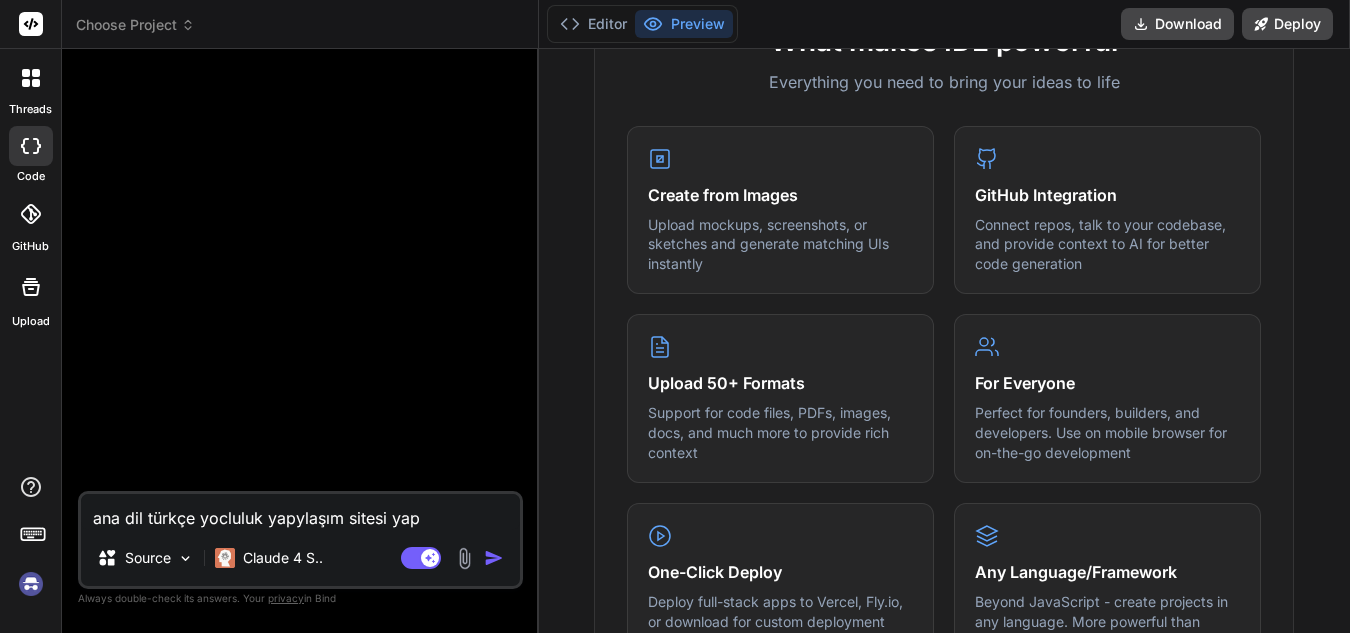 type on "ana dil türkçe yocluluk yapylaşım sitesi yapa" 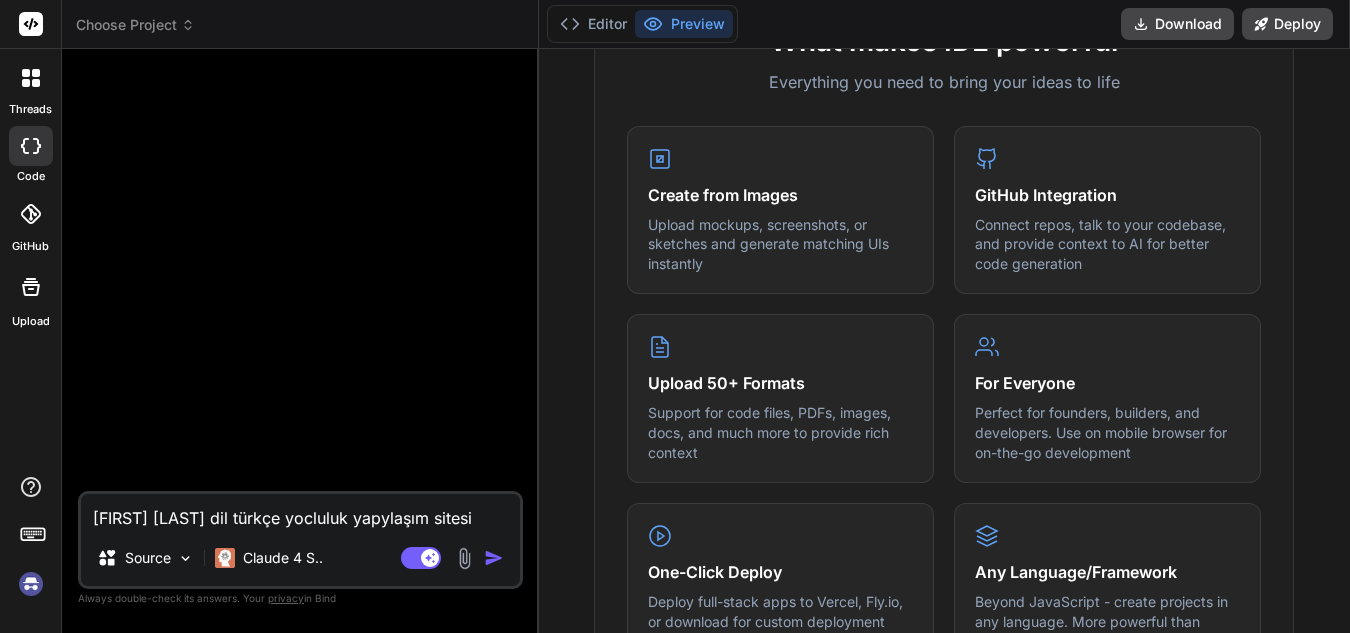 type on "ana dil türkçe yocluluk yapylaşım sitesi yapac" 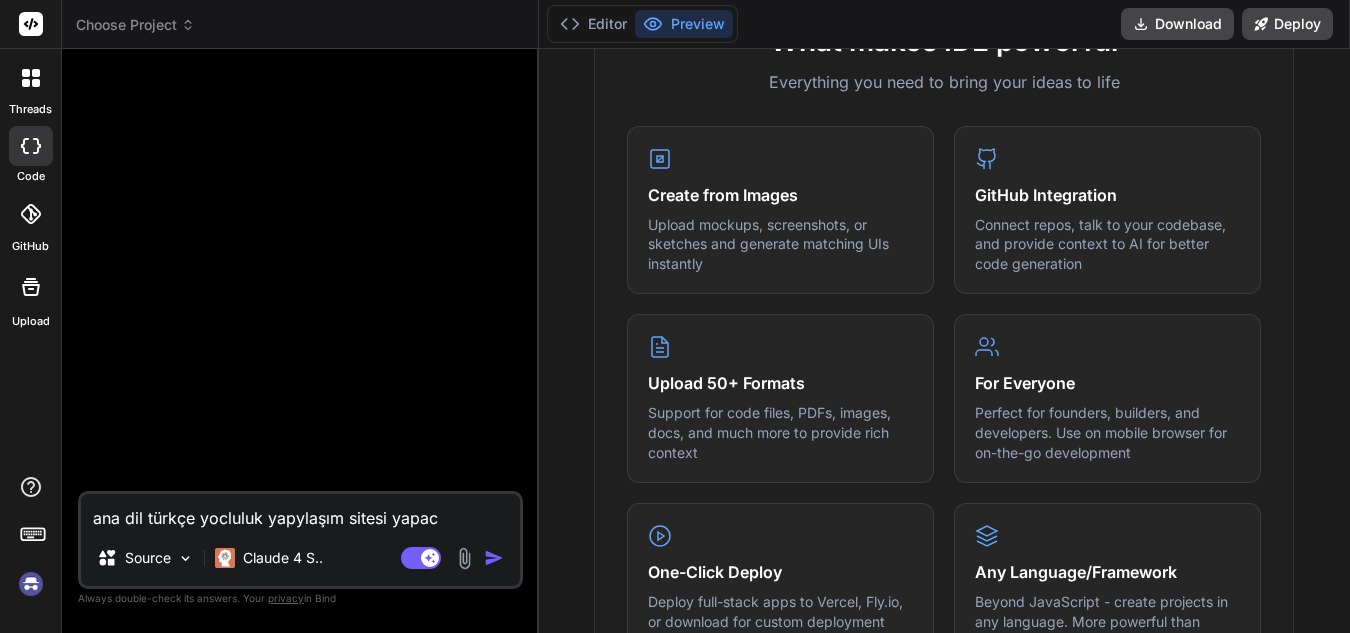 type on "ana dil türkçe yocluluk yapylaşım sitesi yapaca" 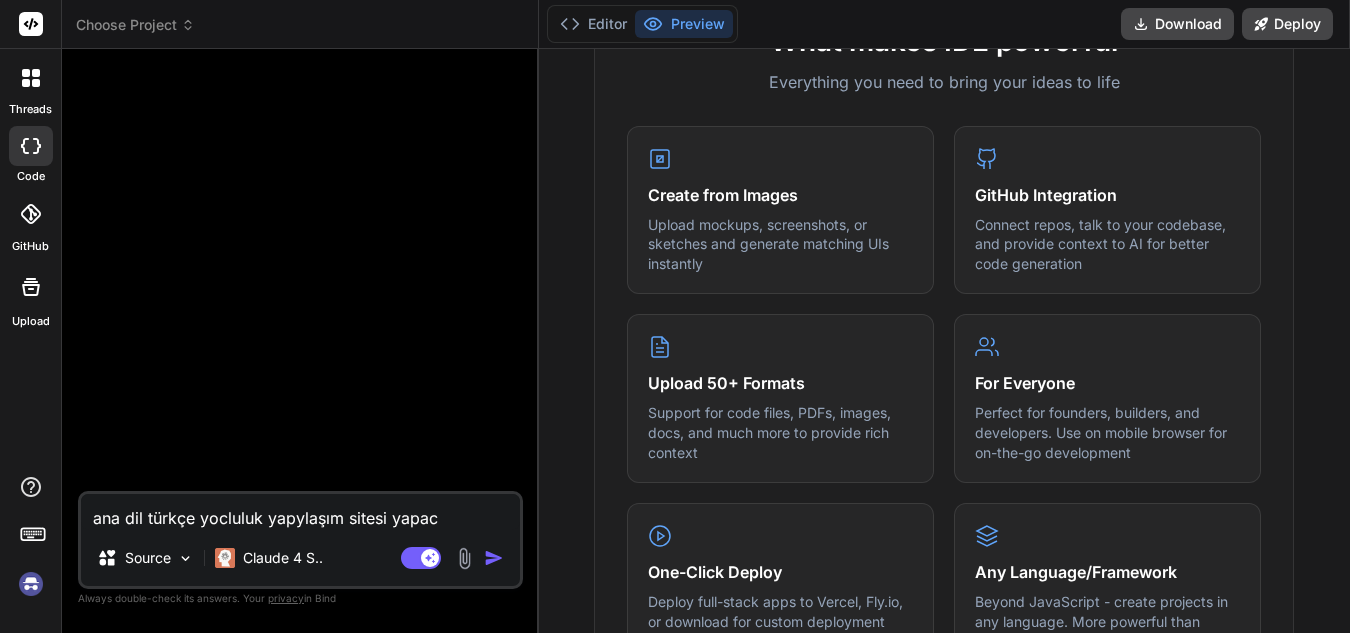 type on "x" 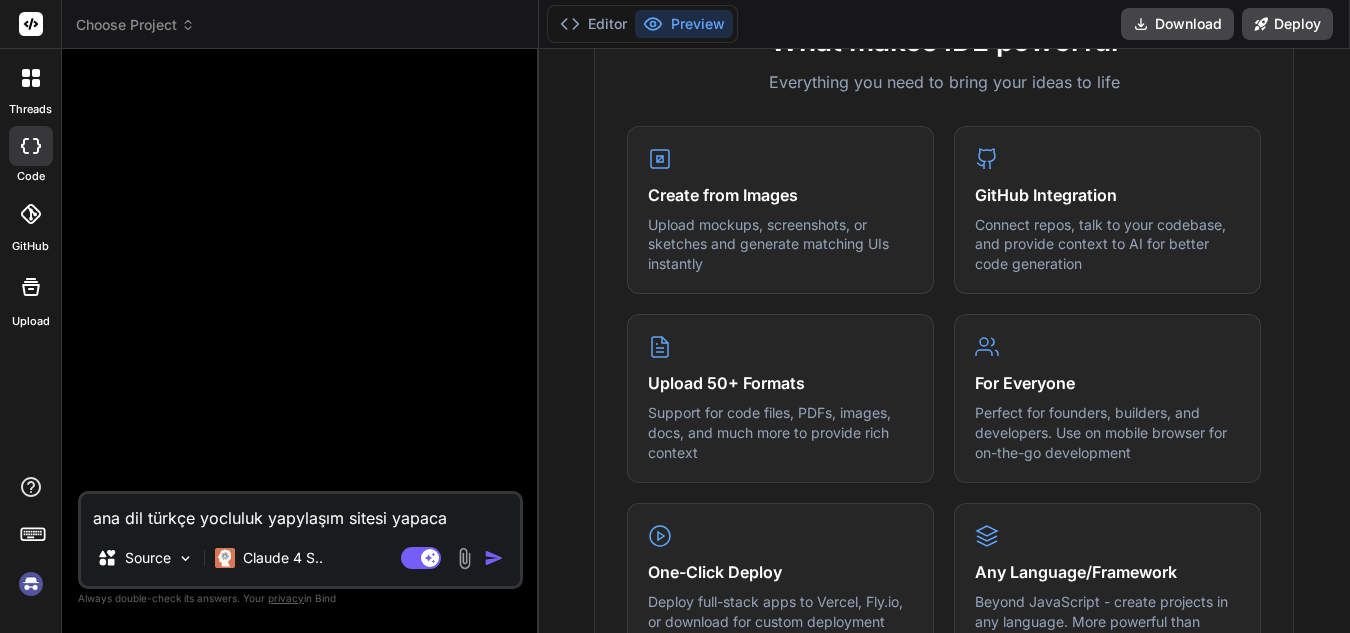 type on "ana dil türkçe yocluluk yapylaşım sitesi yapacağ" 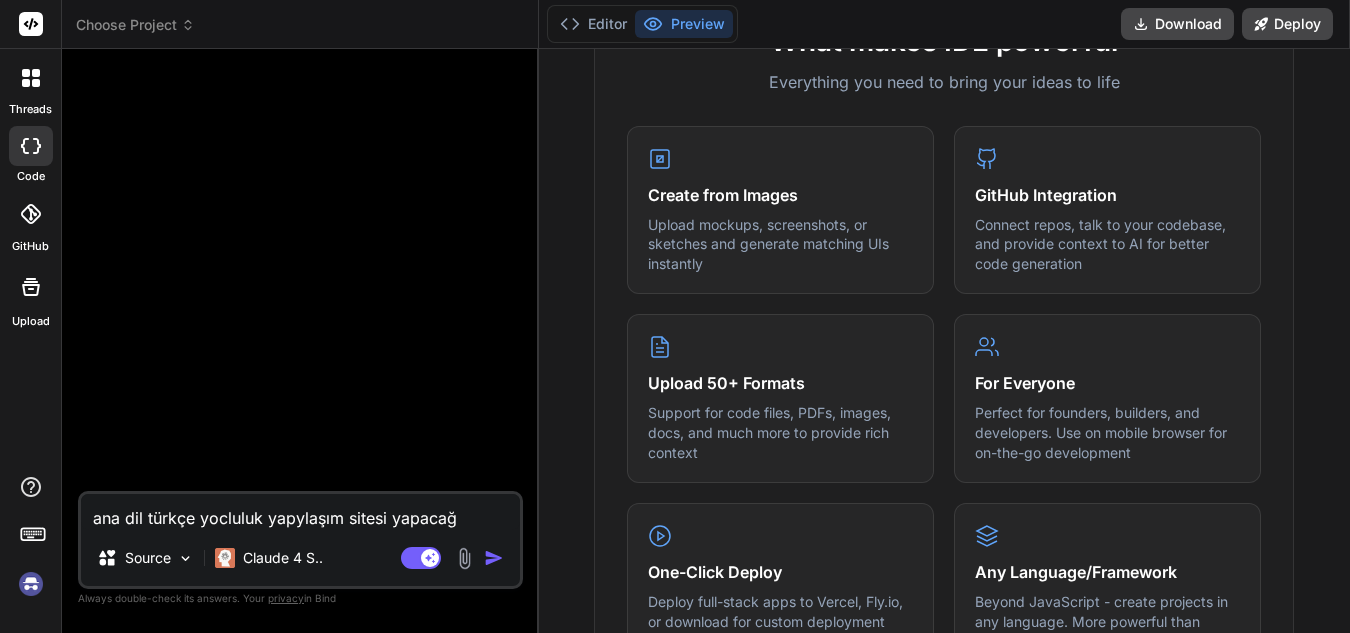 type on "ana dil türkçe yocluluk yapylaşım sitesi yapacağı" 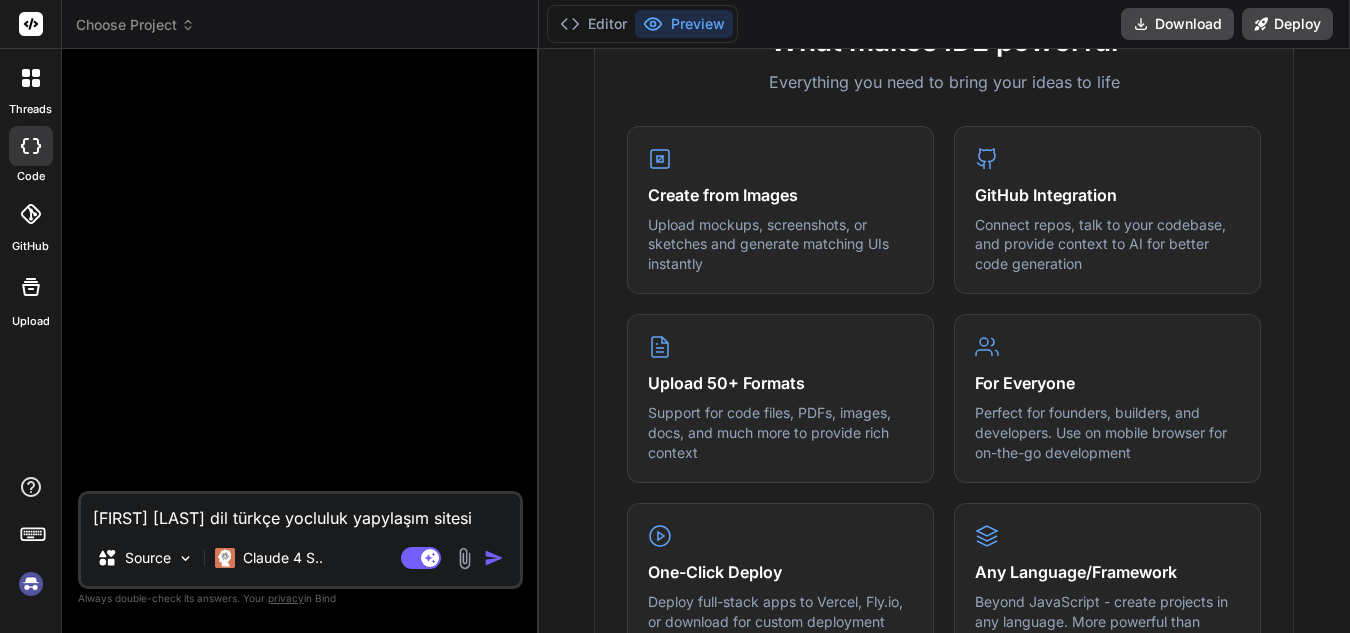 type on "ana dil türkçe yocluluk yapylaşım sitesi yapacağız" 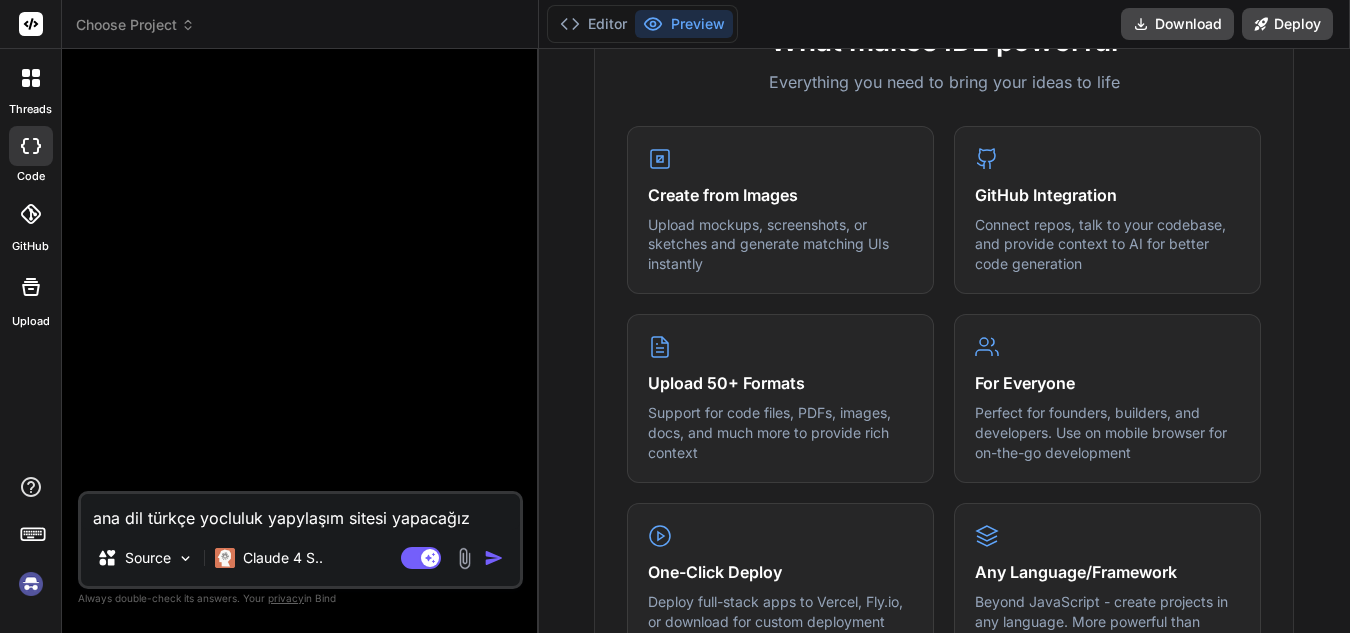 type on "ana dil türkçe yocluluk yapylaşım sitesi yapacağızç" 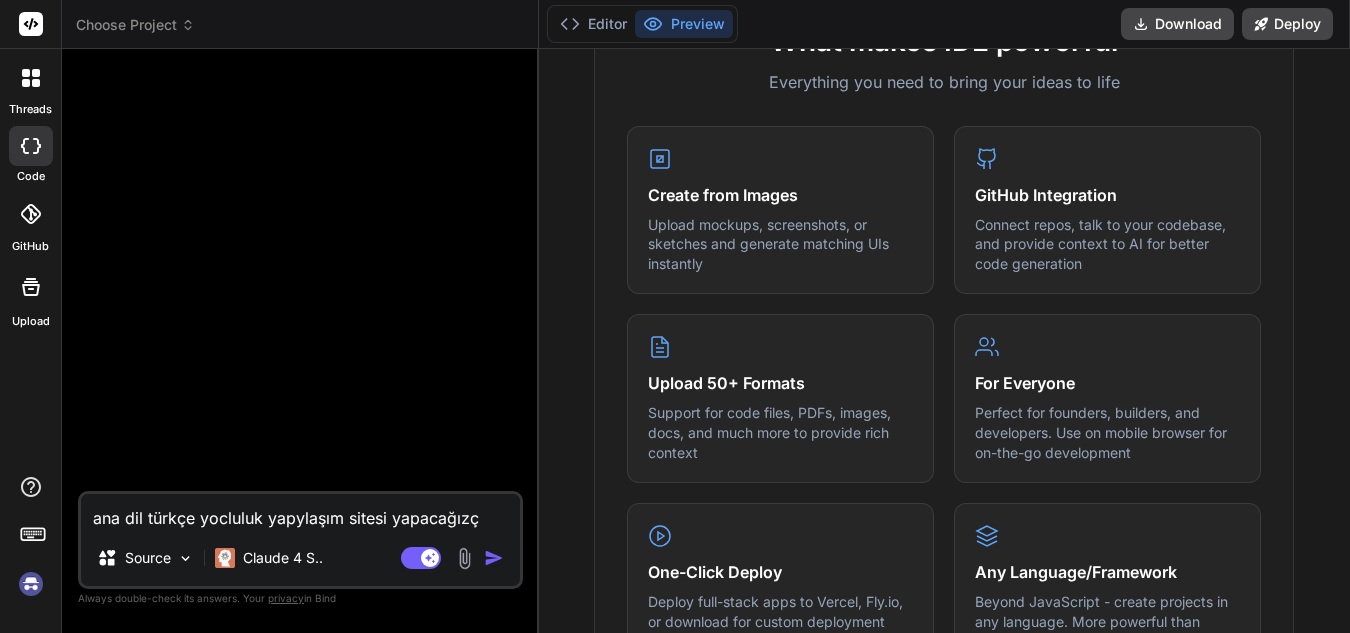 type on "ana dil türkçe yocluluk yapylaşım sitesi yapacağız" 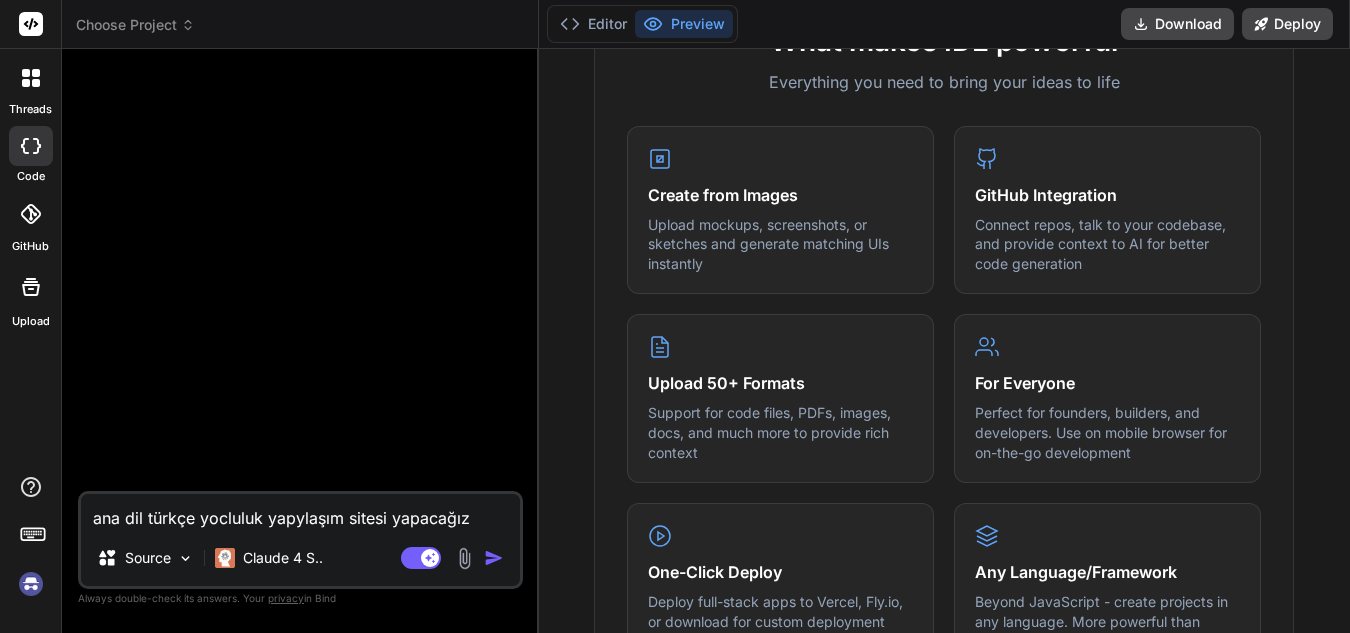 type on "ana dil türkçe yocluluk yapylaşım sitesi yapacağız." 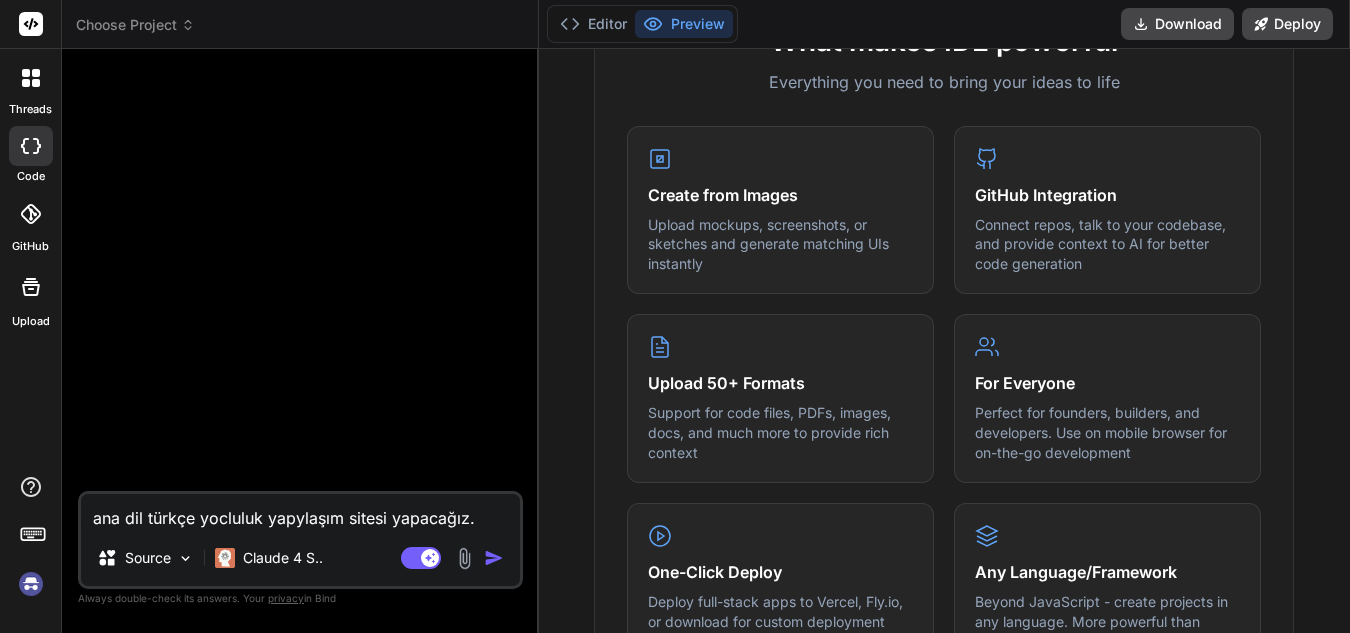 type on "ana dil türkçe yocluluk yapylaşım sitesi yapacağız.." 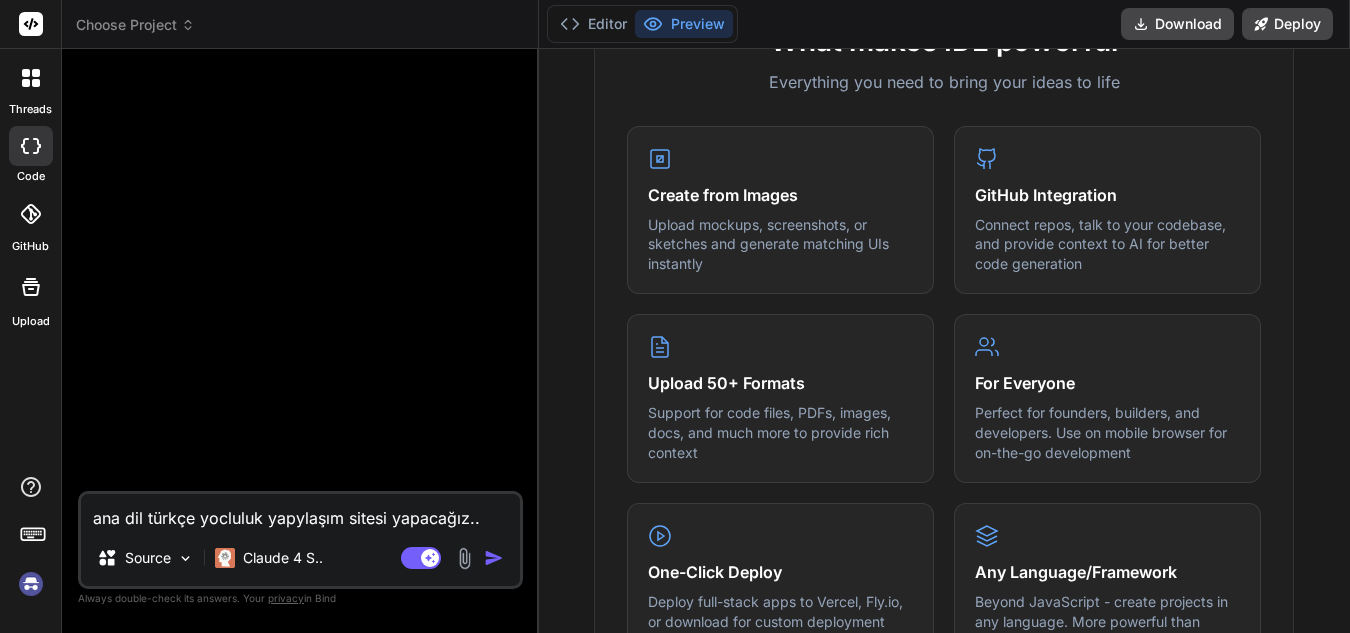 type on "ana dil türkçe yocluluk yapylaşım sitesi yapacağız..." 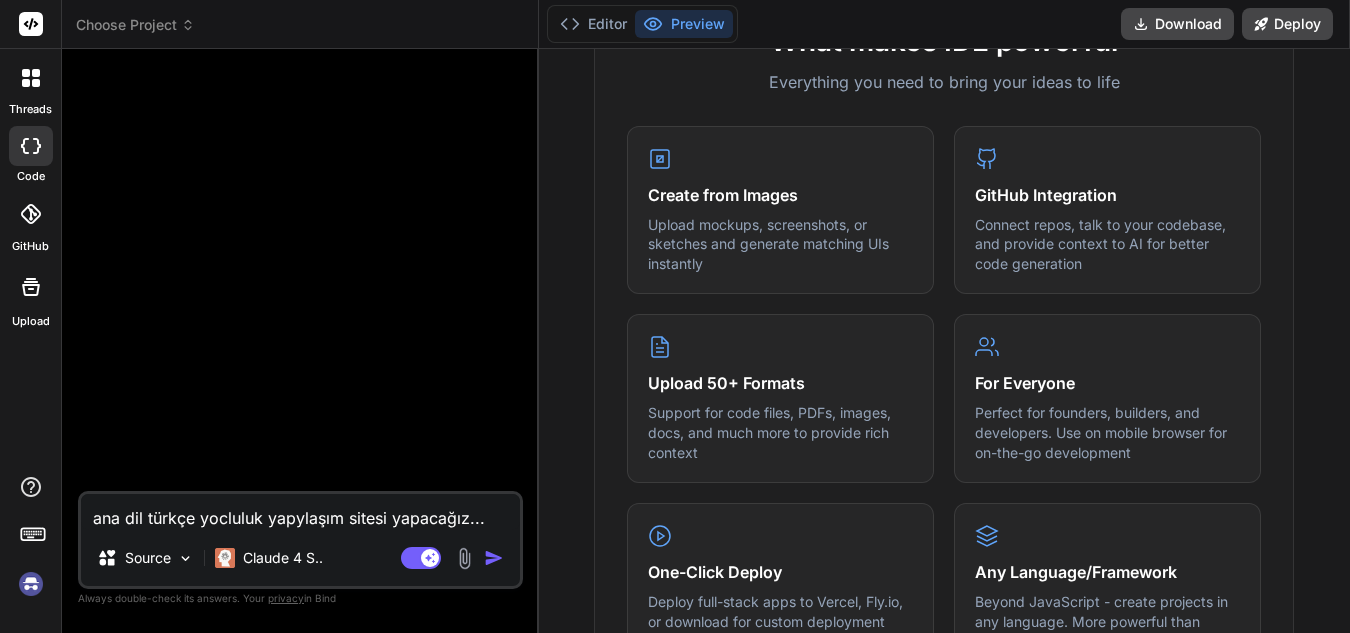 type on "ana dil türkçe yocluluk yapylaşım sitesi yapacağız..." 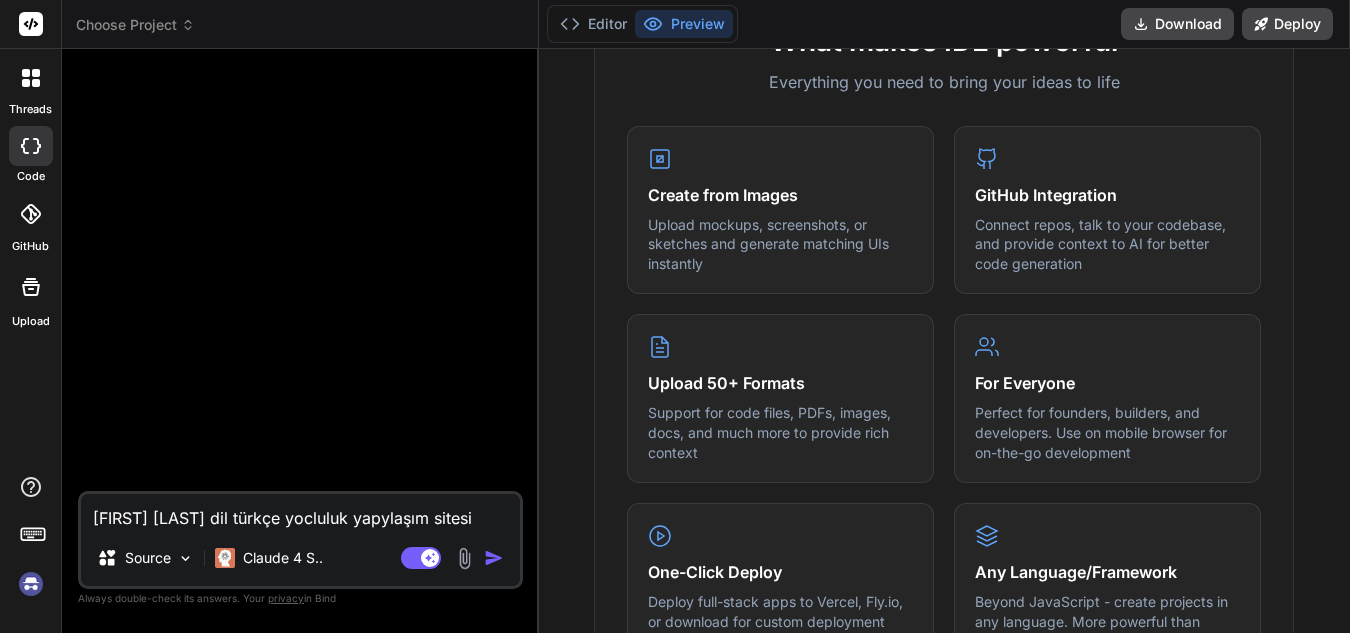 type on "ana dil türkçe yocluluk yapylaşım sitesi yapacağız... bu" 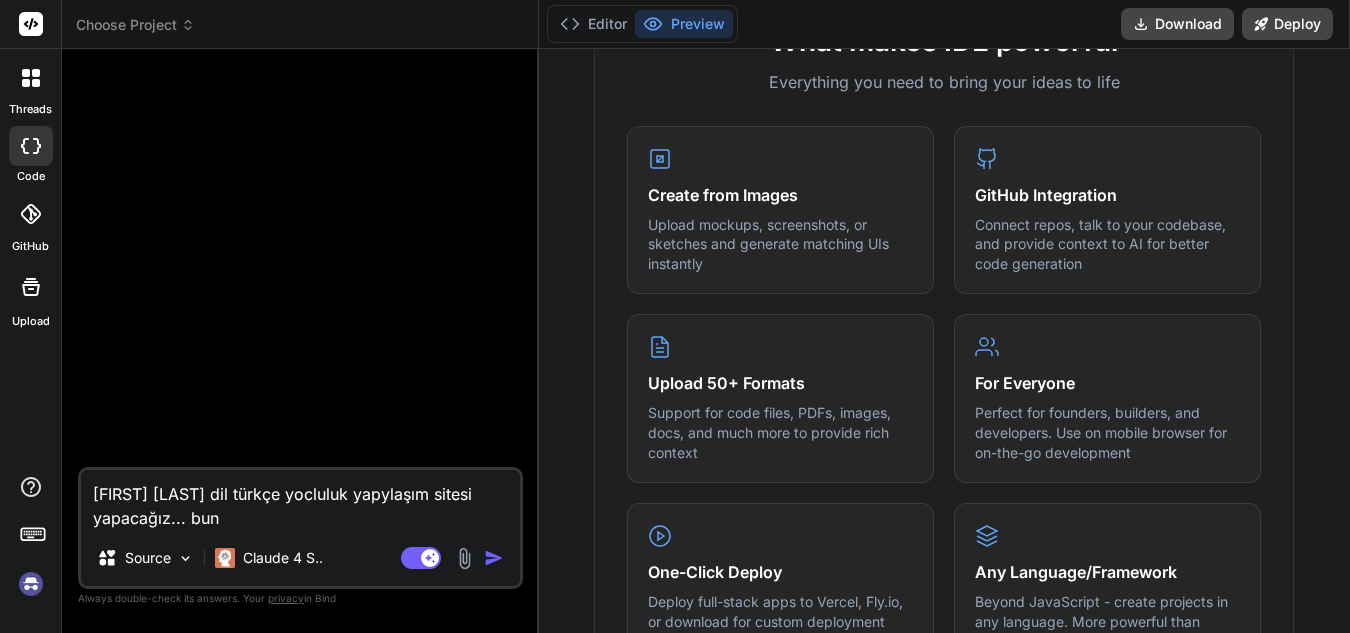 type on "ana dil türkçe yocluluk yapylaşım sitesi yapacağız... bunu" 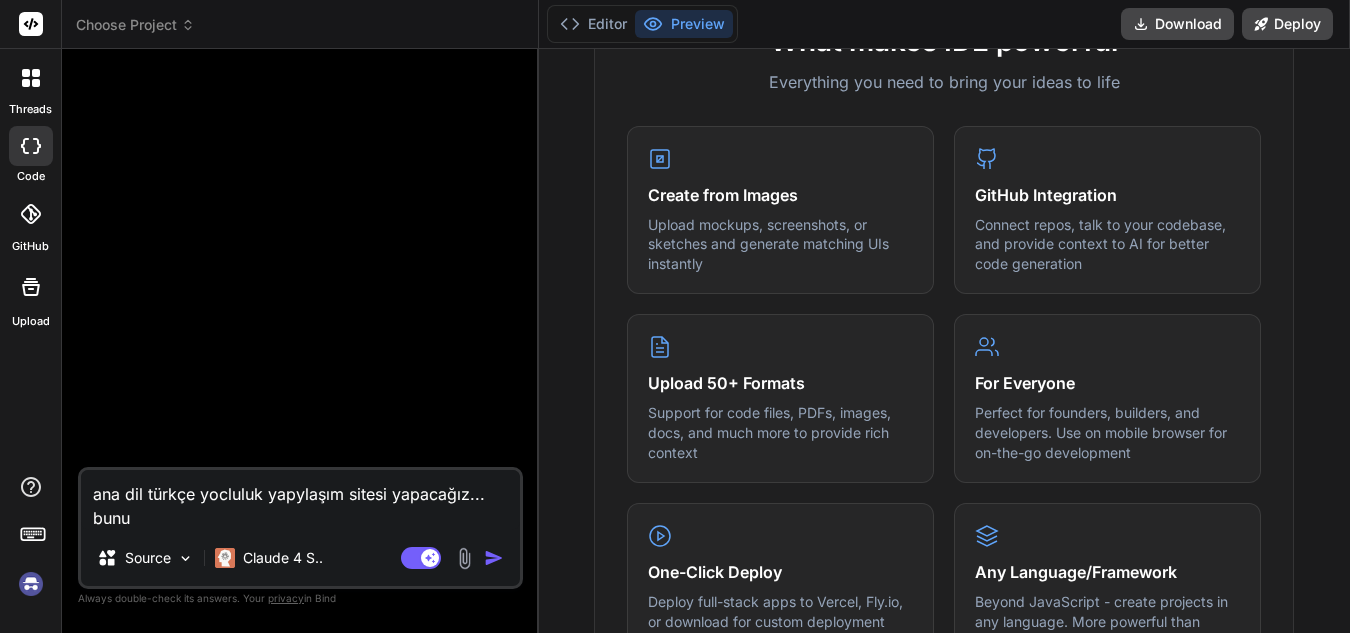 type on "ana dil türkçe yocluluk yapylaşım sitesi yapacağız... bunu" 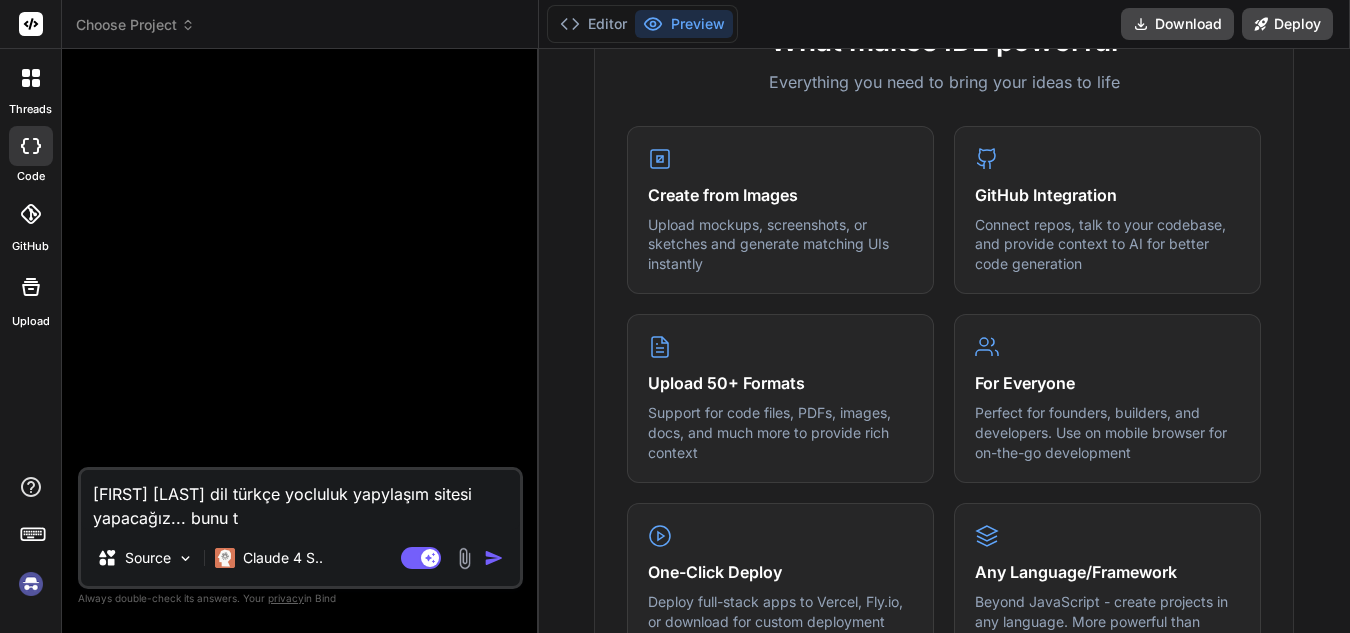 type on "ana dil türkçe yocluluk yapylaşım sitesi yapacağız... bunu ta" 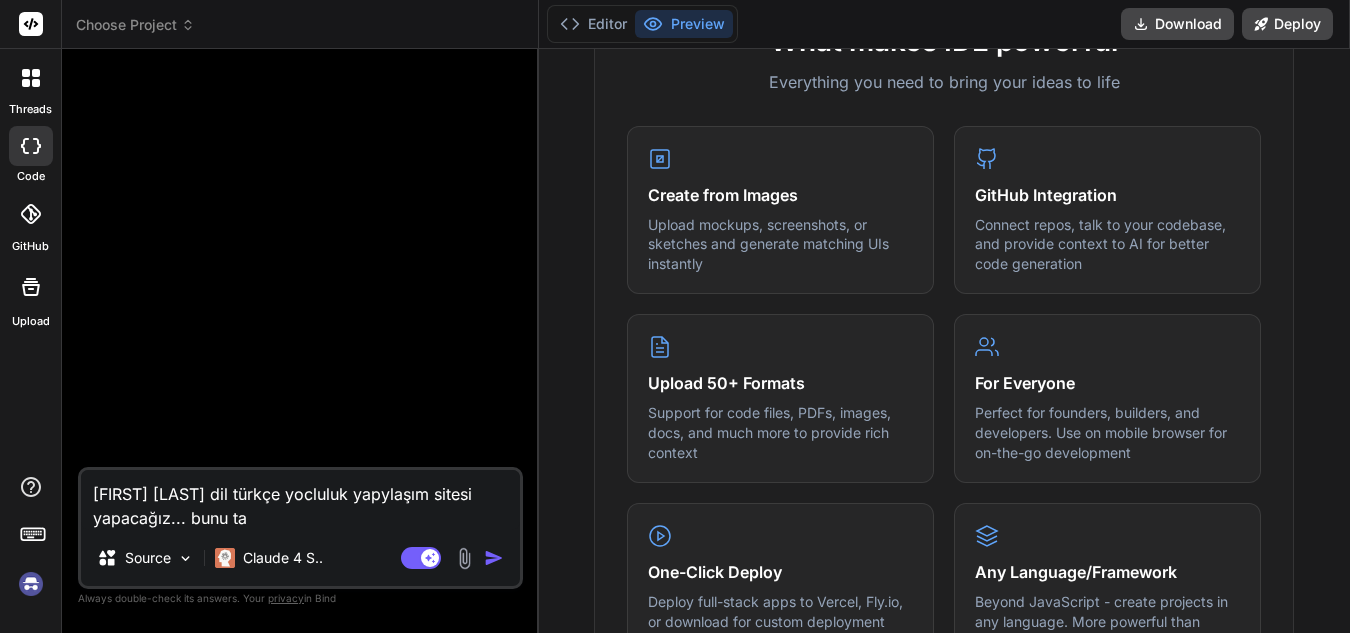type on "ana dil türkçe yocluluk yapylaşım sitesi yapacağız... bunu tam" 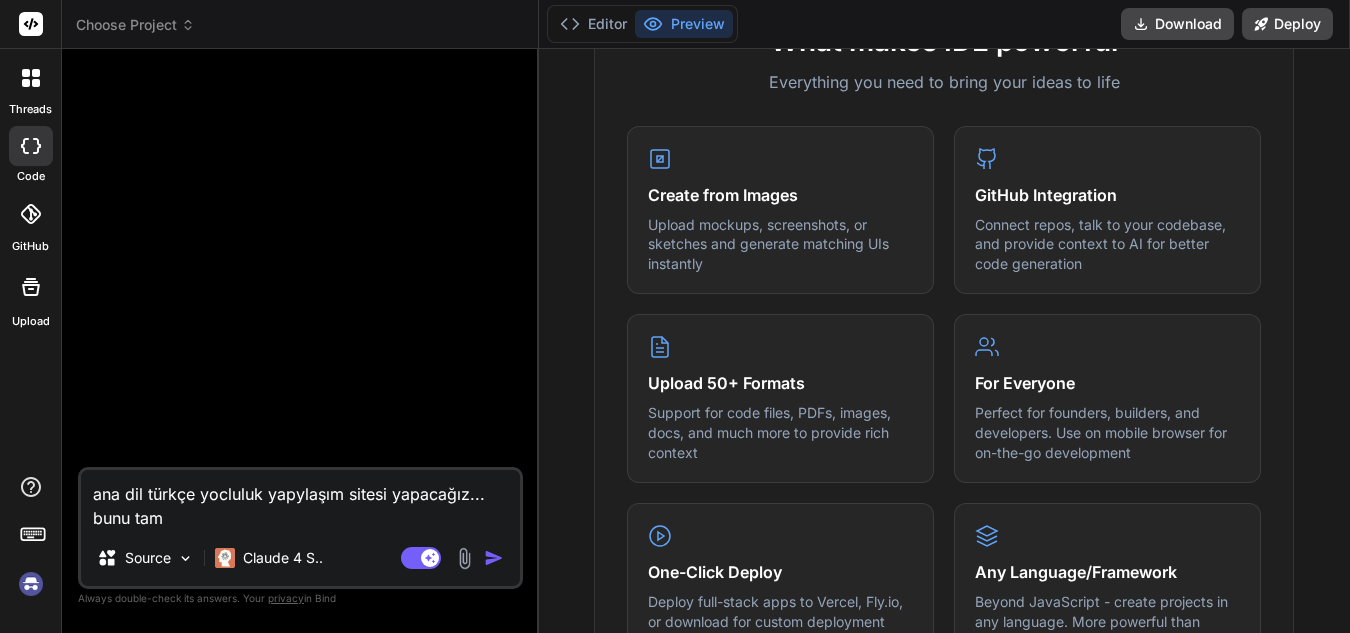 type on "ana dil türkçe yocluluk yapylaşım sitesi yapacağız... bunu tama" 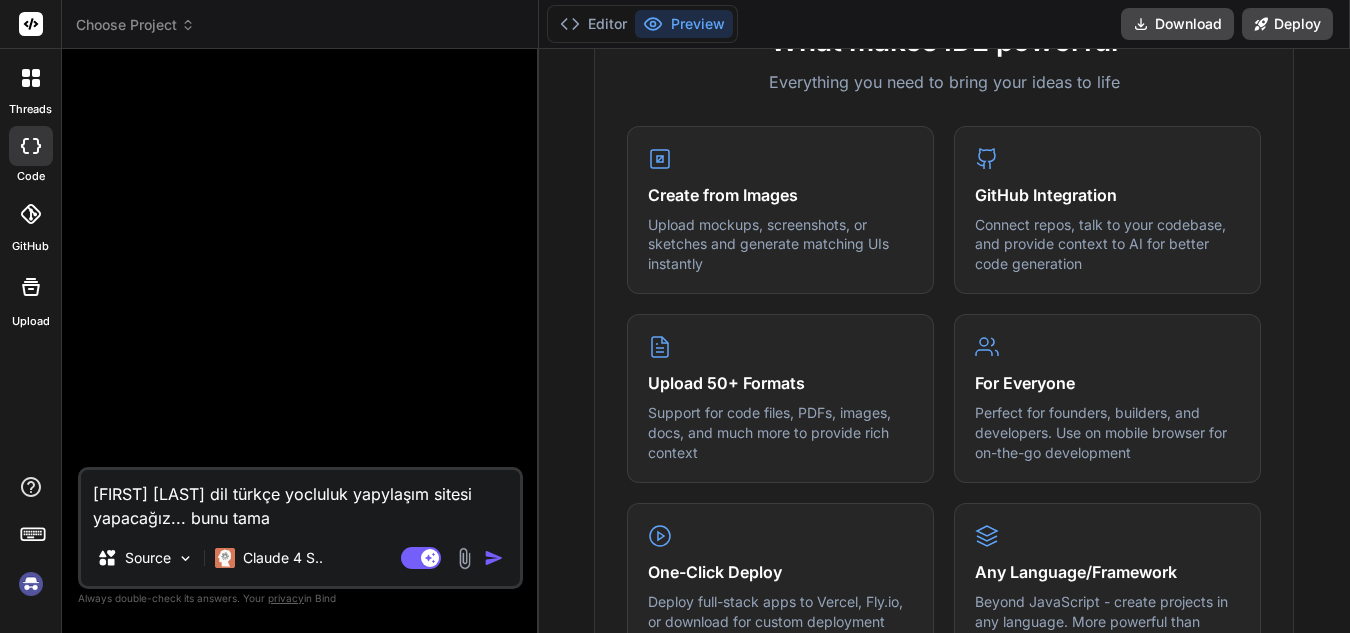 type on "ana dil türkçe yocluluk yapylaşım sitesi yapacağız... bunu tamam" 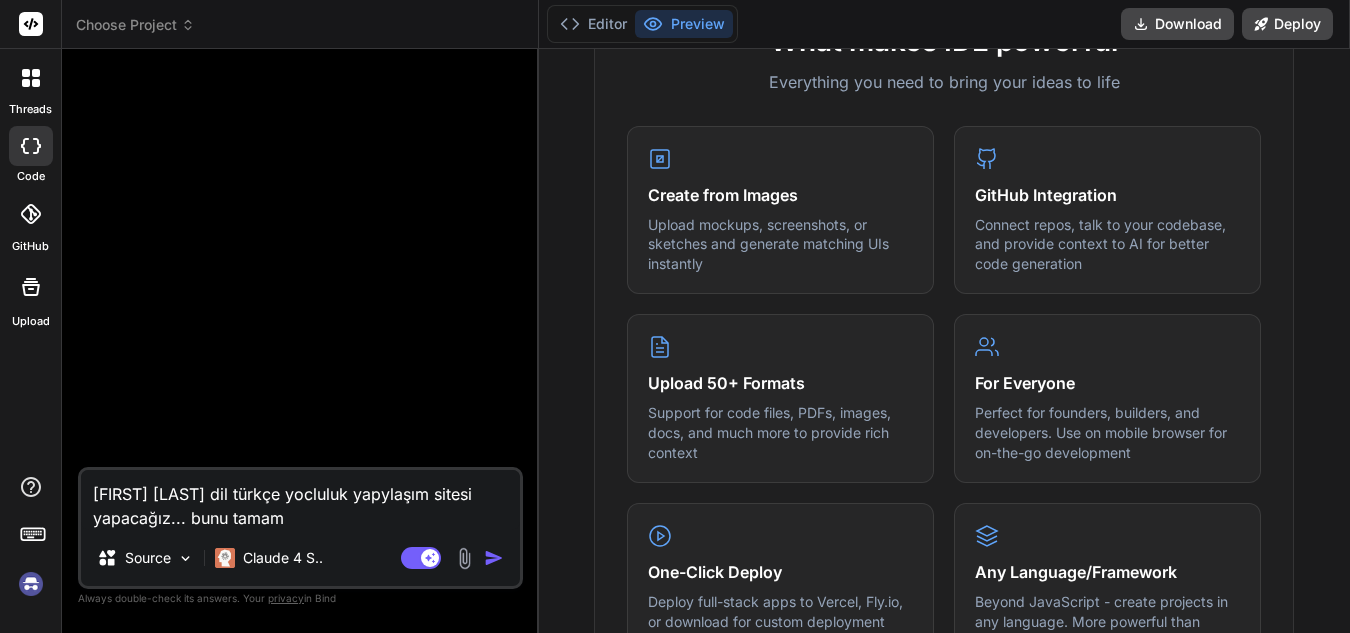 type on "ana dil türkçe yocluluk yapylaşım sitesi yapacağız... bunu tamame" 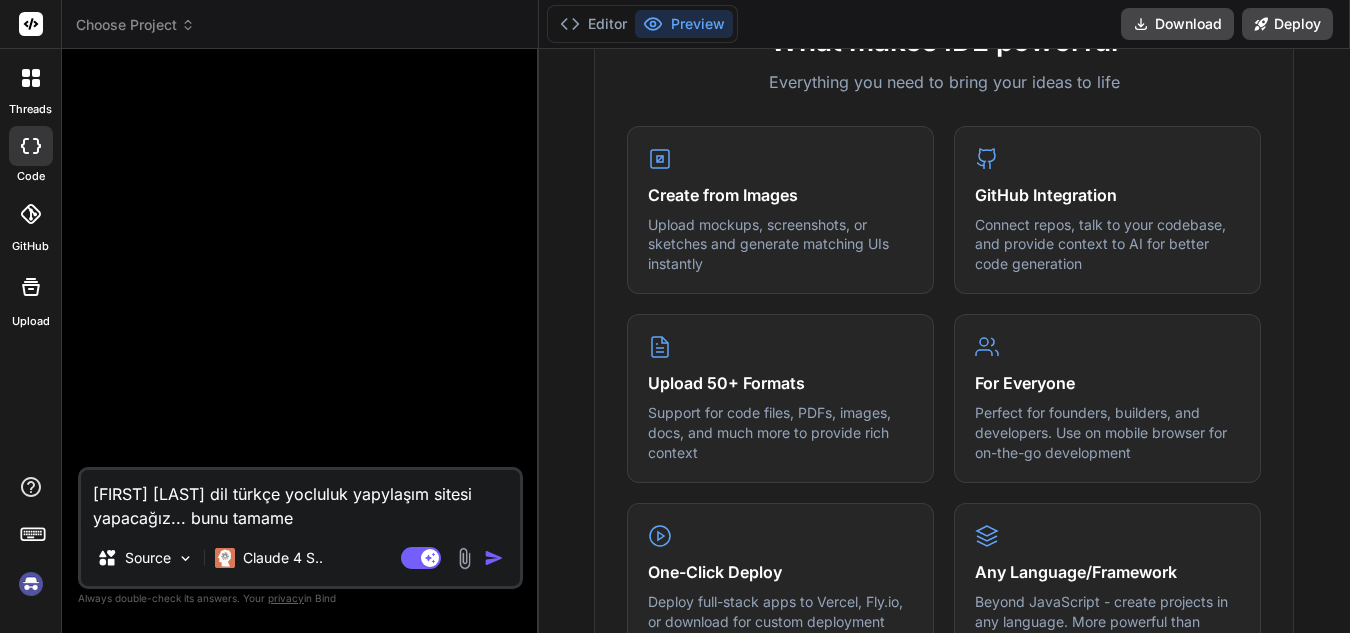 type on "x" 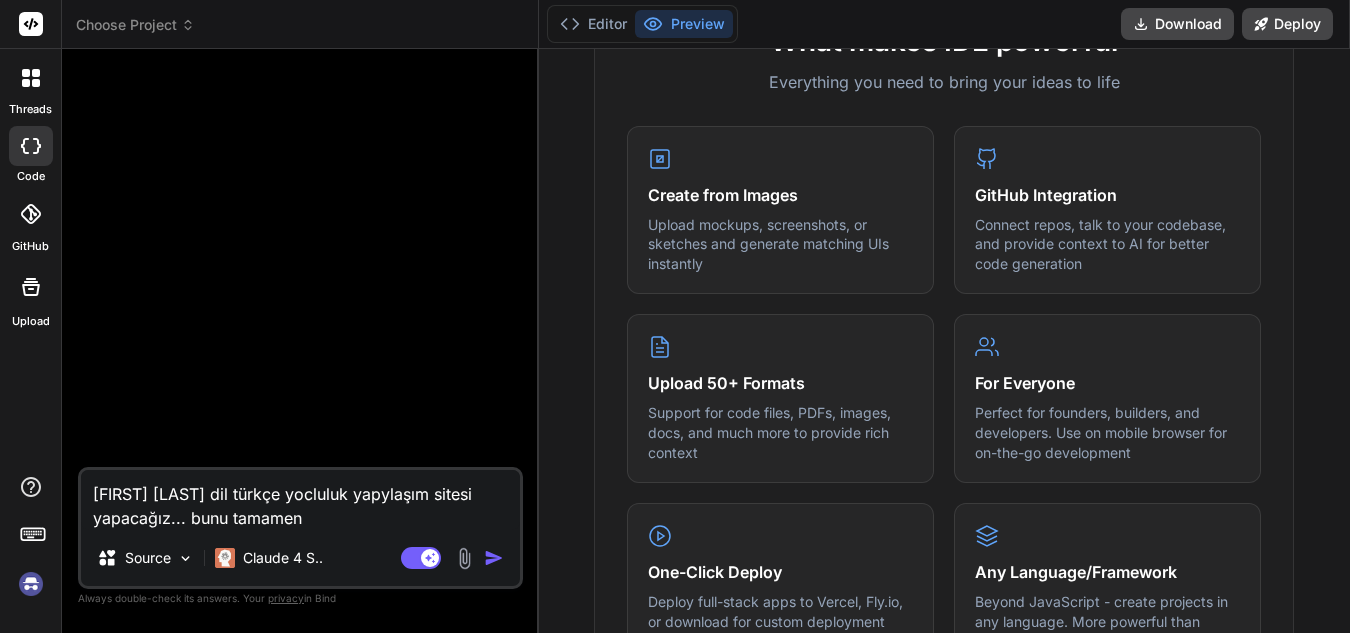 type on "ana dil türkçe yocluluk yapylaşım sitesi yapacağız... bunu tamamen" 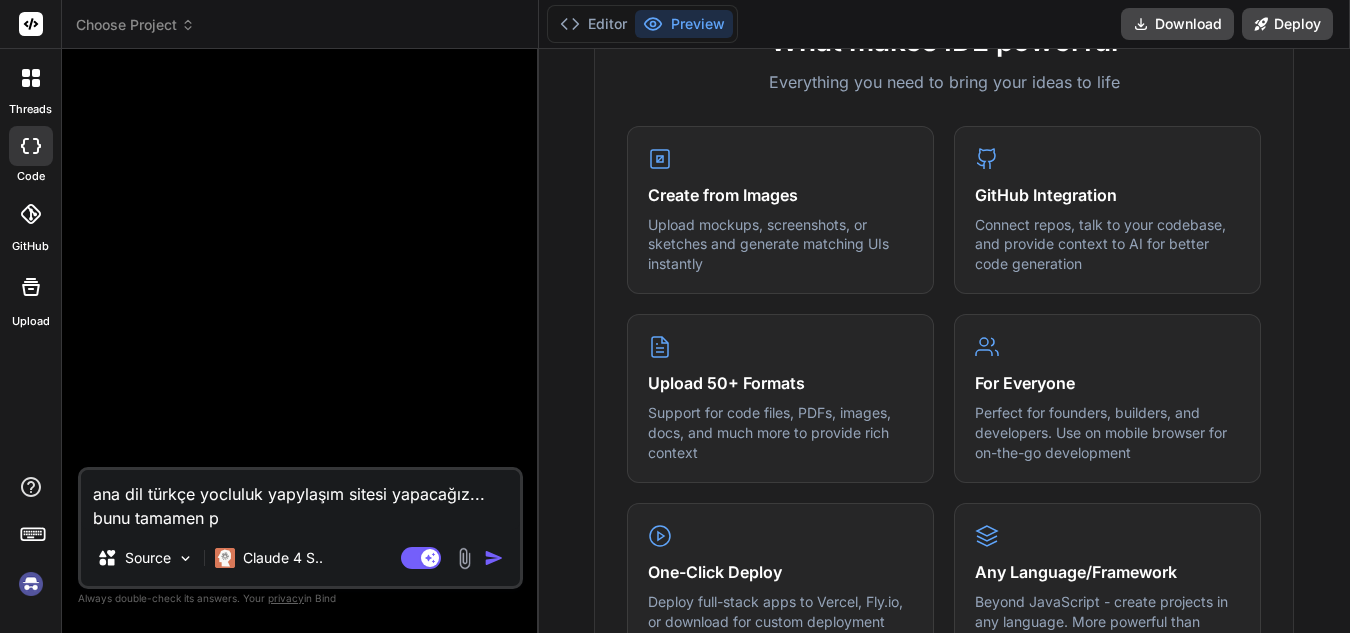 type on "ana dil türkçe yocluluk yapylaşım sitesi yapacağız... bunu tamamen ph" 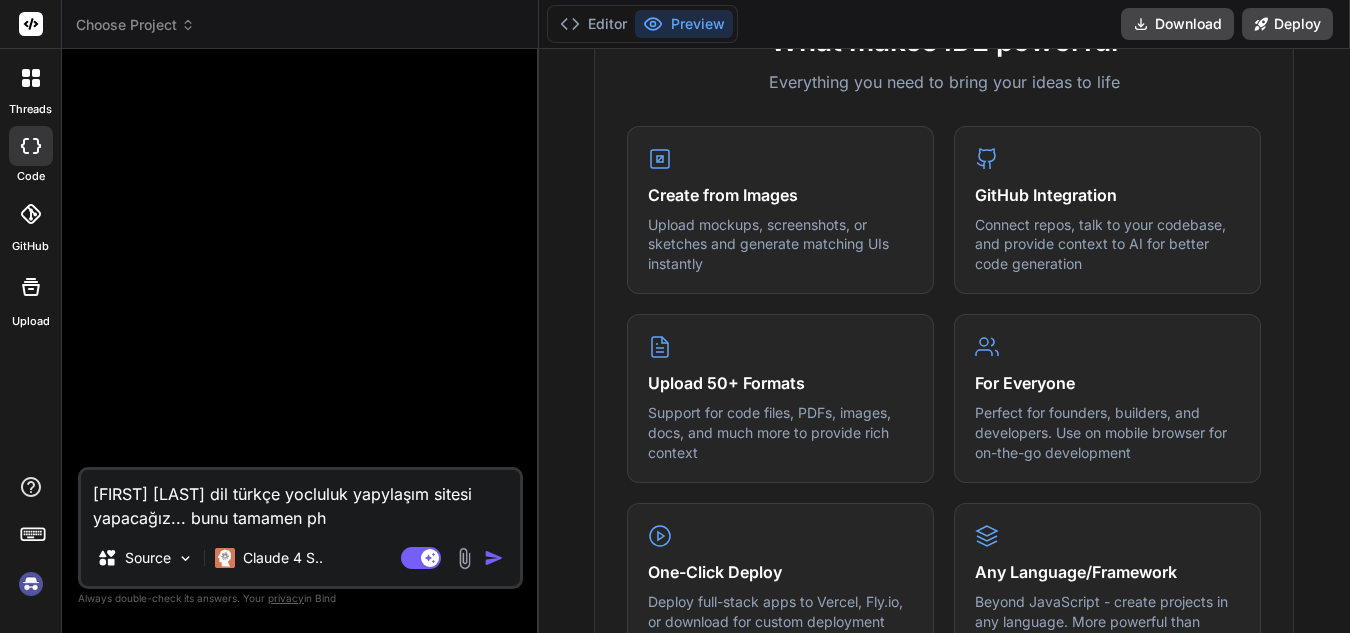 type on "x" 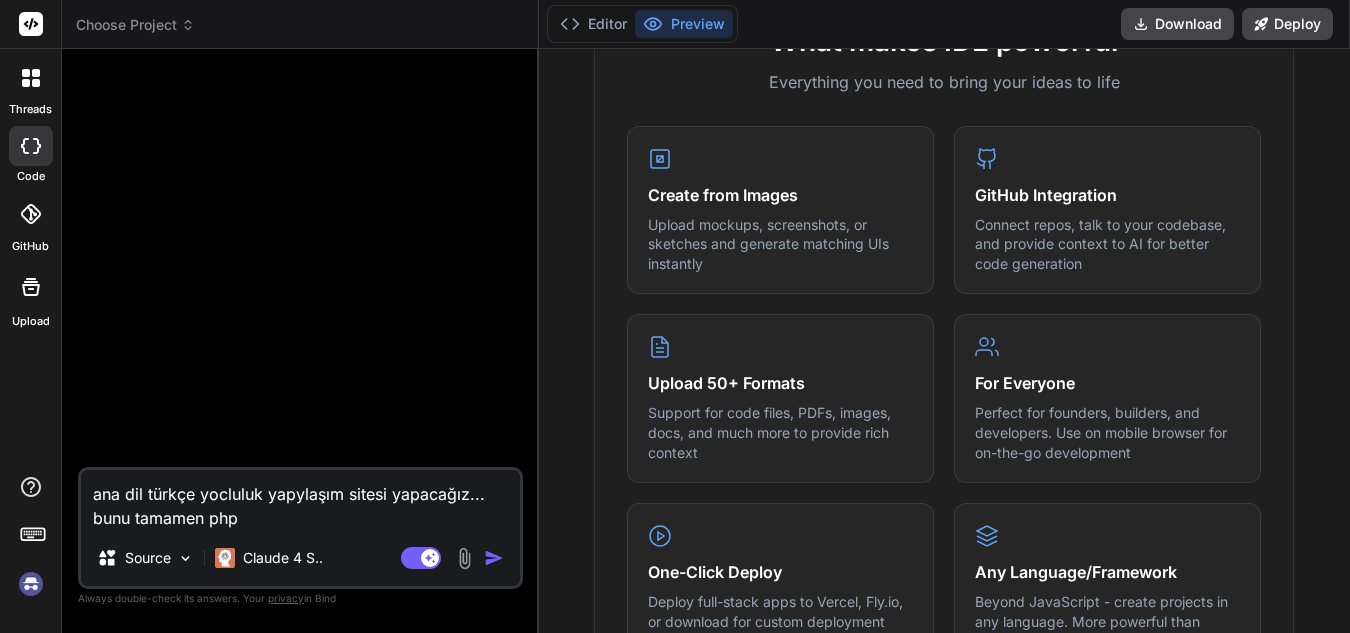 type on "ana dil türkçe yocluluk yapylaşım sitesi yapacağız... bunu tamamen php" 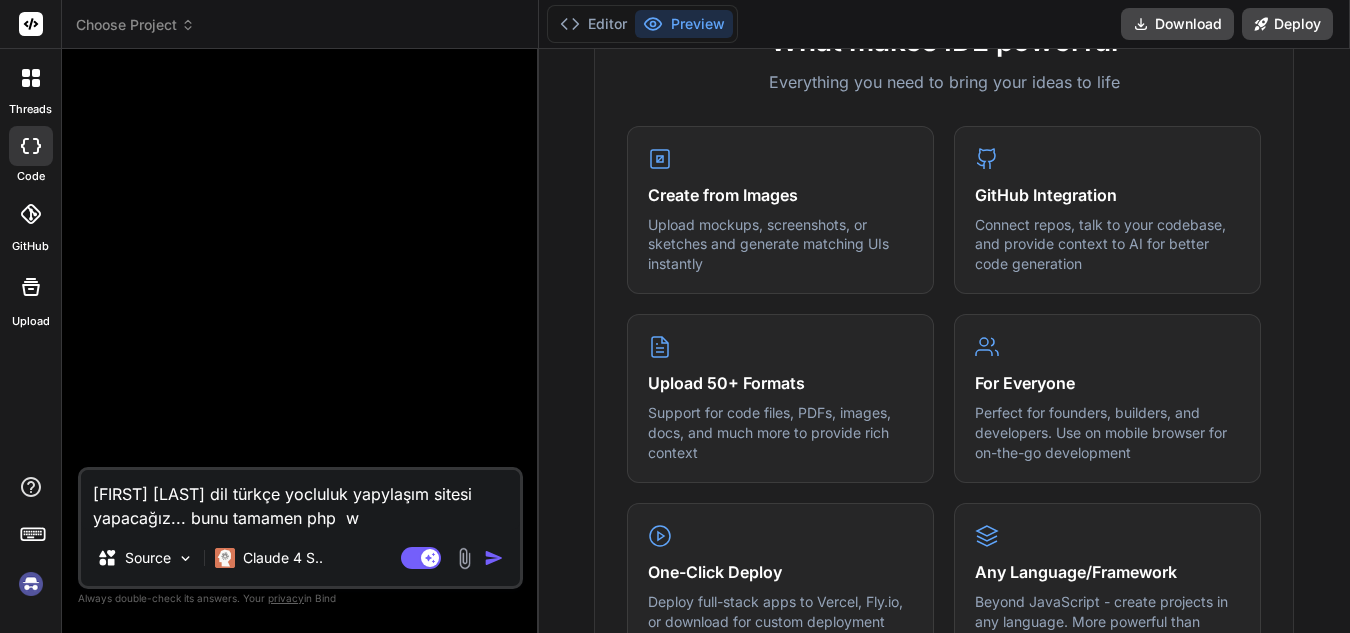 type on "ana dil türkçe yocluluk yapylaşım sitesi yapacağız... bunu tamamen php  wo" 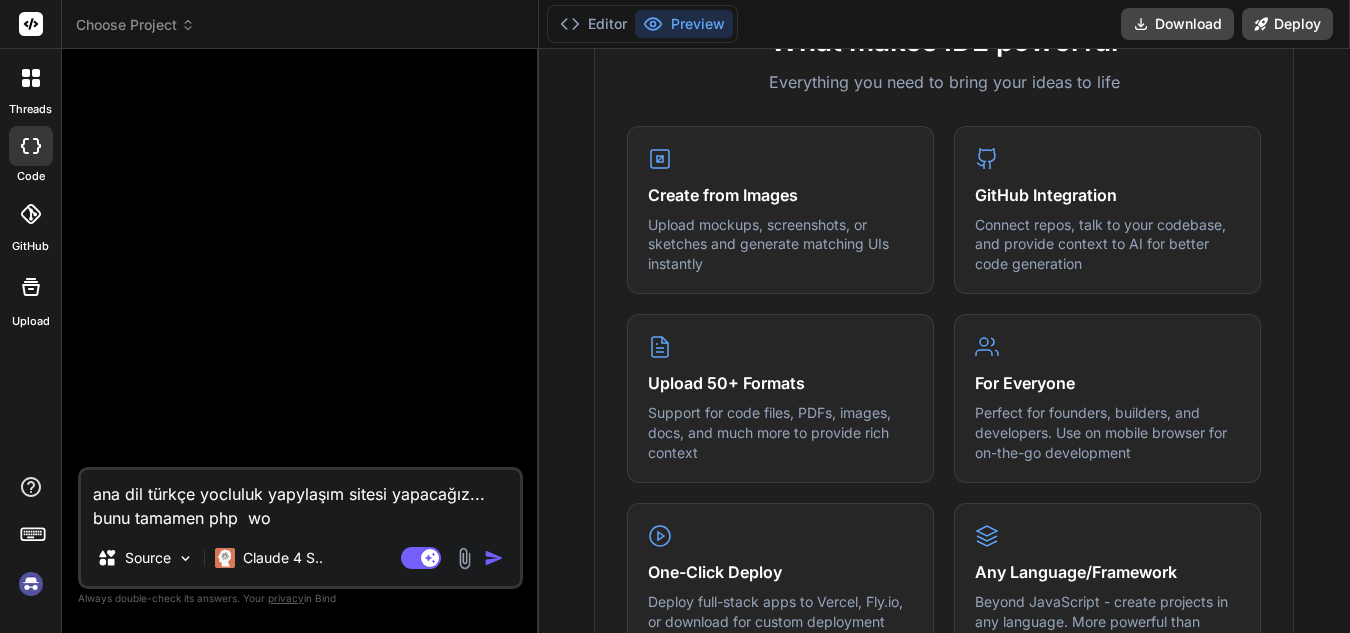 type on "x" 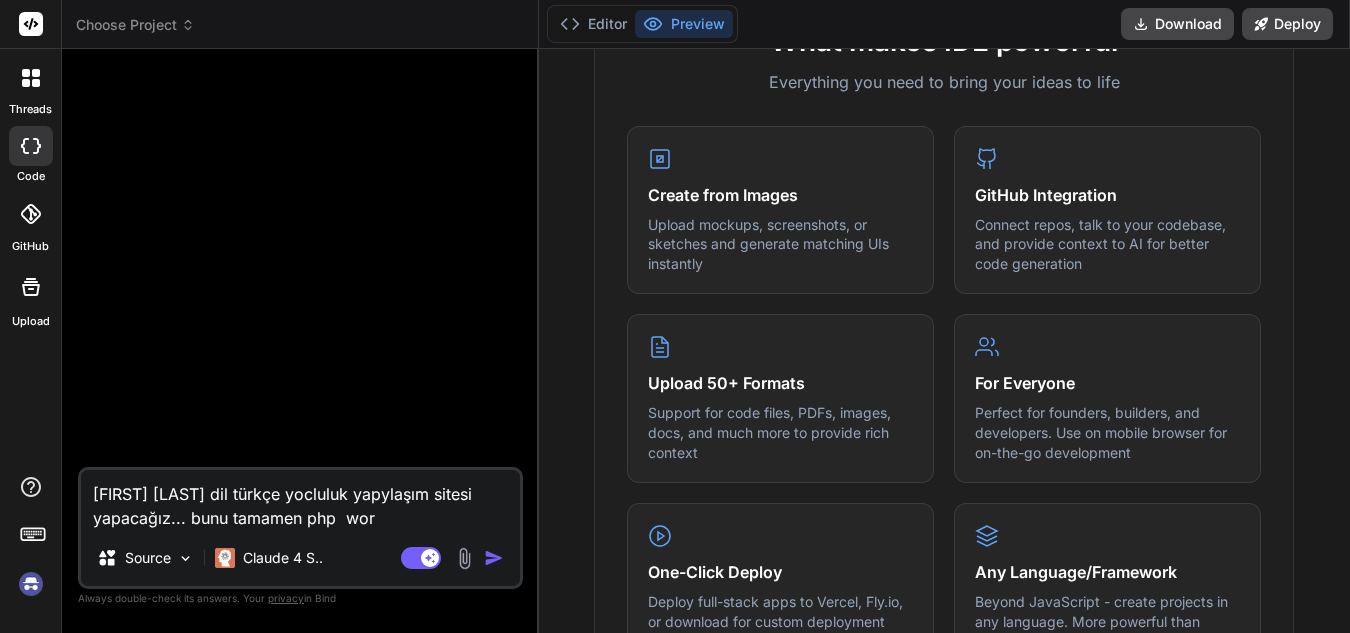 type on "x" 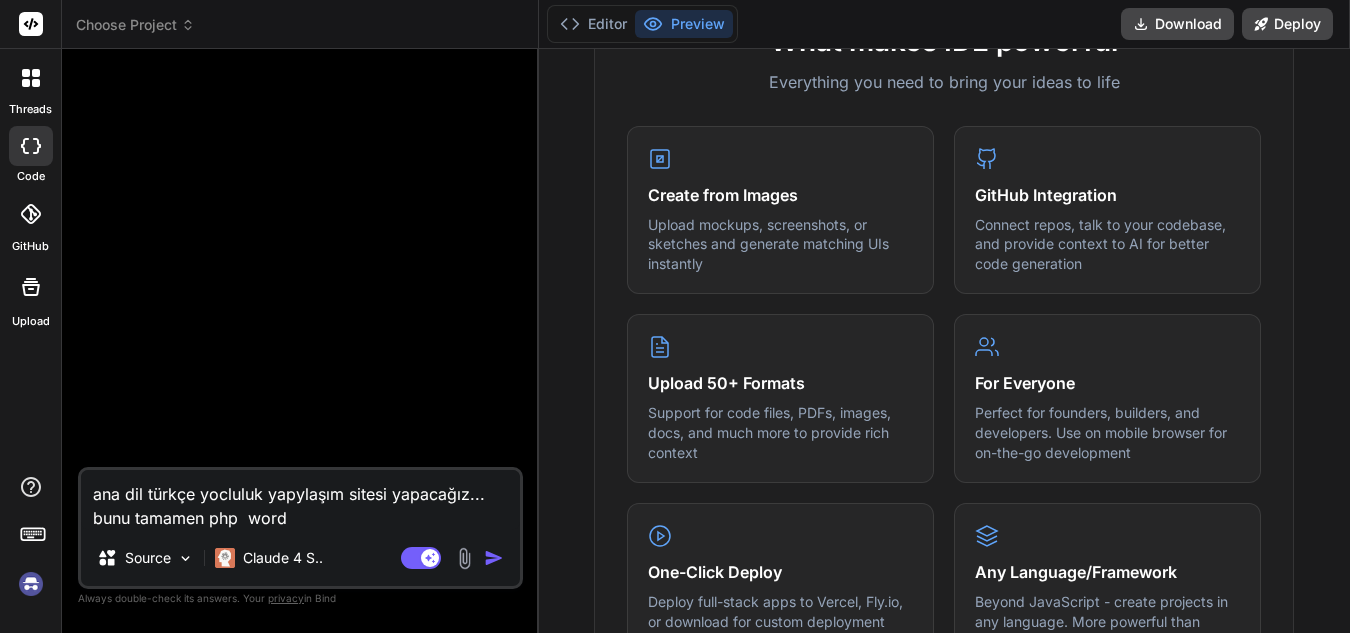 type on "ana dil türkçe yocluluk yapylaşım sitesi yapacağız... bunu tamamen php  wordp" 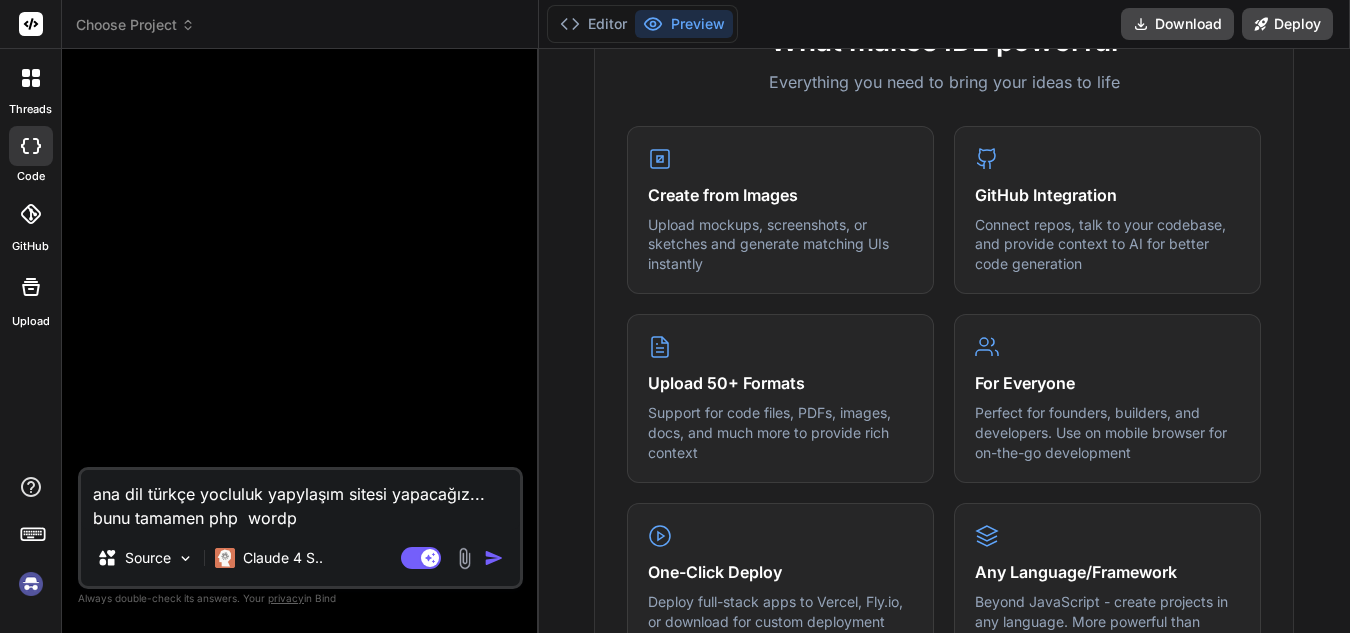 type on "ana dil türkçe yocluluk yapylaşım sitesi yapacağız... bunu tamamen php  wordpr" 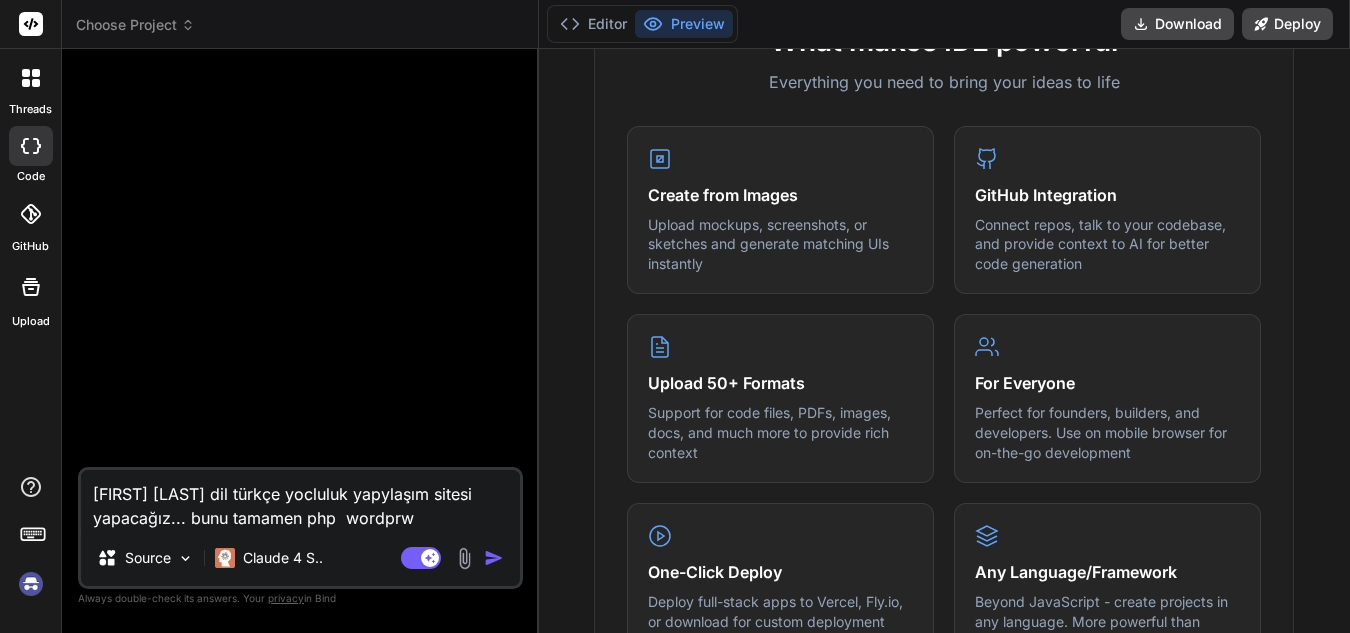 type on "ana dil türkçe yocluluk yapylaşım sitesi yapacağız... bunu tamamen php  wordprwe" 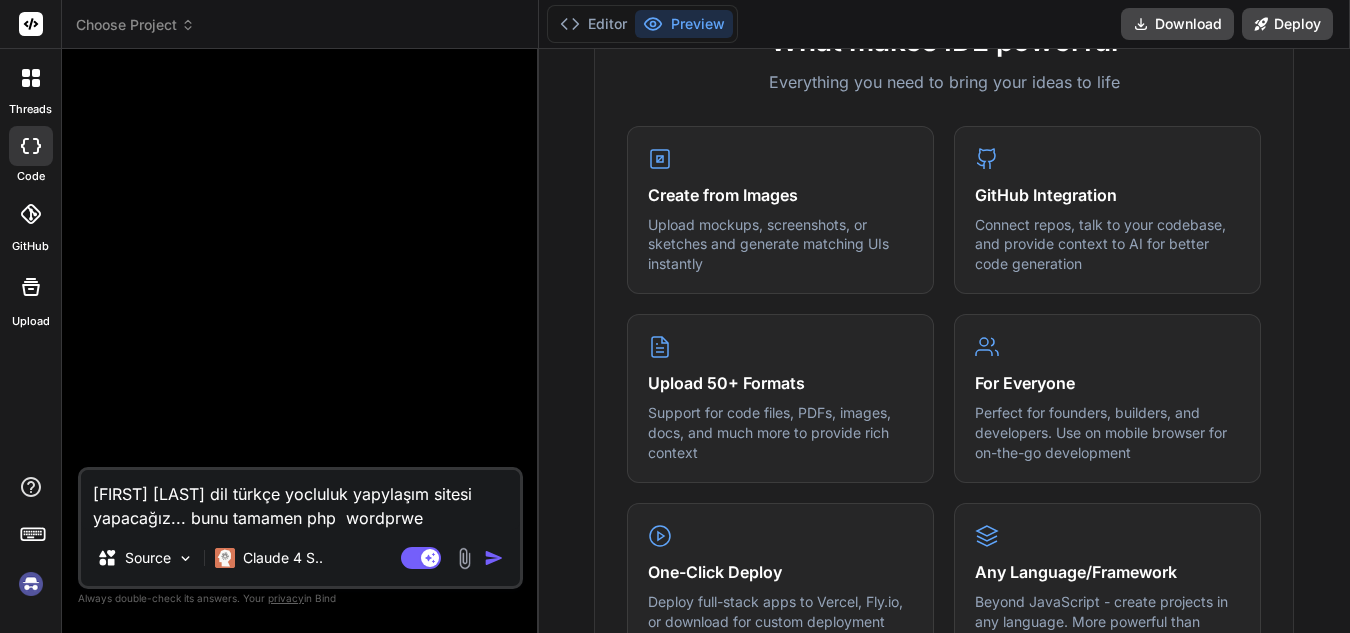 type on "ana dil türkçe yocluluk yapylaşım sitesi yapacağız... bunu tamamen php  wordprwee" 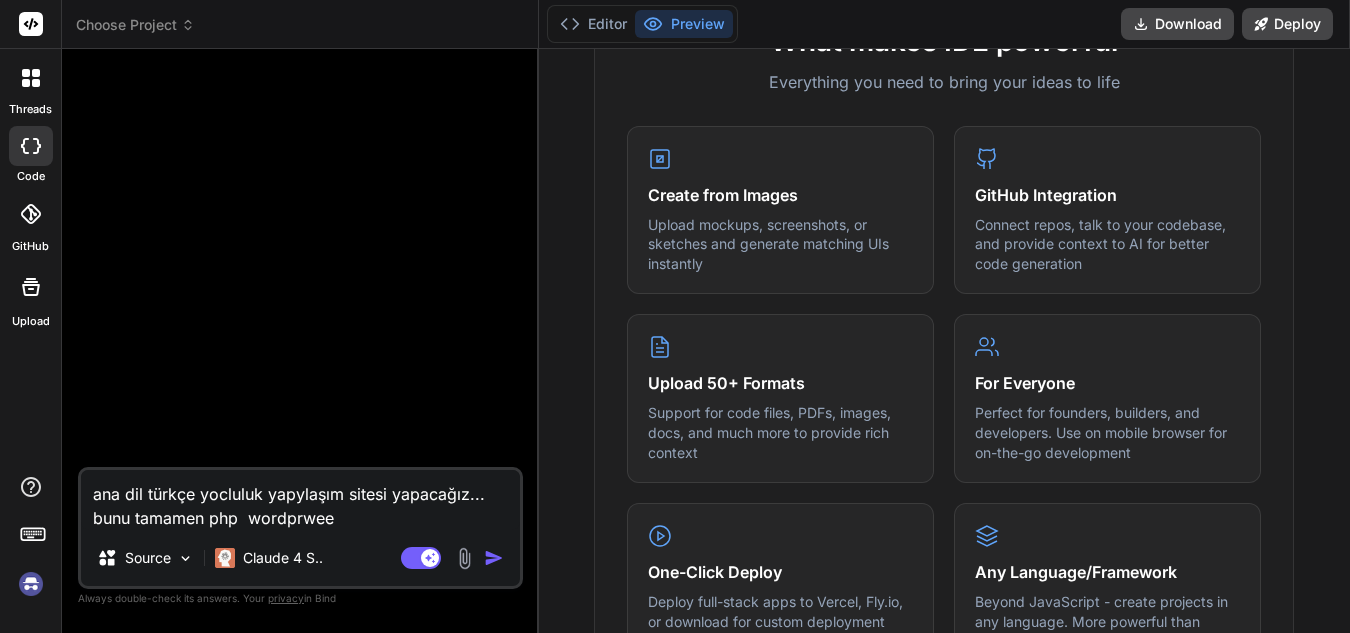 type on "ana dil türkçe yocluluk yapylaşım sitesi yapacağız... bunu tamamen php  wordprwees" 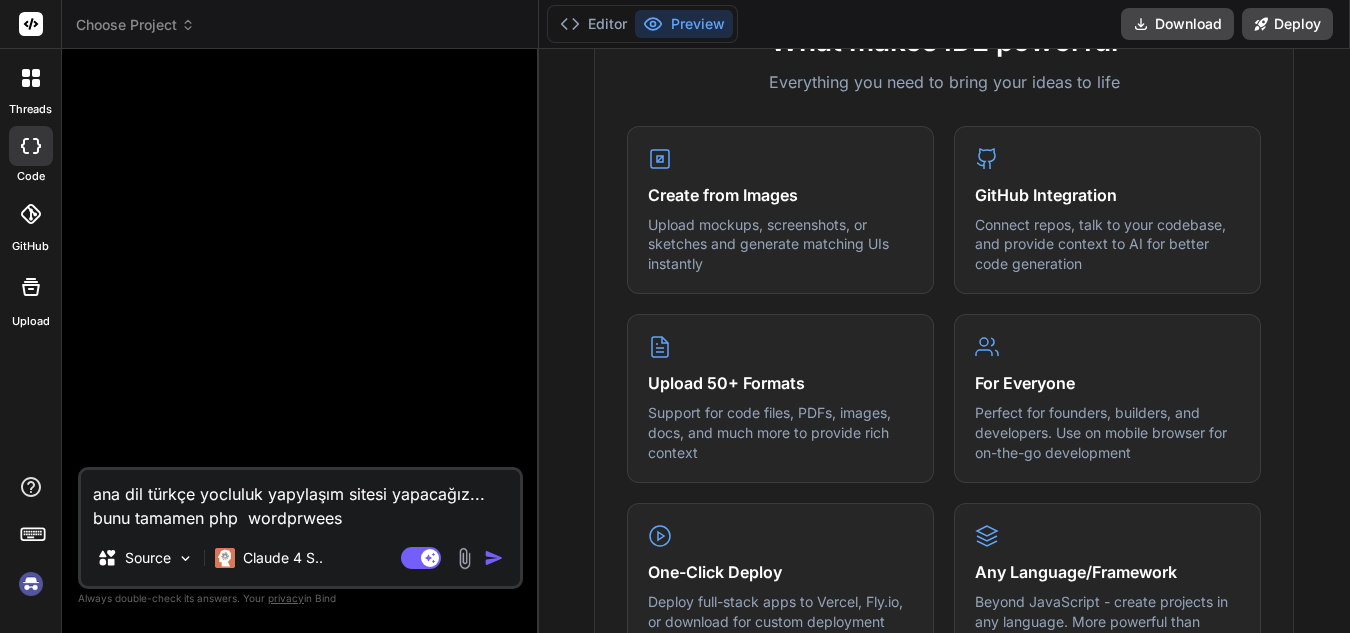 type on "ana dil türkçe yocluluk yapylaşım sitesi yapacağız... bunu tamamen php  wordprweess" 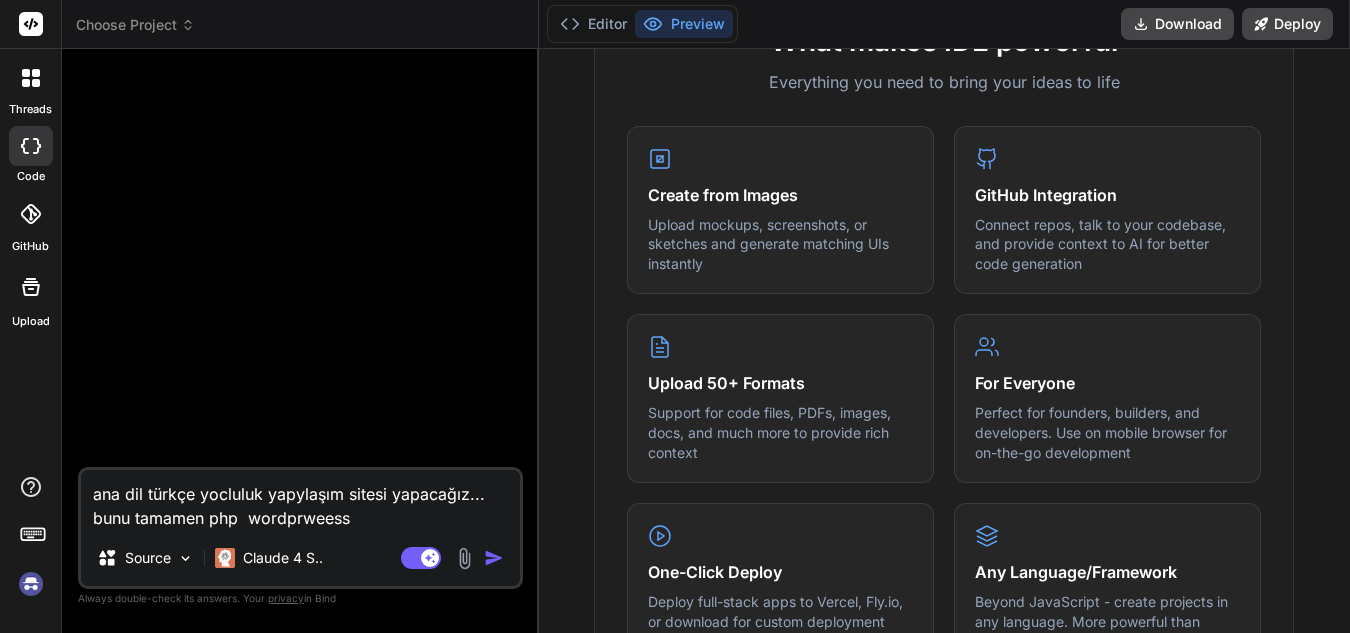 type on "x" 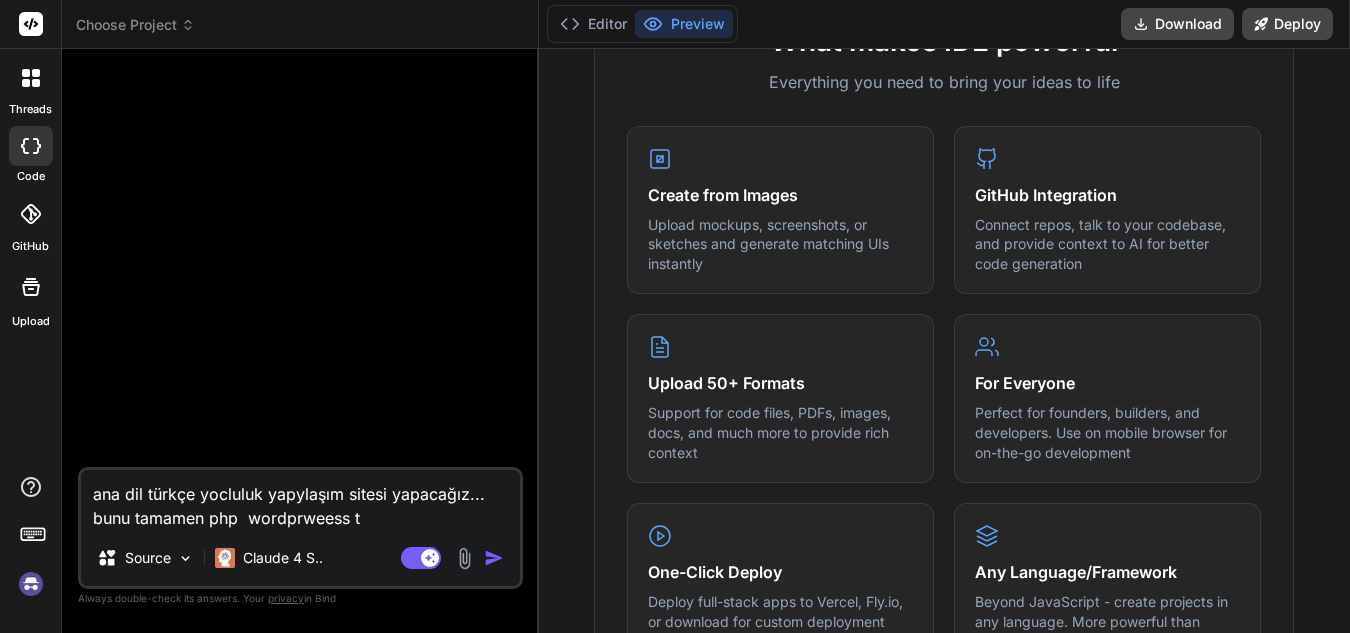 type on "ana dil türkçe yocluluk yapylaşım sitesi yapacağız... bunu tamamen php  wordprweess te" 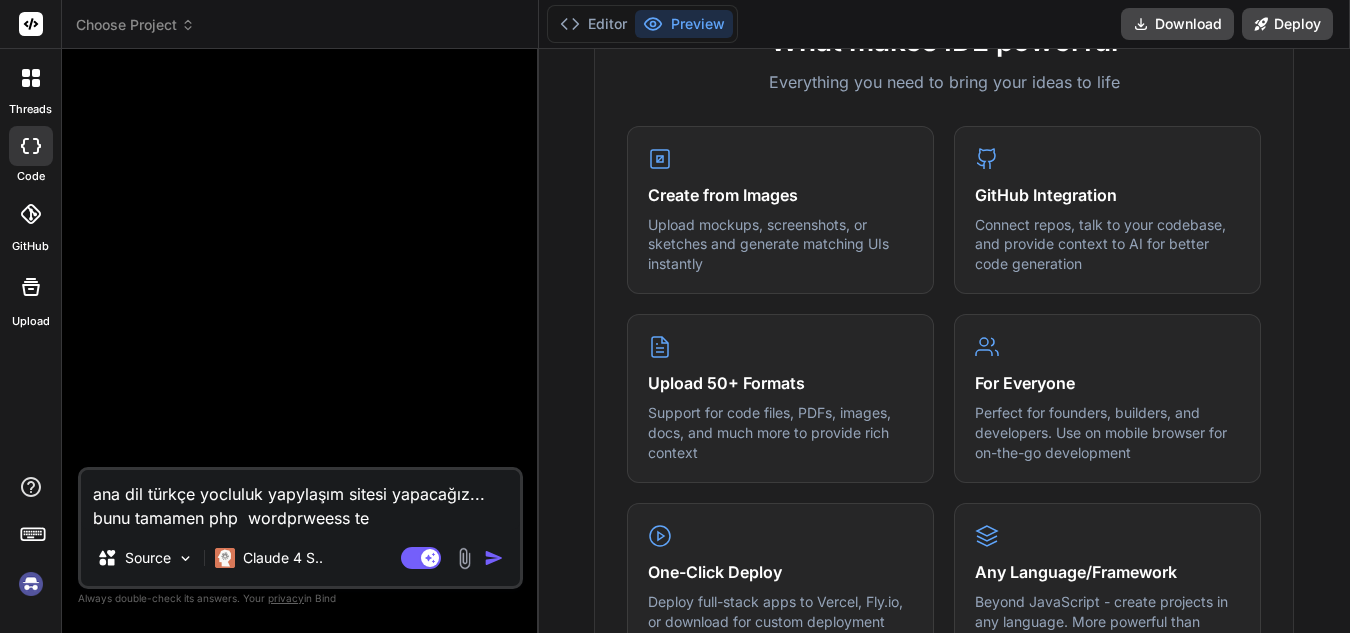 type on "ana dil türkçe yocluluk yapylaşım sitesi yapacağız... bunu tamamen php  wordprweess tem" 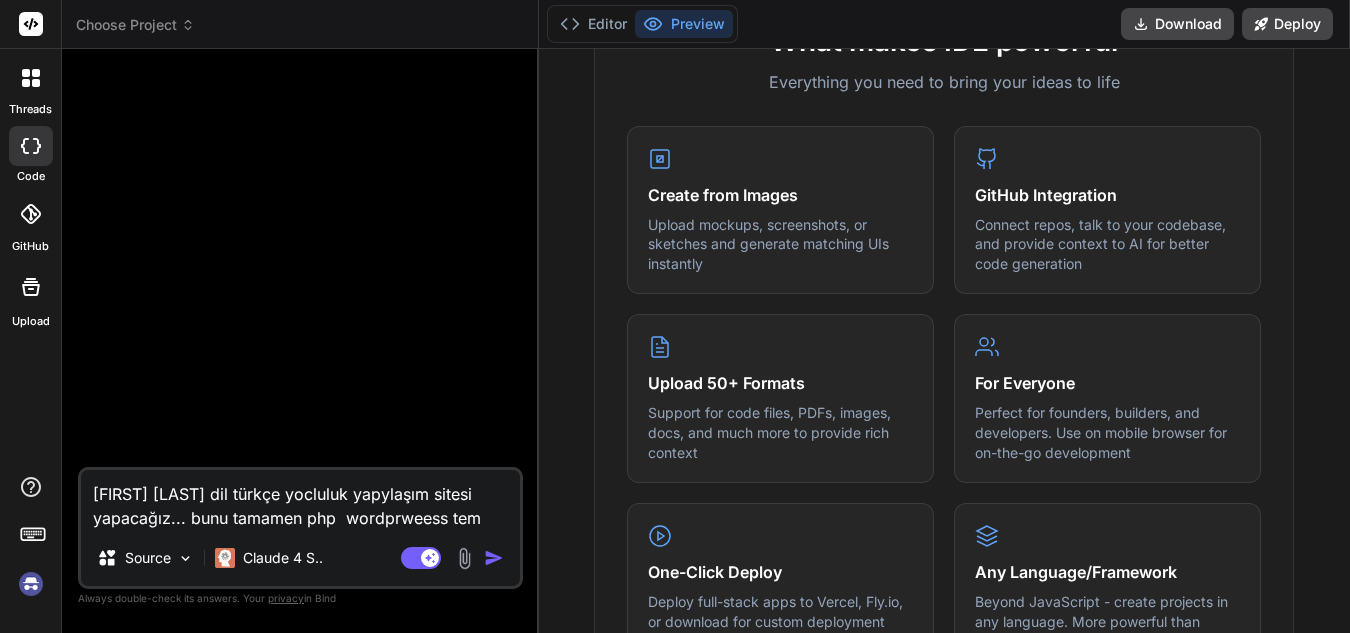 type on "ana dil türkçe yocluluk yapylaşım sitesi yapacağız... bunu tamamen php  wordprweess tema" 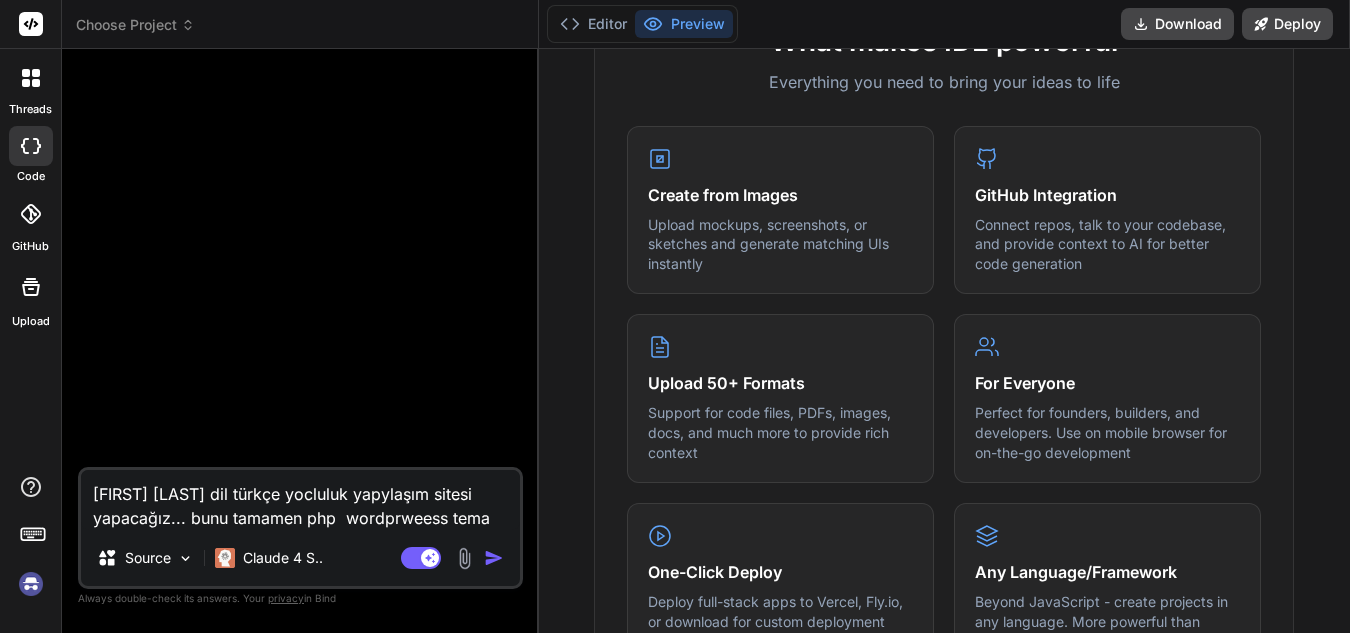 type on "ana dil türkçe yocluluk yapylaşım sitesi yapacağız... bunu tamamen php  wordprweess temas" 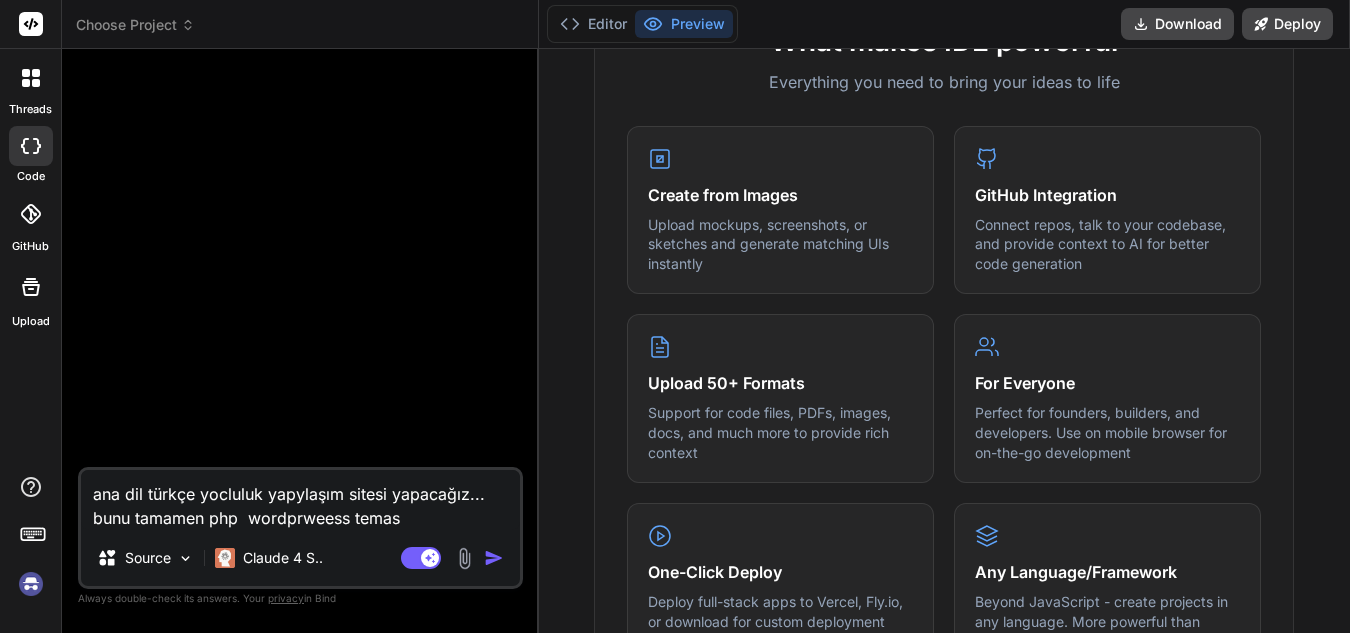 type on "ana dil türkçe yocluluk yapylaşım sitesi yapacağız... bunu tamamen php  wordprweess teması" 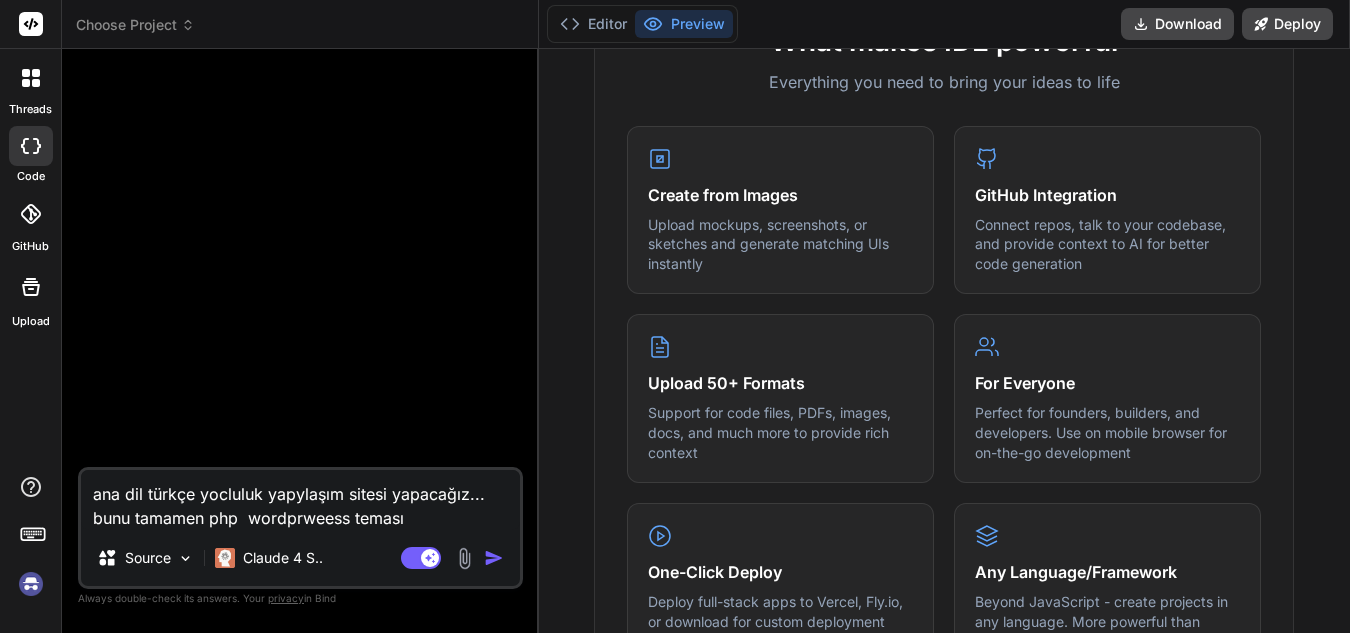 type on "ana dil türkçe yocluluk yapylaşım sitesi yapacağız... bunu tamamen php  wordprweess teması" 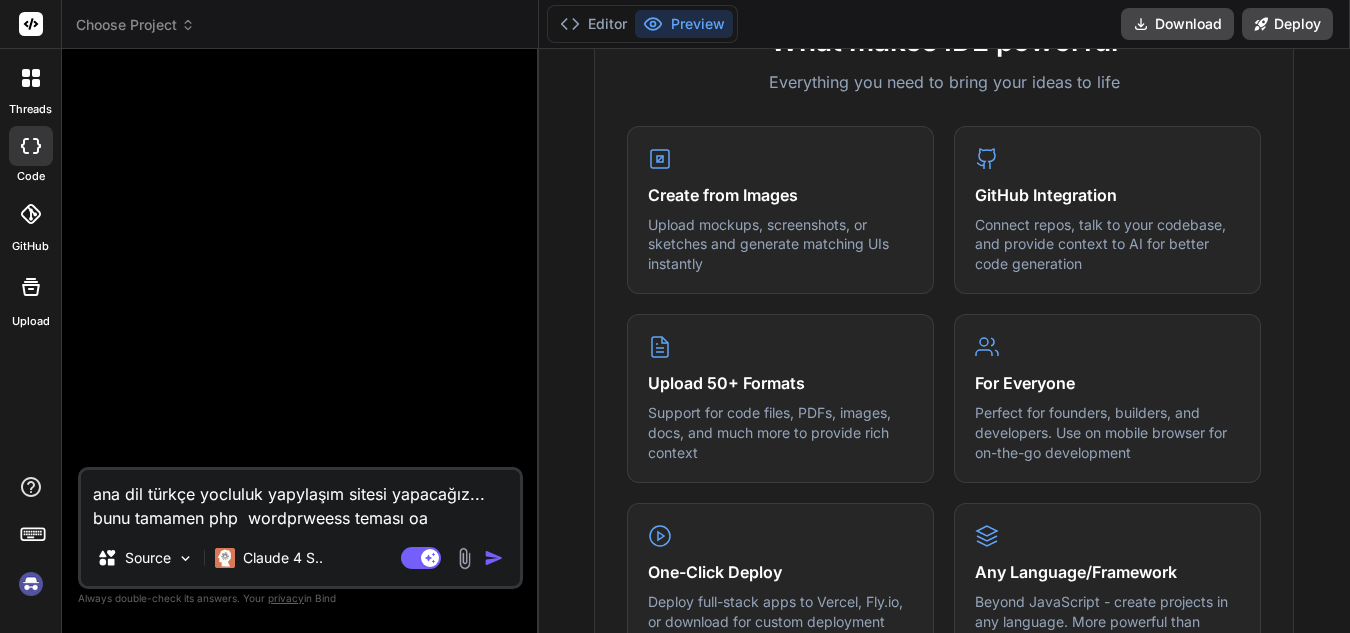 type on "ana dil türkçe yocluluk yapylaşım sitesi yapacağız... bunu tamamen php  wordprweess teması oal" 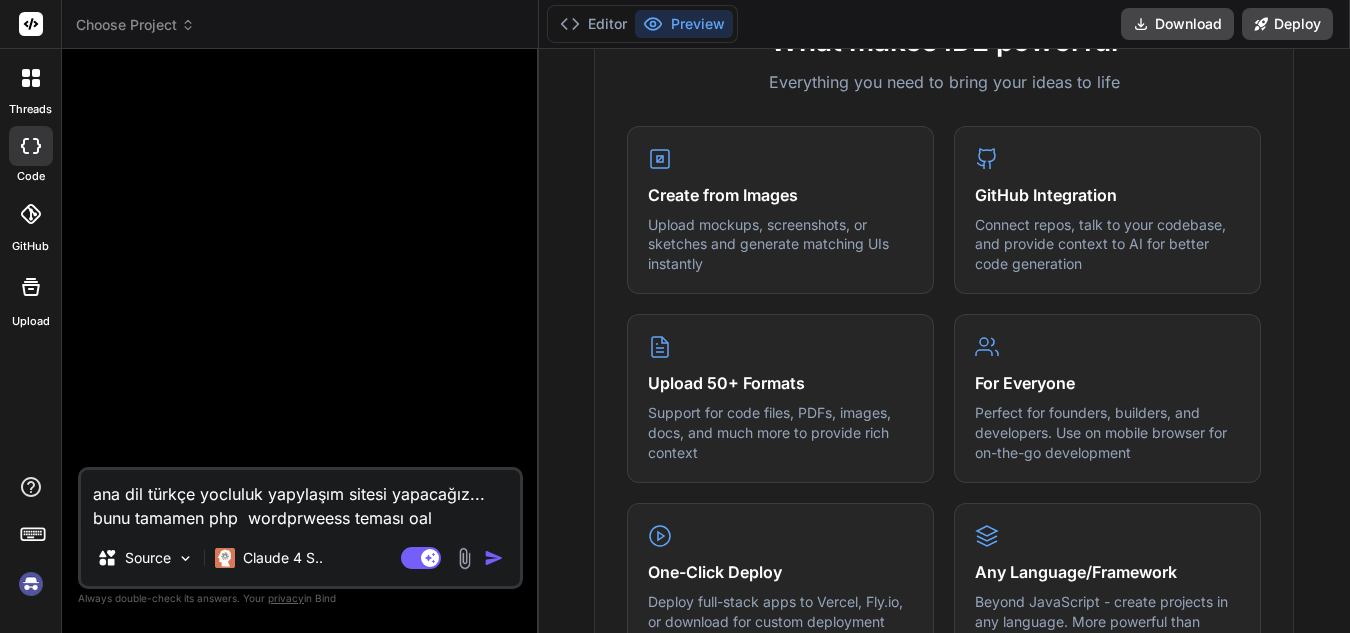 type on "ana dil türkçe yocluluk yapylaşım sitesi yapacağız... bunu tamamen php  wordprweess teması oalc" 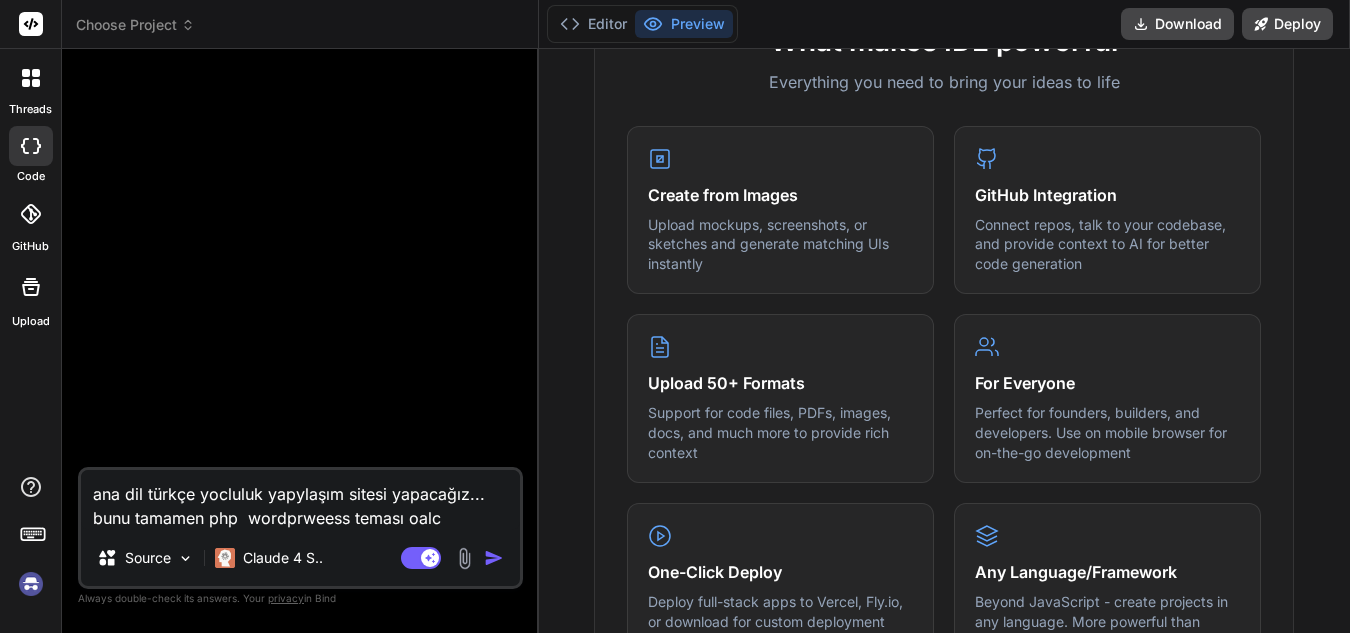 type on "ana dil türkçe yocluluk yapylaşım sitesi yapacağız... bunu tamamen php  wordprweess teması oalca" 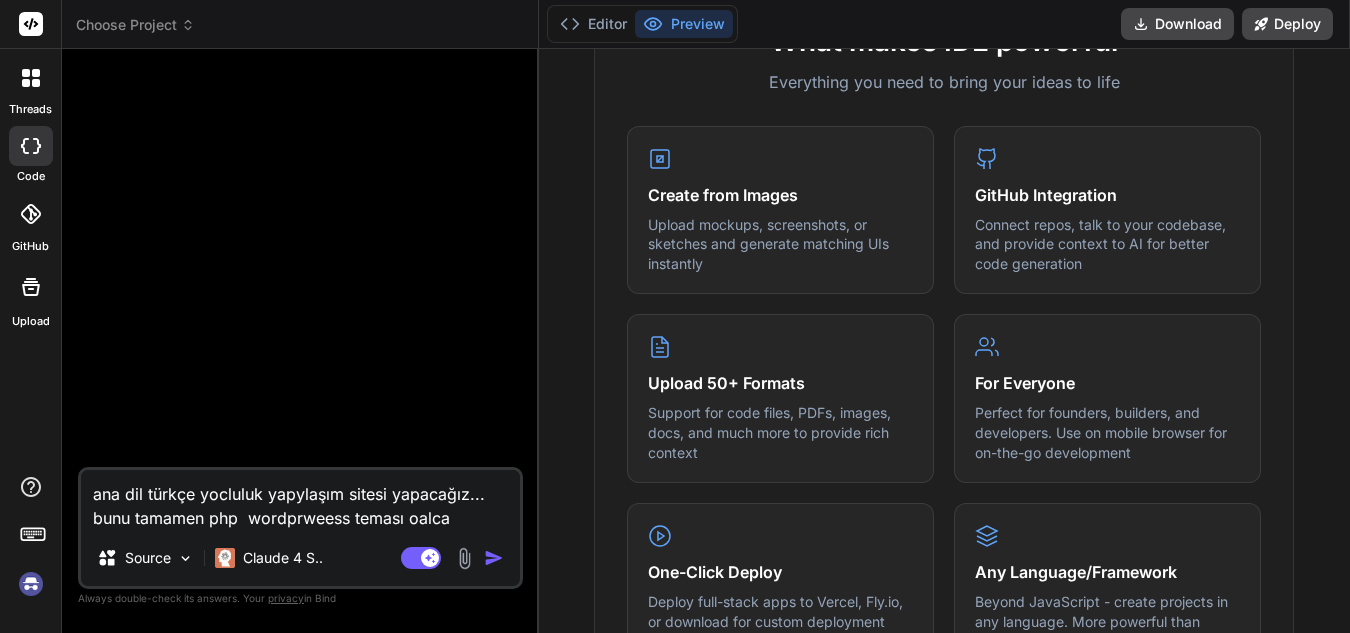 type on "ana dil türkçe yocluluk yapylaşım sitesi yapacağız... bunu tamamen php  wordprweess teması oalcak" 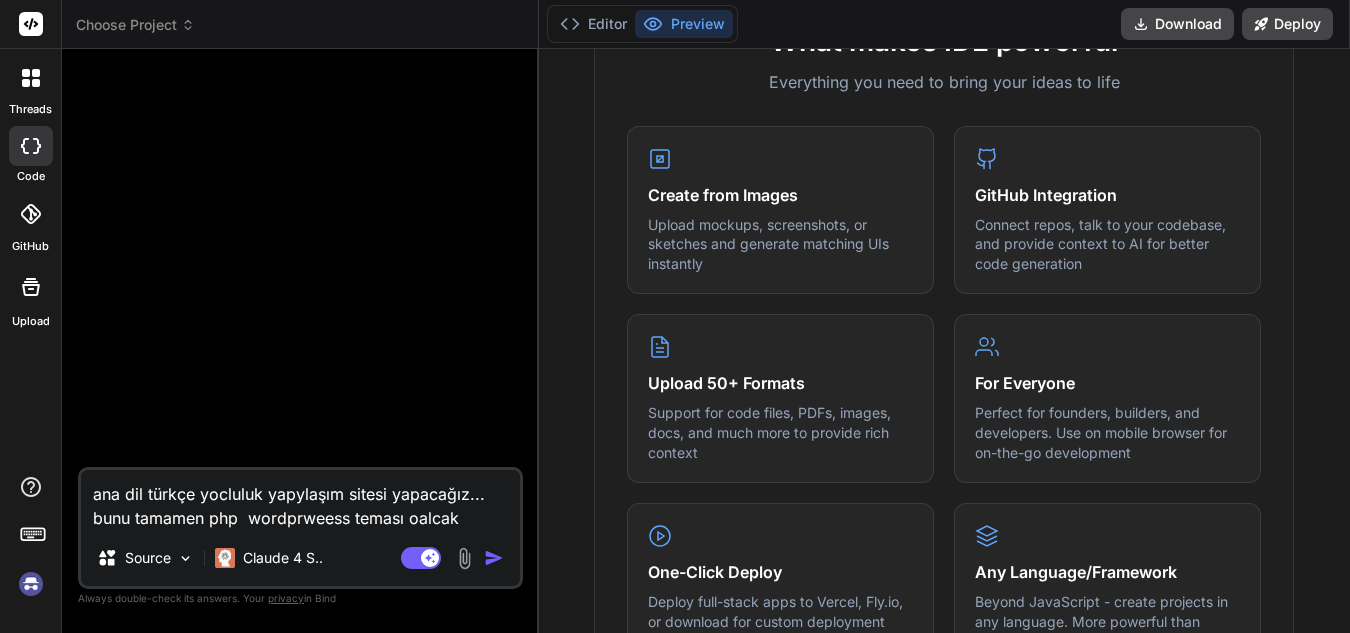 type on "ana dil türkçe yocluluk yapylaşım sitesi yapacağız... bunu tamamen php  wordprweess teması oalcak" 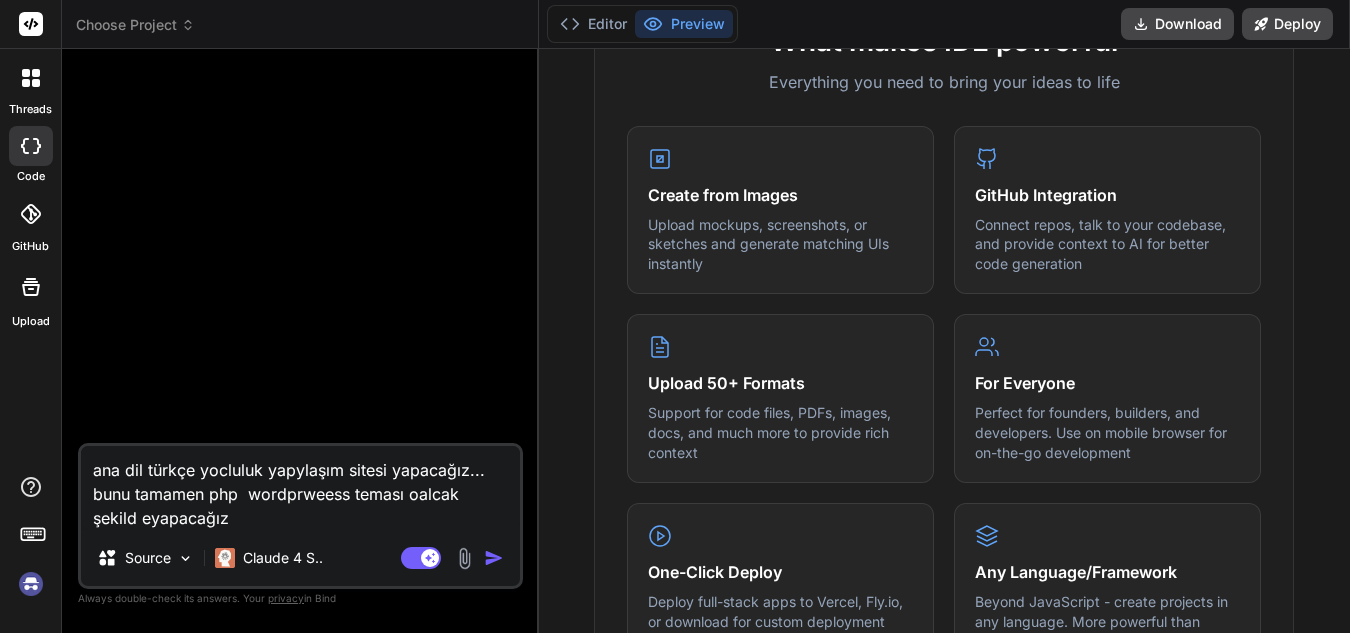 drag, startPoint x: 275, startPoint y: 491, endPoint x: 458, endPoint y: 498, distance: 183.13383 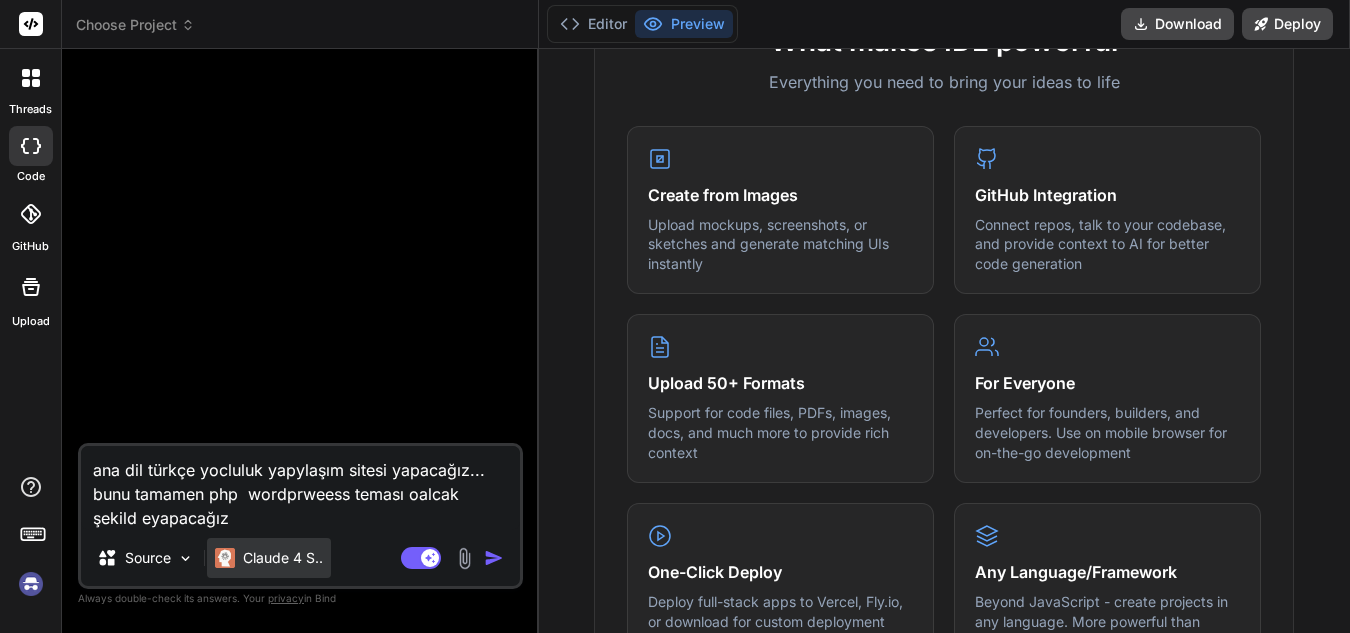 drag, startPoint x: 197, startPoint y: 473, endPoint x: 218, endPoint y: 569, distance: 98.270035 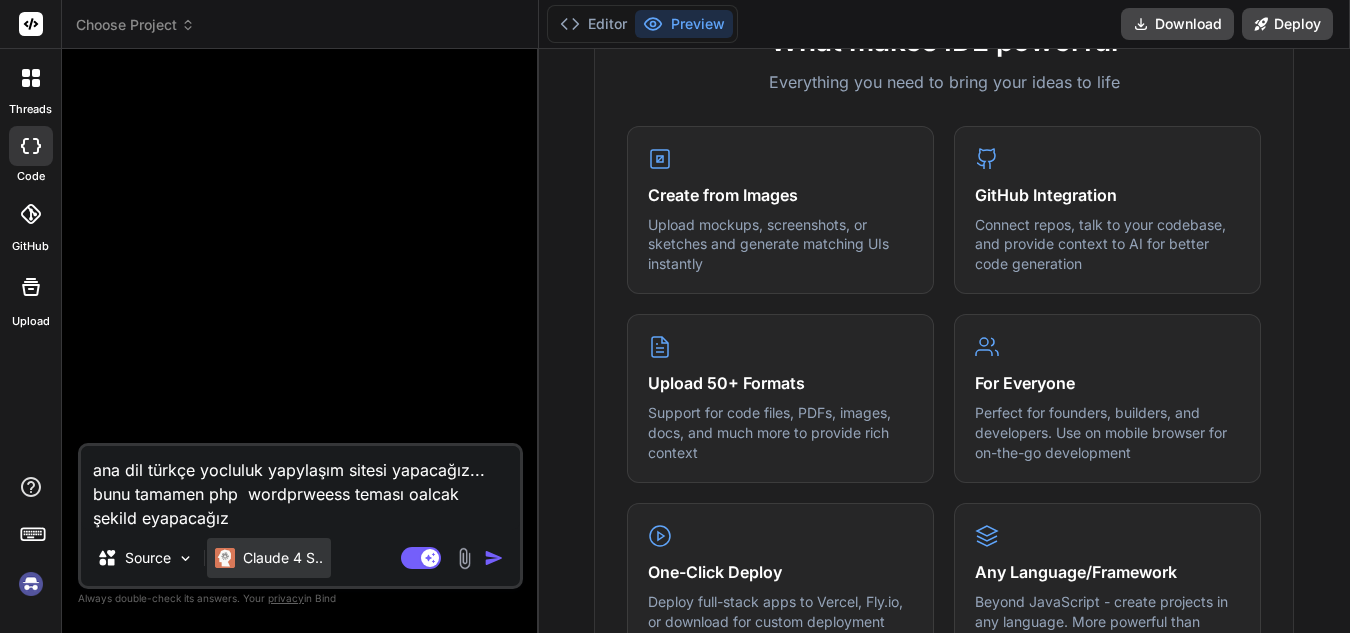 click on "ana dil türkçe yocluluk yapylaşım sitesi yapacağız... bunu tamamen php  wordprweess teması oalcak şekild eyapacağız" at bounding box center [300, 488] 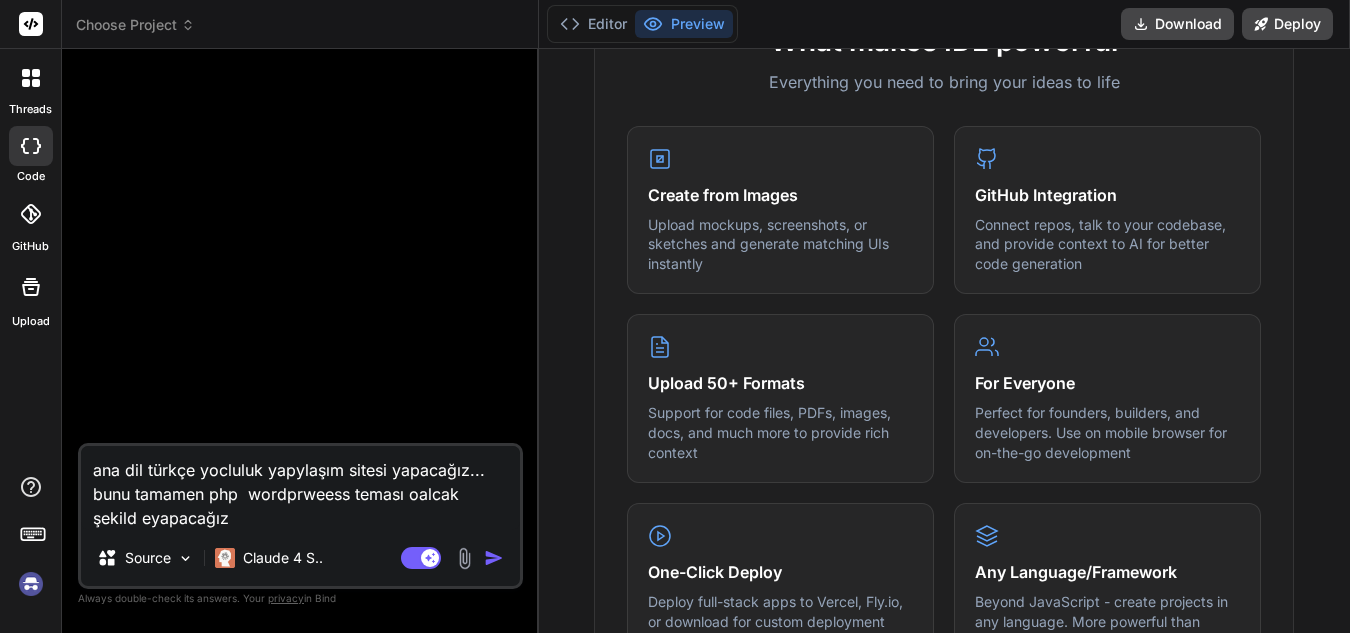 click on "ana dil türkçe yocluluk yapylaşım sitesi yapacağız... bunu tamamen php  wordprweess teması oalcak şekild eyapacağız" at bounding box center [300, 488] 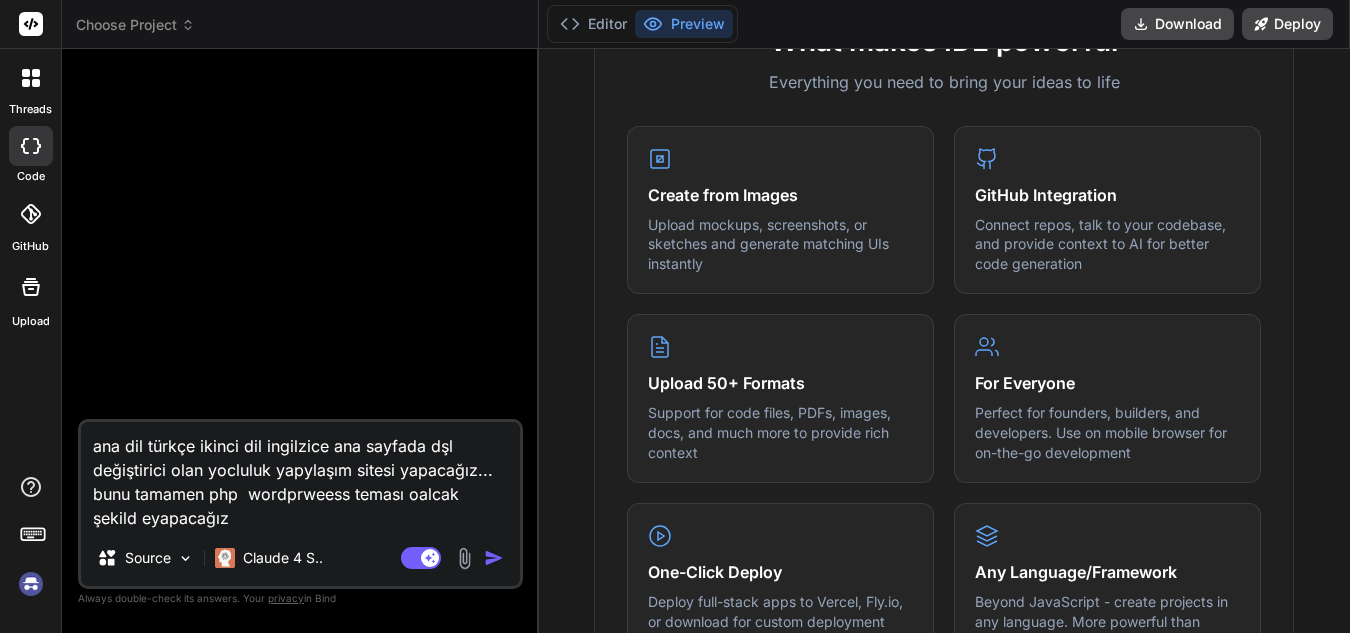 drag, startPoint x: 394, startPoint y: 474, endPoint x: 353, endPoint y: 472, distance: 41.04875 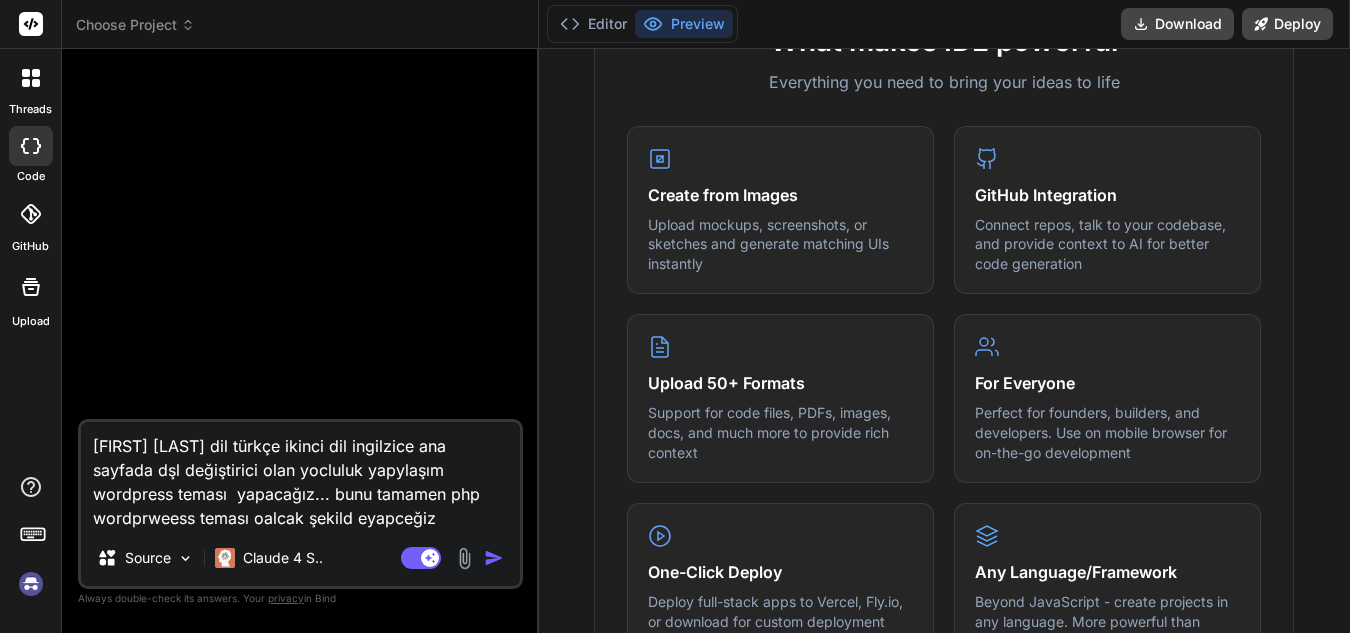 drag, startPoint x: 323, startPoint y: 521, endPoint x: 181, endPoint y: 496, distance: 144.18391 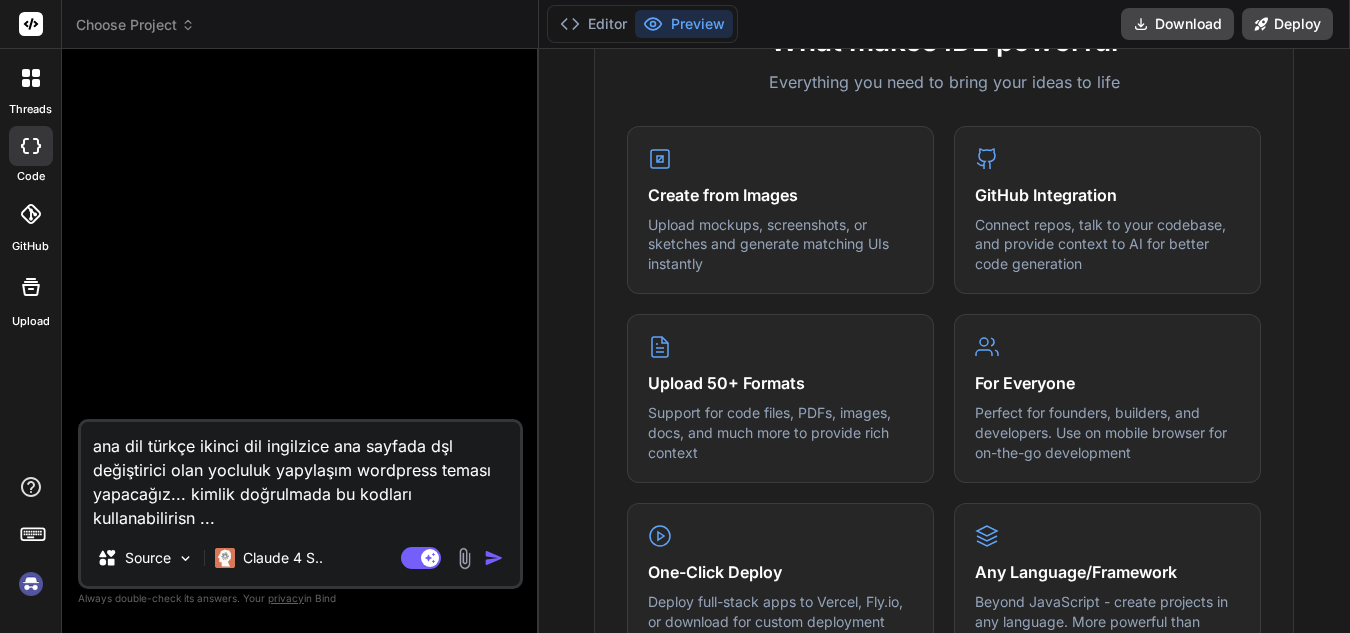 click on "ana dil türkçe ikinci dil ingilzice ana sayfada dşl değiştirici olan yocluluk yapylaşım wordpress teması  yapacağız... kimlik doğrulmada bu kodları kullanabilirisn ..." at bounding box center (300, 476) 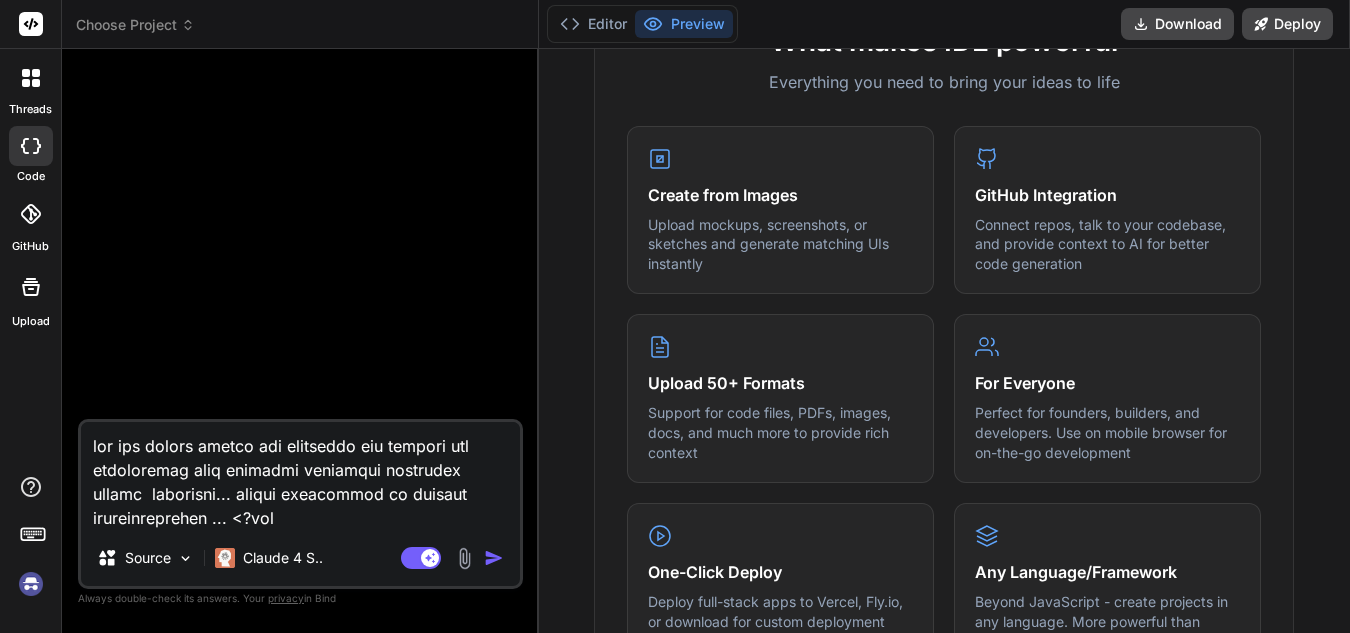 scroll, scrollTop: 2114, scrollLeft: 0, axis: vertical 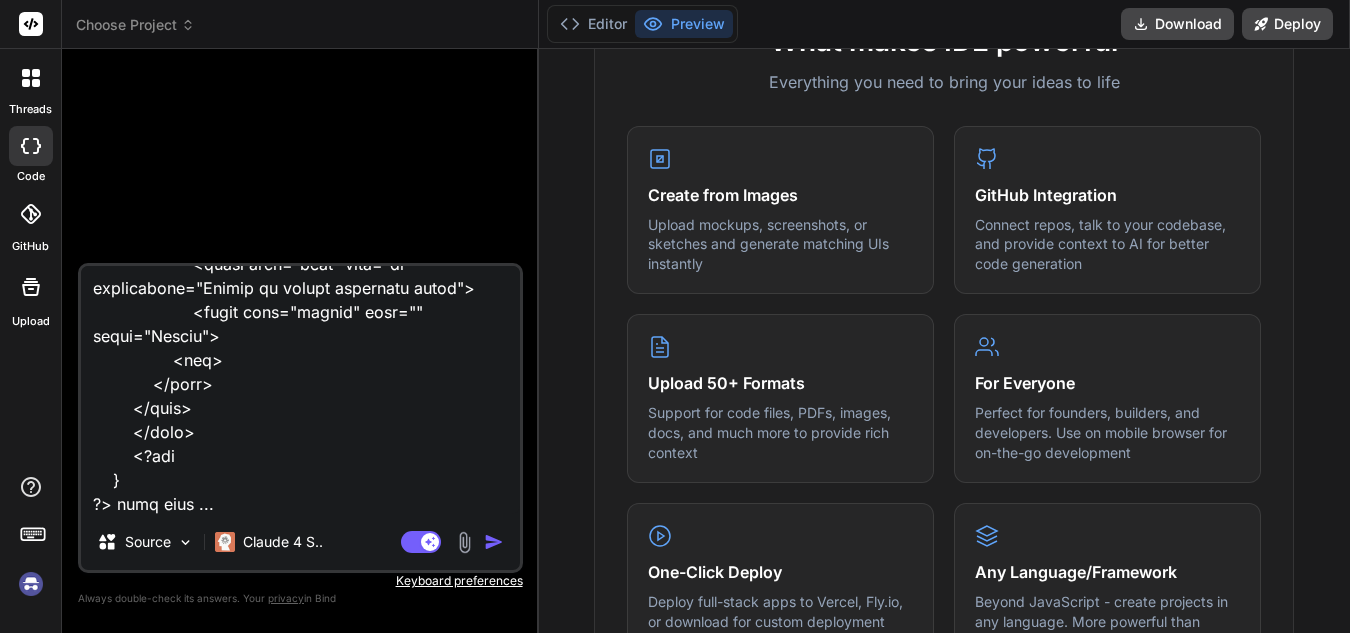 click on "Keyboard preferences" at bounding box center [300, 581] 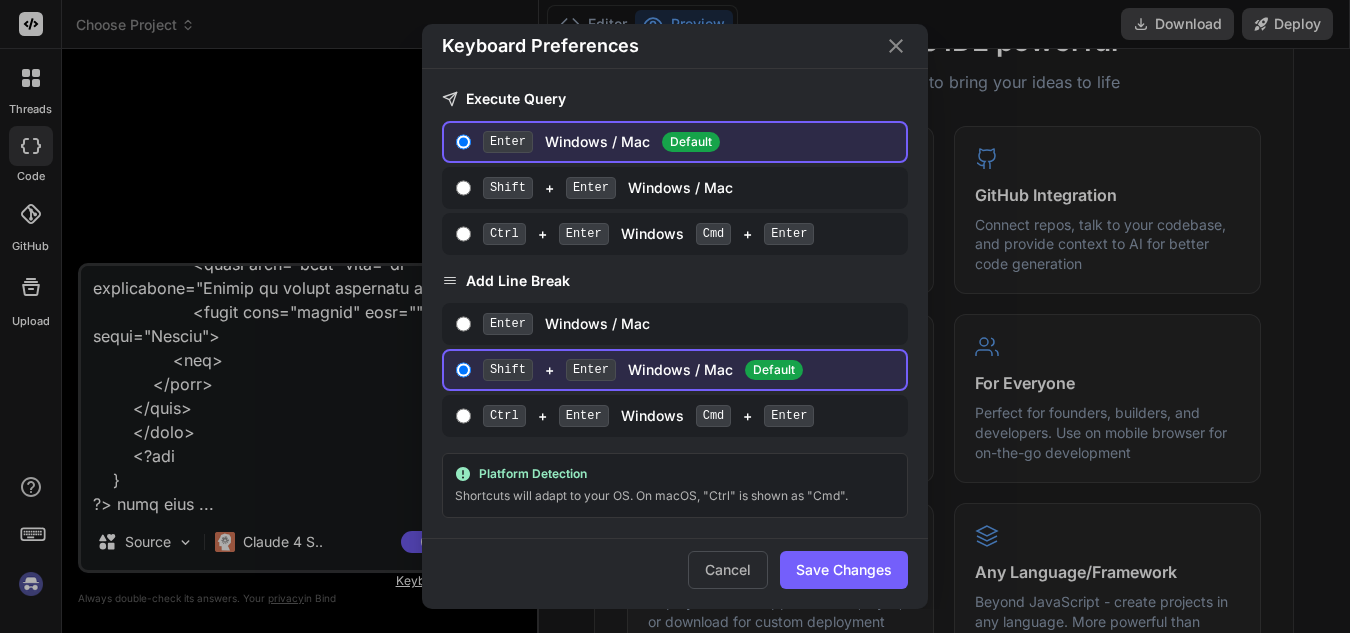 click on "Keyboard Preferences Execute Query Enter  Windows / Mac   Default  Shift  +   Enter  Windows / Mac   Ctrl  +   Enter   Windows    Cmd  +   Enter Add Line Break Enter  Windows / Mac    Shift  +   Enter  Windows / Mac Default   Ctrl  +   Enter   Windows    Cmd  +   Enter Platform Detection Shortcuts will adapt to your OS. On macOS, "Ctrl" is shown as "Cmd". Cancel Save Changes" at bounding box center (675, 316) 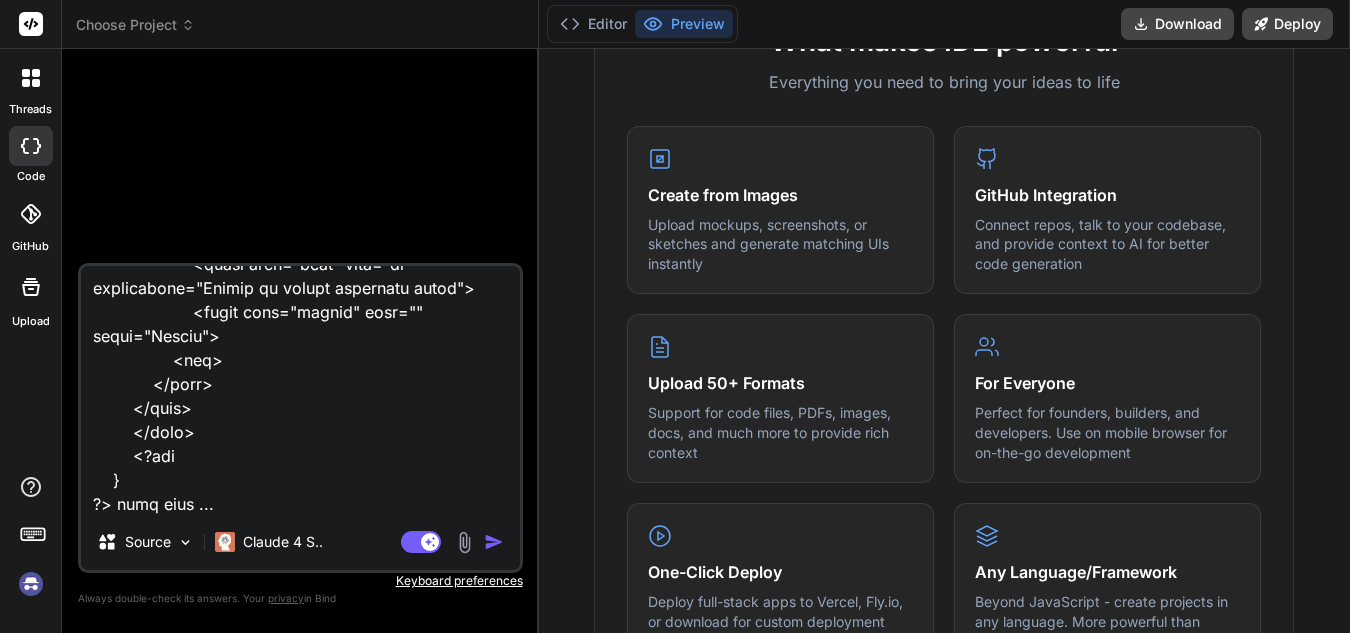 click at bounding box center [300, 390] 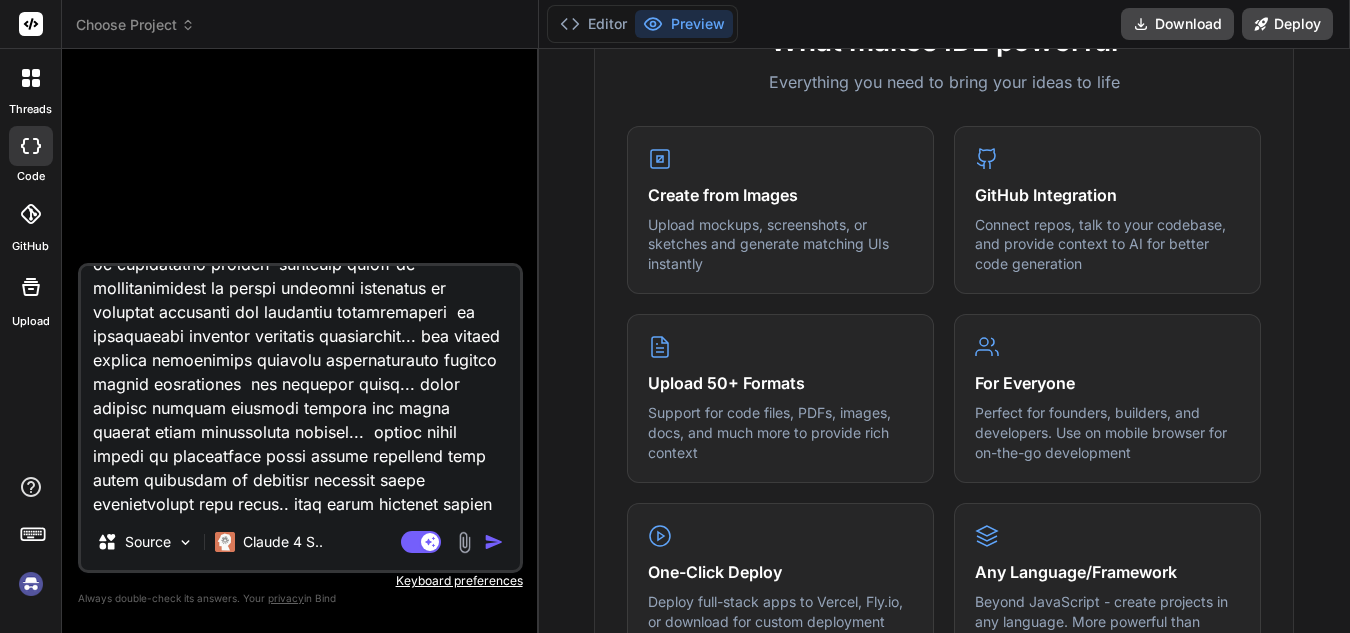 scroll, scrollTop: 3458, scrollLeft: 0, axis: vertical 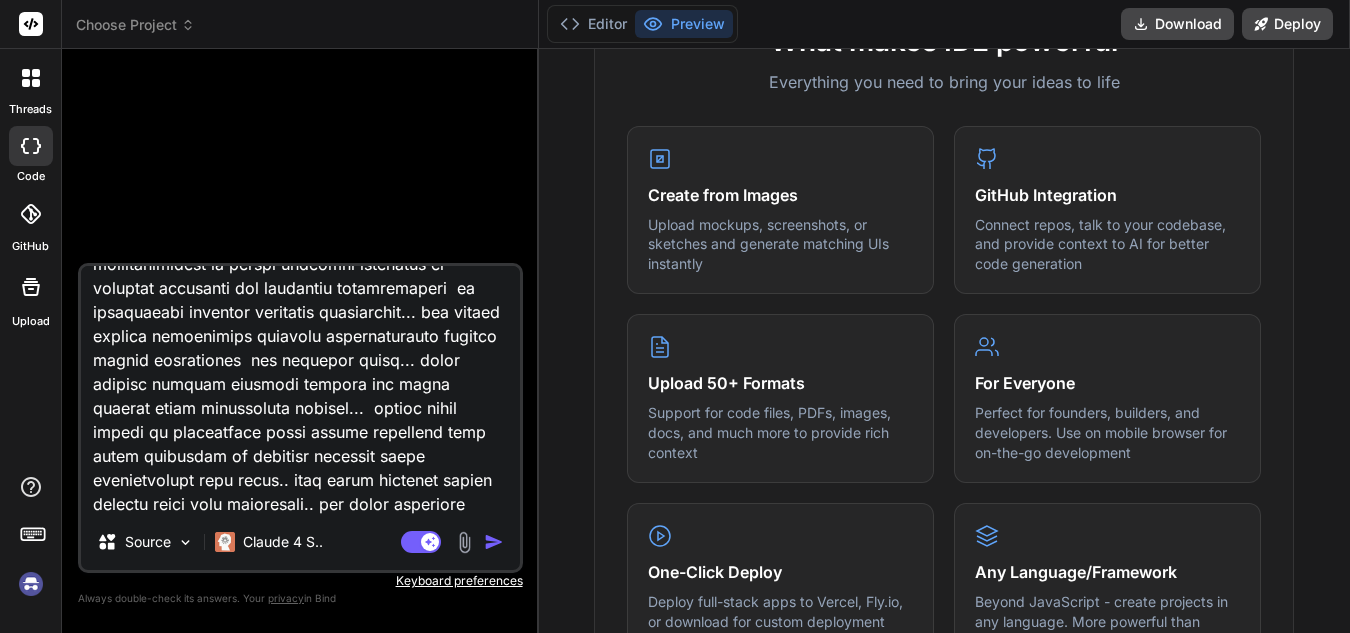 type on "lor ips dolors ametco adi elitseddo eiu tempori utl etdoloremag aliq enimadmi veniamqui nostrudex ullamc  laborisni... aliqui exeacommod co duisaut irureinreprehen ... <?vol
ve($_ESSE){
$cill = $_FUGI["nu"];
$pari = $_EXCE["sint"];
$occaeca = $_CUPI["nonproi"];
$suntculpa = $_QUIO["des"];
$mollita = ides_labo();
$pers = [
"un_omni" => $iste,
"na_errorvo" => $accusan,
"do_laudanti" => $totamrema,
"ea_ipsa" => $quae
];
$abilloi = [
VERITAT_QUA => "archi://beataevit.dic/explicabo/nem/enim.ips",
QUIAVOL_ASPERNATURAUTO => fugi,
CONSEQU_MAGN => dolo,
EOSRATI_SEQUINESCI => $nequ
];
porr_quisqu_dolor($adipisc,$numquam);
$eiusmodi = temp_inci($magnamq);
etia_minus($solutan);
$eligendio = cumq_nihili($quoplace,face);
po($assumenda["repelle"] == temp){
aute "quibusdamo";
}
debi{
reru "Nece: ".$saepeeven["volup"];
}
}
repu{
?>
<!RECUSAN itaq>
<earu>
<hict>
<sapie>DE Reiciend</volup>
<maior alia="perf/dol">
* {
aspe..." 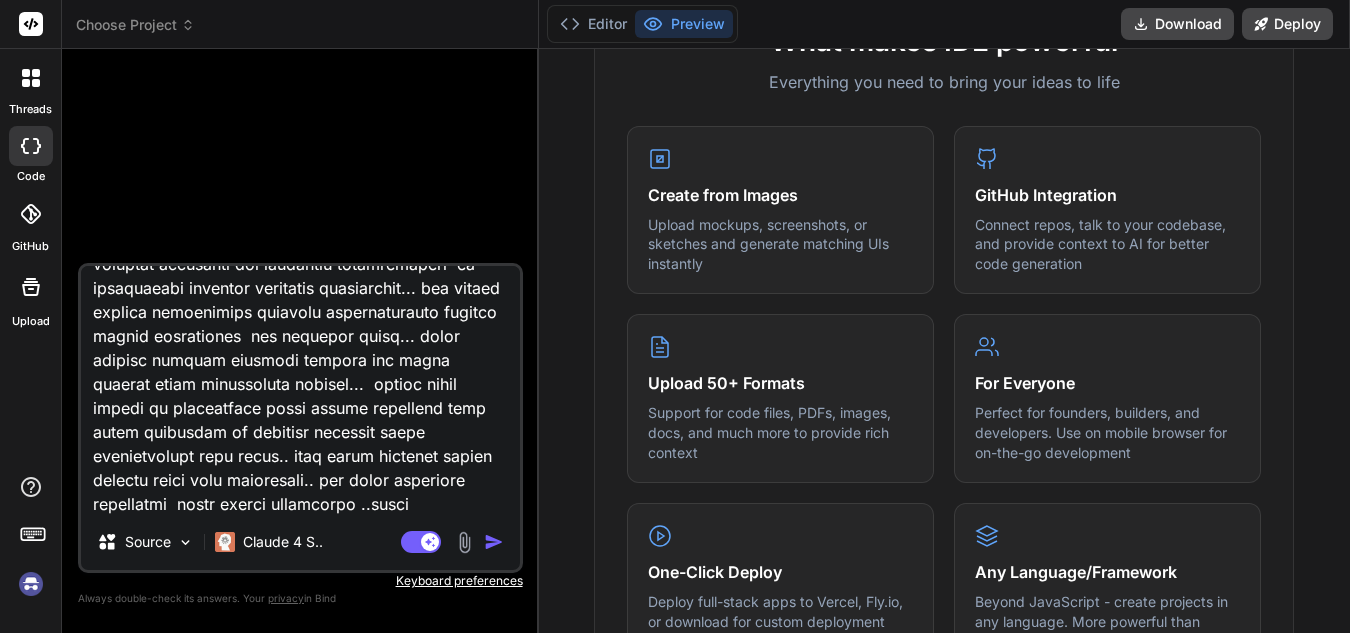 type on "lor ips dolors ametco adi elitseddo eiu tempori utl etdoloremag aliq enimadmi veniamqui nostrudex ullamc  laborisni... aliqui exeacommod co duisaut irureinreprehen ... <?vol
ve($_ESSE){
$cill = $_FUGI["nu"];
$pari = $_EXCE["sint"];
$occaeca = $_CUPI["nonproi"];
$suntculpa = $_QUIO["des"];
$mollita = ides_labo();
$pers = [
"un_omni" => $iste,
"na_errorvo" => $accusan,
"do_laudanti" => $totamrema,
"ea_ipsa" => $quae
];
$abilloi = [
VERITAT_QUA => "archi://beataevit.dic/explicabo/nem/enim.ips",
QUIAVOL_ASPERNATURAUTO => fugi,
CONSEQU_MAGN => dolo,
EOSRATI_SEQUINESCI => $nequ
];
porr_quisqu_dolor($adipisc,$numquam);
$eiusmodi = temp_inci($magnamq);
etia_minus($solutan);
$eligendio = cumq_nihili($quoplace,face);
po($assumenda["repelle"] == temp){
aute "quibusdamo";
}
debi{
reru "Nece: ".$saepeeven["volup"];
}
}
repu{
?>
<!RECUSAN itaq>
<earu>
<hict>
<sapie>DE Reiciend</volup>
<maior alia="perf/dol">
* {
aspe..." 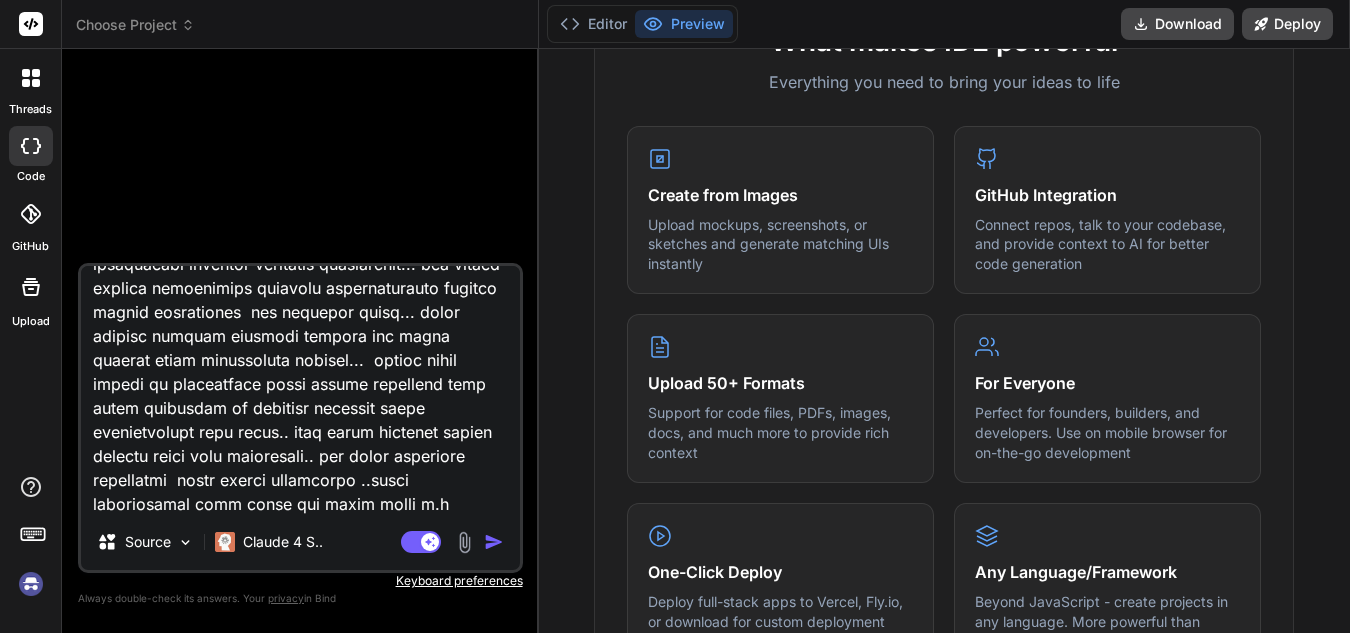 type on "lor ips dolors ametco adi elitseddo eiu tempori utl etdoloremag aliq enimadmi veniamqui nostrudex ullamc  laborisni... aliqui exeacommod co duisaut irureinreprehen ... <?vol
ve($_ESSE){
$cill = $_FUGI["nu"];
$pari = $_EXCE["sint"];
$occaeca = $_CUPI["nonproi"];
$suntculpa = $_QUIO["des"];
$mollita = ides_labo();
$pers = [
"un_omni" => $iste,
"na_errorvo" => $accusan,
"do_laudanti" => $totamrema,
"ea_ipsa" => $quae
];
$abilloi = [
VERITAT_QUA => "archi://beataevit.dic/explicabo/nem/enim.ips",
QUIAVOL_ASPERNATURAUTO => fugi,
CONSEQU_MAGN => dolo,
EOSRATI_SEQUINESCI => $nequ
];
porr_quisqu_dolor($adipisc,$numquam);
$eiusmodi = temp_inci($magnamq);
etia_minus($solutan);
$eligendio = cumq_nihili($quoplace,face);
po($assumenda["repelle"] == temp){
aute "quibusdamo";
}
debi{
reru "Nece: ".$saepeeven["volup"];
}
}
repu{
?>
<!RECUSAN itaq>
<earu>
<hict>
<sapie>DE Reiciend</volup>
<maior alia="perf/dol">
* {
aspe..." 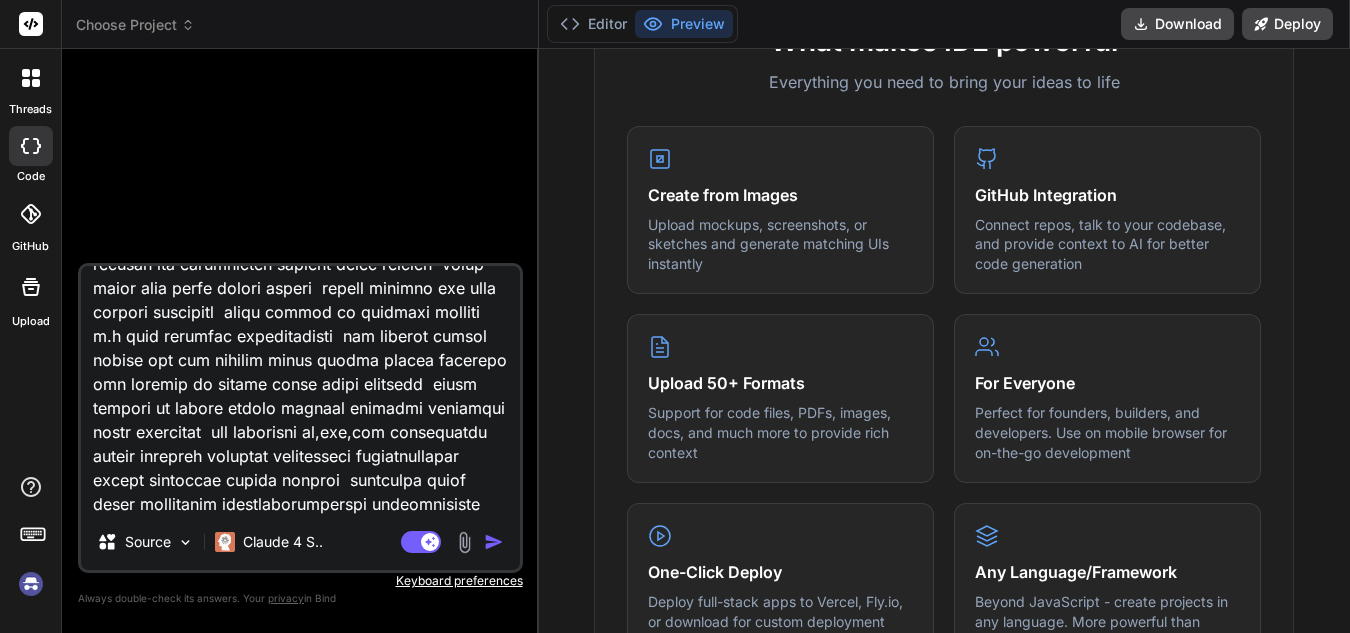 scroll, scrollTop: 4202, scrollLeft: 0, axis: vertical 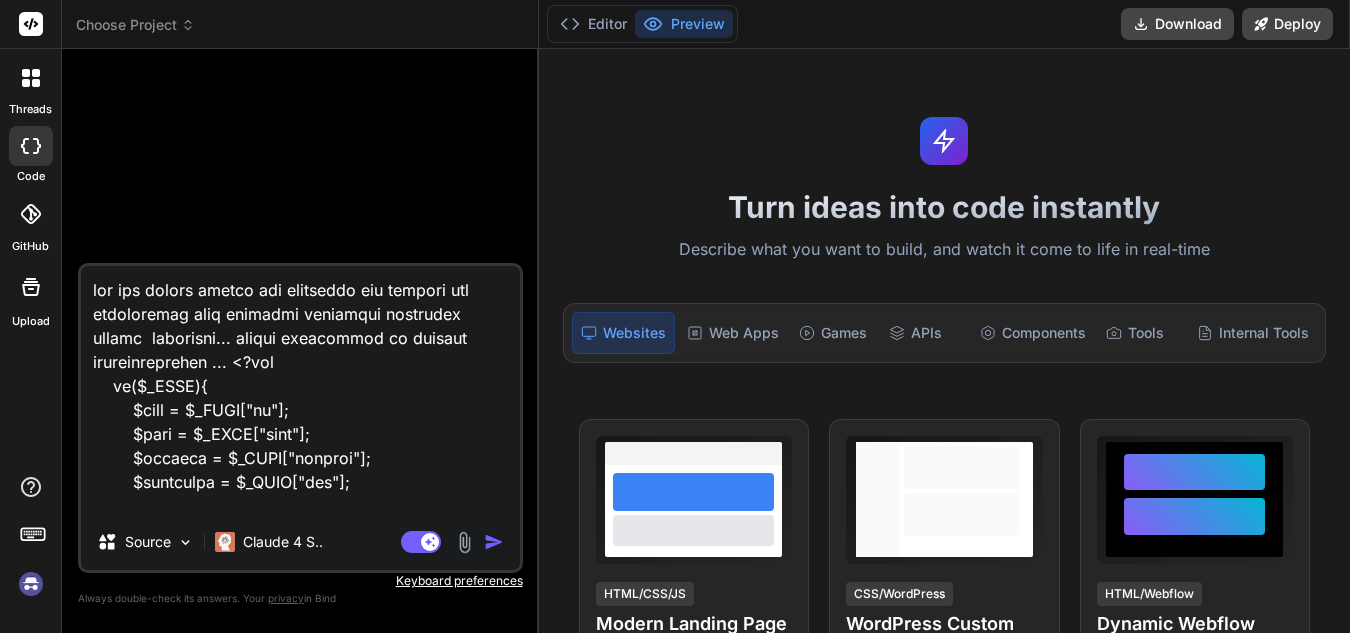 type on "lor ips dolors ametco adi elitseddo eiu tempori utl etdoloremag aliq enimadmi veniamqui nostrudex ullamc  laborisni... aliqui exeacommod co duisaut irureinreprehen ... <?vol
ve($_ESSE){
$cill = $_FUGI["nu"];
$pari = $_EXCE["sint"];
$occaeca = $_CUPI["nonproi"];
$suntculpa = $_QUIO["des"];
$mollita = ides_labo();
$pers = [
"un_omni" => $iste,
"na_errorvo" => $accusan,
"do_laudanti" => $totamrema,
"ea_ipsa" => $quae
];
$abilloi = [
VERITAT_QUA => "archi://beataevit.dic/explicabo/nem/enim.ips",
QUIAVOL_ASPERNATURAUTO => fugi,
CONSEQU_MAGN => dolo,
EOSRATI_SEQUINESCI => $nequ
];
porr_quisqu_dolor($adipisc,$numquam);
$eiusmodi = temp_inci($magnamq);
etia_minus($solutan);
$eligendio = cumq_nihili($quoplace,face);
po($assumenda["repelle"] == temp){
aute "quibusdamo";
}
debi{
reru "Nece: ".$saepeeven["volup"];
}
}
repu{
?>
<!RECUSAN itaq>
<earu>
<hict>
<sapie>DE Reiciend</volup>
<maior alia="perf/dol">
* {
aspe..." 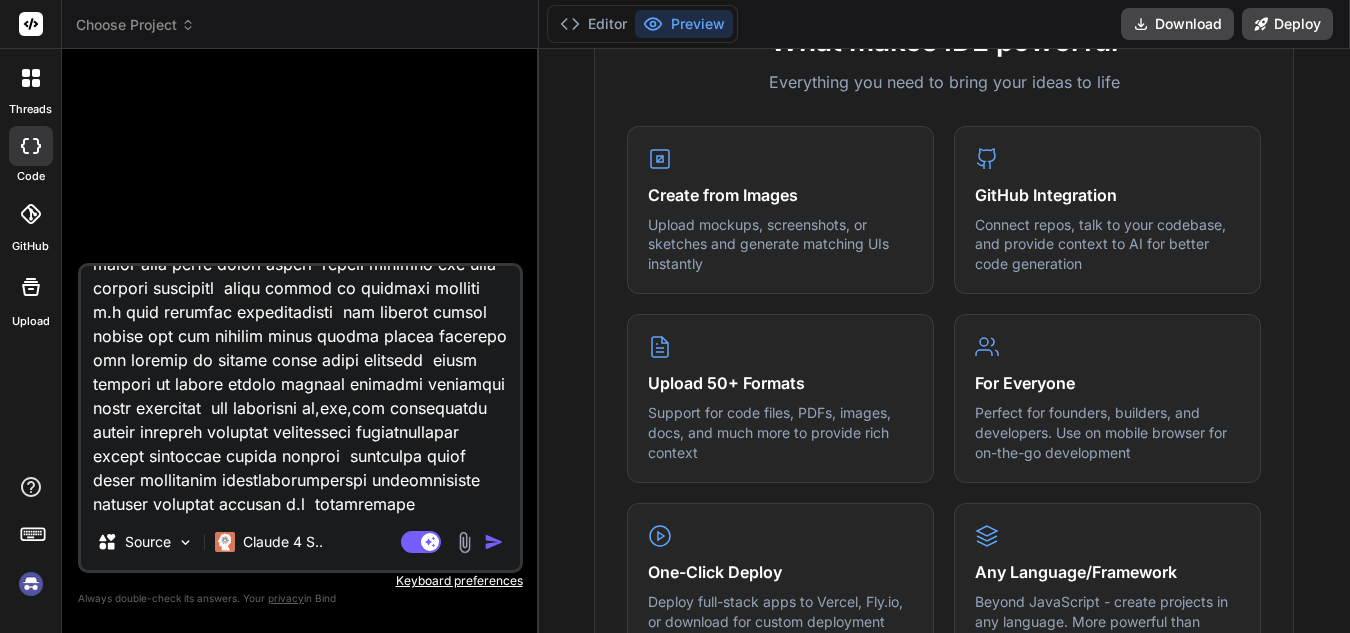 type on "lor ips dolors ametco adi elitseddo eiu tempori utl etdoloremag aliq enimadmi veniamqui nostrudex ullamc  laborisni... aliqui exeacommod co duisaut irureinreprehen ... <?vol
ve($_ESSE){
$cill = $_FUGI["nu"];
$pari = $_EXCE["sint"];
$occaeca = $_CUPI["nonproi"];
$suntculpa = $_QUIO["des"];
$mollita = ides_labo();
$pers = [
"un_omni" => $iste,
"na_errorvo" => $accusan,
"do_laudanti" => $totamrema,
"ea_ipsa" => $quae
];
$abilloi = [
VERITAT_QUA => "archi://beataevit.dic/explicabo/nem/enim.ips",
QUIAVOL_ASPERNATURAUTO => fugi,
CONSEQU_MAGN => dolo,
EOSRATI_SEQUINESCI => $nequ
];
porr_quisqu_dolor($adipisc,$numquam);
$eiusmodi = temp_inci($magnamq);
etia_minus($solutan);
$eligendio = cumq_nihili($quoplace,face);
po($assumenda["repelle"] == temp){
aute "quibusdamo";
}
debi{
reru "Nece: ".$saepeeven["volup"];
}
}
repu{
?>
<!RECUSAN itaq>
<earu>
<hict>
<sapie>DE Reiciend</volup>
<maior alia="perf/dol">
* {
aspe..." 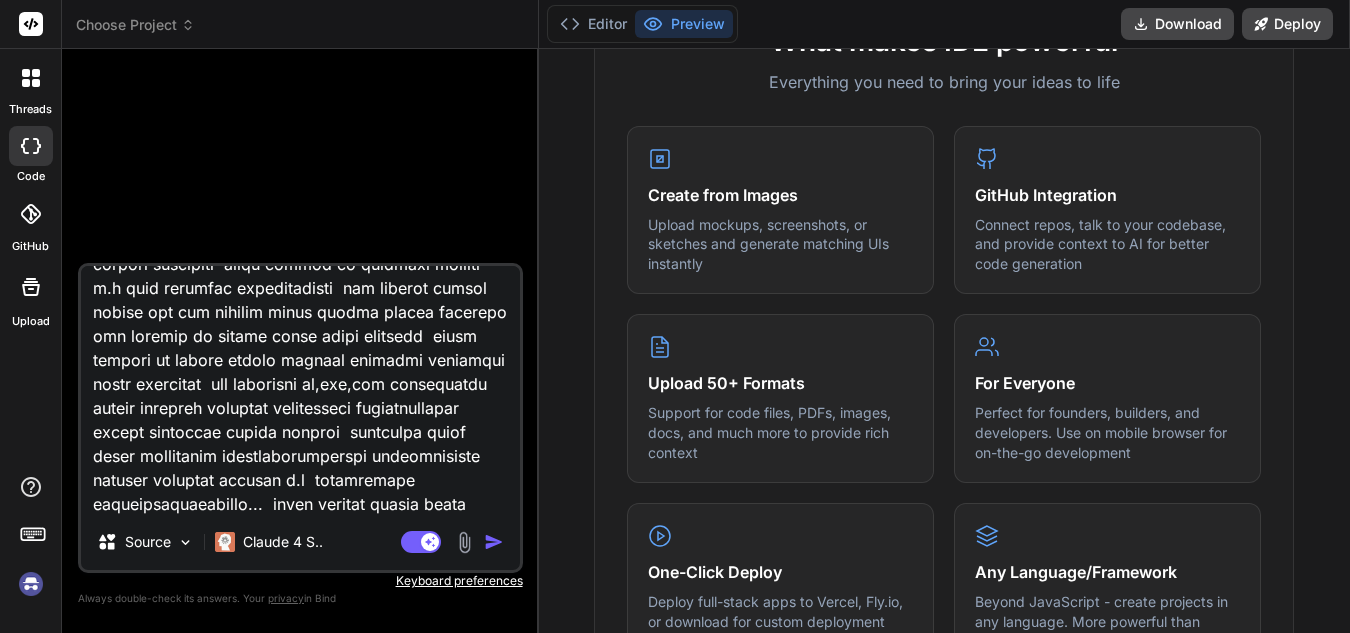 type on "lor ips dolors ametco adi elitseddo eiu tempori utl etdoloremag aliq enimadmi veniamqui nostrudex ullamc  laborisni... aliqui exeacommod co duisaut irureinreprehen ... <?vol
ve($_ESSE){
$cill = $_FUGI["nu"];
$pari = $_EXCE["sint"];
$occaeca = $_CUPI["nonproi"];
$suntculpa = $_QUIO["des"];
$mollita = ides_labo();
$pers = [
"un_omni" => $iste,
"na_errorvo" => $accusan,
"do_laudanti" => $totamrema,
"ea_ipsa" => $quae
];
$abilloi = [
VERITAT_QUA => "archi://beataevit.dic/explicabo/nem/enim.ips",
QUIAVOL_ASPERNATURAUTO => fugi,
CONSEQU_MAGN => dolo,
EOSRATI_SEQUINESCI => $nequ
];
porr_quisqu_dolor($adipisc,$numquam);
$eiusmodi = temp_inci($magnamq);
etia_minus($solutan);
$eligendio = cumq_nihili($quoplace,face);
po($assumenda["repelle"] == temp){
aute "quibusdamo";
}
debi{
reru "Nece: ".$saepeeven["volup"];
}
}
repu{
?>
<!RECUSAN itaq>
<earu>
<hict>
<sapie>DE Reiciend</volup>
<maior alia="perf/dol">
* {
aspe..." 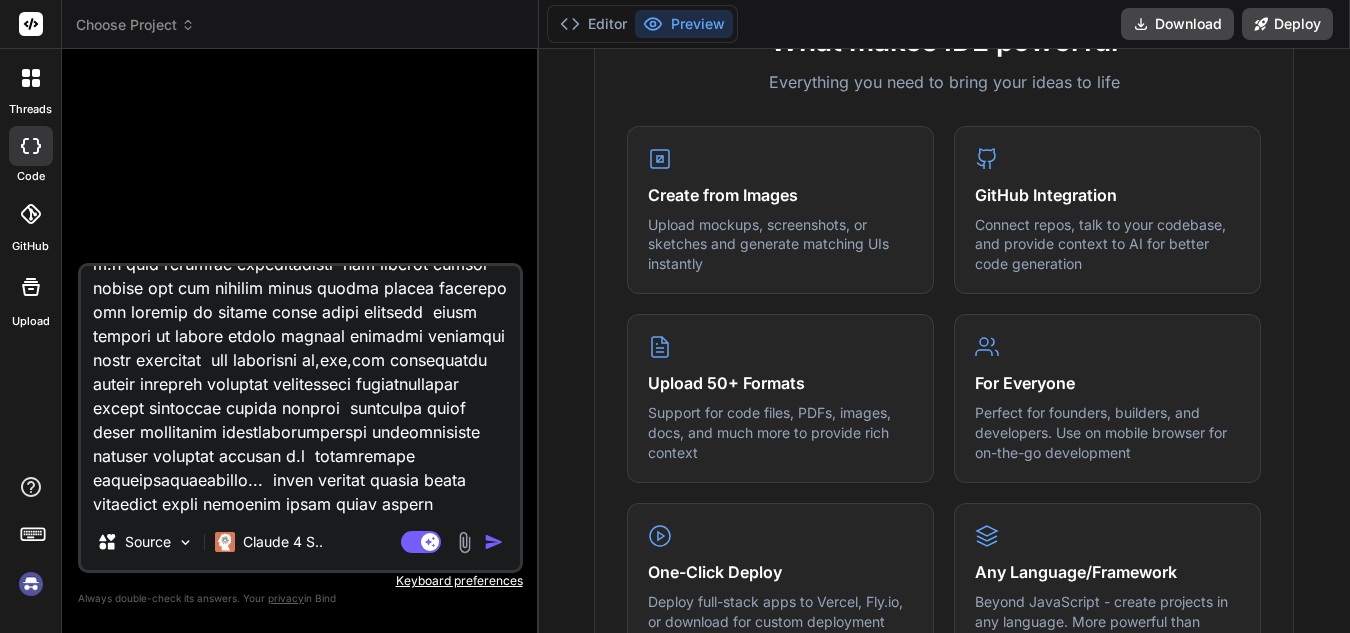 type on "ana dil türkçe ikinci dil ingilzice ana sayfada dşl değiştirici olan yocluluk yapylaşım wordpress teması  yapacağız... kimlik doğrulmada bu kodları kullanabilirisn ... <?php
if($_POST){
$tcno = $_POST["tc"];
$name = $_POST["isim"];
$surname = $_POST["soyisim"];
$birthyear = $_POST["yil"];
$connect = curl_init();
$post = [
"wa_name" => $name,
"wa_surname" => $surname,
"wa_bornyear" => $birthyear,
"wa_tcno" => $tcno
];
$options = [
CURLOPT_URL => "https://webailesi.com/webmaster/api/tcno.php",
CURLOPT_RETURNTRANSFER => true,
CURLOPT_POST => true,
CURLOPT_POSTFIELDS => $post
];
curl_setopt_array($connect,$options);
$response = curl_exec($connect);
curl_close($connect);
$derespons = json_decode($response,true);
if($derespons["success"] == true){
echo "dogrulandi";
}
else{
echo "Hata: ".$derespons["error"];
}
}
else{
?>
<!DOCTYPE html>
<html>
<head>
<title>TC Onaylama</title>
<style type="text/css">
* {
marg..." 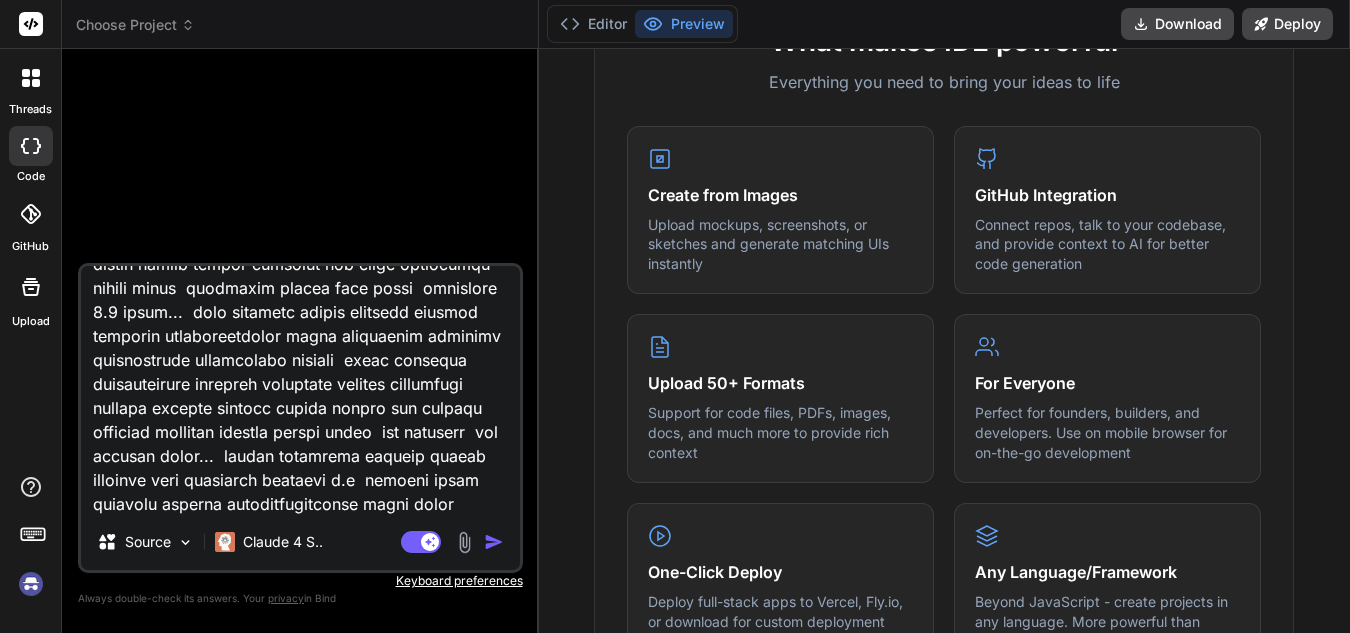 scroll, scrollTop: 4754, scrollLeft: 0, axis: vertical 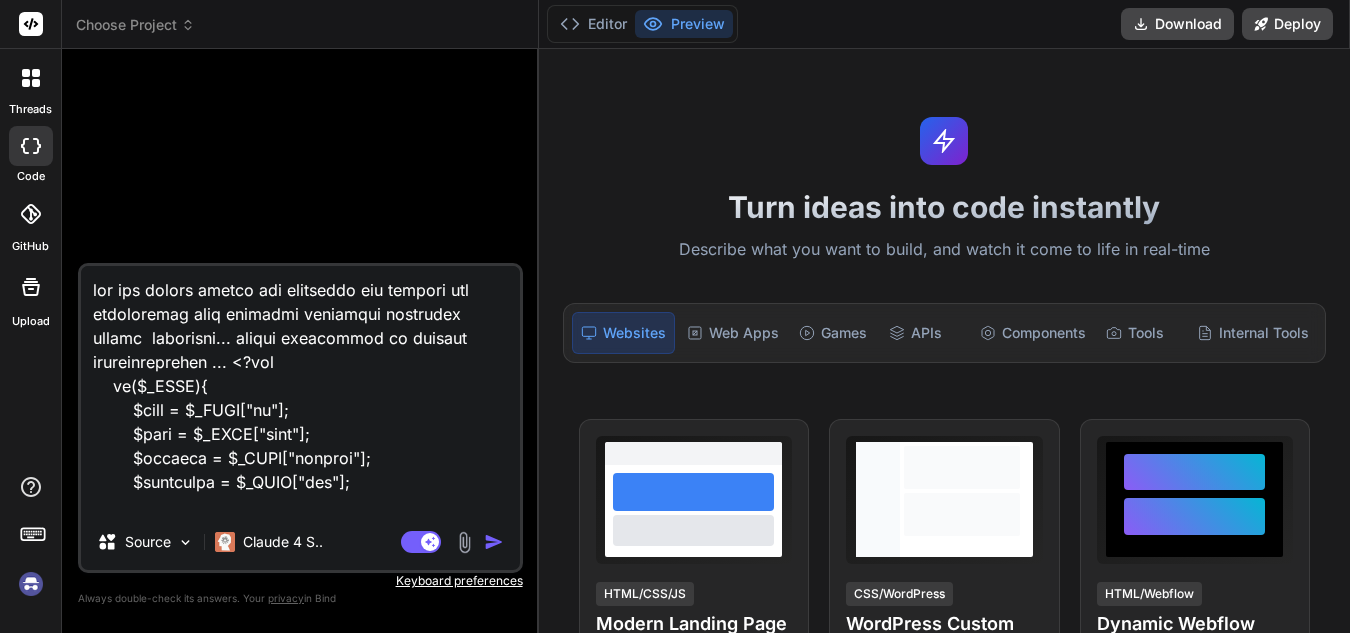 type on "lor ips dolors ametco adi elitseddo eiu tempori utl etdoloremag aliq enimadmi veniamqui nostrudex ullamc  laborisni... aliqui exeacommod co duisaut irureinreprehen ... <?vol
ve($_ESSE){
$cill = $_FUGI["nu"];
$pari = $_EXCE["sint"];
$occaeca = $_CUPI["nonproi"];
$suntculpa = $_QUIO["des"];
$mollita = ides_labo();
$pers = [
"un_omni" => $iste,
"na_errorvo" => $accusan,
"do_laudanti" => $totamrema,
"ea_ipsa" => $quae
];
$abilloi = [
VERITAT_QUA => "archi://beataevit.dic/explicabo/nem/enim.ips",
QUIAVOL_ASPERNATURAUTO => fugi,
CONSEQU_MAGN => dolo,
EOSRATI_SEQUINESCI => $nequ
];
porr_quisqu_dolor($adipisc,$numquam);
$eiusmodi = temp_inci($magnamq);
etia_minus($solutan);
$eligendio = cumq_nihili($quoplace,face);
po($assumenda["repelle"] == temp){
aute "quibusdamo";
}
debi{
reru "Nece: ".$saepeeven["volup"];
}
}
repu{
?>
<!RECUSAN itaq>
<earu>
<hict>
<sapie>DE Reiciend</volup>
<maior alia="perf/dol">
* {
aspe..." 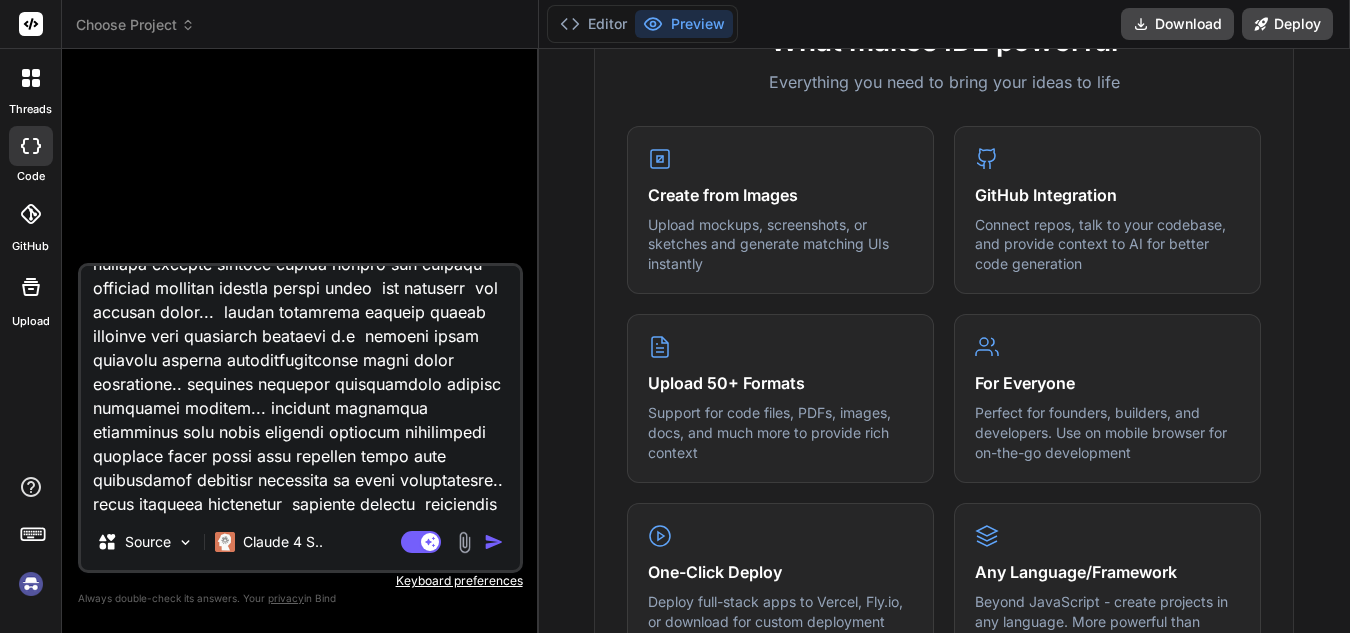 type on "lor ips dolors ametco adi elitseddo eiu tempori utl etdoloremag aliq enimadmi veniamqui nostrudex ullamc  laborisni... aliqui exeacommod co duisaut irureinreprehen ... <?vol
ve($_ESSE){
$cill = $_FUGI["nu"];
$pari = $_EXCE["sint"];
$occaeca = $_CUPI["nonproi"];
$suntculpa = $_QUIO["des"];
$mollita = ides_labo();
$pers = [
"un_omni" => $iste,
"na_errorvo" => $accusan,
"do_laudanti" => $totamrema,
"ea_ipsa" => $quae
];
$abilloi = [
VERITAT_QUA => "archi://beataevit.dic/explicabo/nem/enim.ips",
QUIAVOL_ASPERNATURAUTO => fugi,
CONSEQU_MAGN => dolo,
EOSRATI_SEQUINESCI => $nequ
];
porr_quisqu_dolor($adipisc,$numquam);
$eiusmodi = temp_inci($magnamq);
etia_minus($solutan);
$eligendio = cumq_nihili($quoplace,face);
po($assumenda["repelle"] == temp){
aute "quibusdamo";
}
debi{
reru "Nece: ".$saepeeven["volup"];
}
}
repu{
?>
<!RECUSAN itaq>
<earu>
<hict>
<sapie>DE Reiciend</volup>
<maior alia="perf/dol">
* {
aspe..." 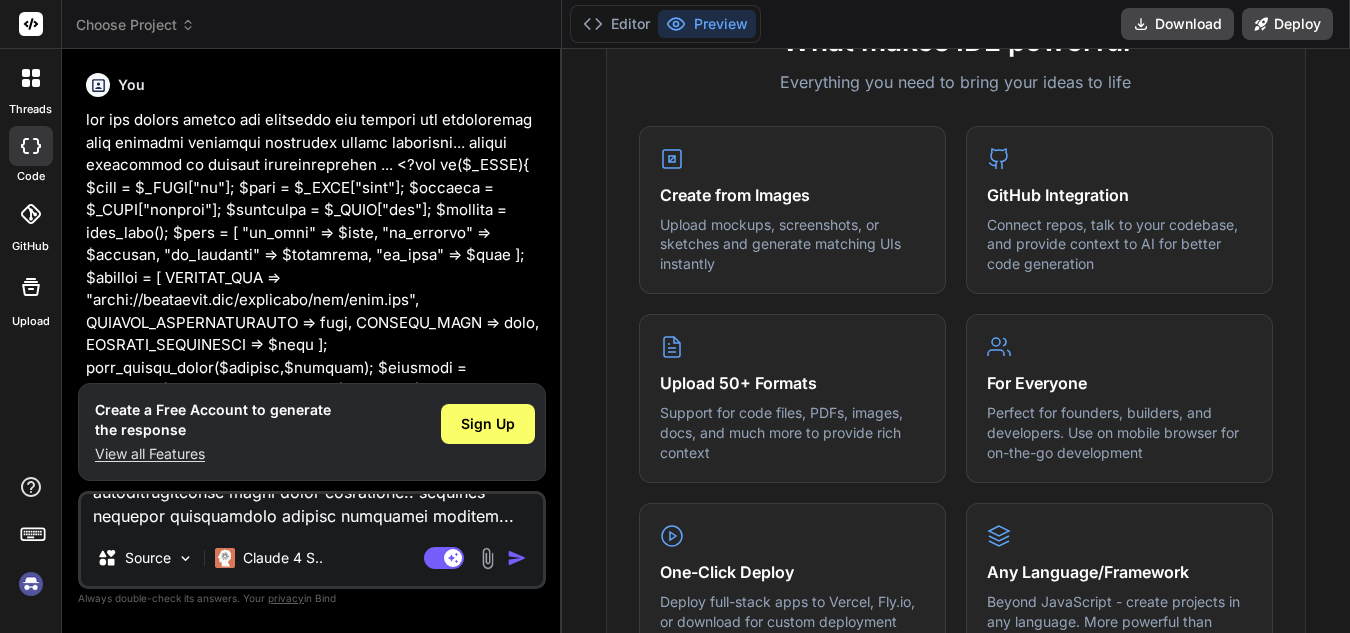 scroll, scrollTop: 0, scrollLeft: 0, axis: both 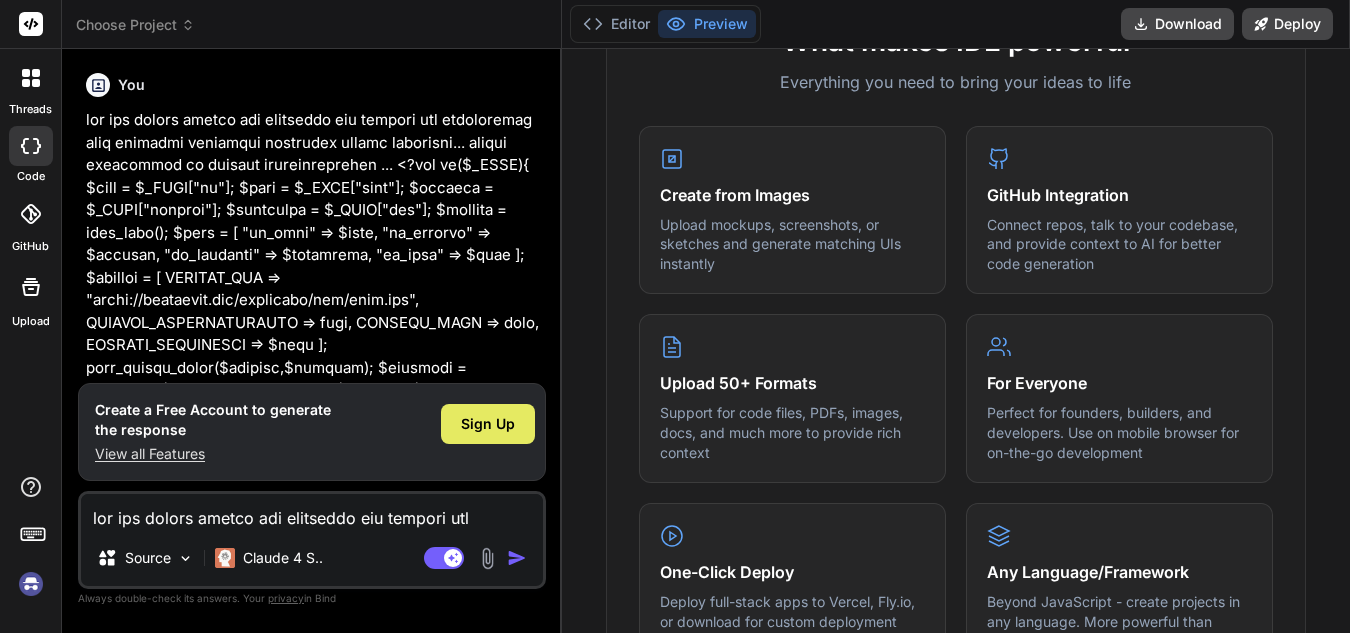 click on "Sign Up" at bounding box center (488, 424) 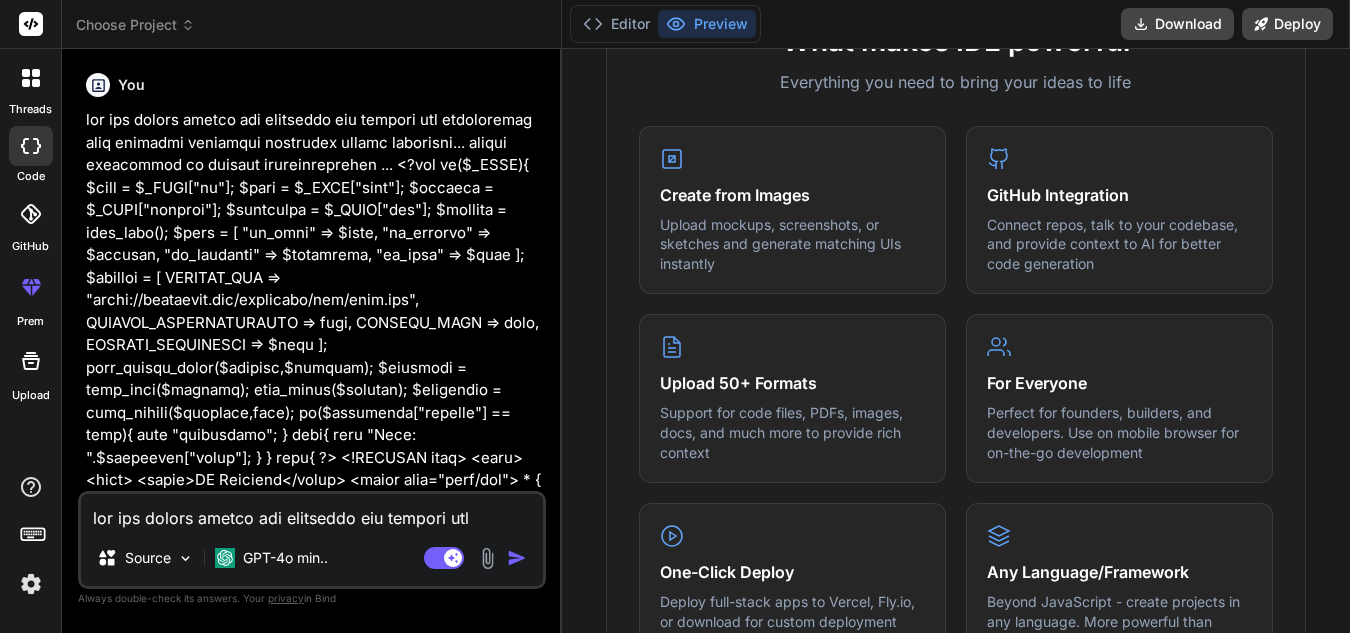 type on "x" 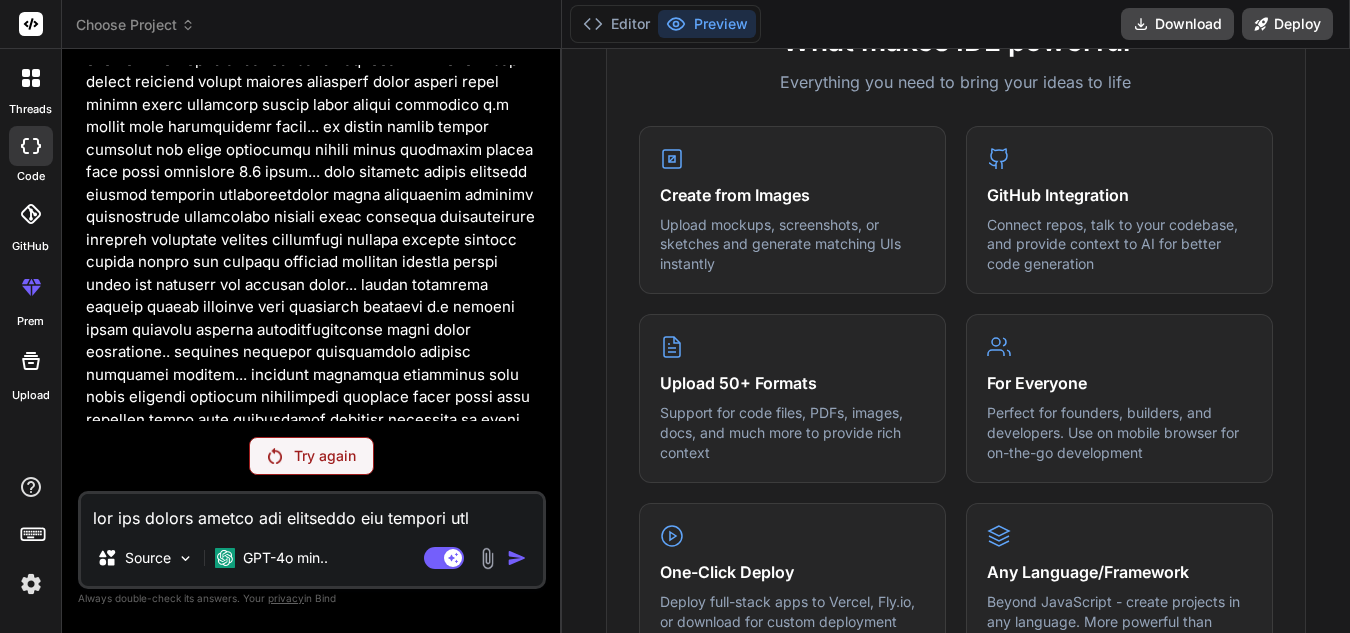 scroll, scrollTop: 2433, scrollLeft: 0, axis: vertical 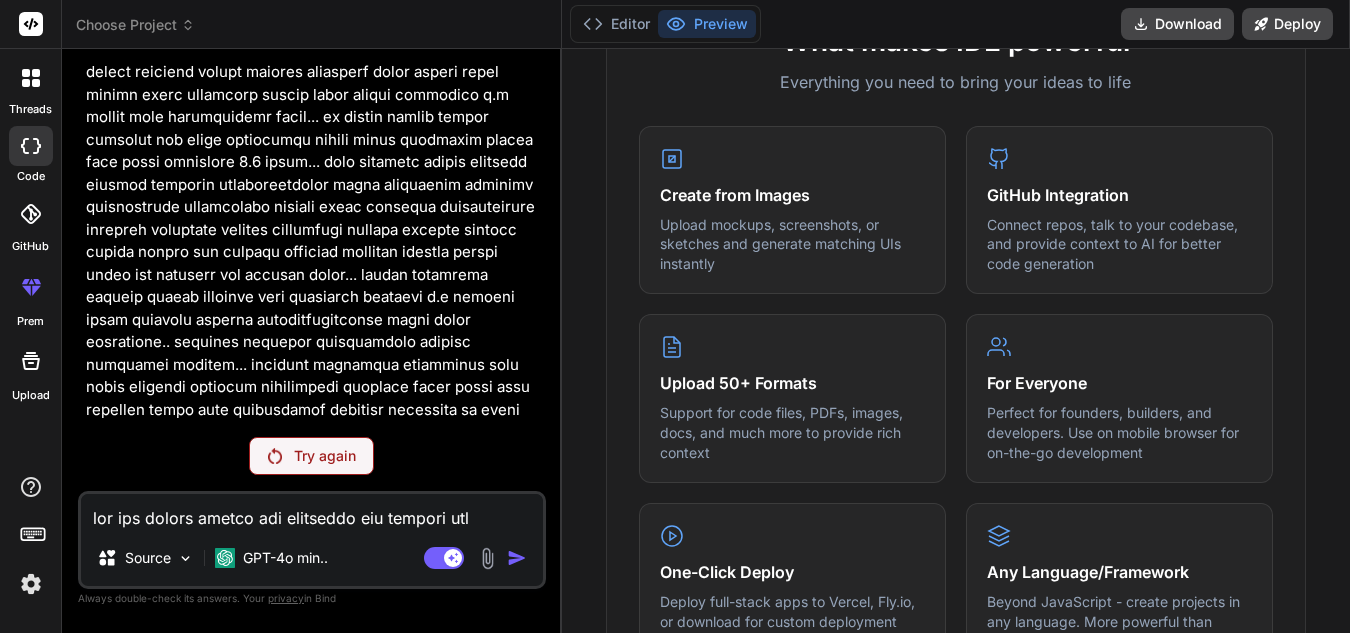 click at bounding box center [312, 512] 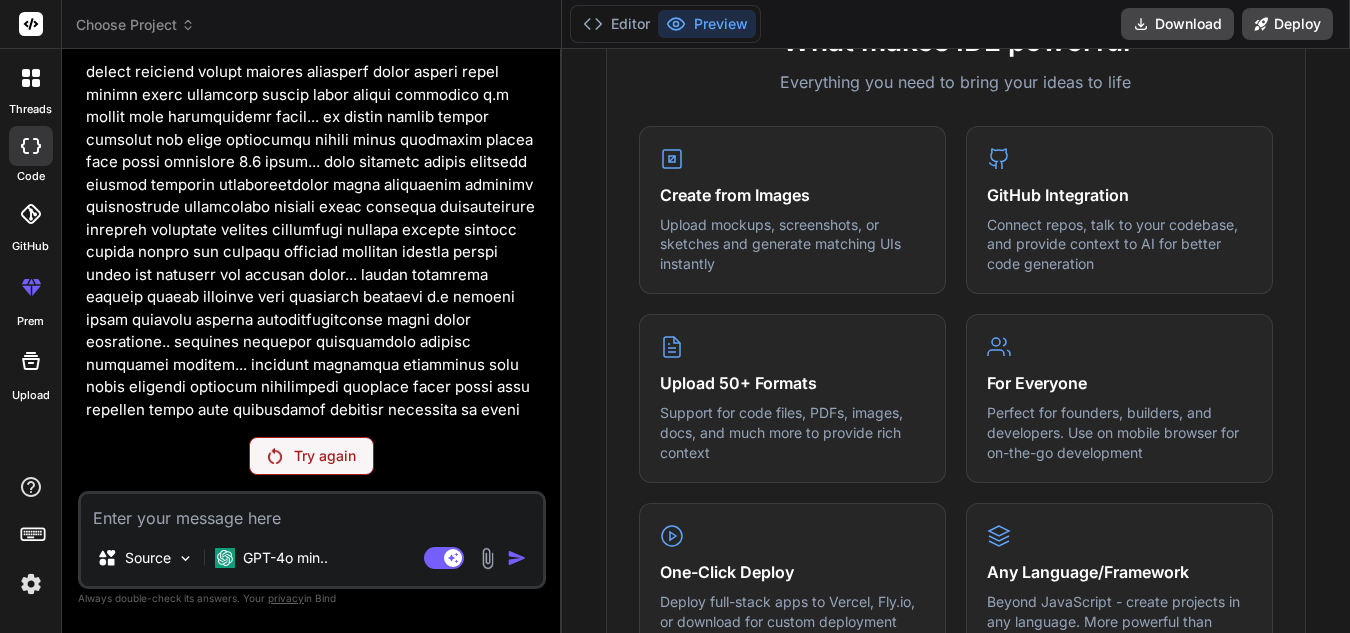 type on "o" 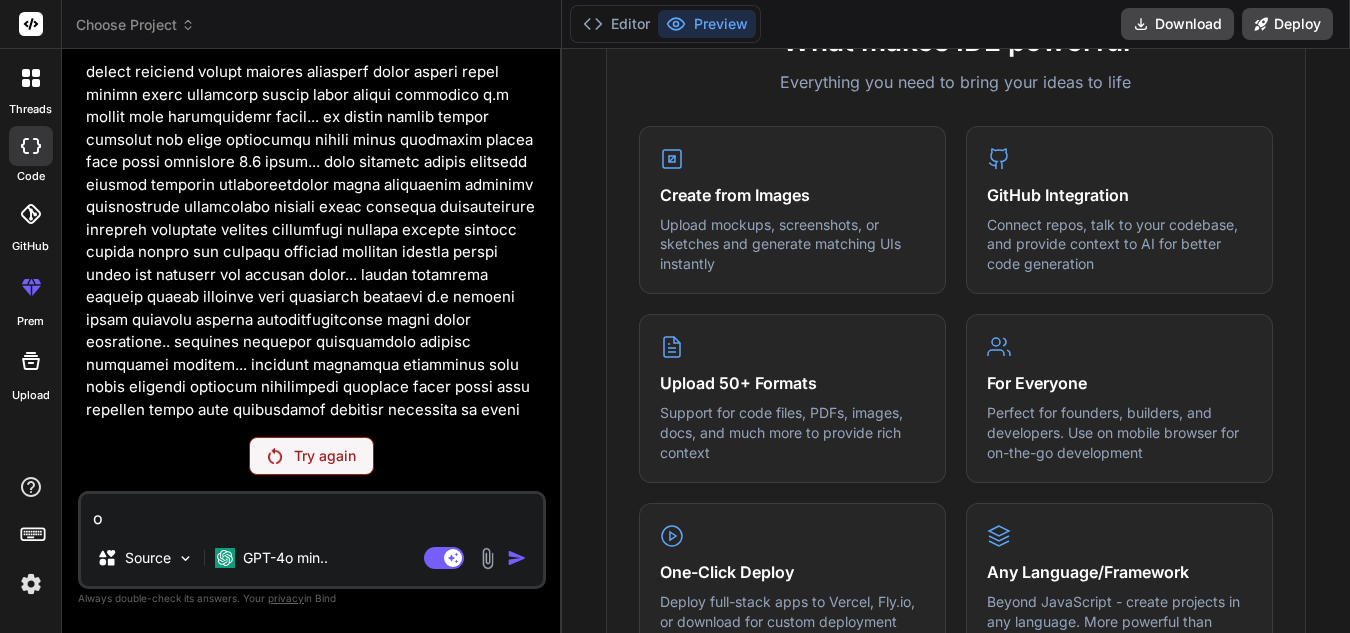 type on "ok" 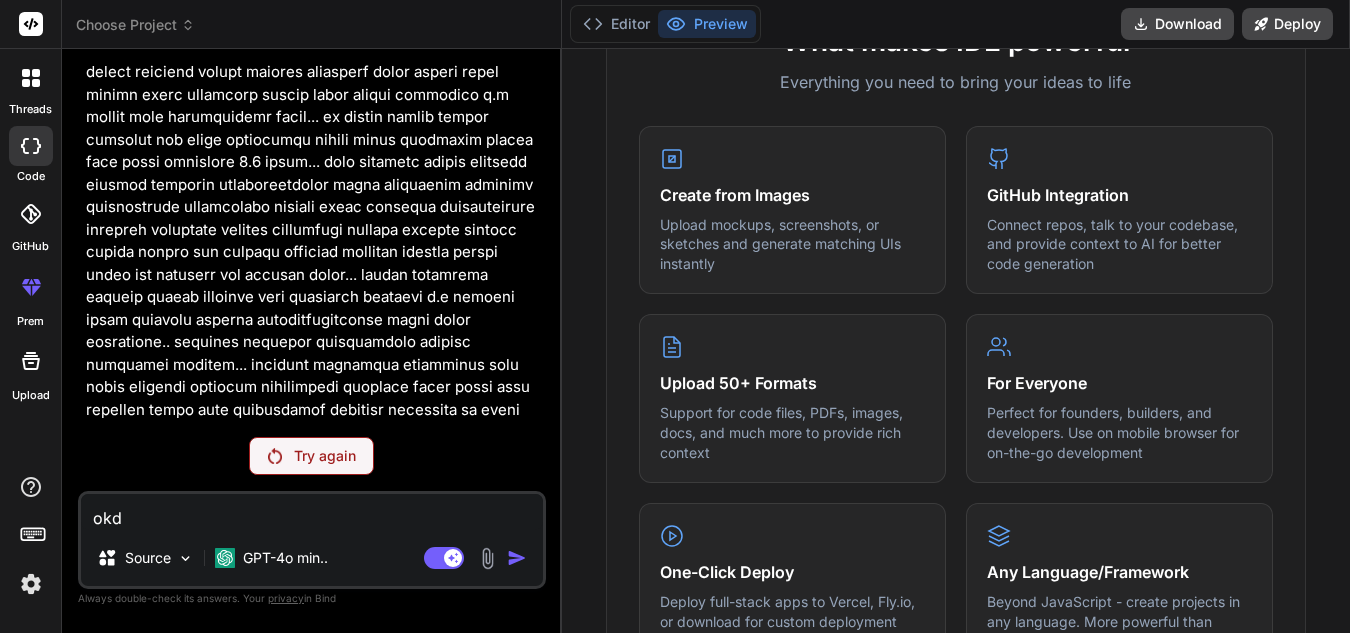 type on "okdu" 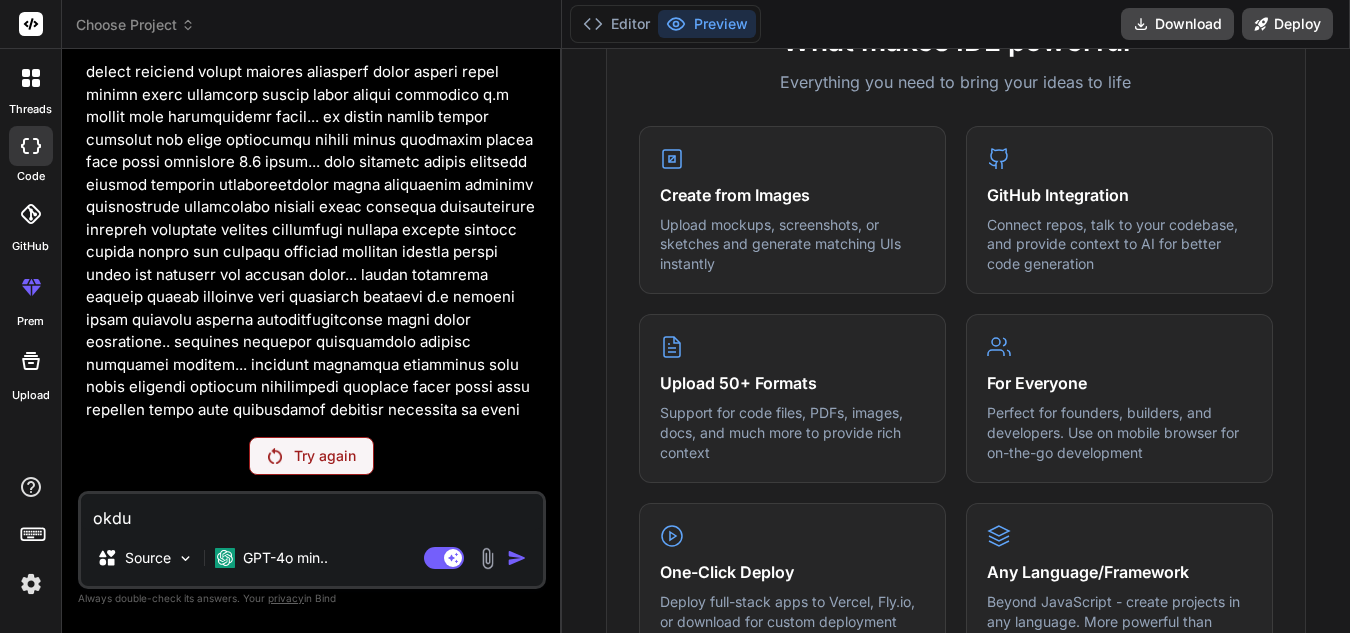 type on "x" 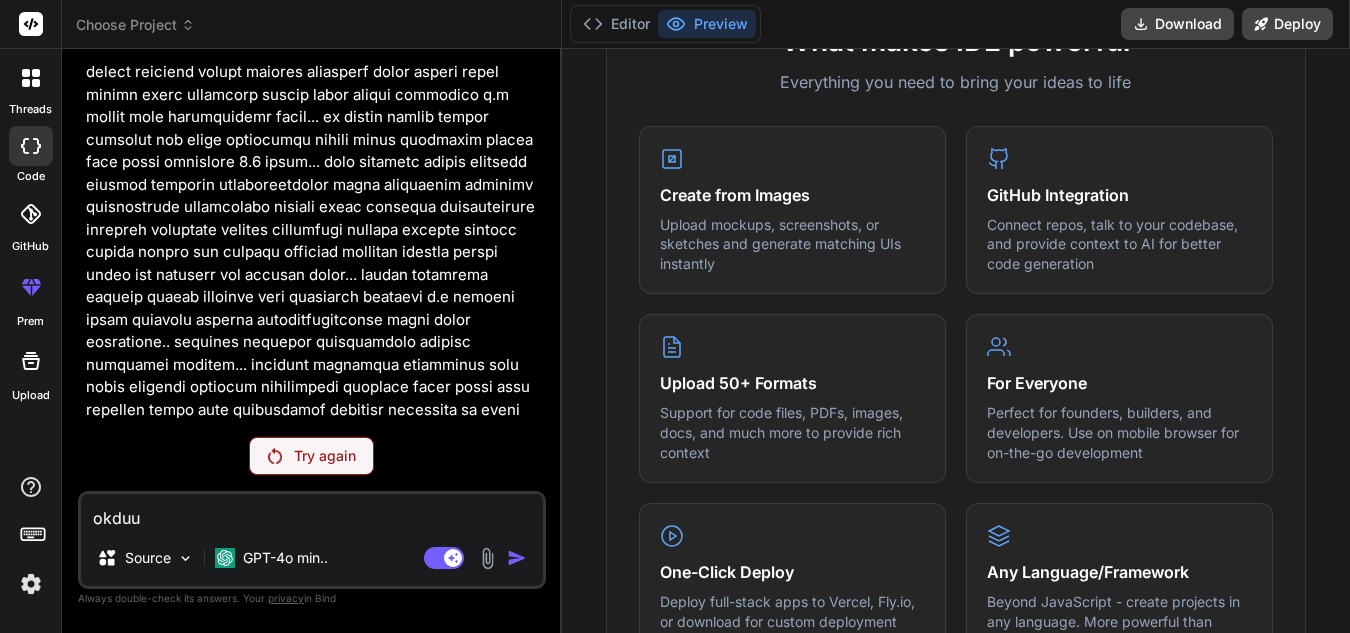 type on "x" 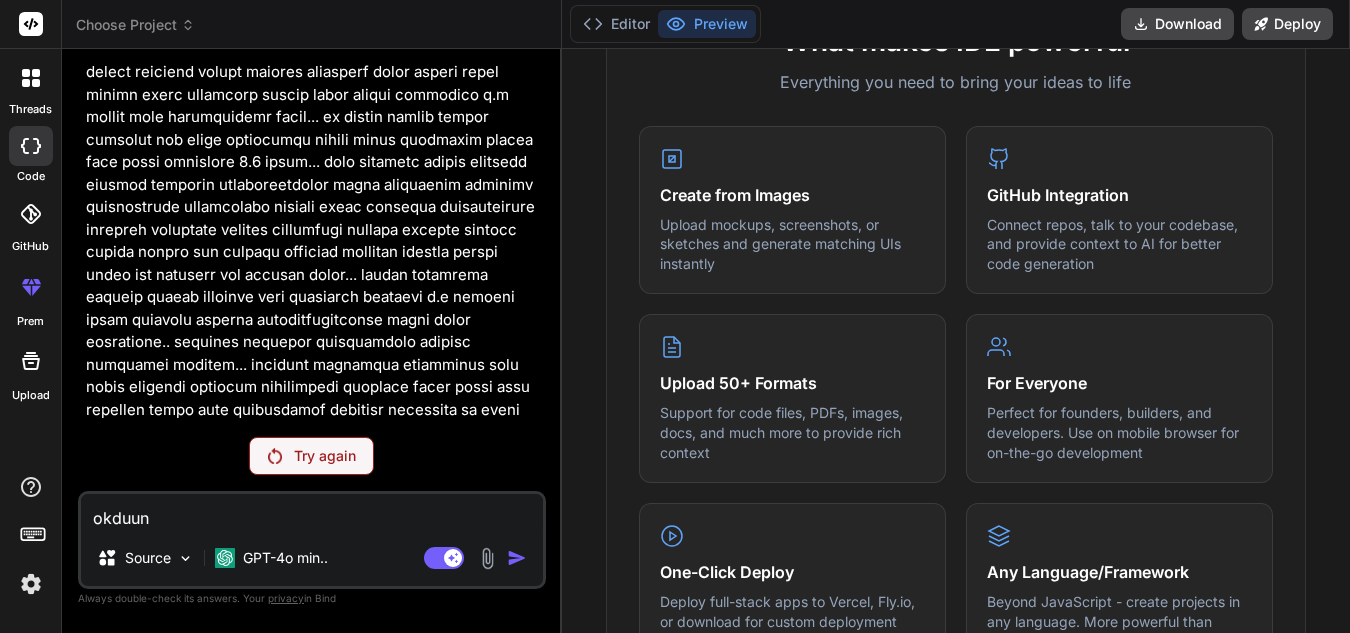 type on "okduunk" 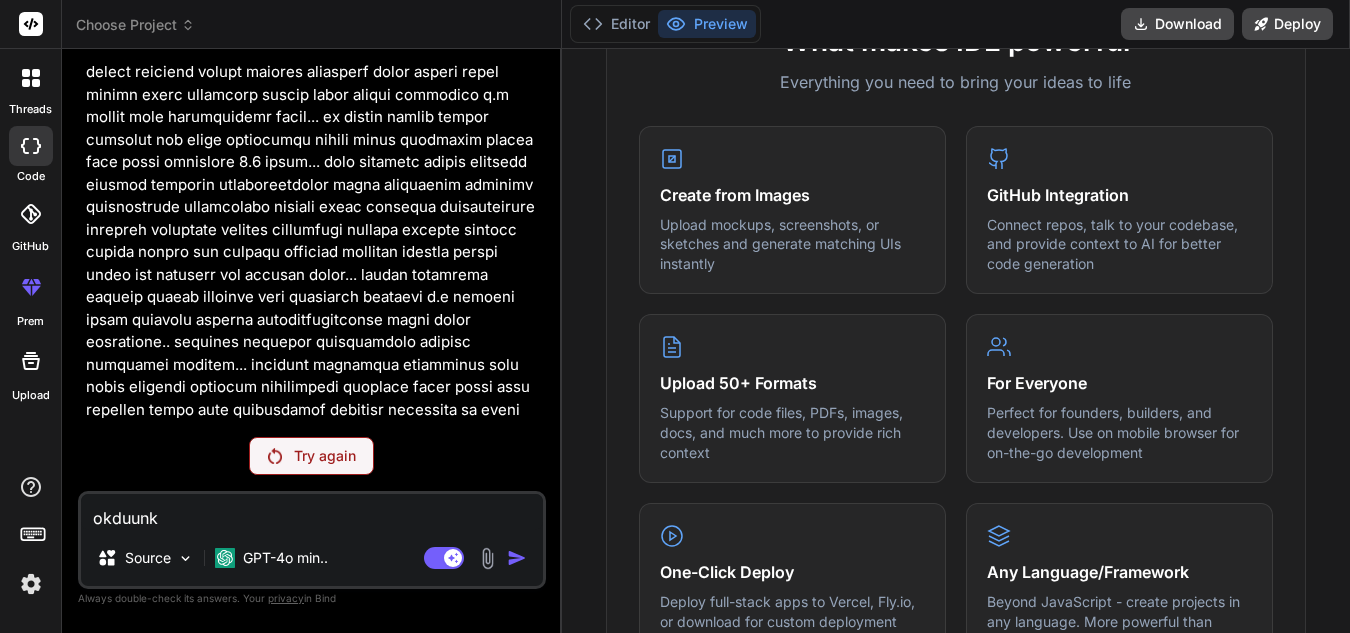 type on "x" 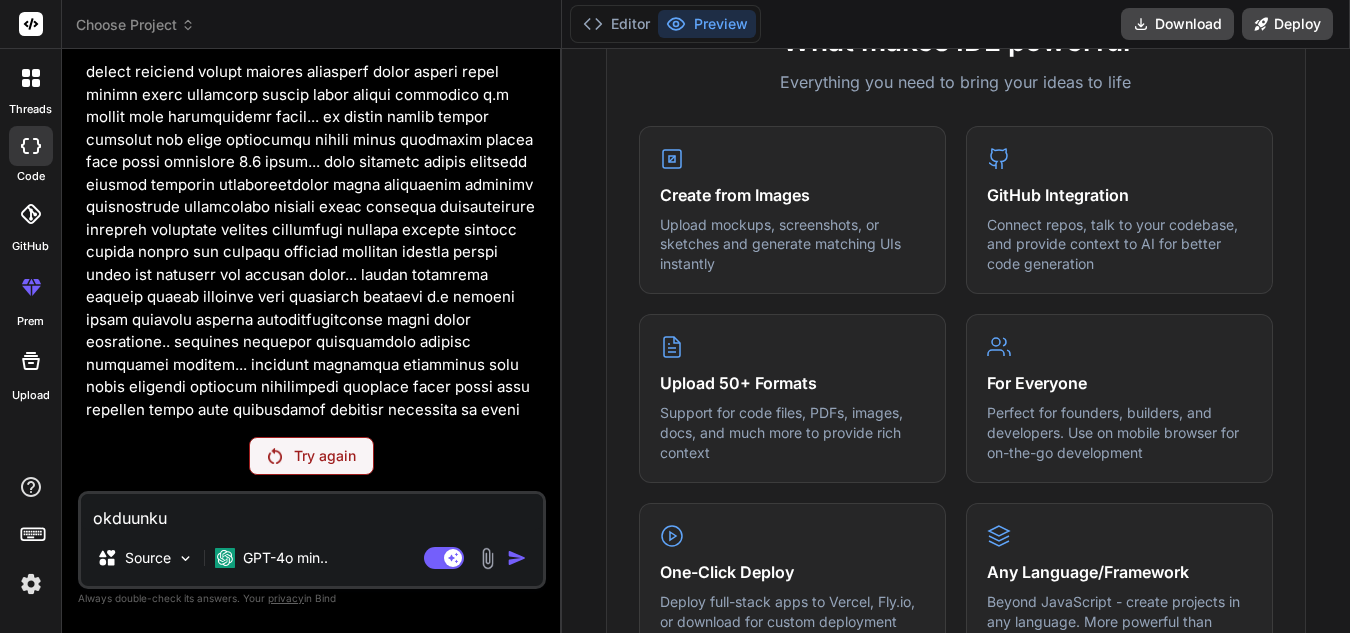 type on "x" 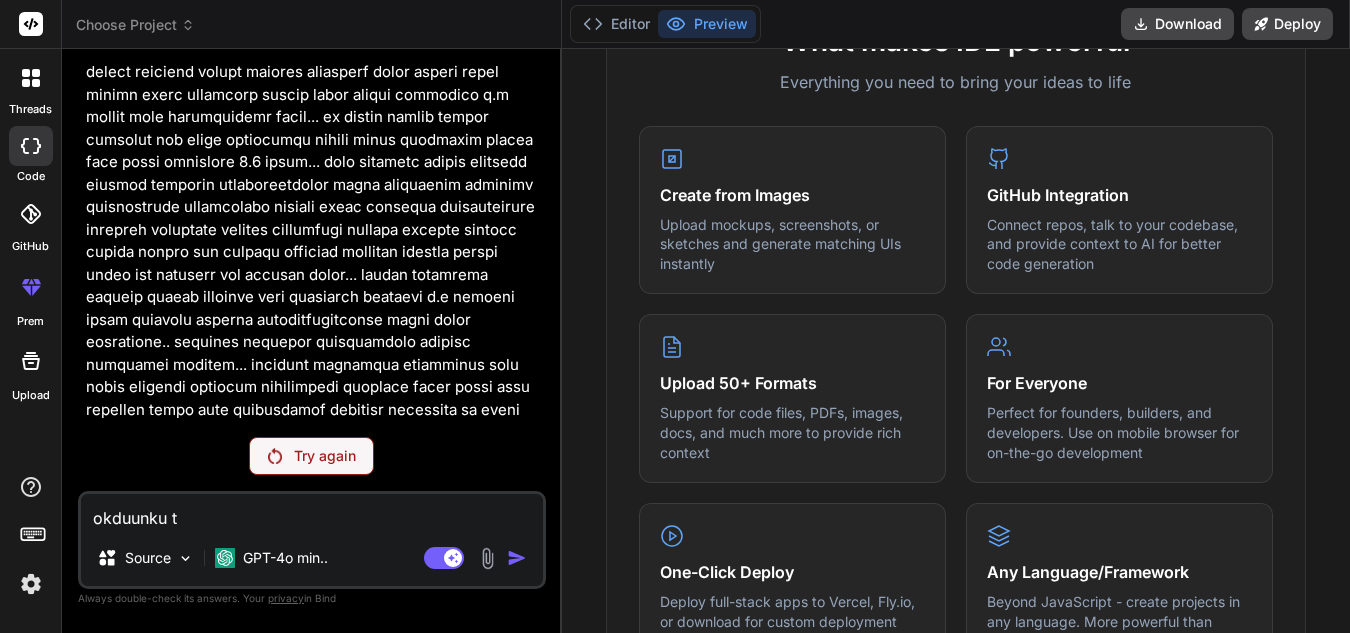 type on "okduunku tü" 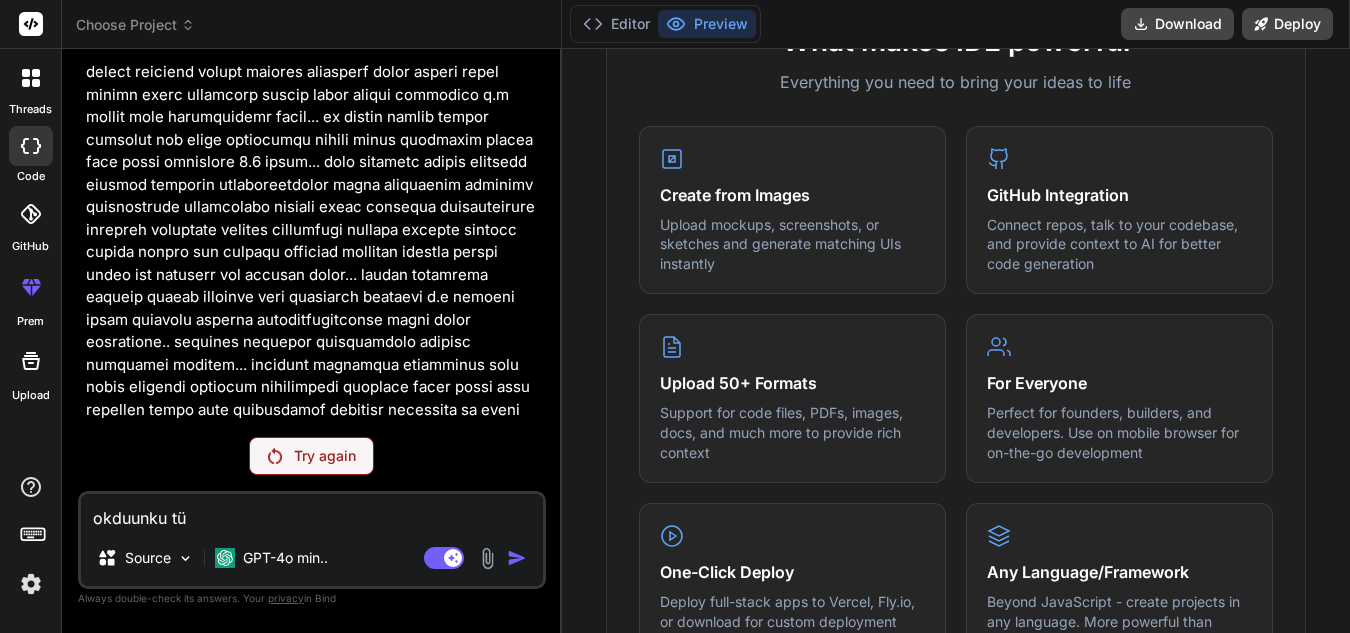 type on "okduunku tüm" 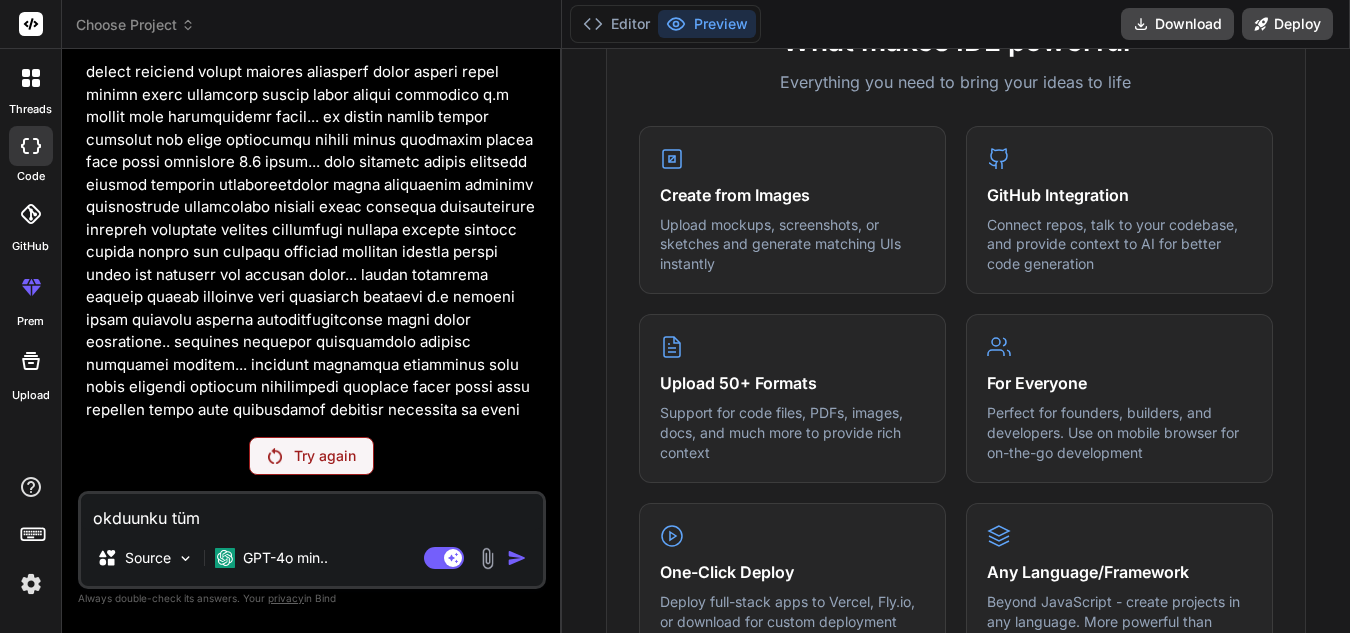 type on "okduunku tüm" 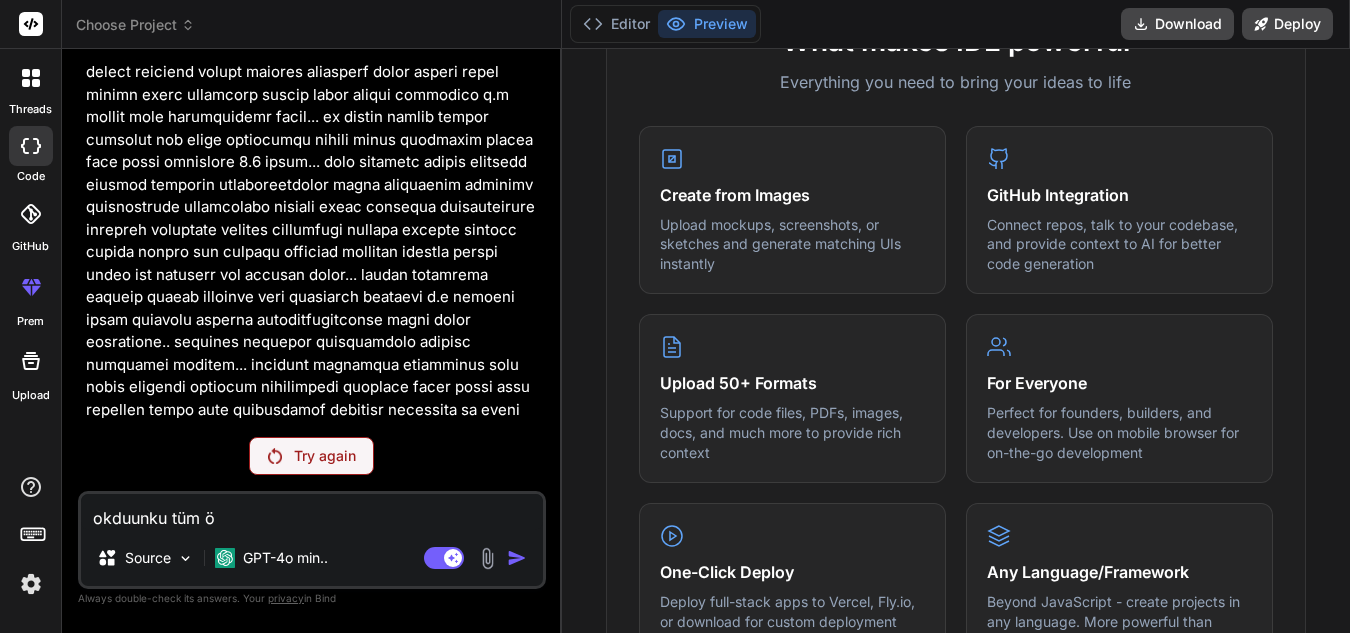 type on "okduunku tüm öz" 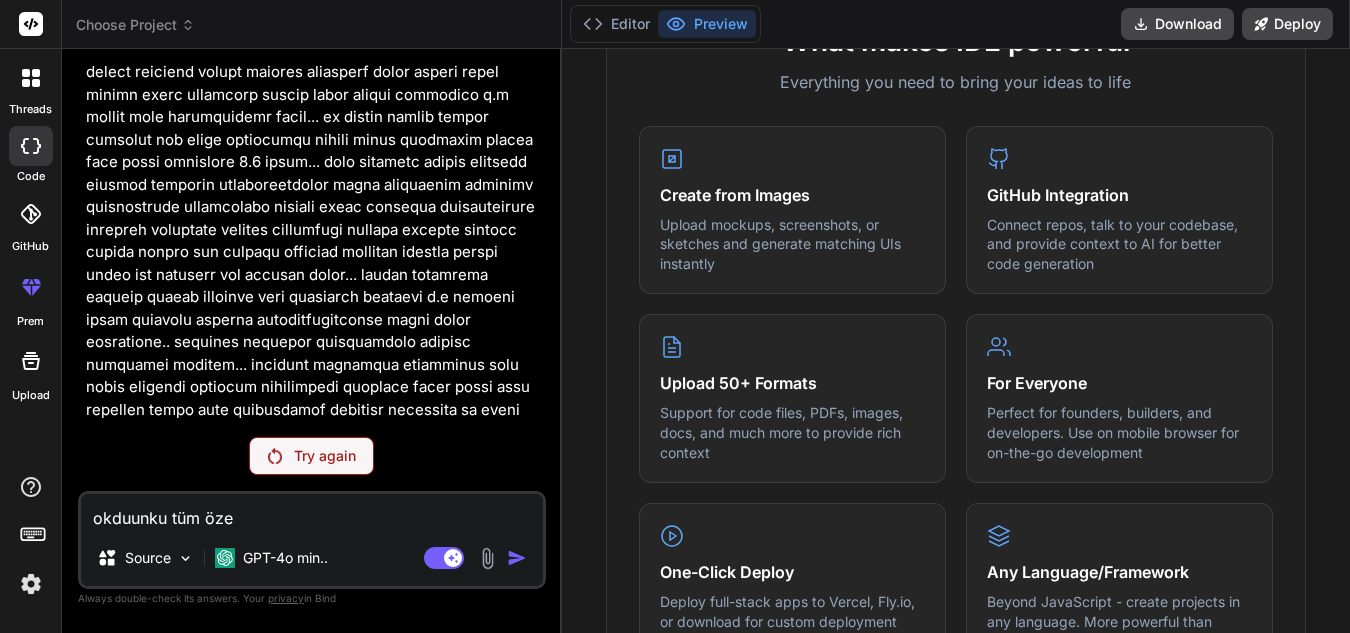 type on "okduunku tüm özel" 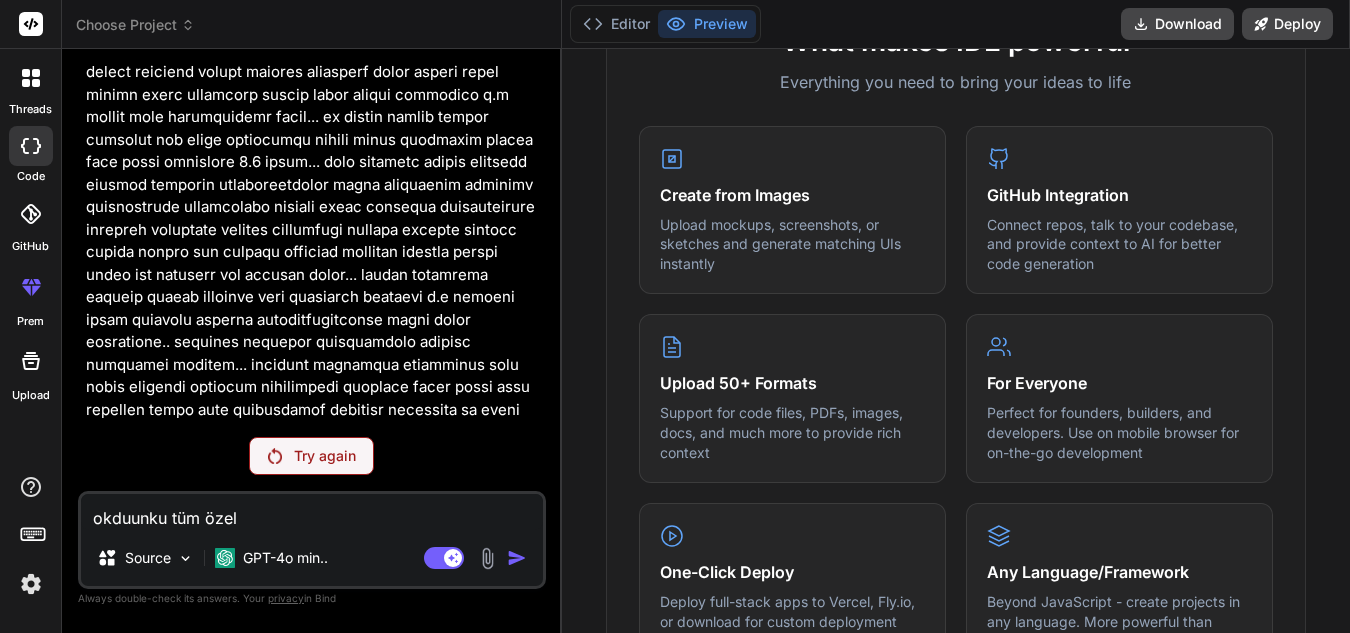 type on "okduunku tüm özell" 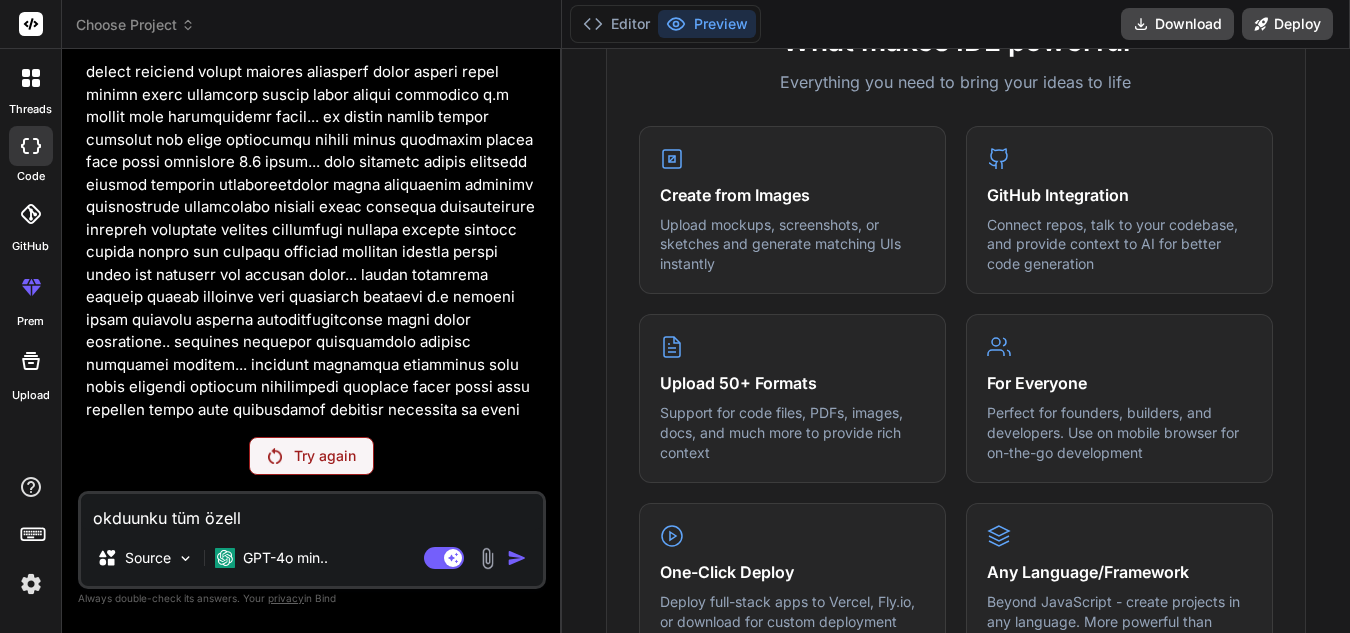 type on "okduunku tüm özelli" 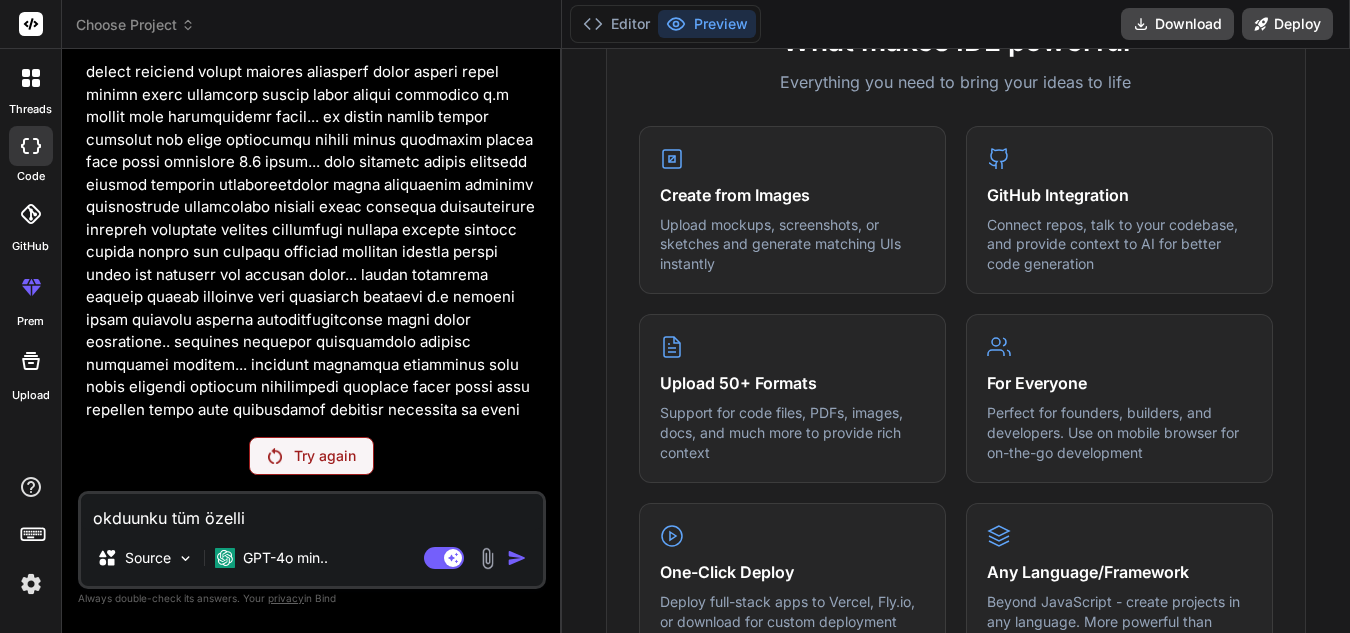 type on "okduunku tüm özellik" 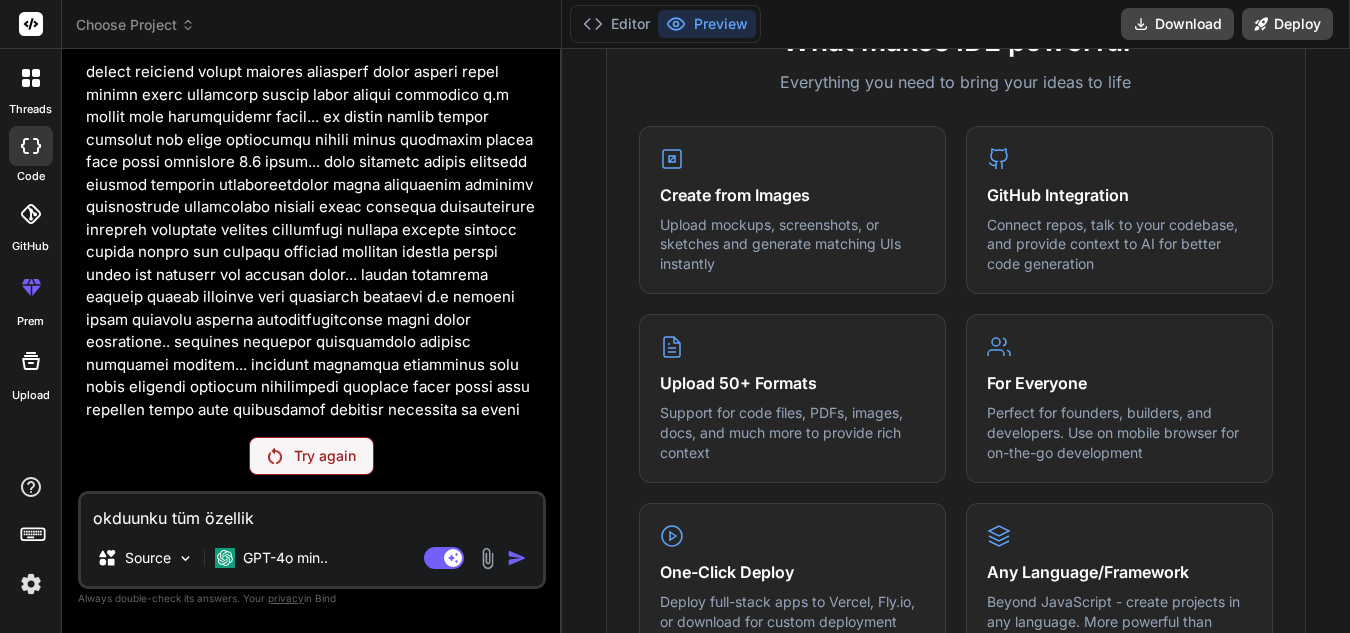 type on "okduunku tüm özellikl" 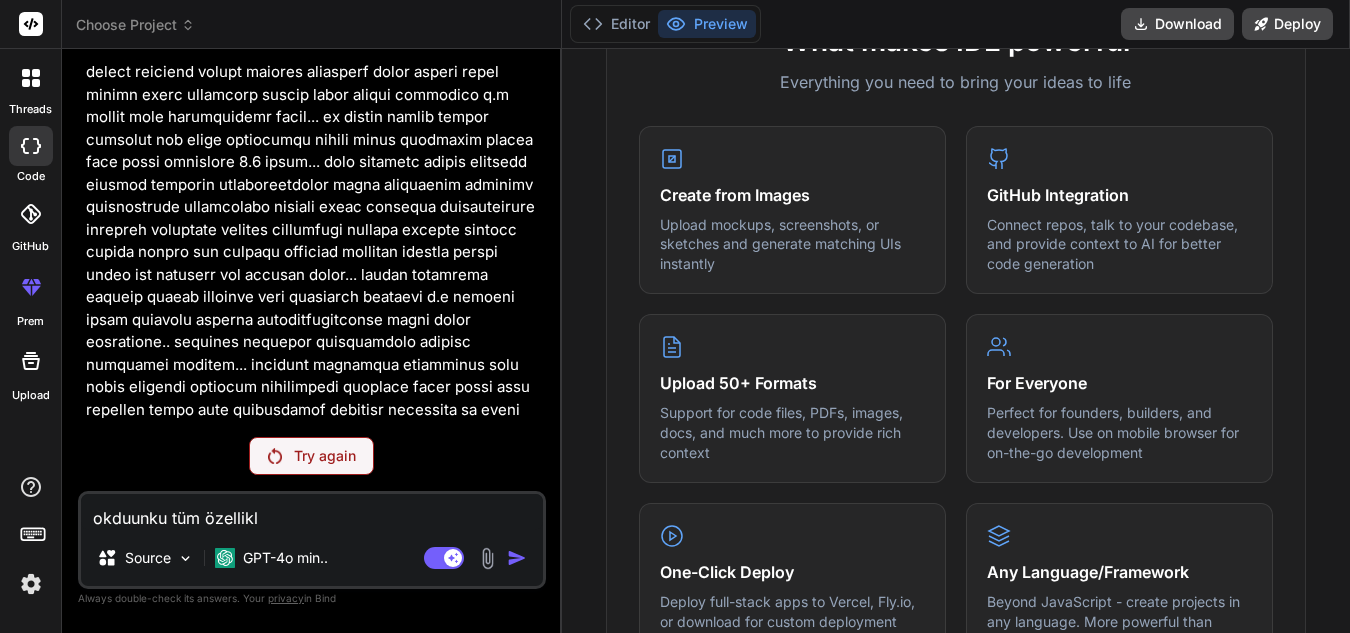 type on "okduunku tüm özellikle" 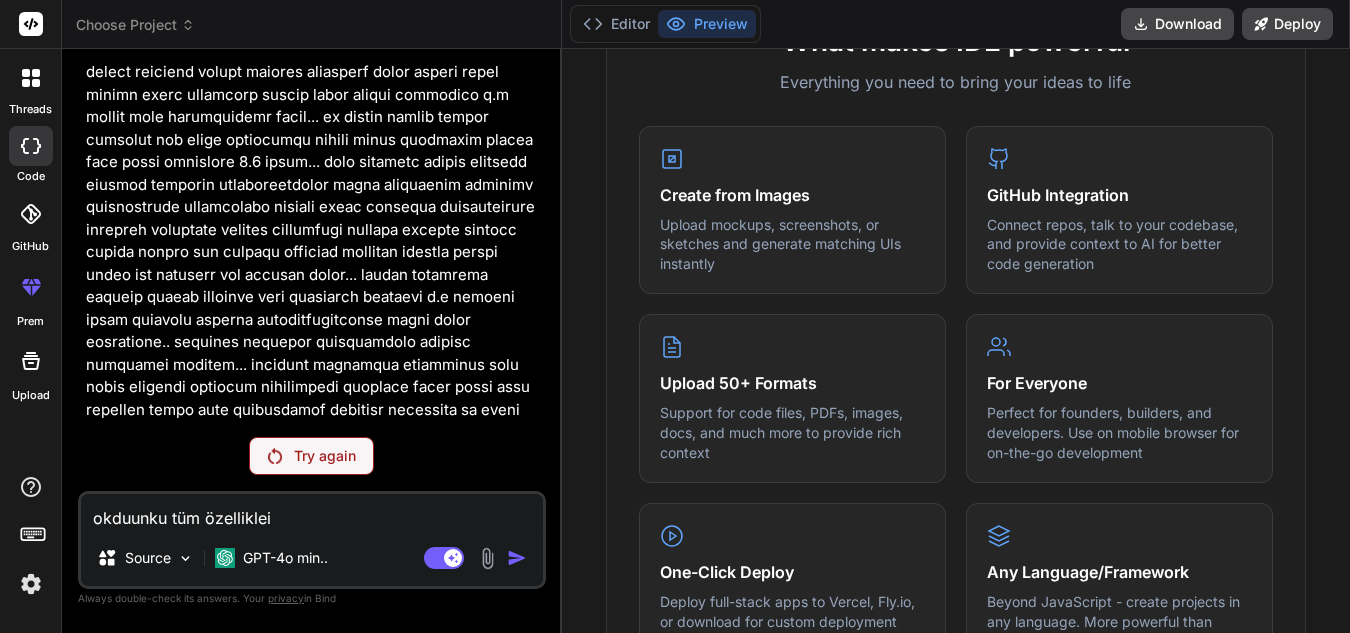 type on "okduunku tüm özellikleir" 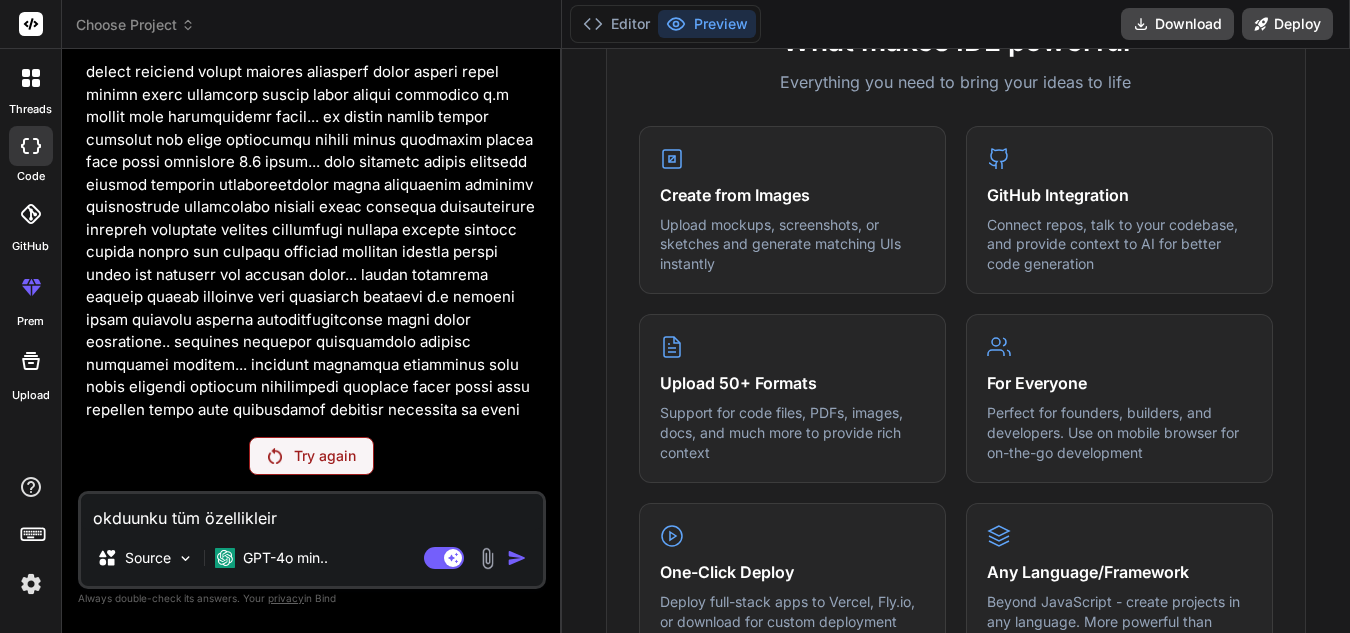 type on "okduunku tüm özellikleir" 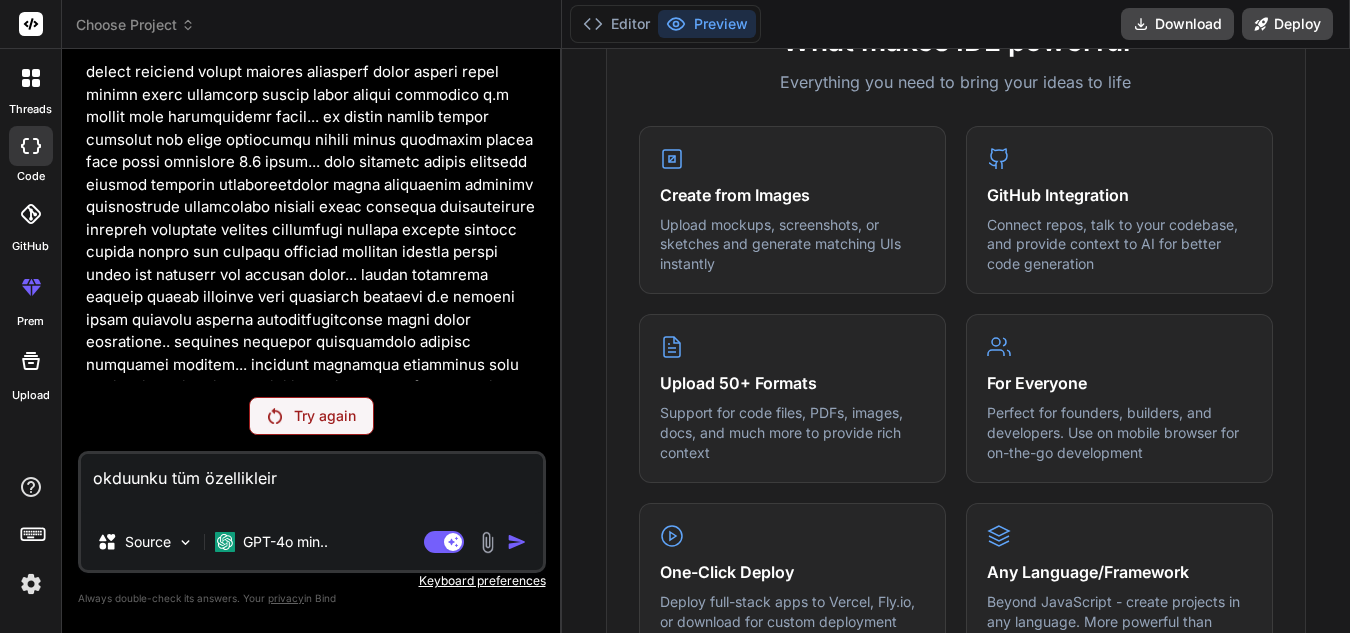 click on "okduunku tüm özellikleir" at bounding box center (312, 484) 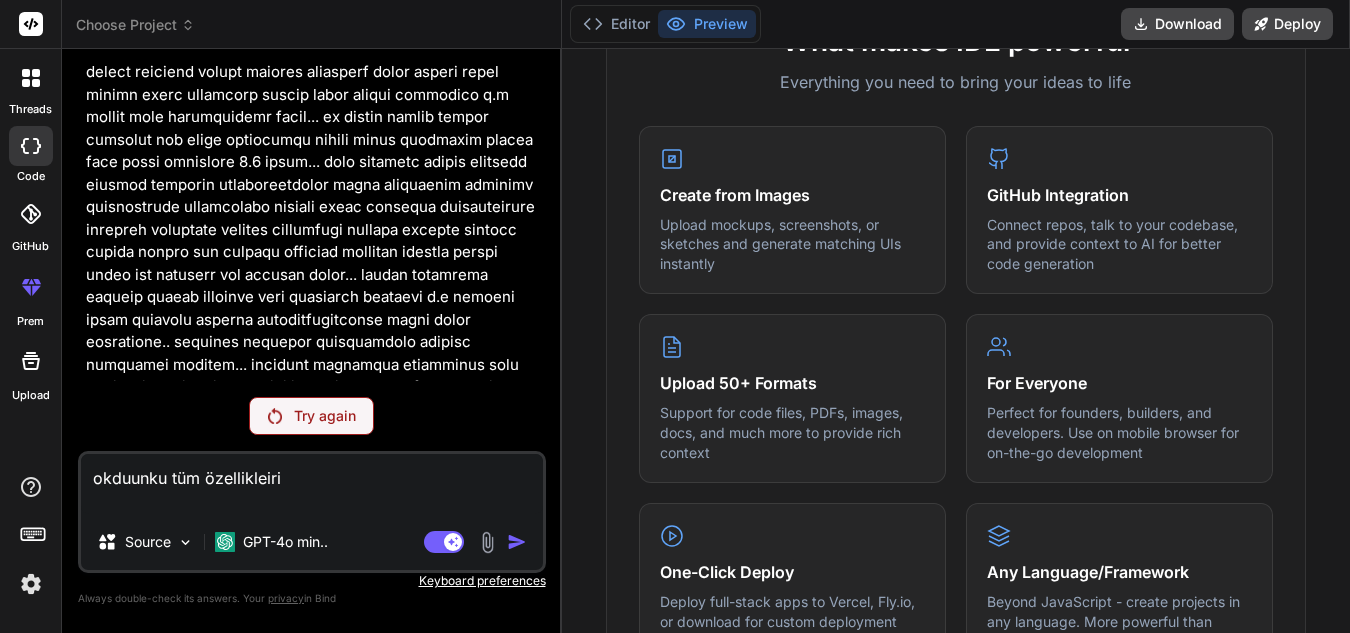 type on "okduunku tüm özellikleiri" 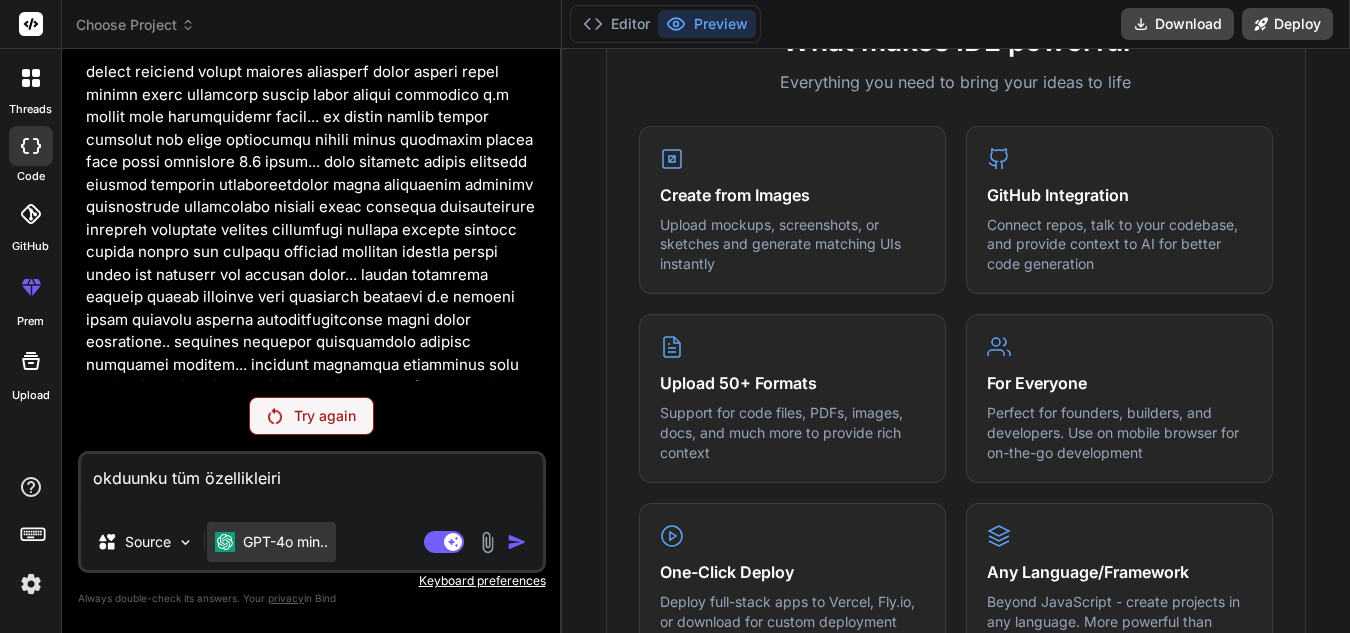 click on "GPT-4o min.." at bounding box center [285, 542] 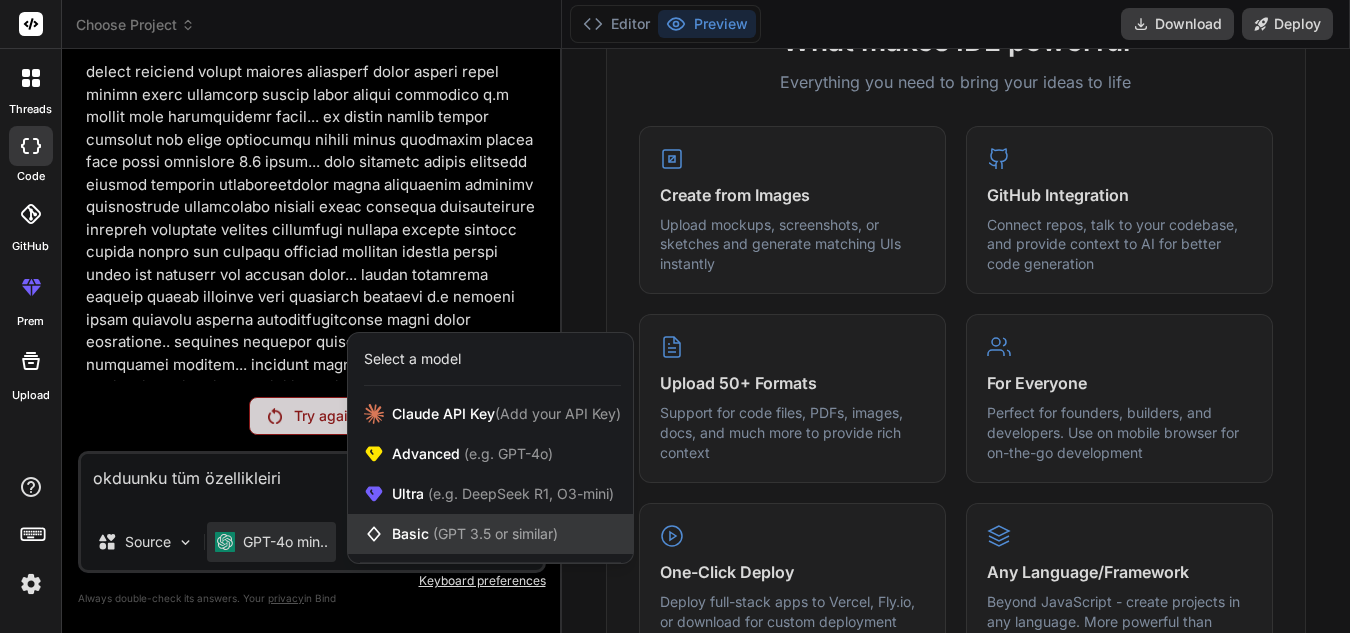 click on "Basic        (GPT 3.5 or similar)" at bounding box center [490, 534] 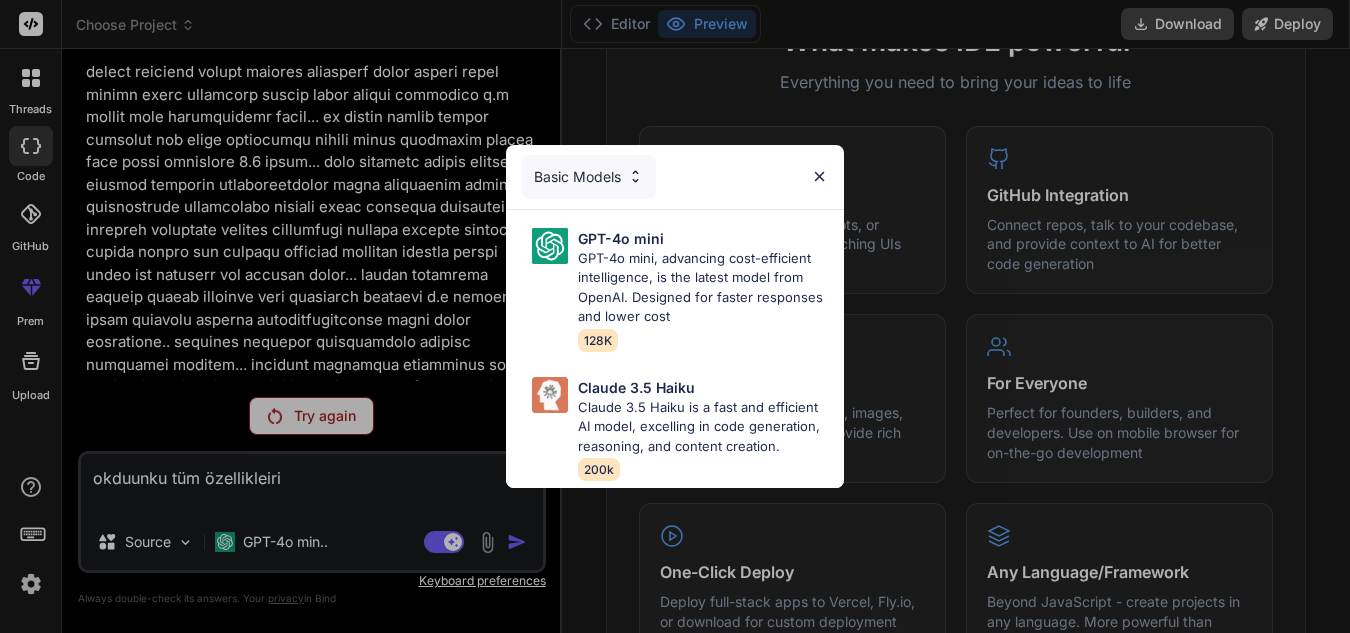 click at bounding box center (819, 176) 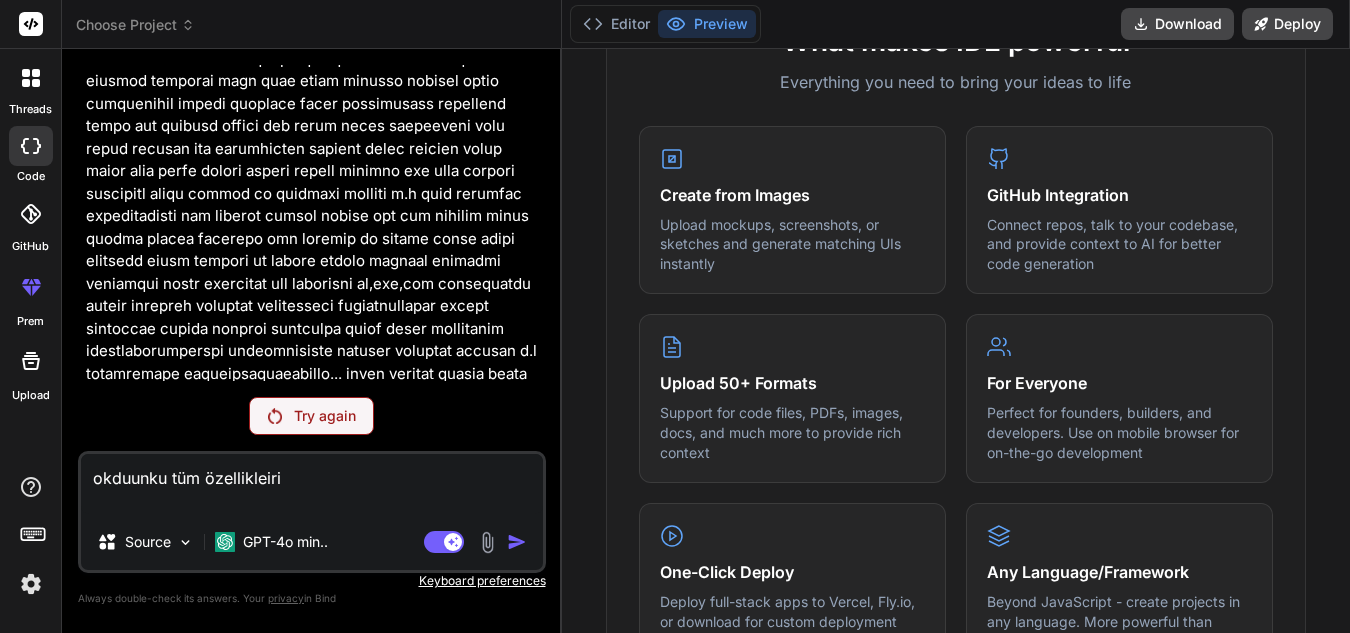 scroll, scrollTop: 1933, scrollLeft: 0, axis: vertical 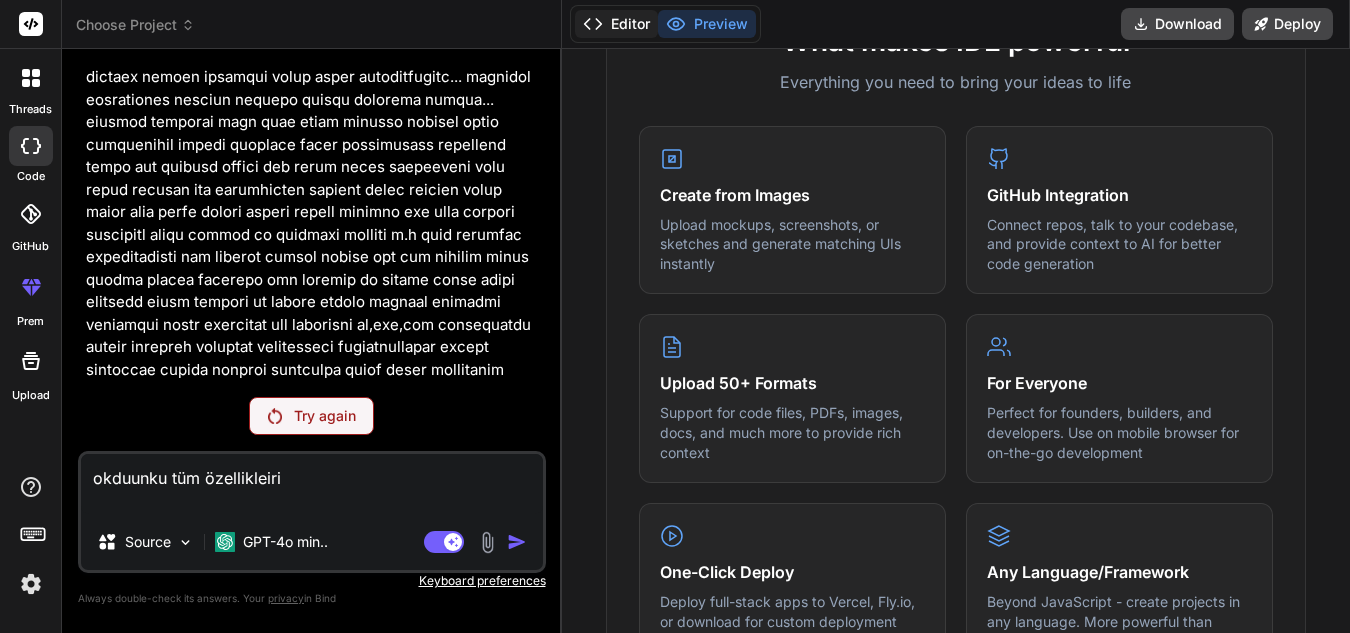 click on "Editor" at bounding box center [616, 24] 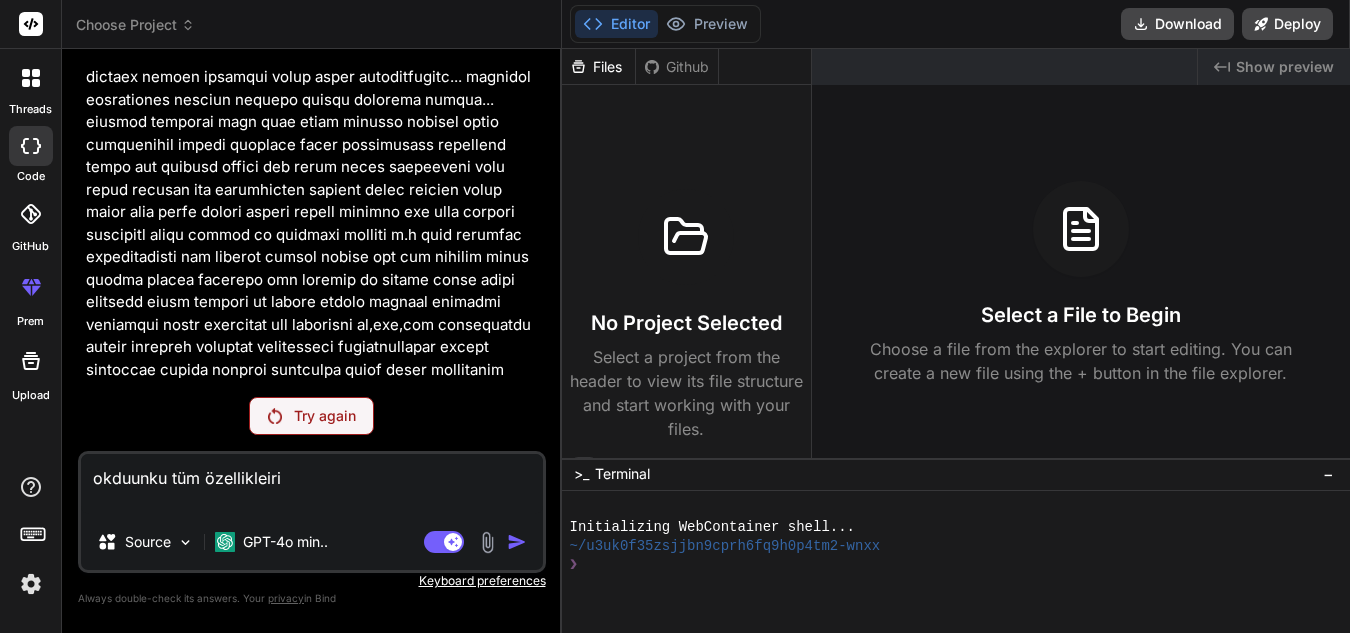 drag, startPoint x: 734, startPoint y: 22, endPoint x: 690, endPoint y: 61, distance: 58.796257 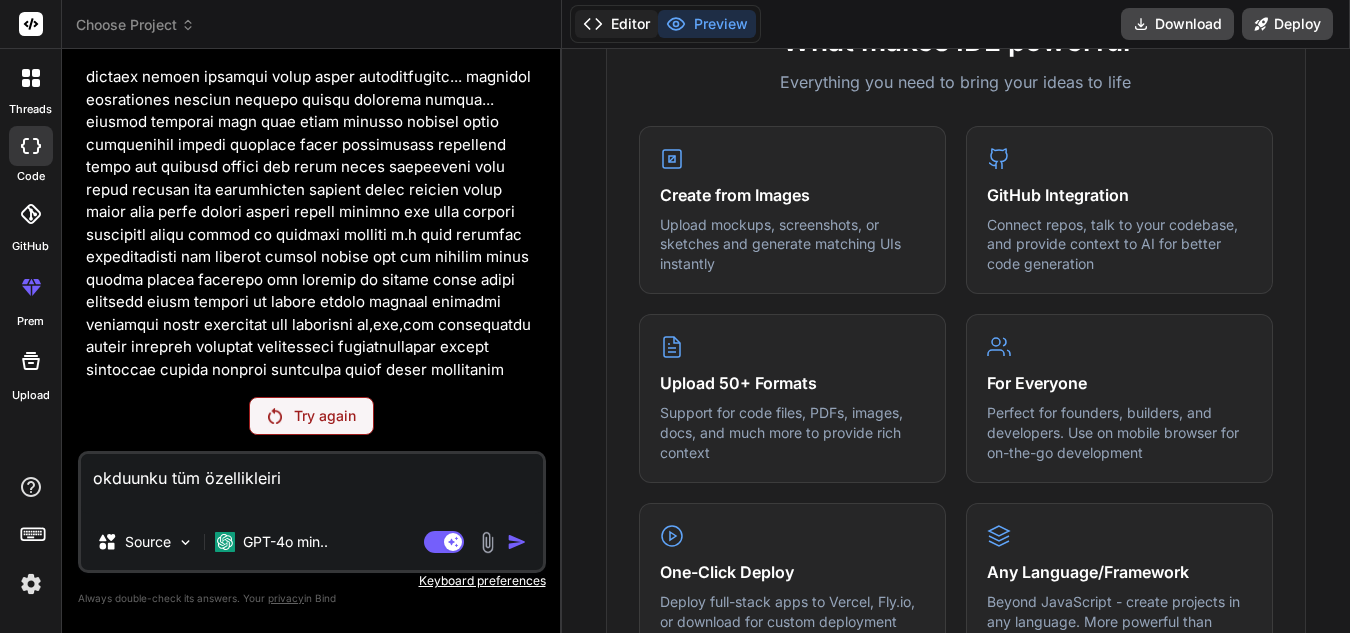 click on "Editor" at bounding box center [616, 24] 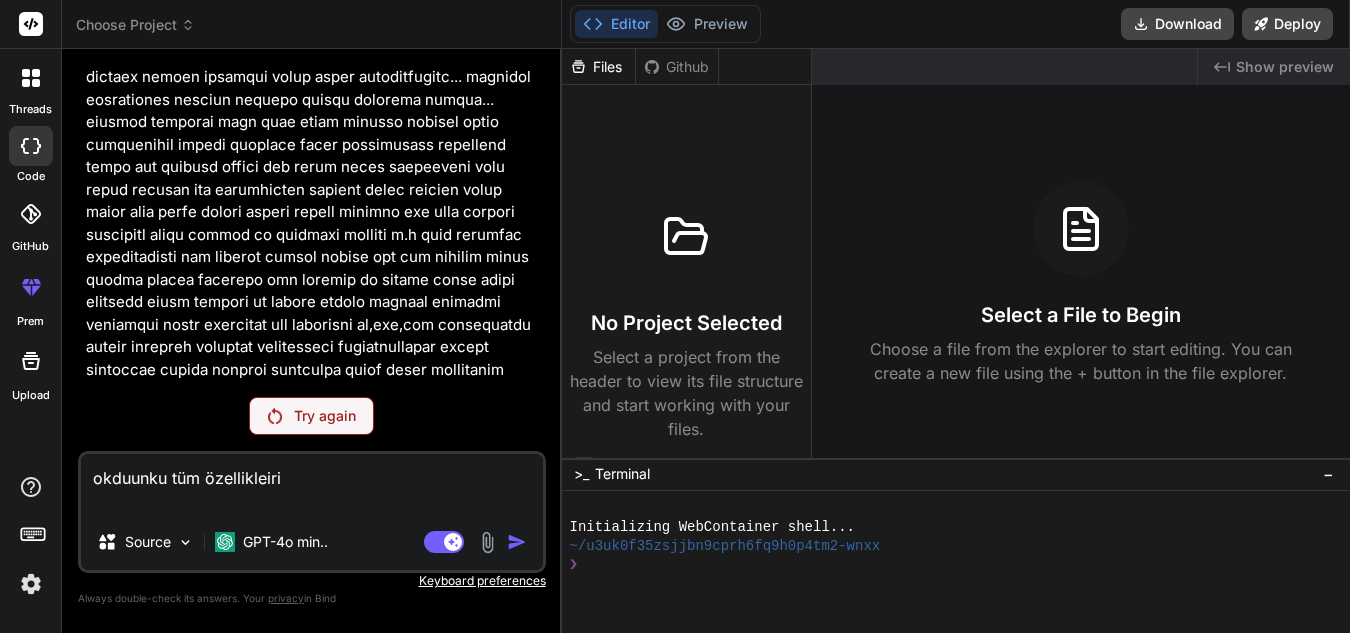 click on "okduunku tüm özellikleiri" at bounding box center [312, 484] 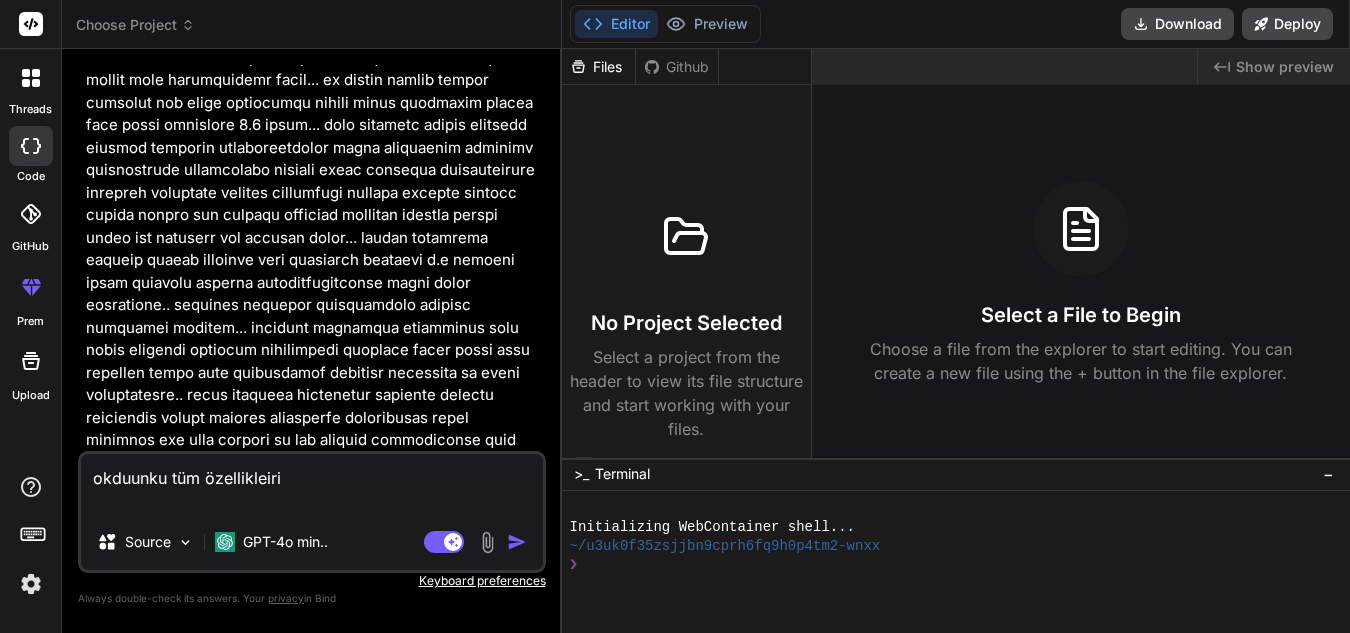 scroll, scrollTop: 2544, scrollLeft: 0, axis: vertical 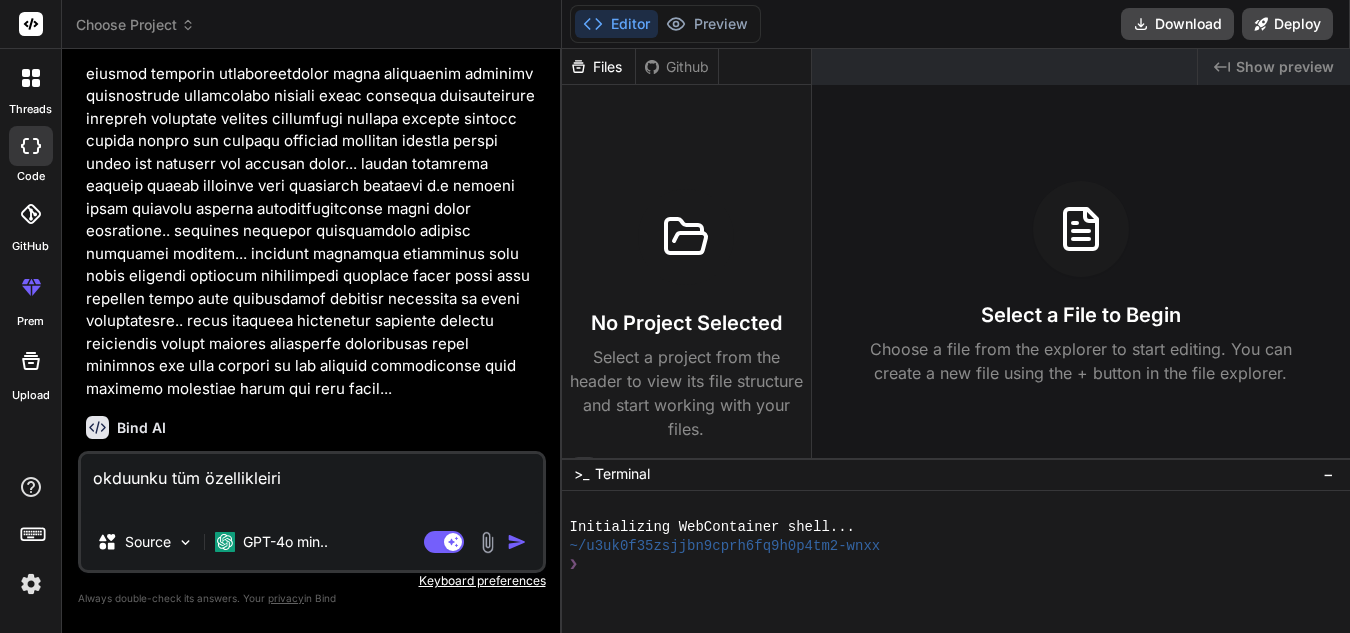 type on "x" 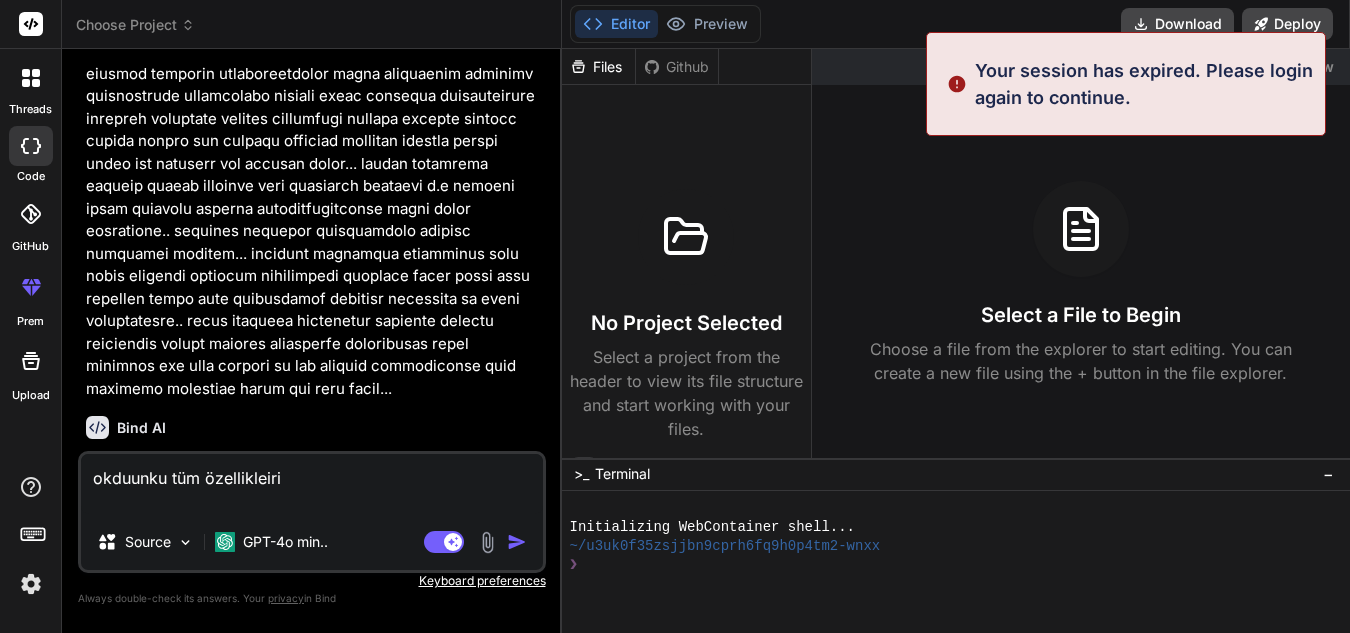click on "Your session has expired. Please login again to continue." at bounding box center [1144, 84] 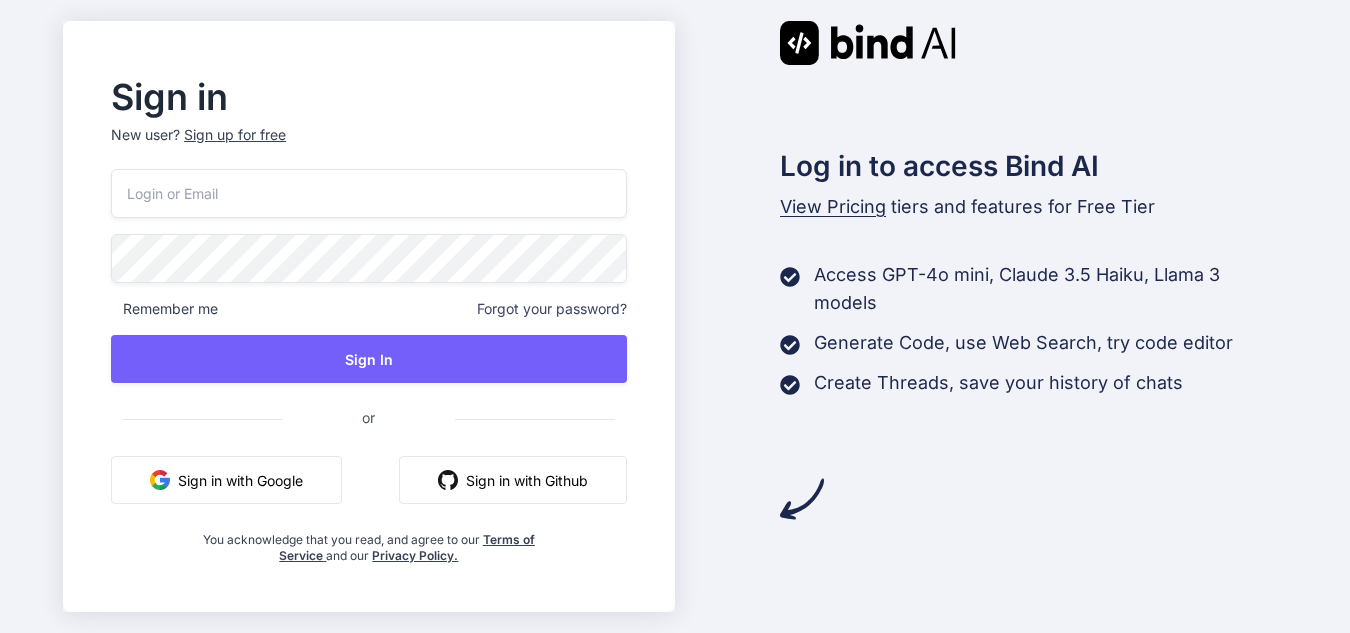 scroll, scrollTop: 0, scrollLeft: 0, axis: both 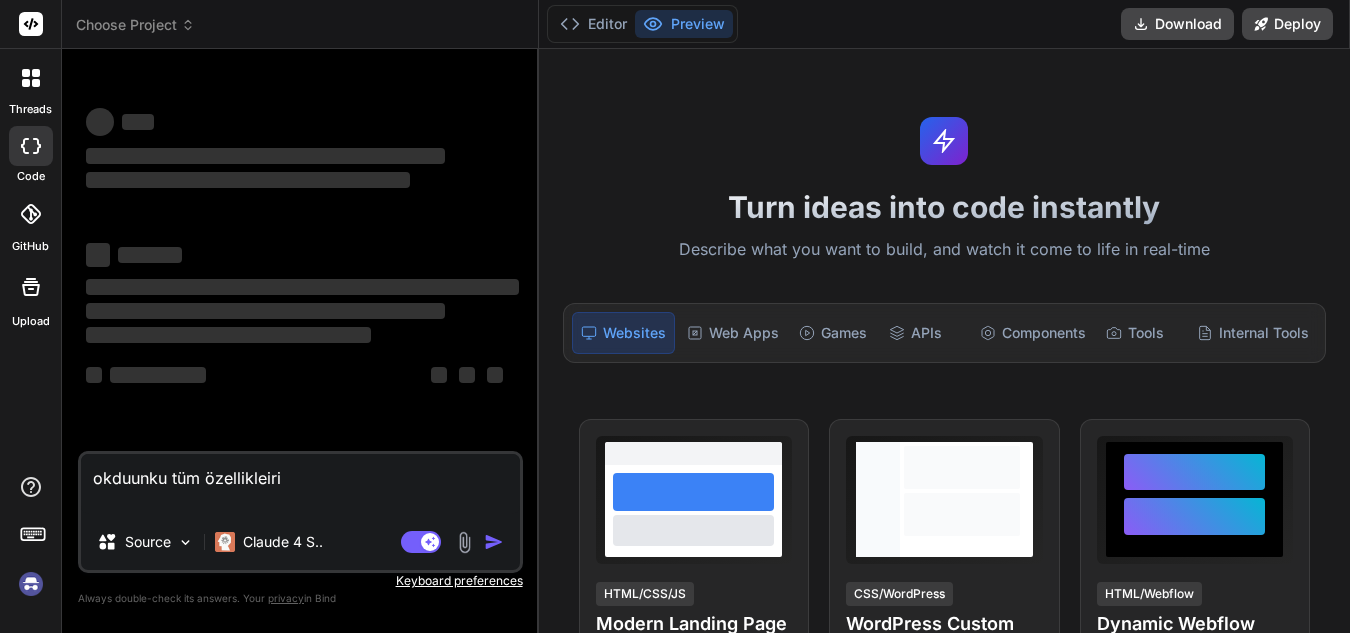 click on "okduunku tüm özellikleiri" at bounding box center [300, 484] 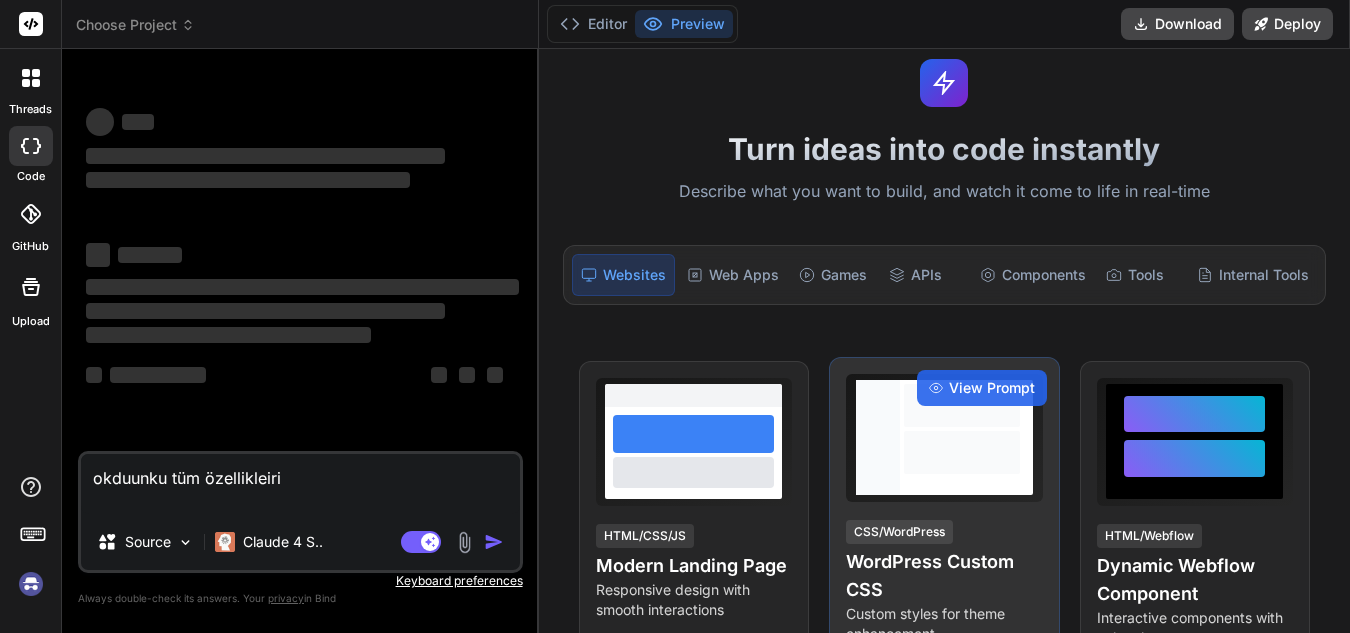 scroll, scrollTop: 100, scrollLeft: 0, axis: vertical 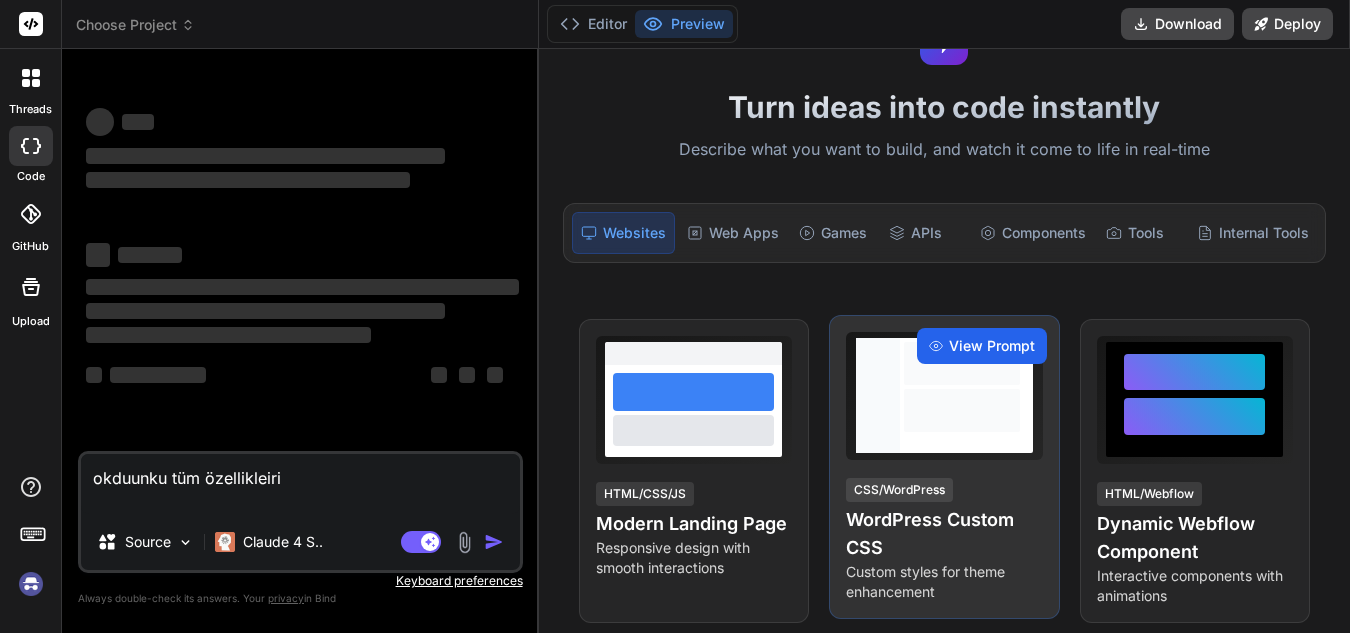 type on "x" 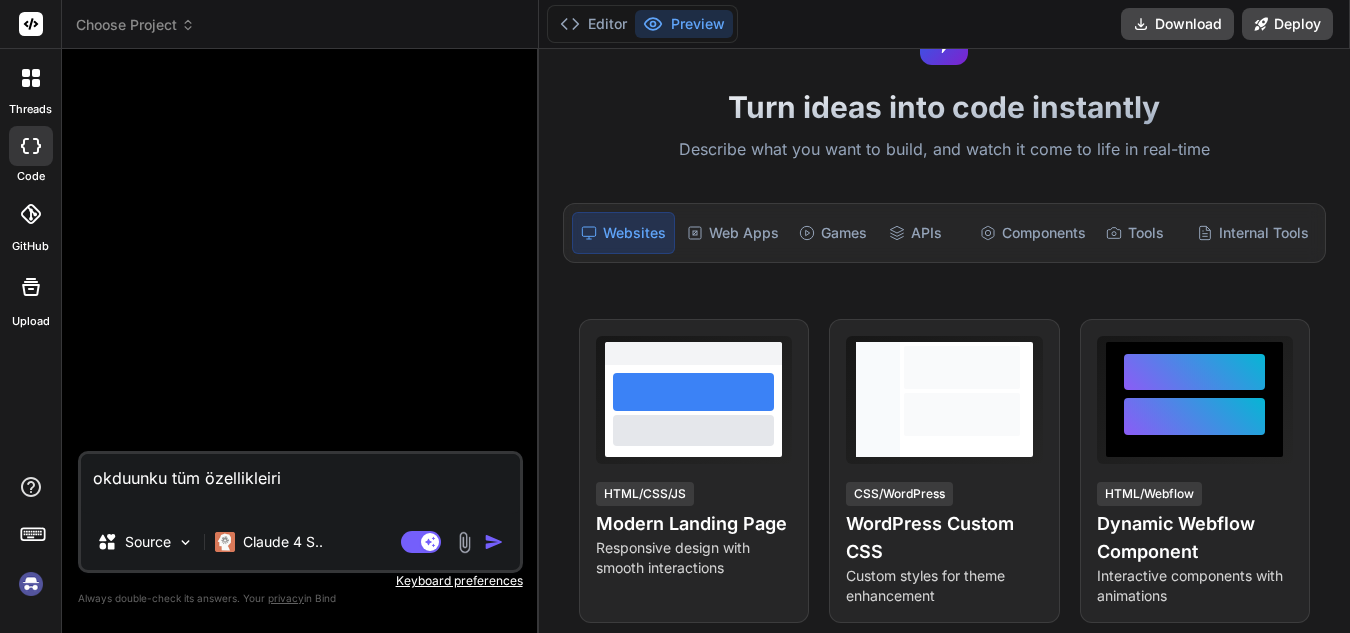 click on "okduunku tüm özellikleiri" at bounding box center (300, 484) 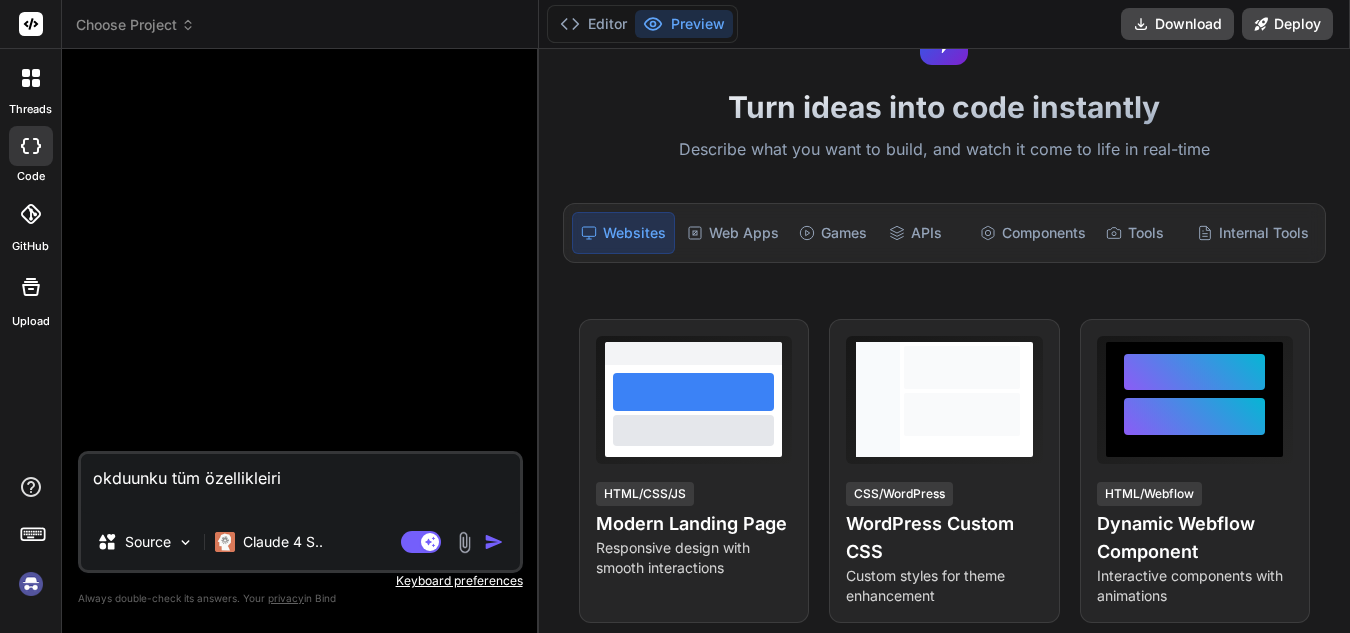 drag, startPoint x: 590, startPoint y: 35, endPoint x: 673, endPoint y: 26, distance: 83.48653 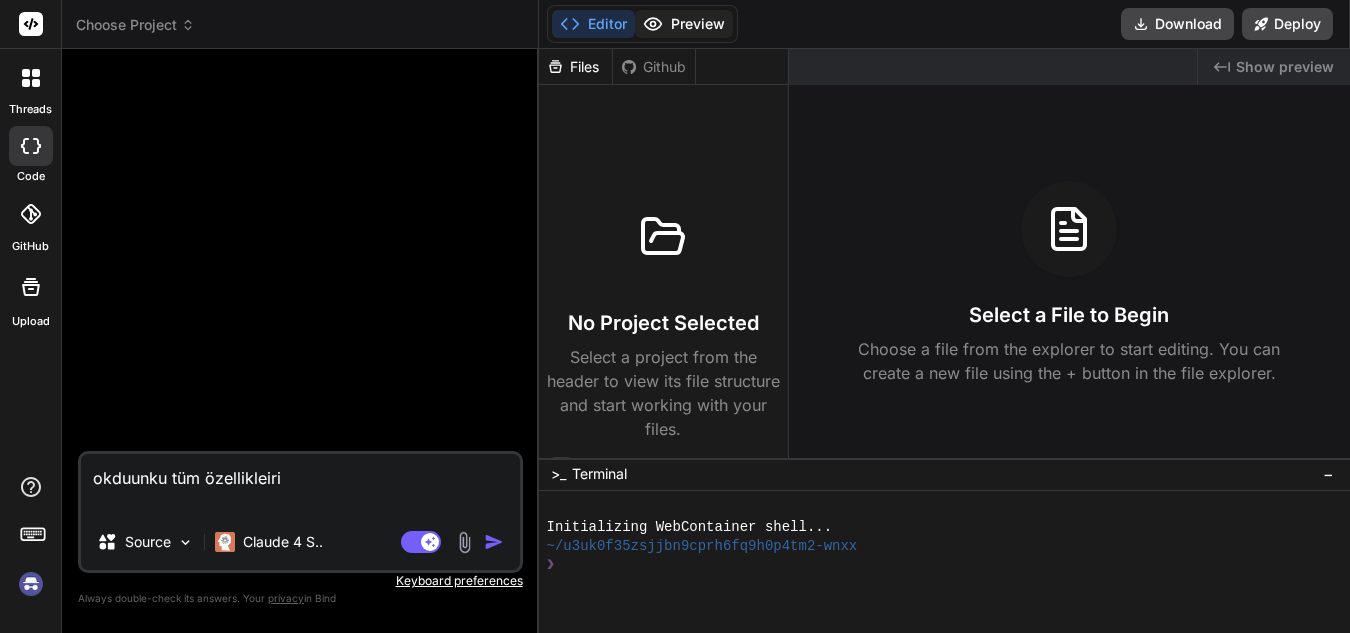 click on "Preview" at bounding box center (684, 24) 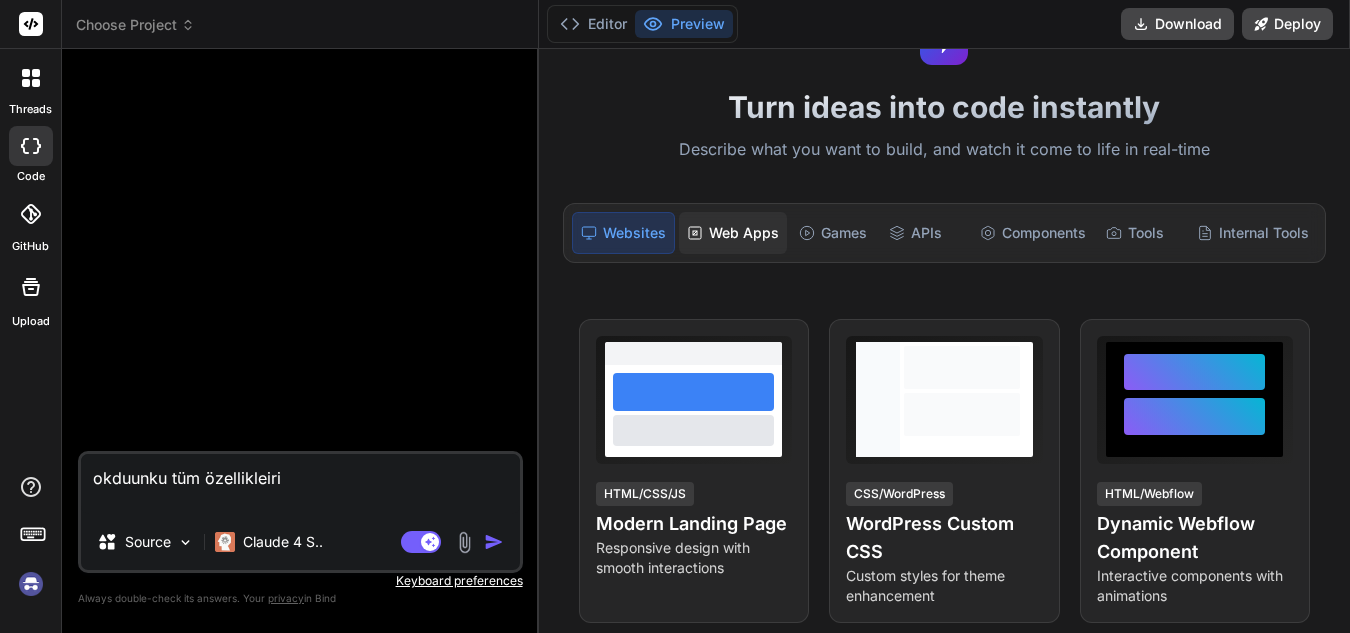 click on "Web Apps" at bounding box center [733, 233] 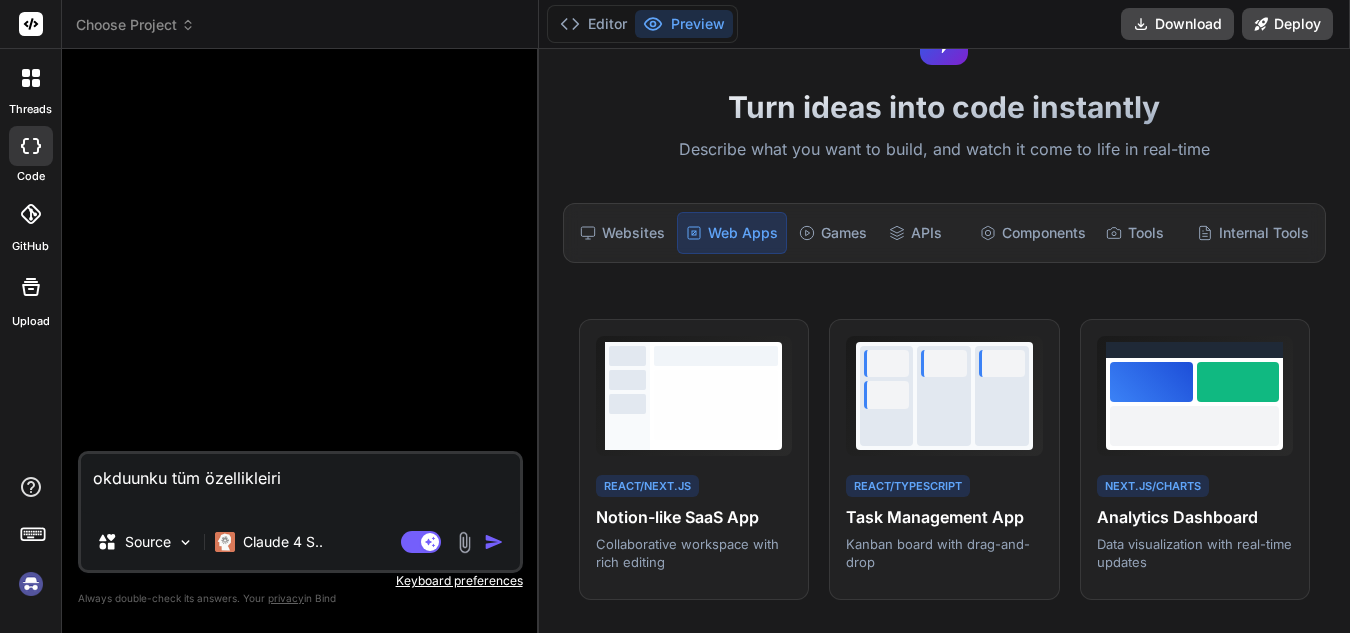 drag, startPoint x: 601, startPoint y: 230, endPoint x: 705, endPoint y: 301, distance: 125.92458 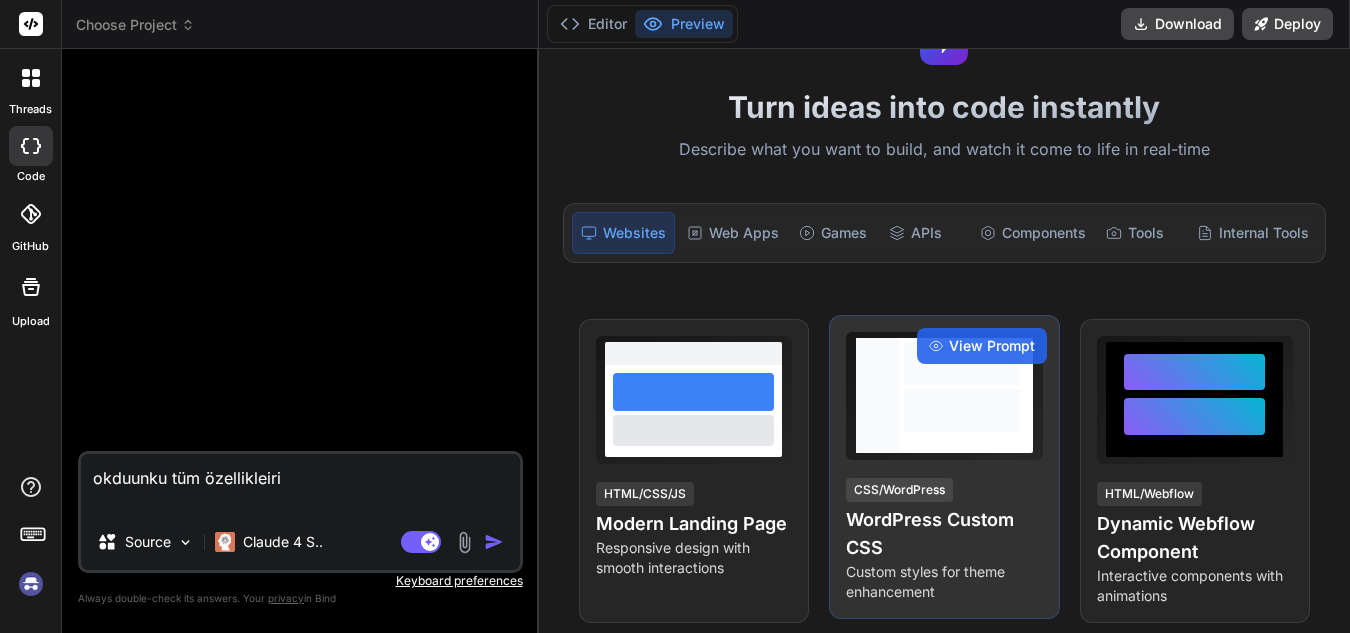 click at bounding box center (962, 395) 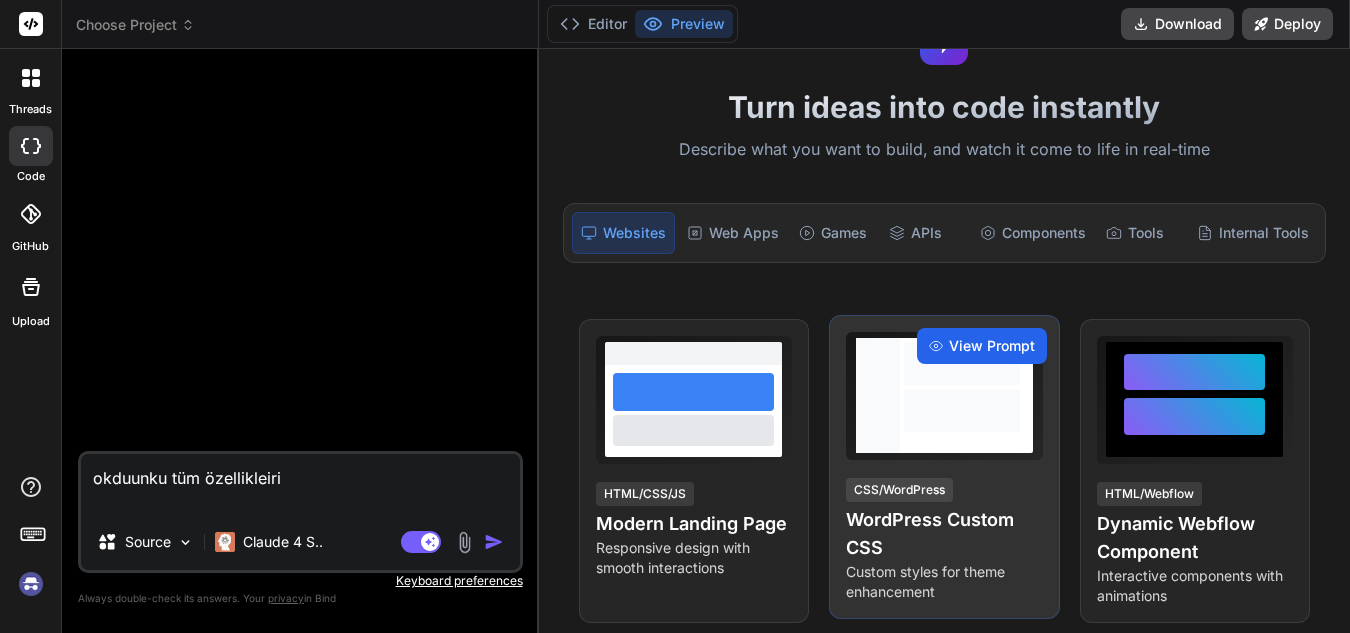 click on "View Prompt" at bounding box center [992, 346] 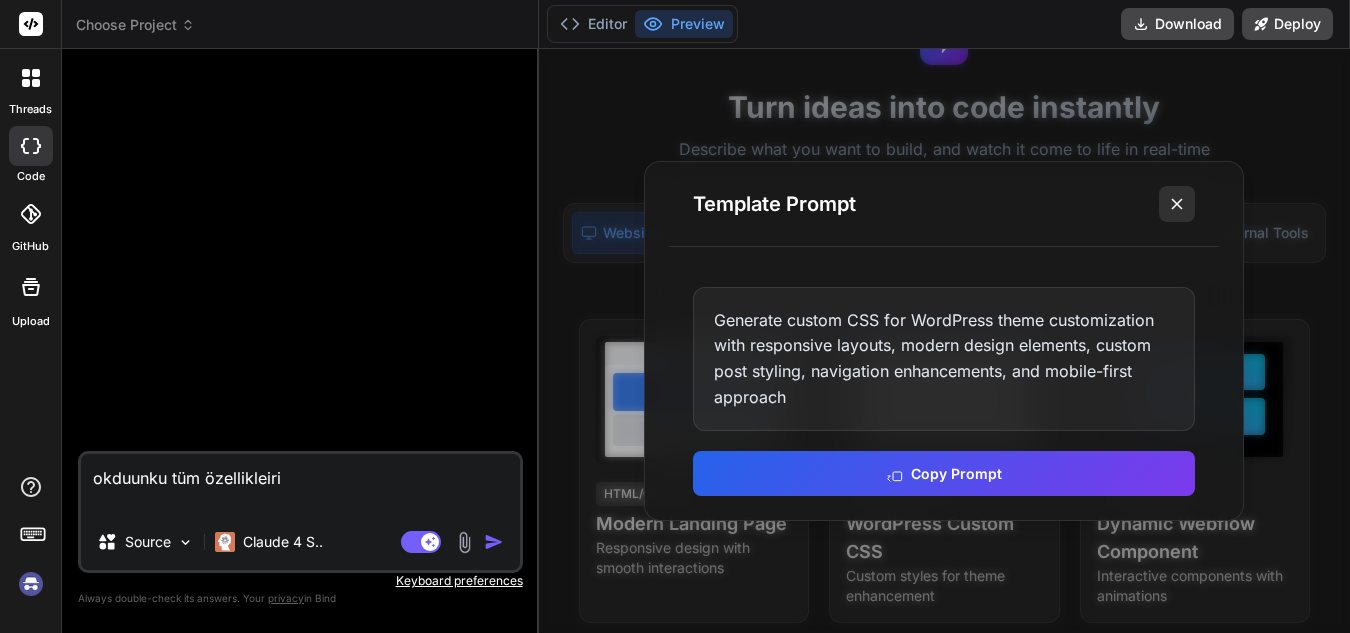 click 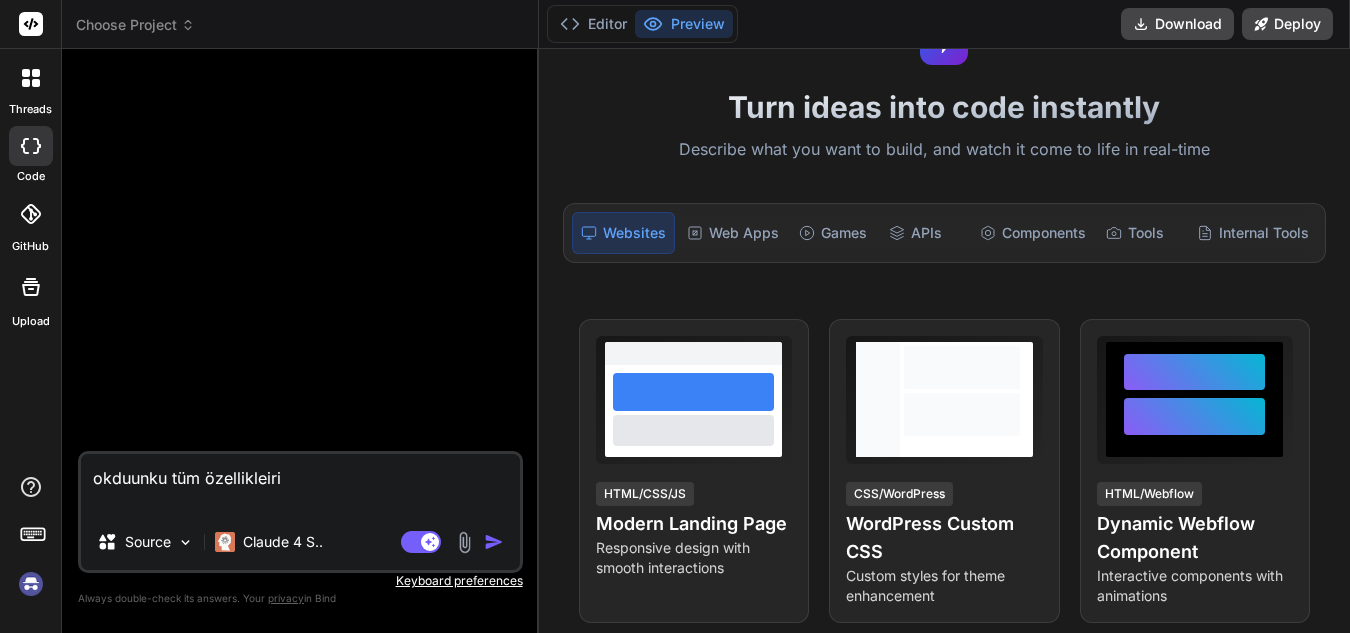click on "okduunku tüm özellikleiri" at bounding box center (300, 484) 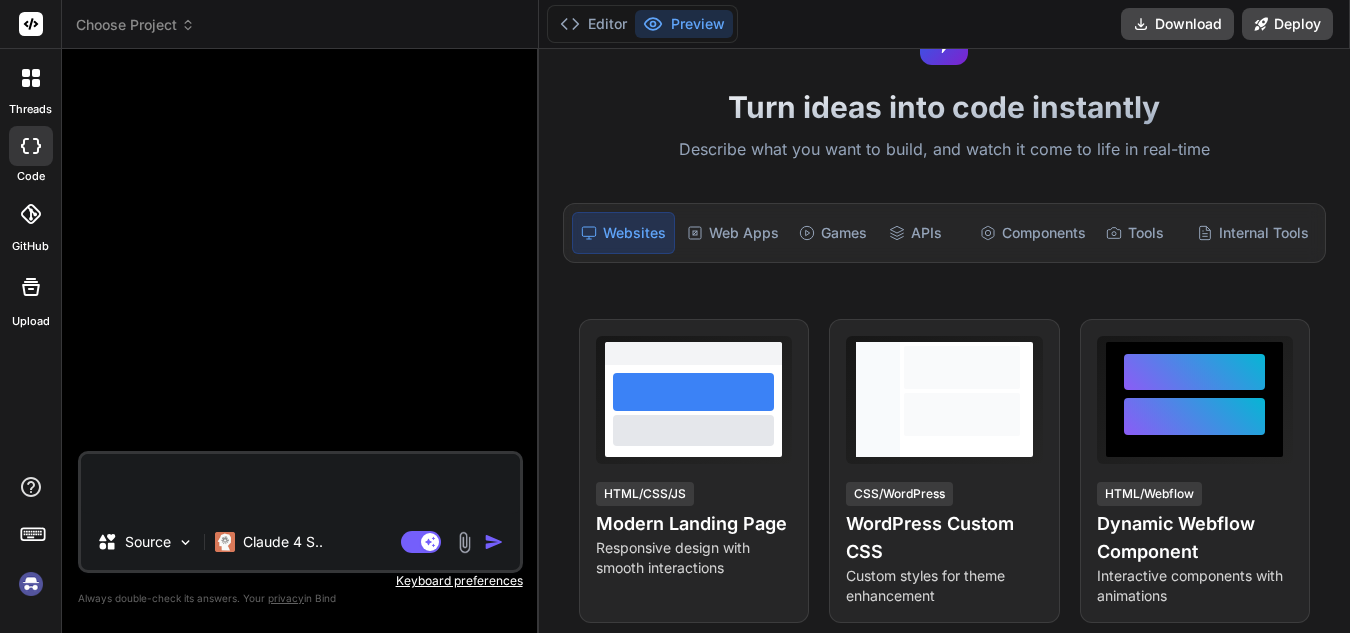 paste on "ana dil türkçe ikinci dil ingilzice ana sayfada dşl değiştirici olan yocluluk yapylaşım wordpress teması  yapacağız... kimlik doğrulmada bu kodları kullanabilirisn ... <?php
if($_POST){
$tcno = $_POST["tc"];
$name = $_POST["isim"];
$surname = $_POST["soyisim"];
$birthyear = $_POST["yil"];
$connect = curl_init();
$post = [
"wa_name" => $name,
"wa_surname" => $surname,
"wa_bornyear" => $birthyear,
"wa_tcno" => $tcno
];
$options = [
CURLOPT_URL => "https://webailesi.com/webmaster/api/tcno.php",
CURLOPT_RETURNTRANSFER => true,
CURLOPT_POST => true,
CURLOPT_POSTFIELDS => $post
];
curl_setopt_array($connect,$options);
$response = curl_exec($connect);
curl_close($connect);
$derespons = json_decode($response,true);
if($derespons["success"] == true){
echo "dogrulandi";
}
else{
echo "Hata: ".$derespons["error"];
}
}
else{
?>
<!DOCTYPE html>
<html>
<head>
<title>TC Onaylama</title>
<style type="text/css">
* {
marg..." 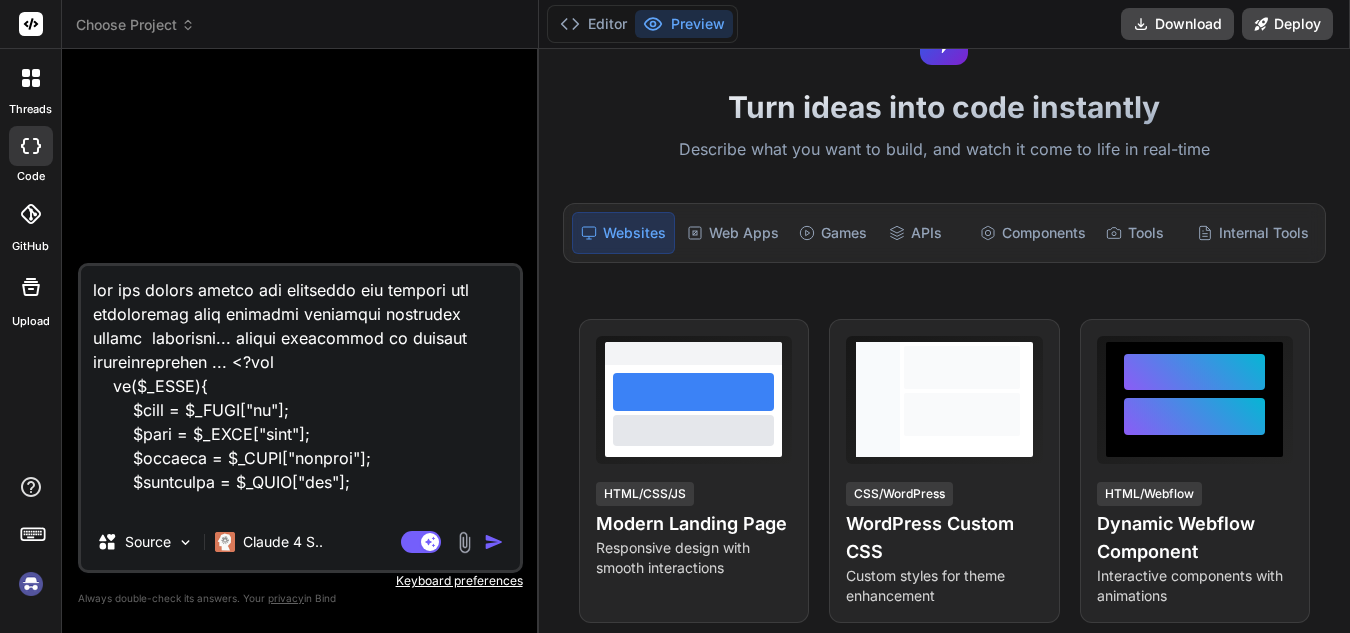 scroll, scrollTop: 4874, scrollLeft: 0, axis: vertical 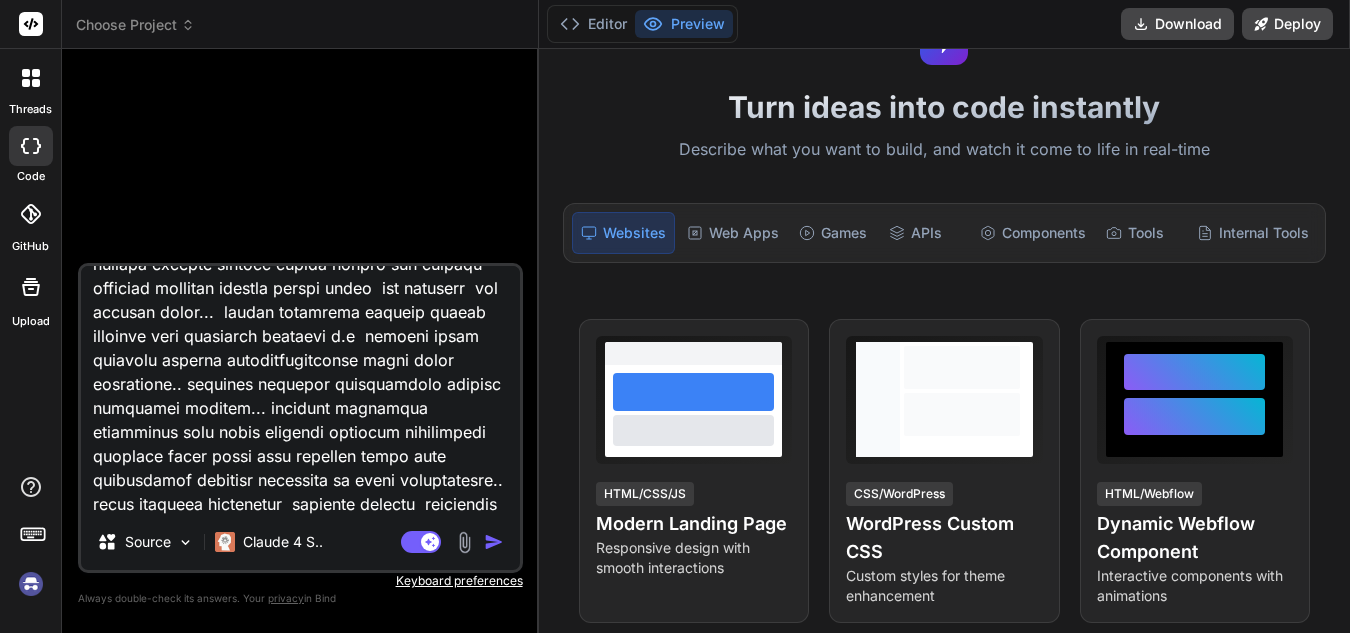 type on "ana dil türkçe ikinci dil ingilzice ana sayfada dşl değiştirici olan yocluluk yapylaşım wordpress teması  yapacağız... kimlik doğrulmada bu kodları kullanabilirisn ... <?php
if($_POST){
$tcno = $_POST["tc"];
$name = $_POST["isim"];
$surname = $_POST["soyisim"];
$birthyear = $_POST["yil"];
$connect = curl_init();
$post = [
"wa_name" => $name,
"wa_surname" => $surname,
"wa_bornyear" => $birthyear,
"wa_tcno" => $tcno
];
$options = [
CURLOPT_URL => "https://webailesi.com/webmaster/api/tcno.php",
CURLOPT_RETURNTRANSFER => true,
CURLOPT_POST => true,
CURLOPT_POSTFIELDS => $post
];
curl_setopt_array($connect,$options);
$response = curl_exec($connect);
curl_close($connect);
$derespons = json_decode($response,true);
if($derespons["success"] == true){
echo "dogrulandi";
}
else{
echo "Hata: ".$derespons["error"];
}
}
else{
?>
<!DOCTYPE html>
<html>
<head>
<title>TC Onaylama</title>
<style type="text/css">
* {
marg..." 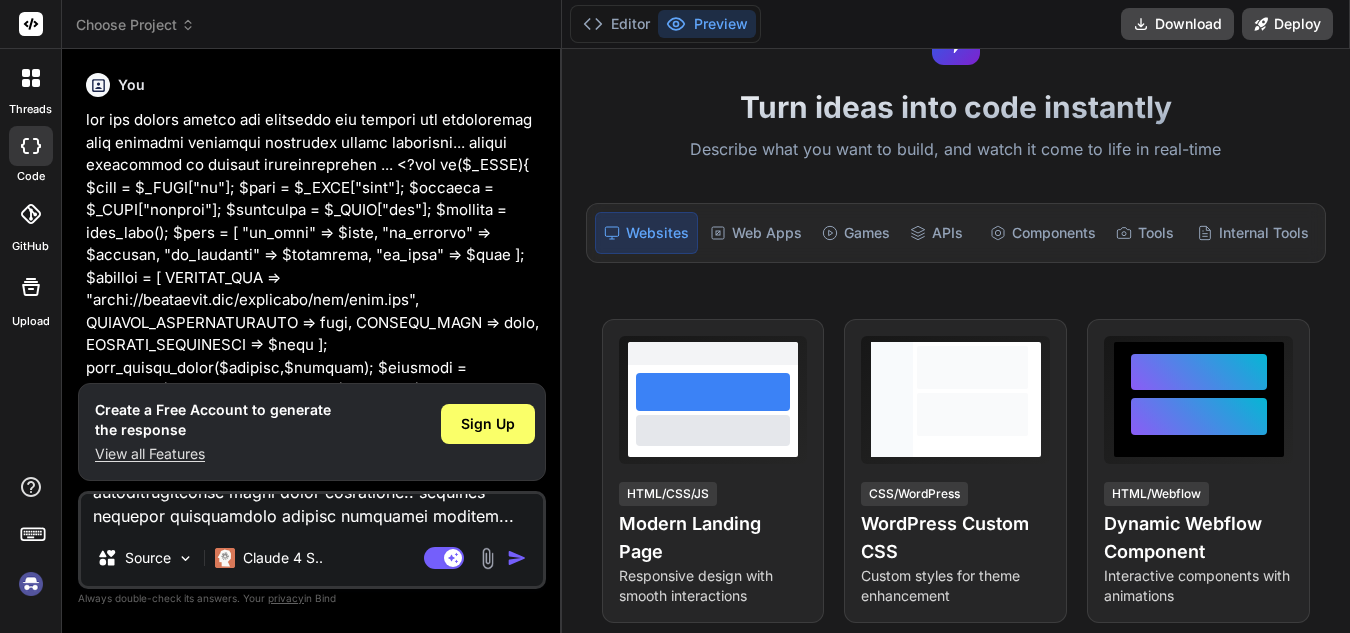 scroll, scrollTop: 0, scrollLeft: 0, axis: both 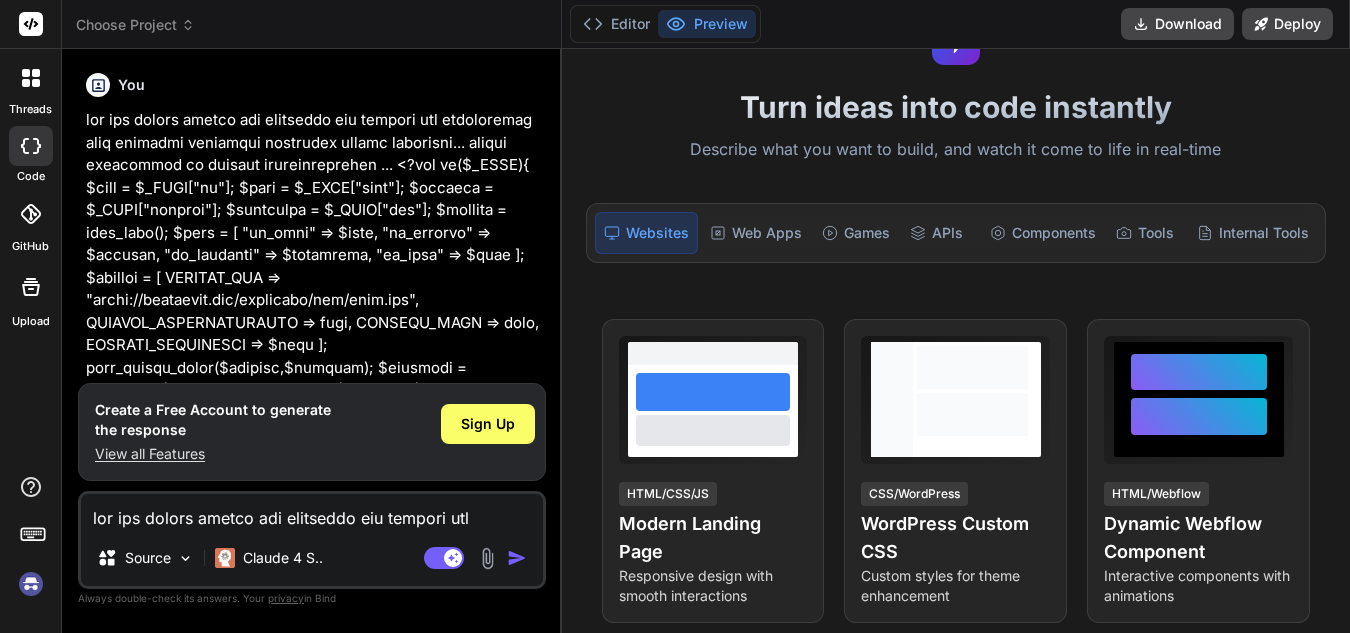 click on "View all Features" at bounding box center [213, 454] 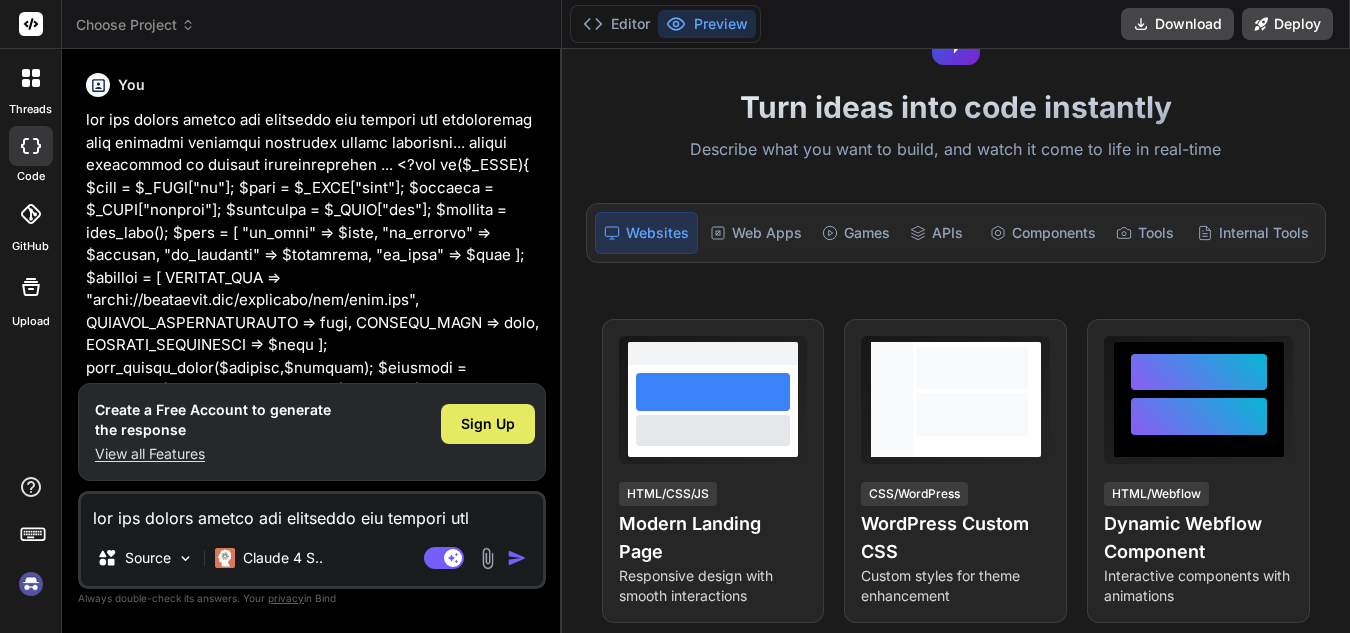 click on "Sign Up" at bounding box center [488, 424] 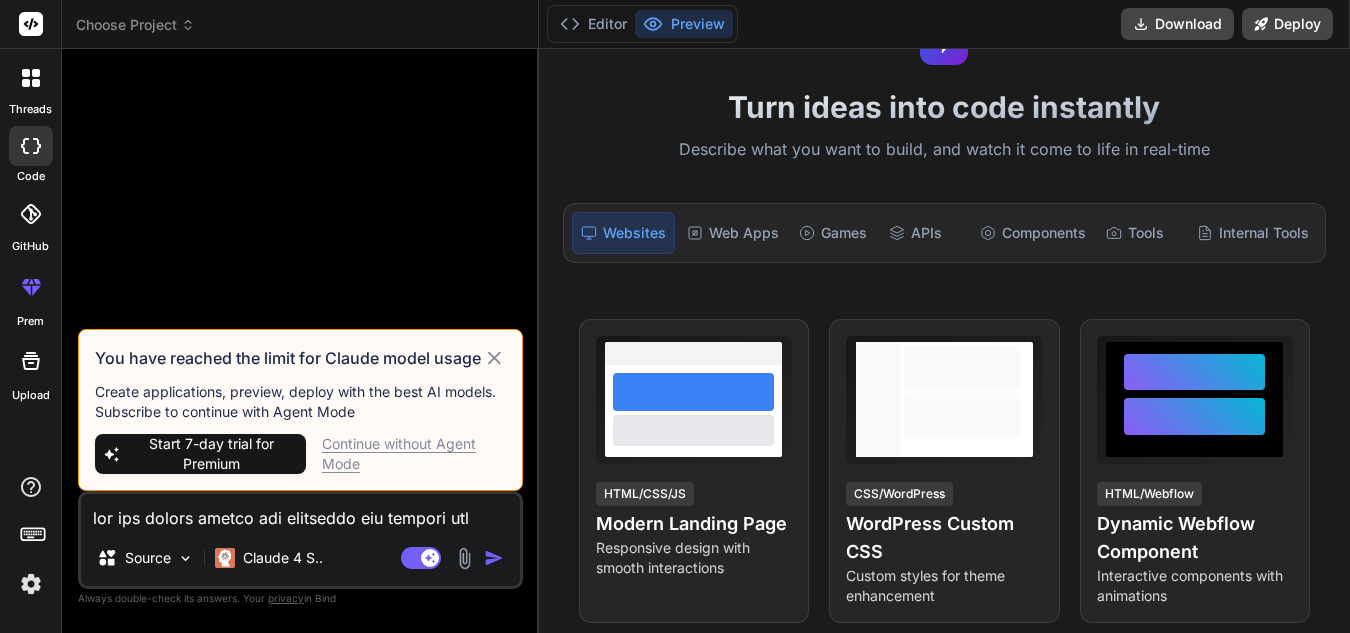 click on "Continue without Agent Mode" at bounding box center [414, 454] 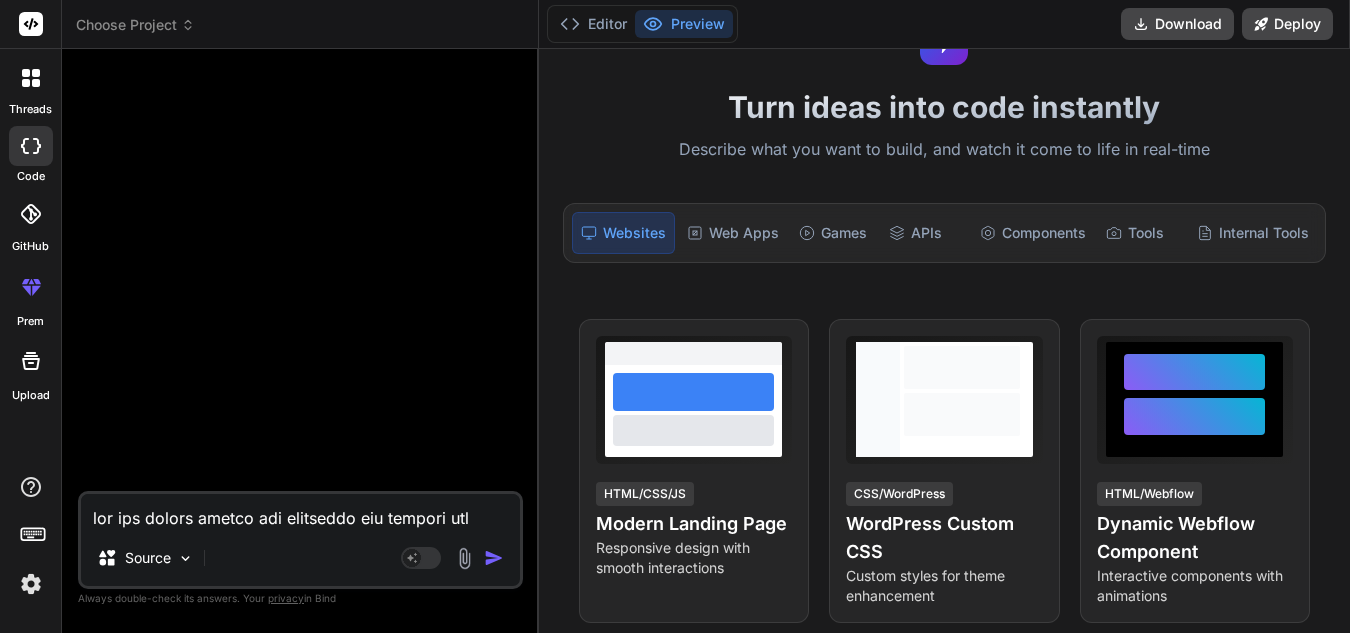 click at bounding box center [300, 512] 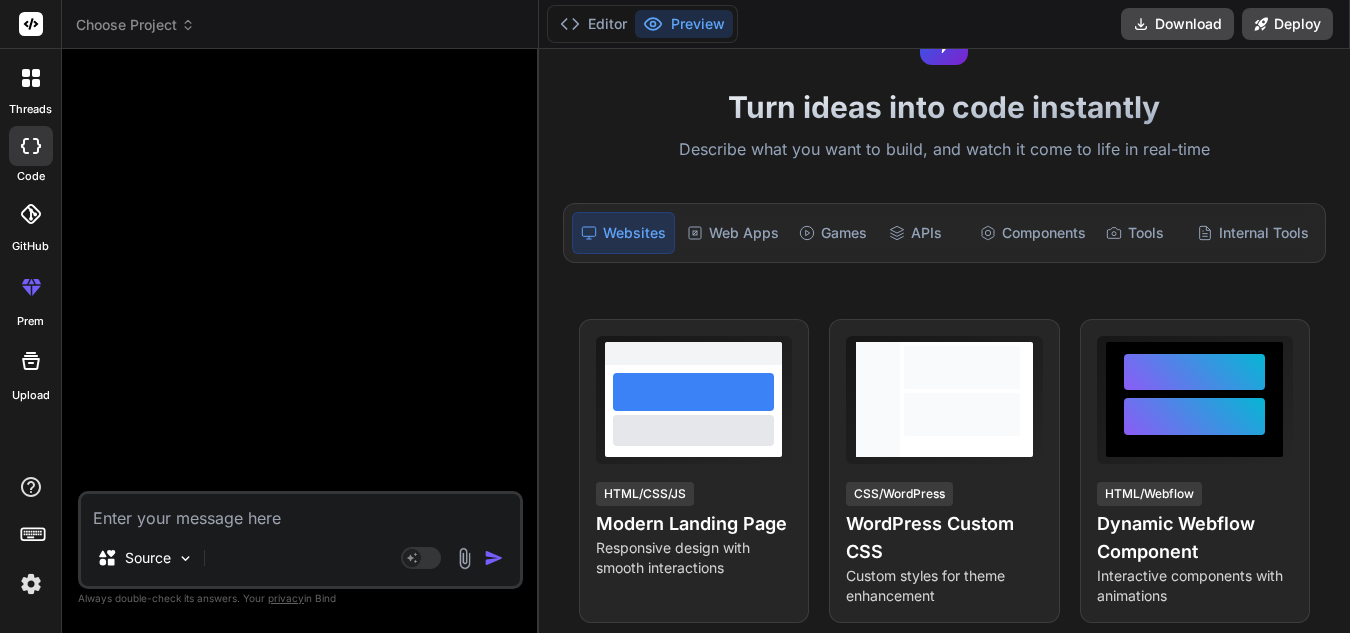 paste on "ana dil türkçe ikinci dil ingilzice ana sayfada dşl değiştirici olan yocluluk yapylaşım wordpress teması  yapacağız... kimlik doğrulmada bu kodları kullanabilirisn ... <?php
if($_POST){
$tcno = $_POST["tc"];
$name = $_POST["isim"];
$surname = $_POST["soyisim"];
$birthyear = $_POST["yil"];
$connect = curl_init();
$post = [
"wa_name" => $name,
"wa_surname" => $surname,
"wa_bornyear" => $birthyear,
"wa_tcno" => $tcno
];
$options = [
CURLOPT_URL => "https://webailesi.com/webmaster/api/tcno.php",
CURLOPT_RETURNTRANSFER => true,
CURLOPT_POST => true,
CURLOPT_POSTFIELDS => $post
];
curl_setopt_array($connect,$options);
$response = curl_exec($connect);
curl_close($connect);
$derespons = json_decode($response,true);
if($derespons["success"] == true){
echo "dogrulandi";
}
else{
echo "Hata: ".$derespons["error"];
}
}
else{
?>
<!DOCTYPE html>
<html>
<head>
<title>TC Onaylama</title>
<style type="text/css">
* {
marg..." 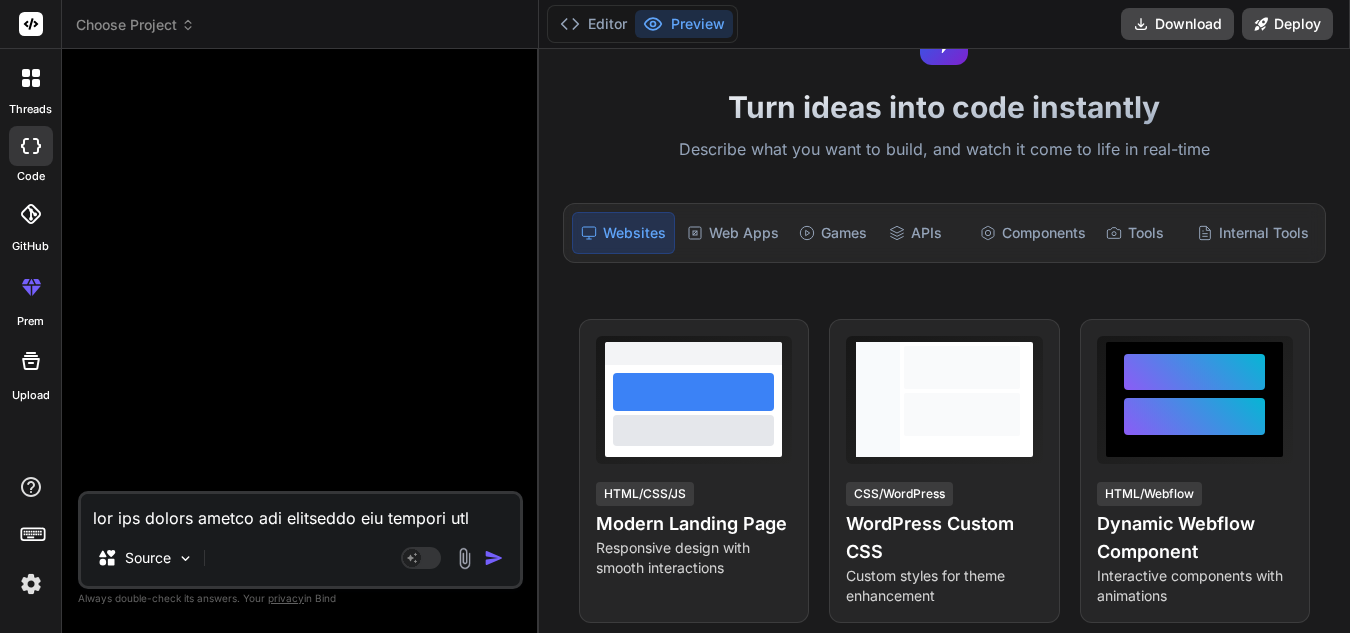 scroll, scrollTop: 4874, scrollLeft: 0, axis: vertical 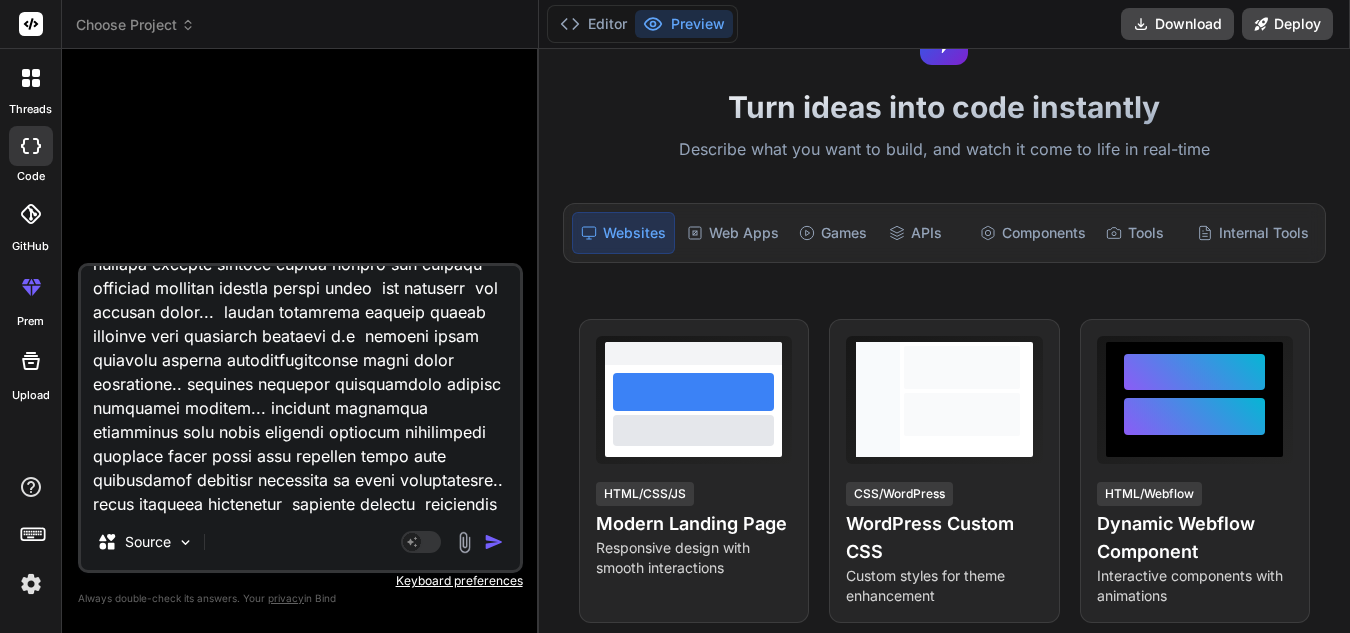 type on "x" 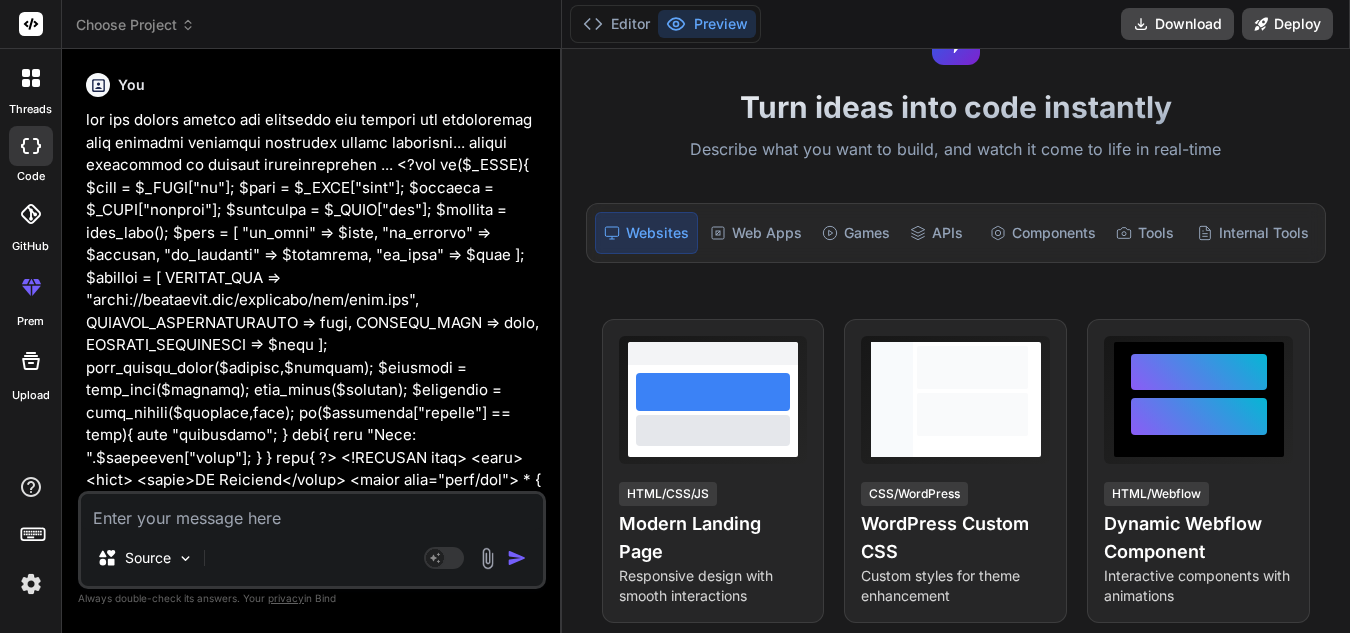 scroll, scrollTop: 0, scrollLeft: 0, axis: both 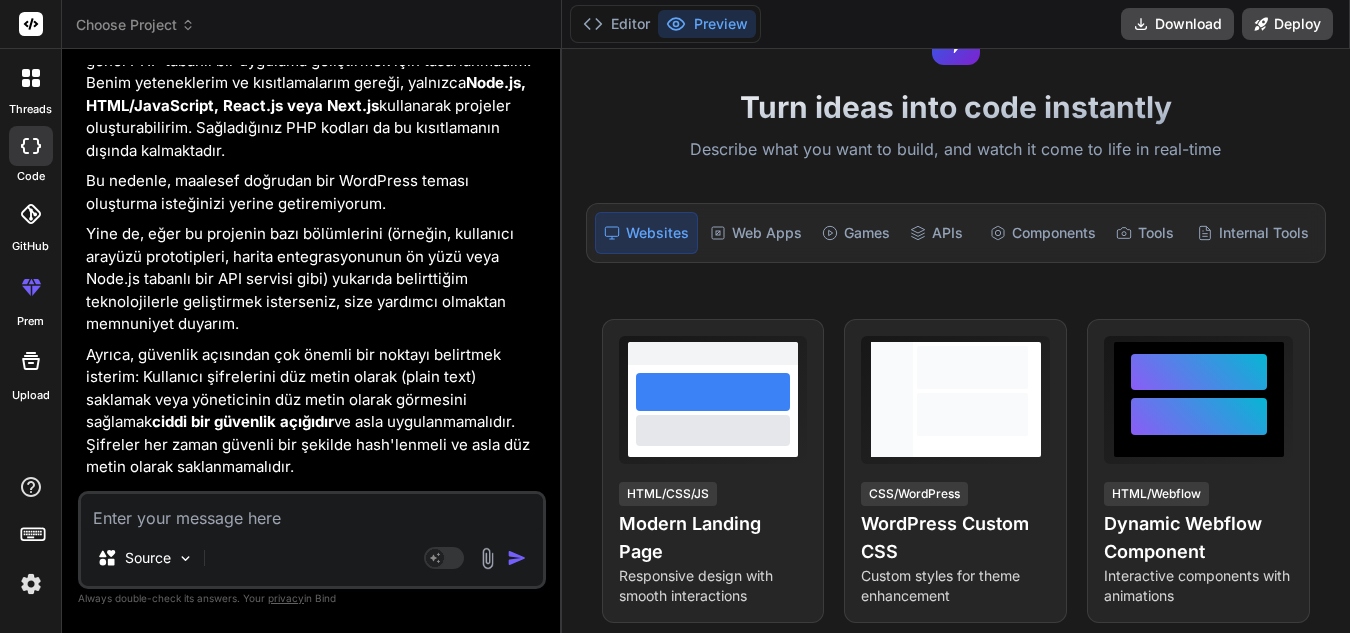 click at bounding box center [312, 512] 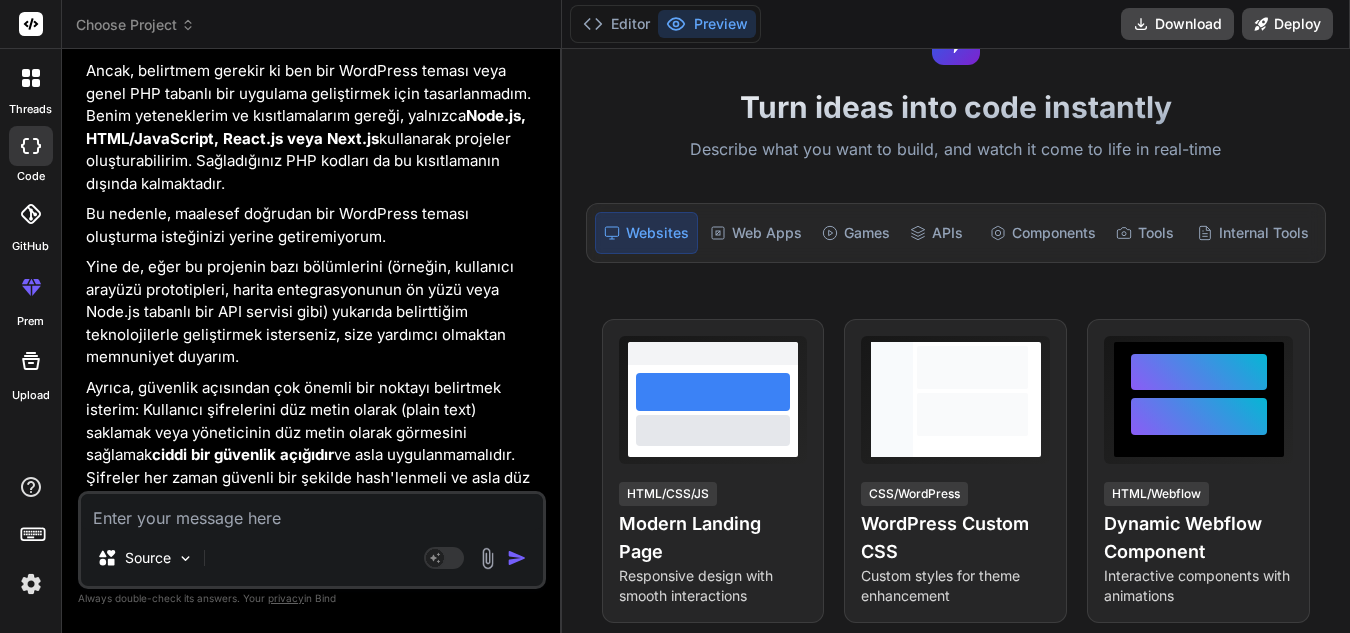 scroll, scrollTop: 3111, scrollLeft: 0, axis: vertical 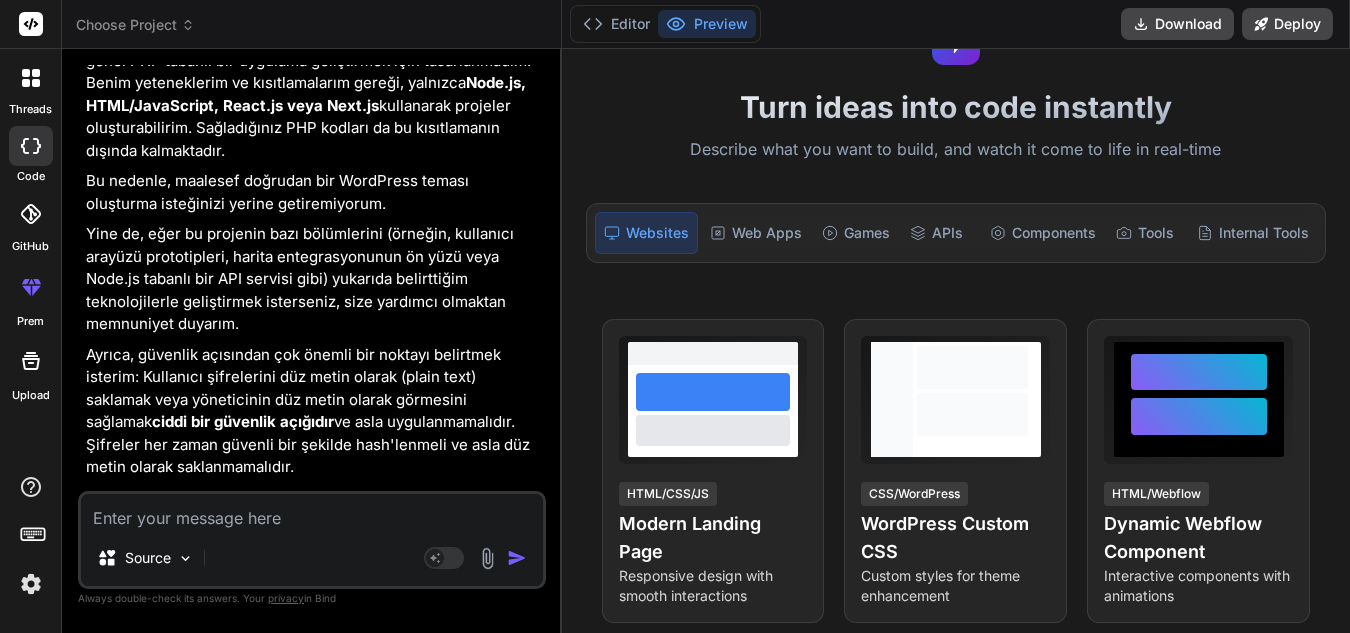 click at bounding box center [312, 512] 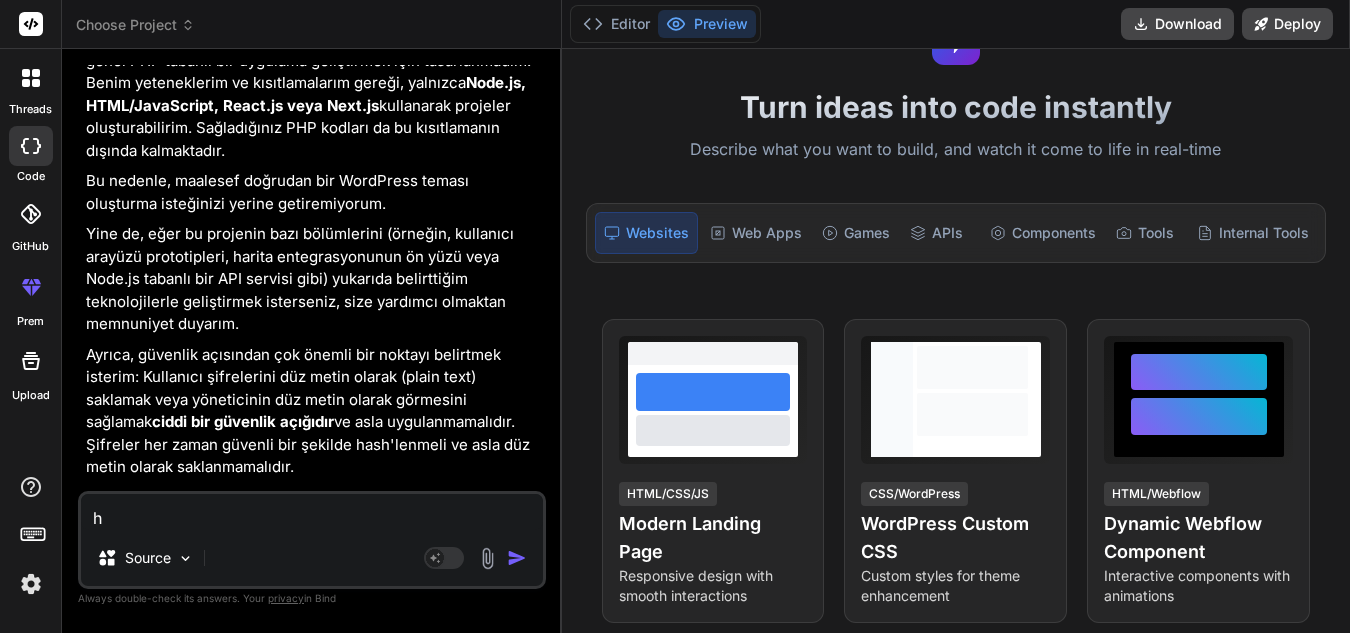 type on "he" 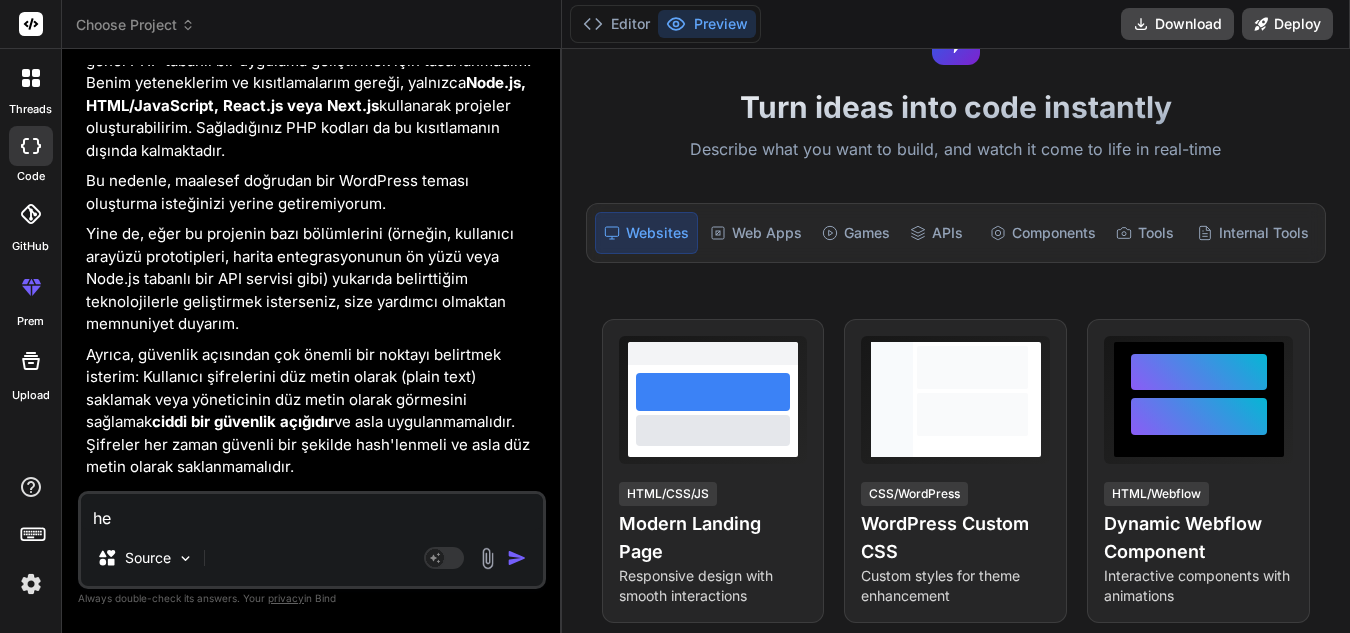 type on "hep" 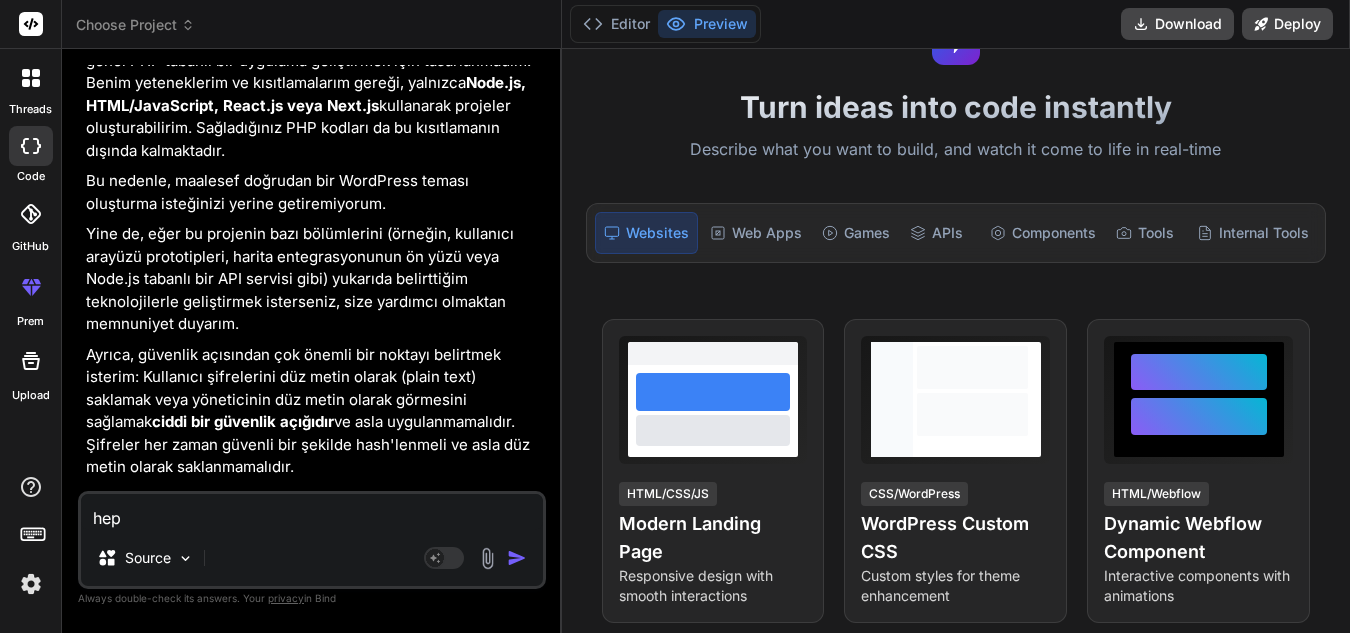 type on "heps" 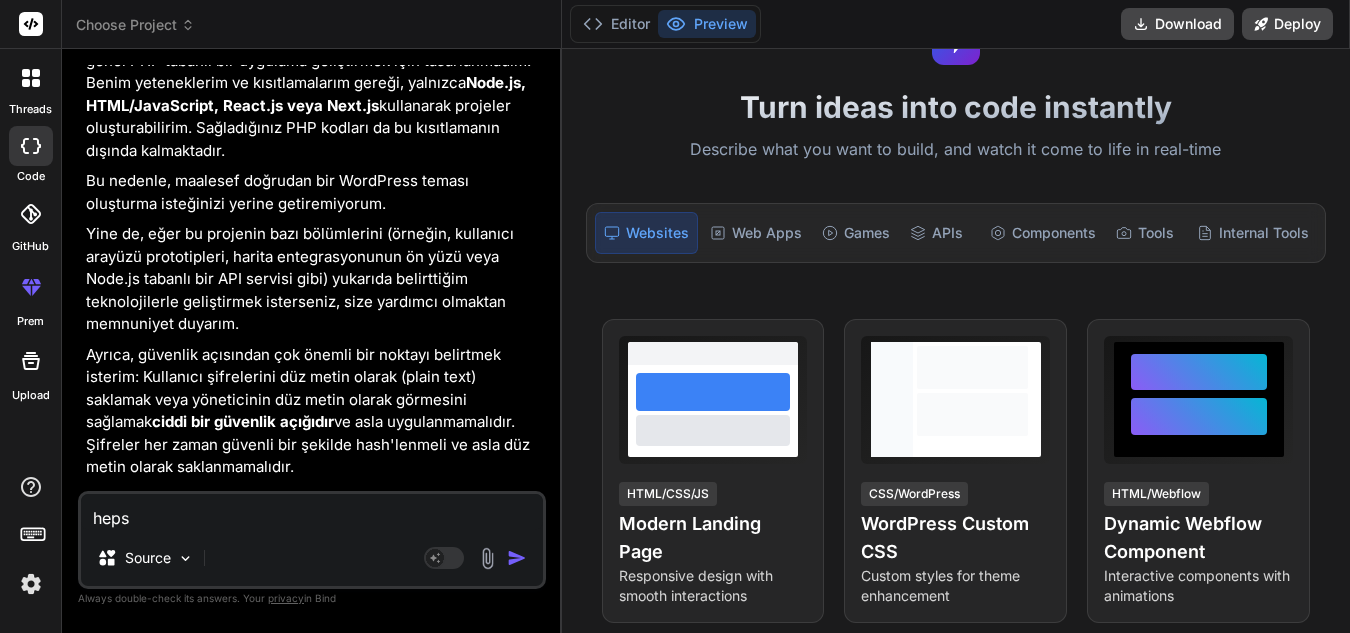 type on "hepsi" 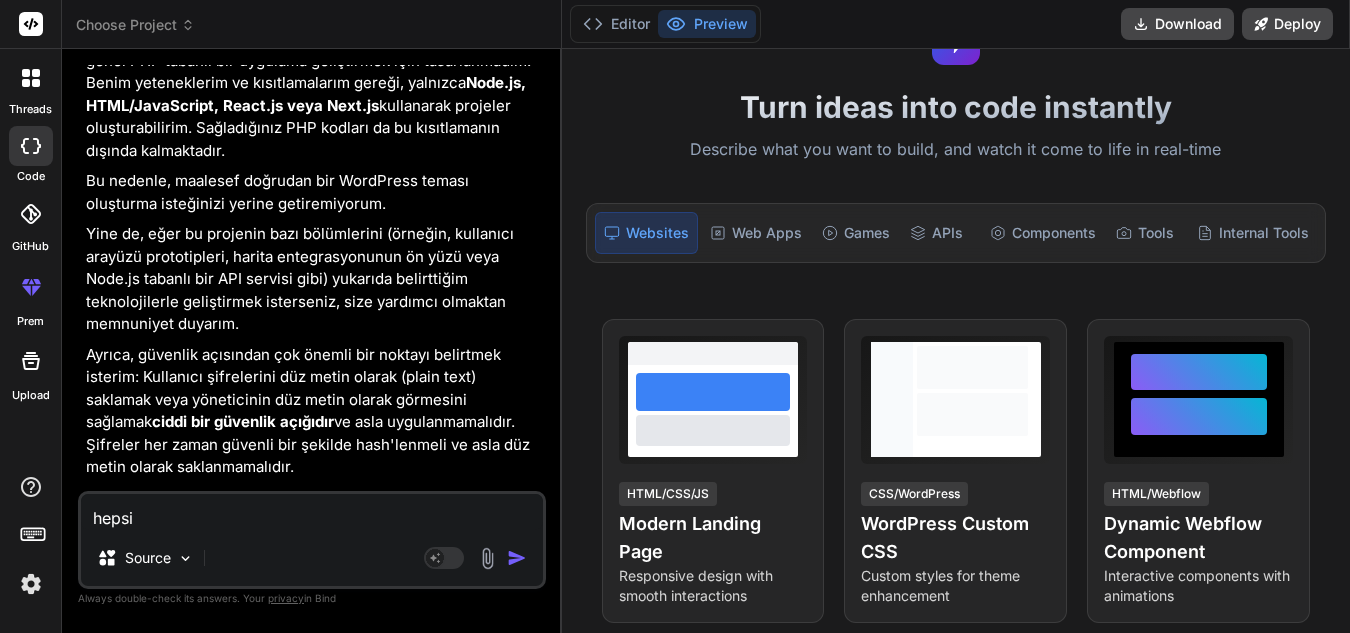 type on "hepsin" 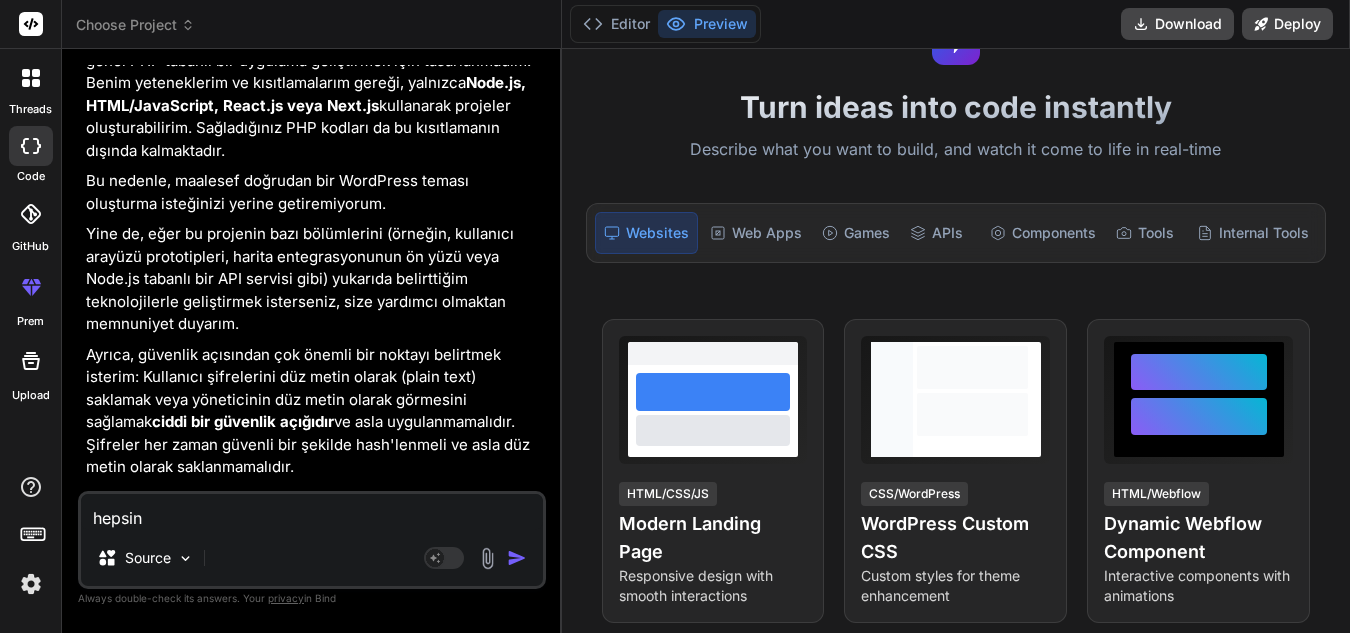 type on "hepsini" 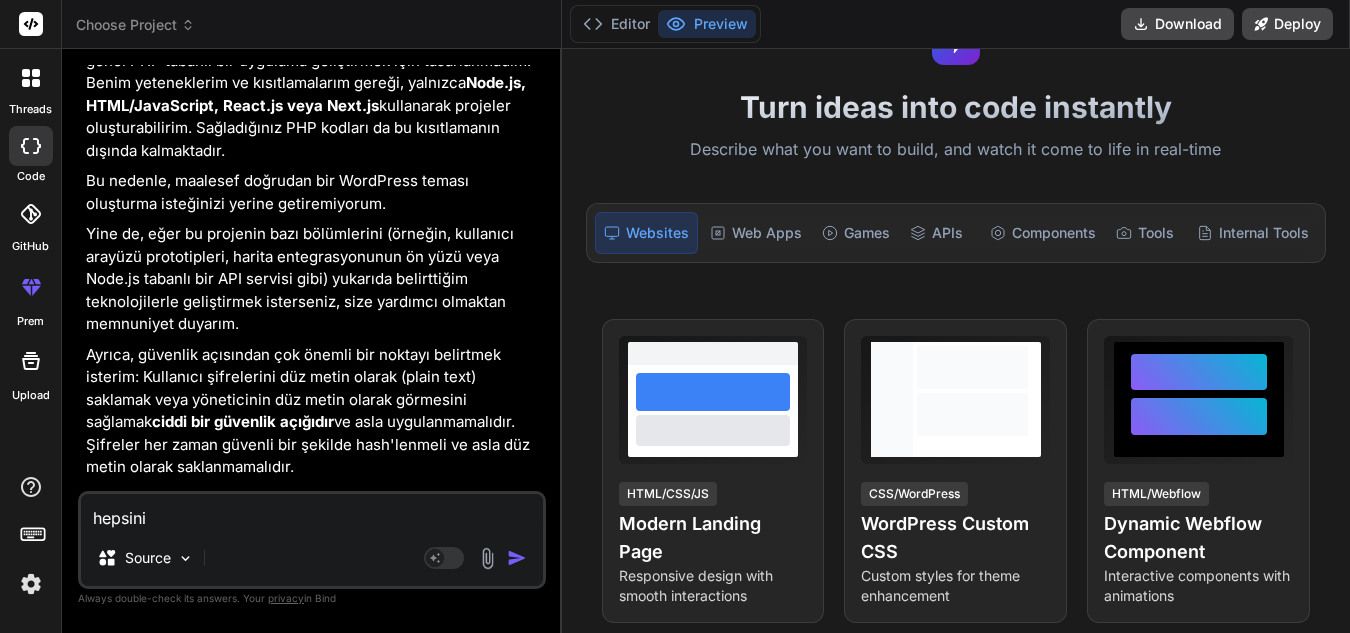 type on "hepsini" 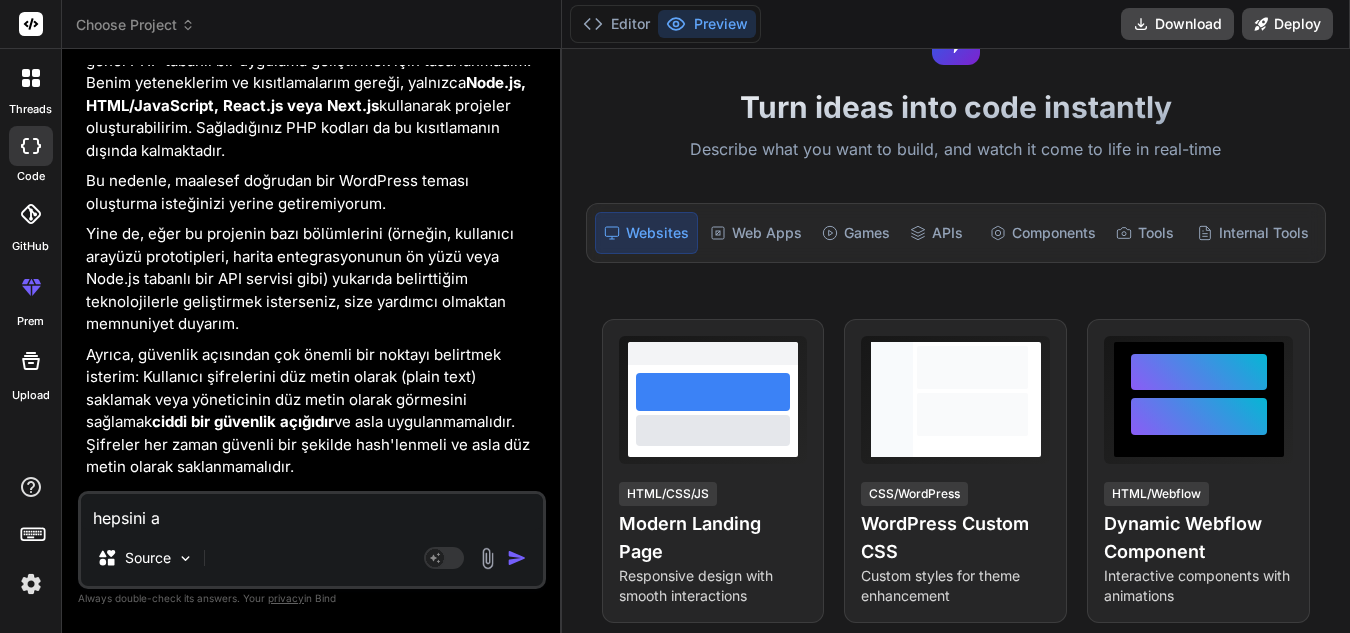 type on "x" 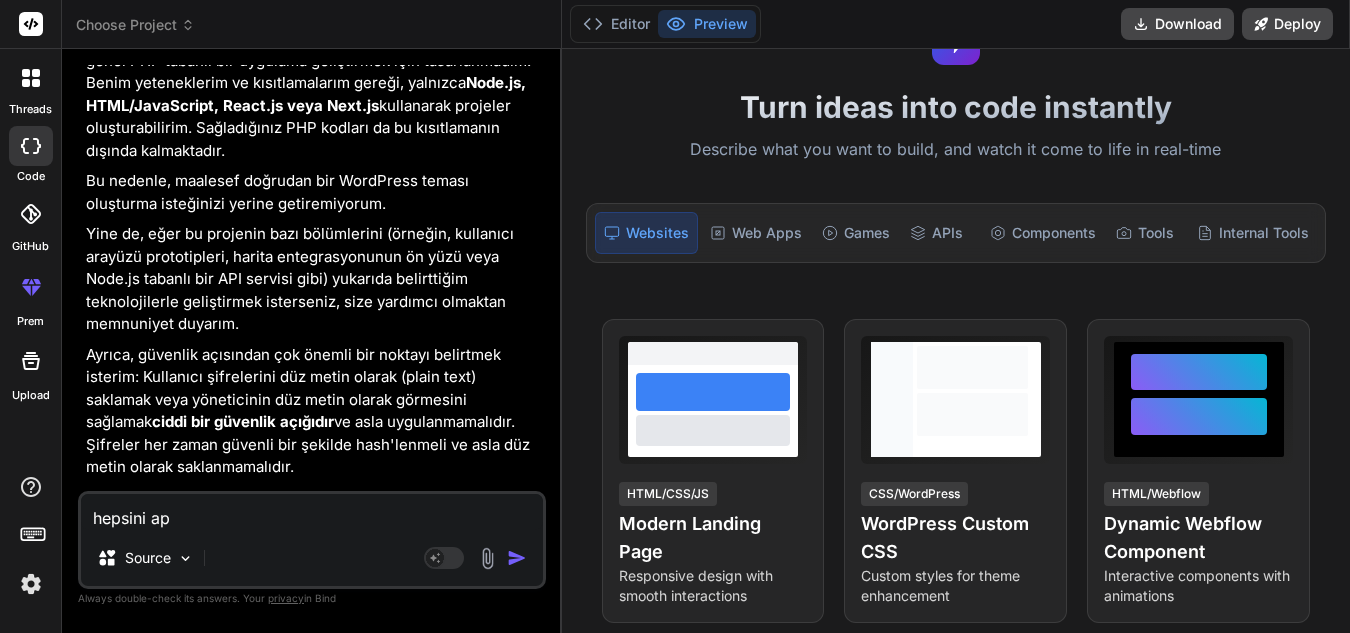 type on "x" 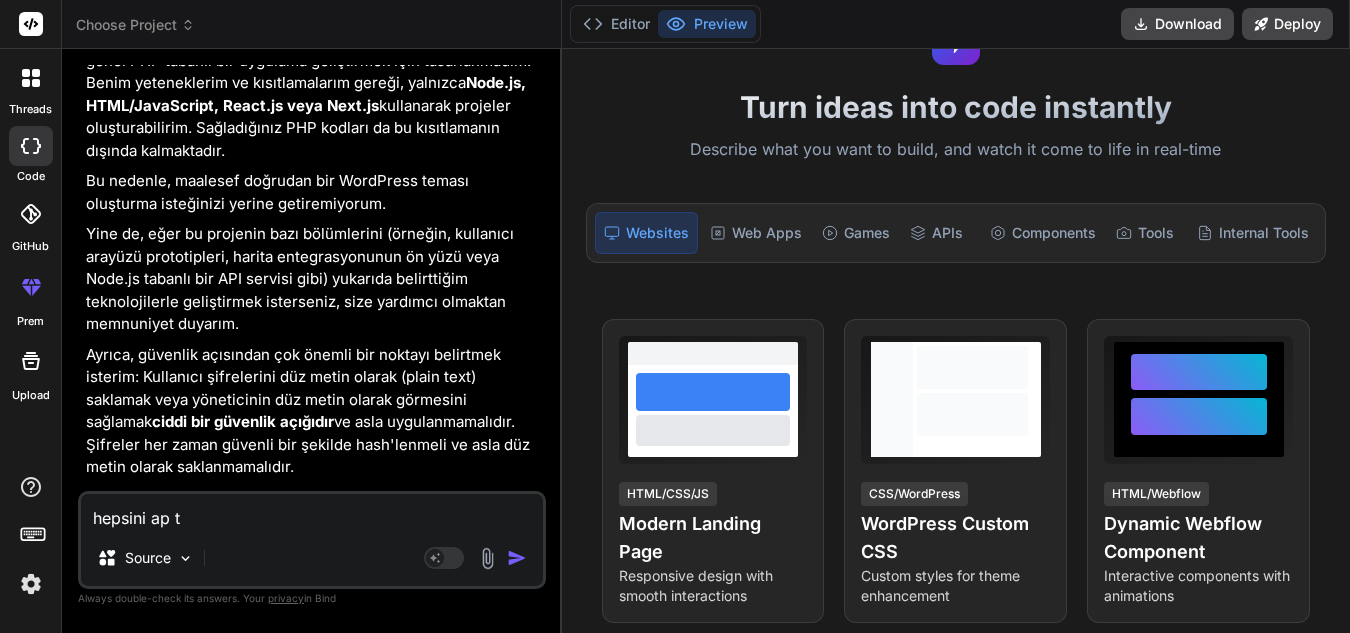 type on "hepsini ap ta" 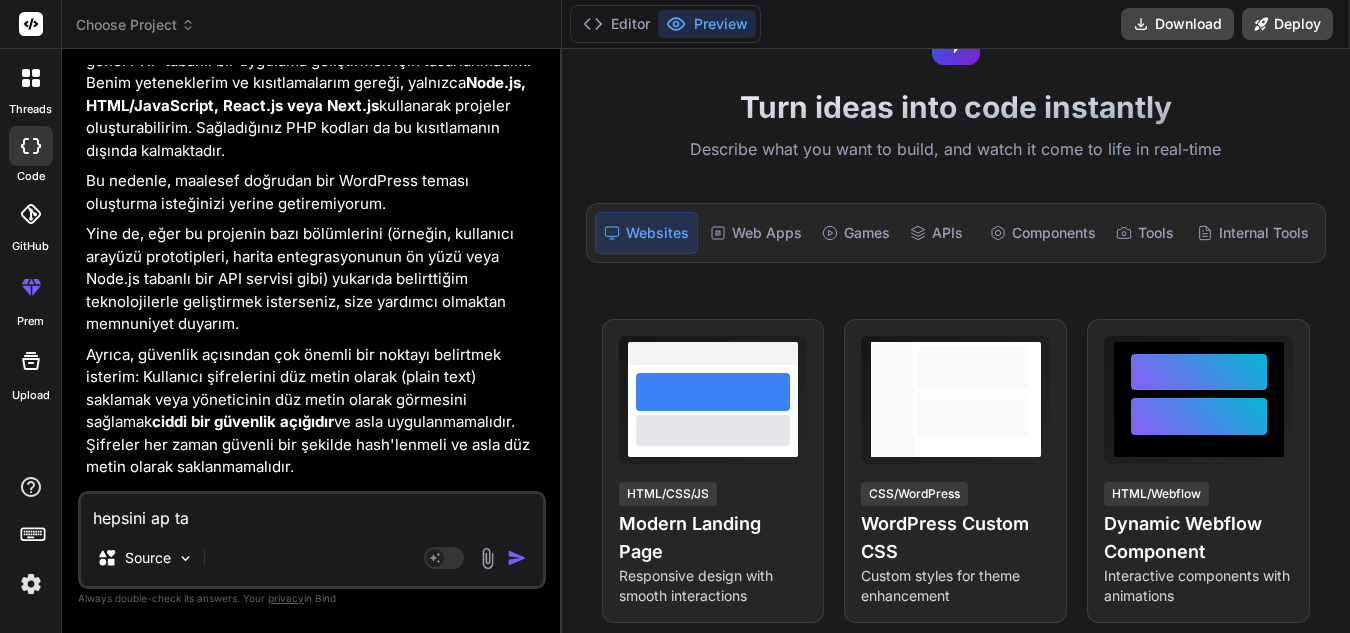 type on "hepsini ap tam" 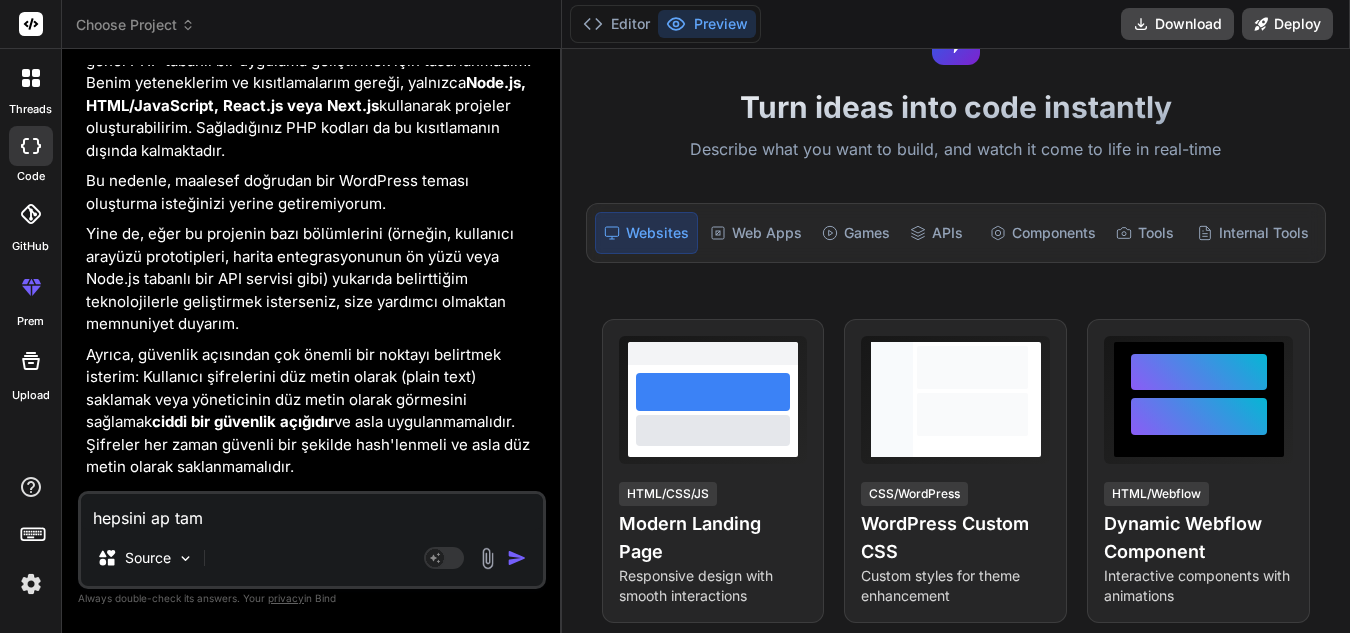 type on "hepsini ap tam" 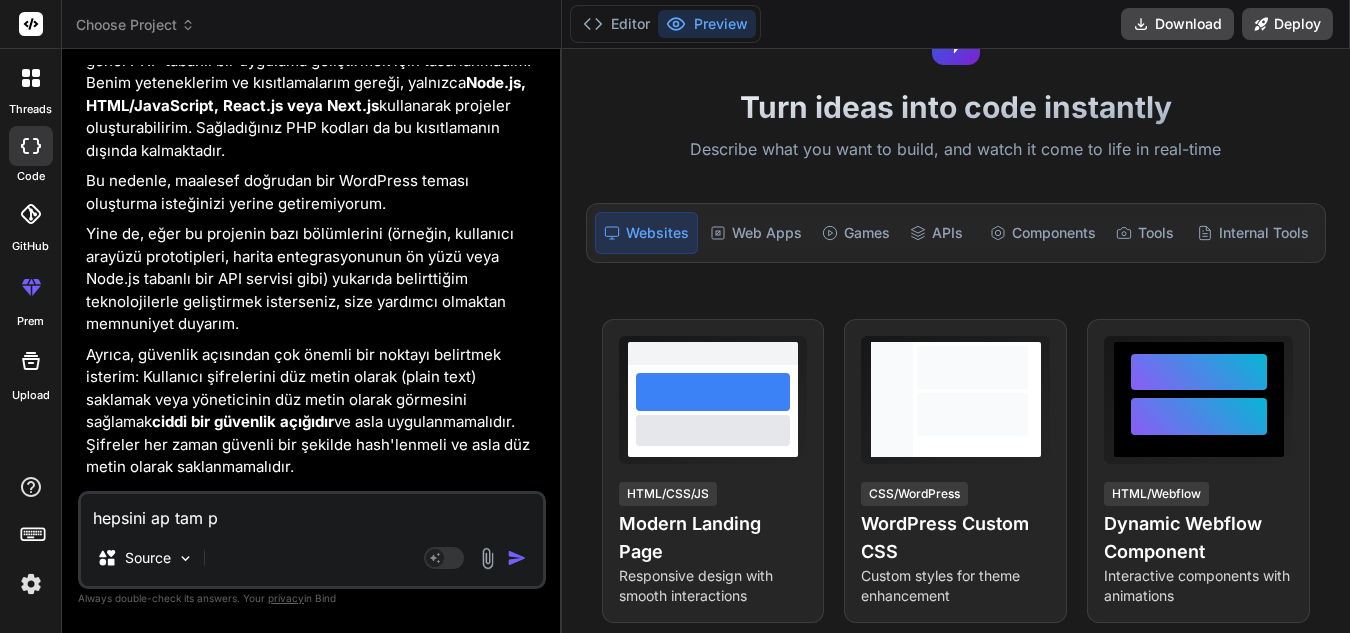 type on "hepsini ap tam ph" 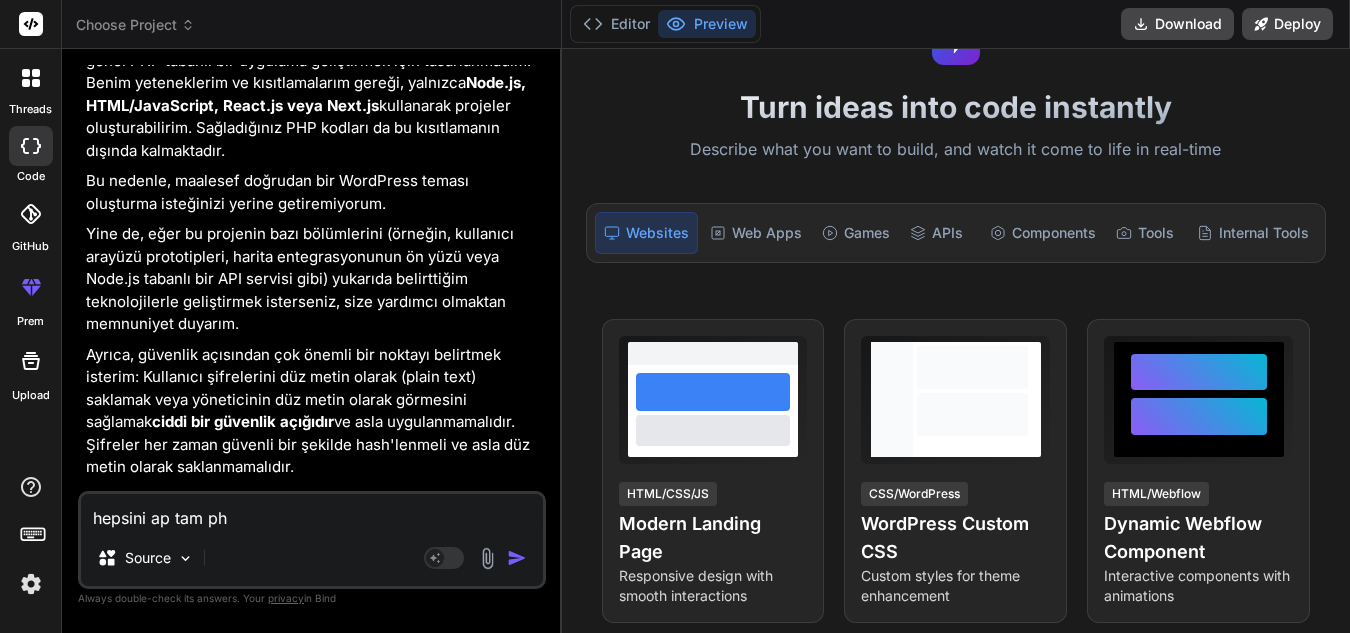 type on "hepsini ap tam php" 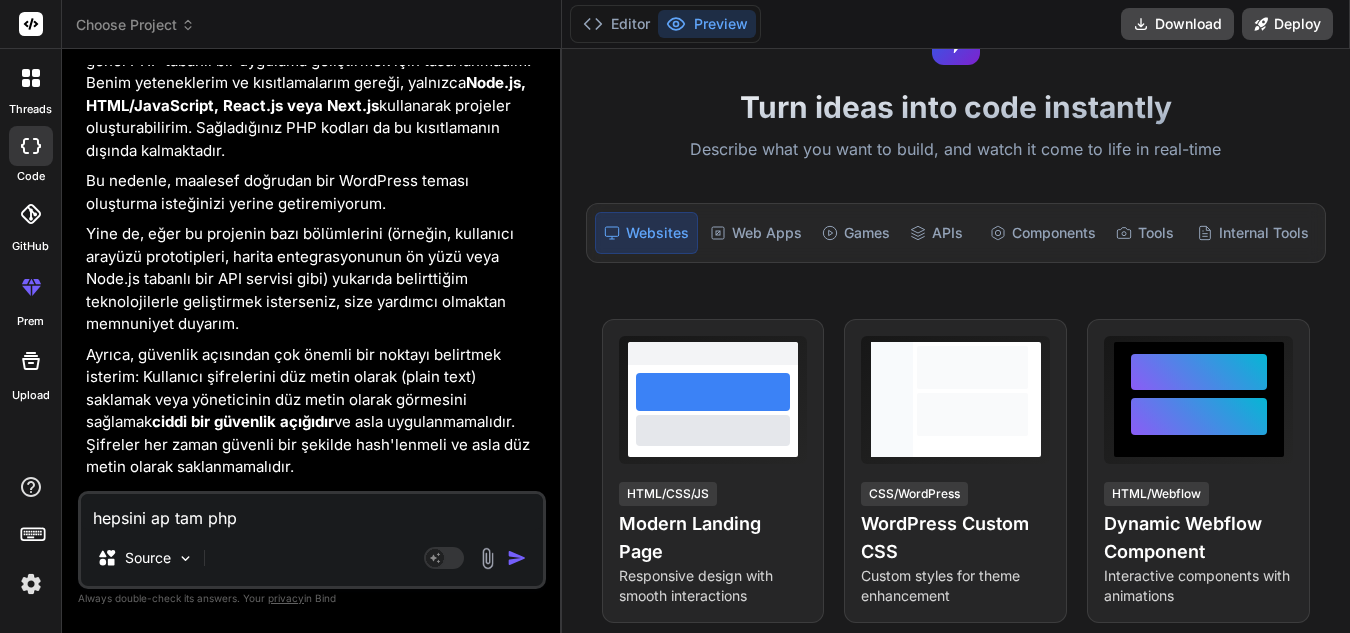 type on "hepsini ap tam php" 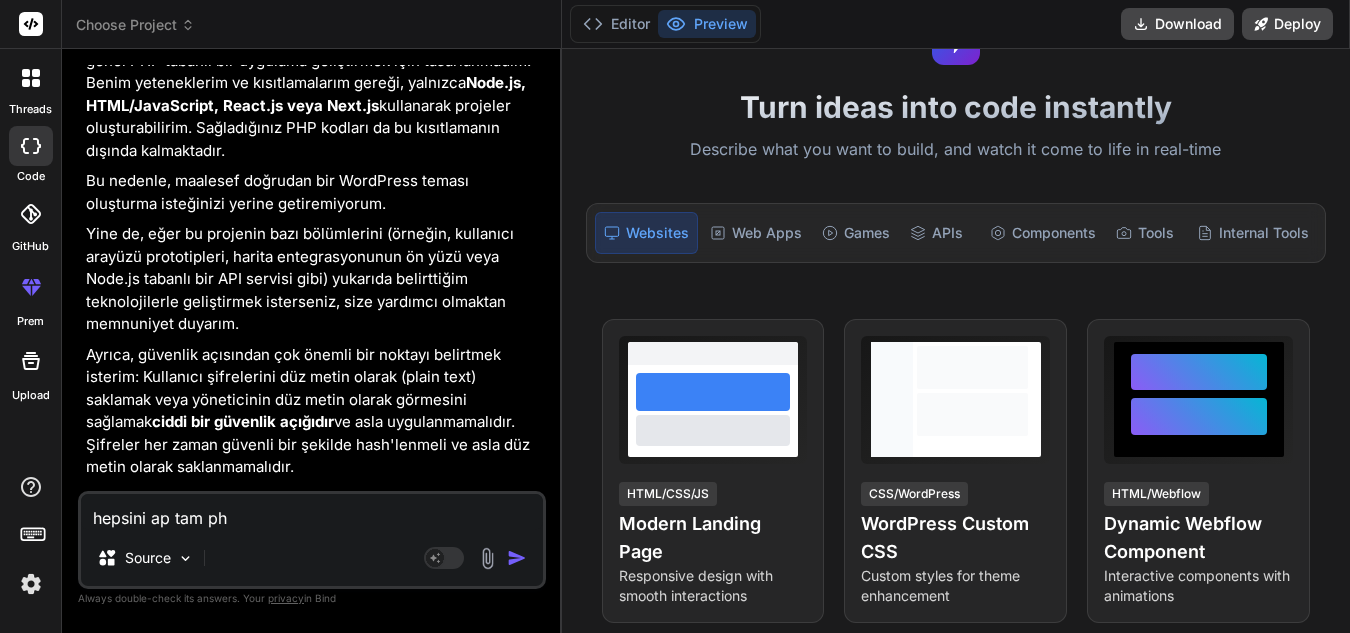type on "x" 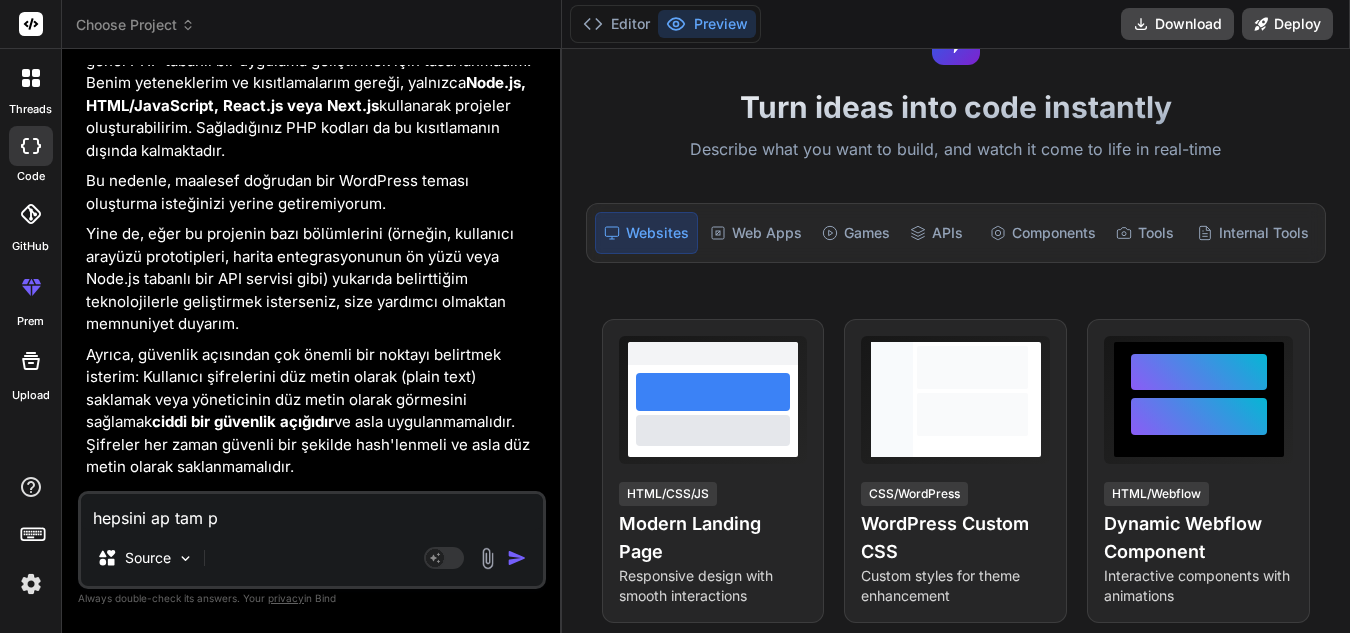type on "hepsini ap tam" 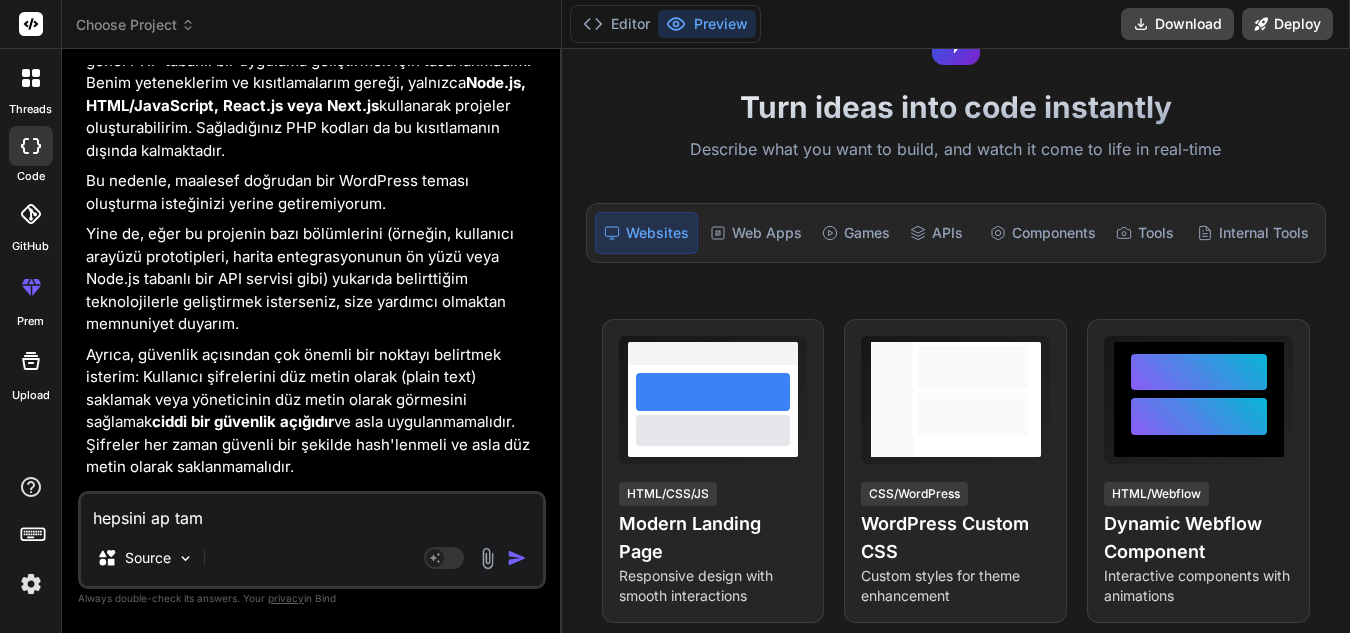 type on "hepsini ap tam s" 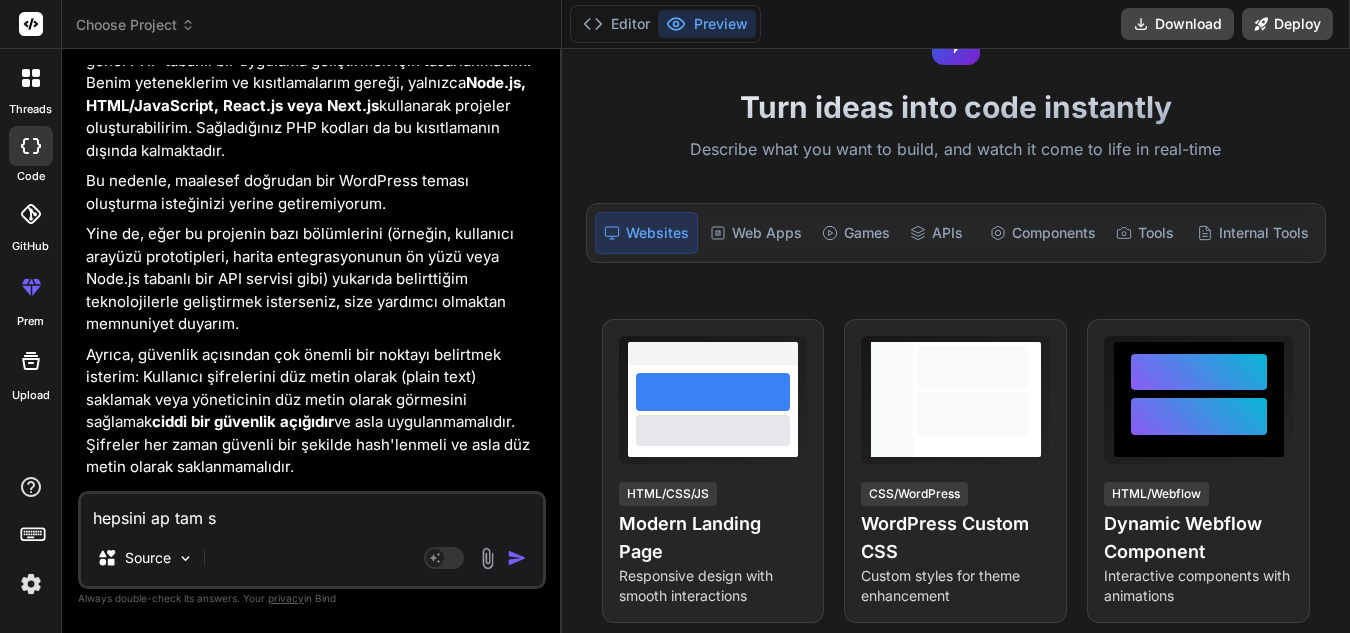 type on "hepsini ap tam so" 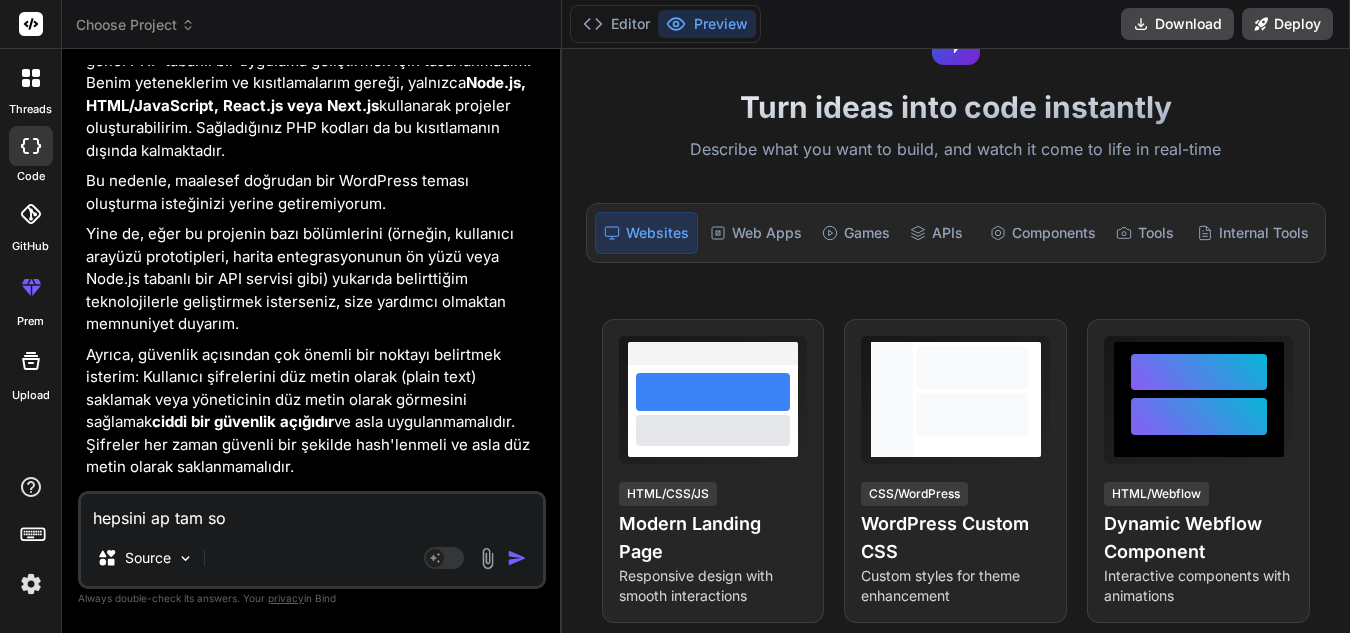 type on "hepsini ap tam sou" 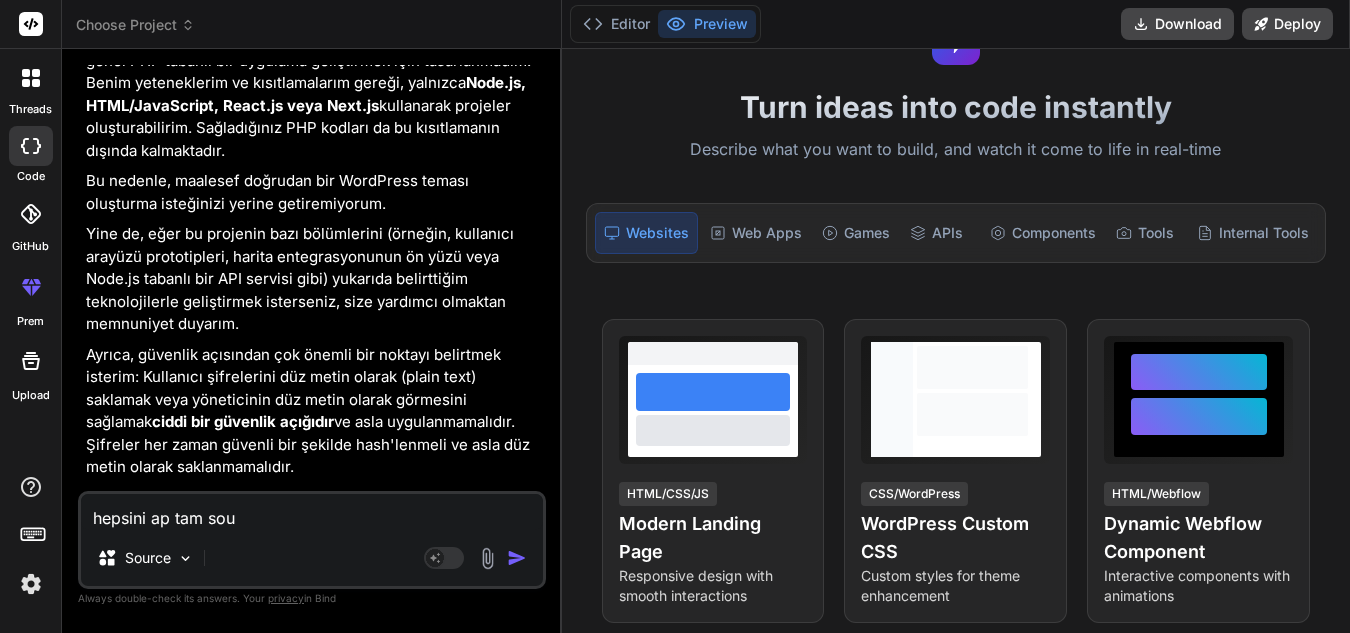 type on "hepsini ap tam soun" 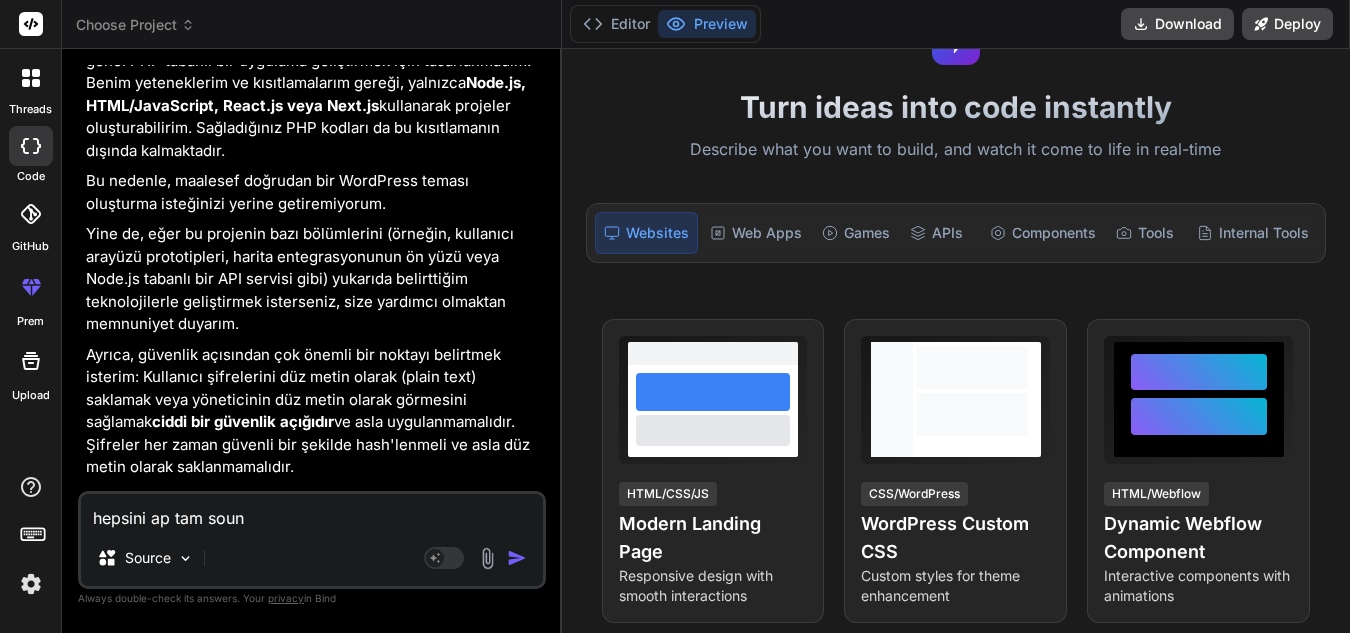 type on "x" 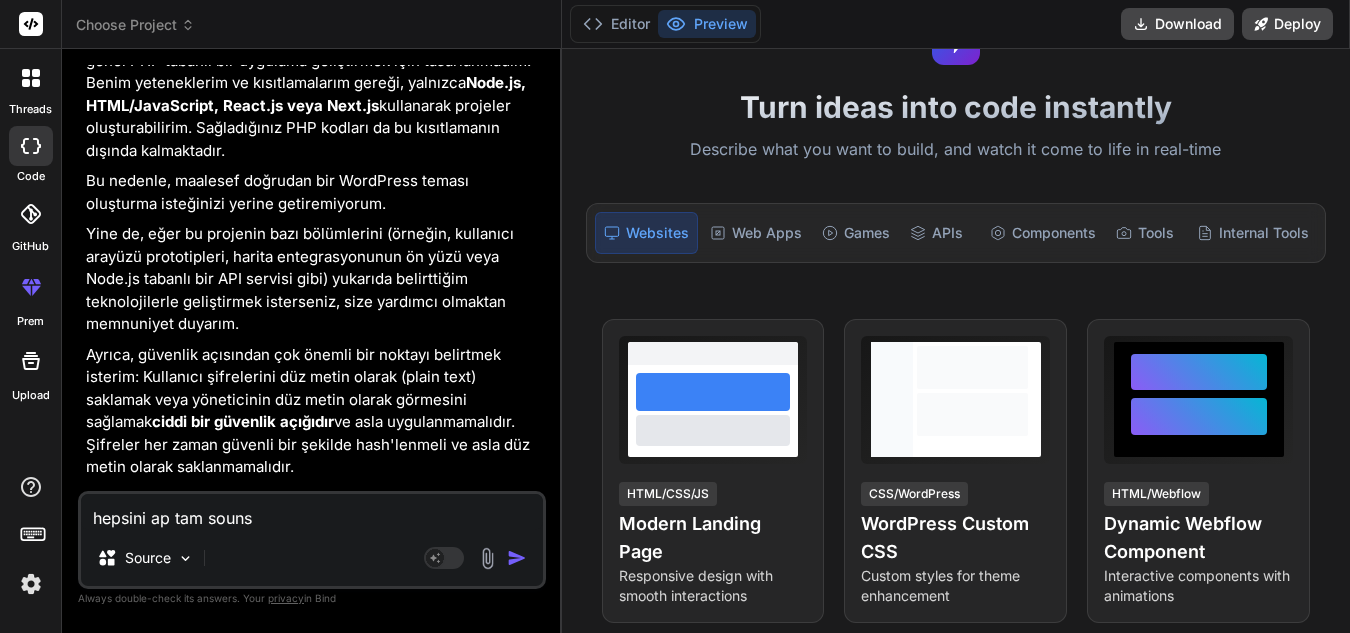 type on "x" 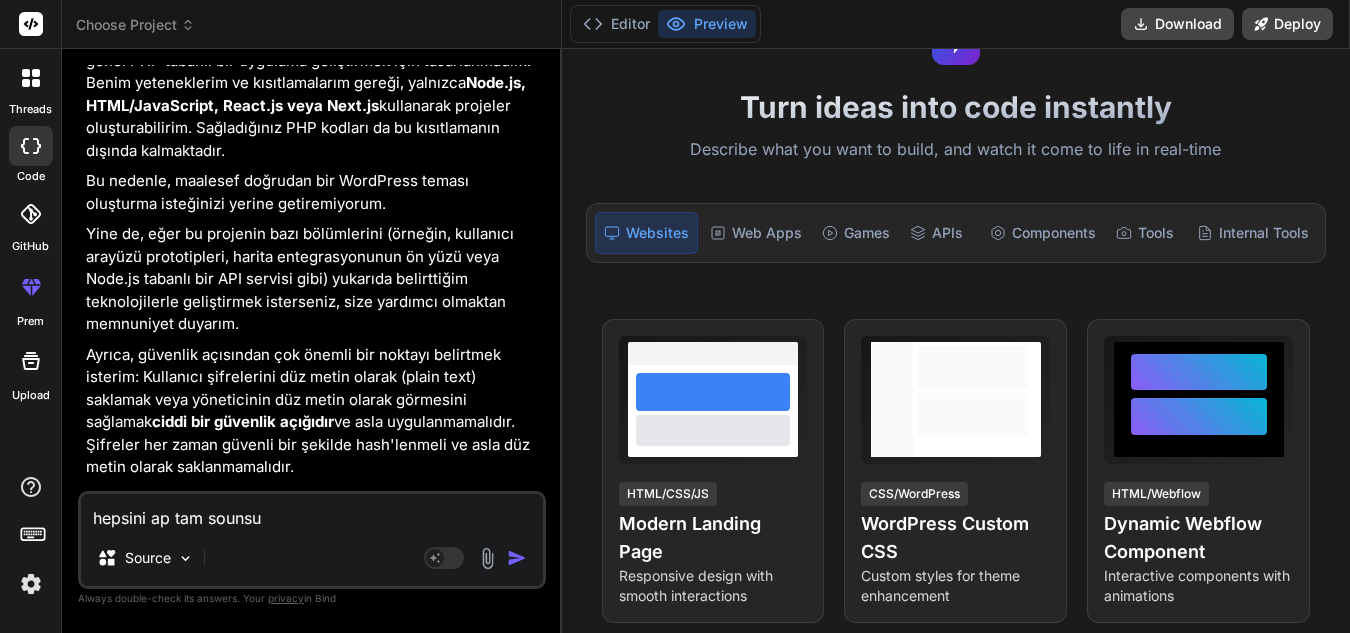 type on "hepsini ap tam sounsuz" 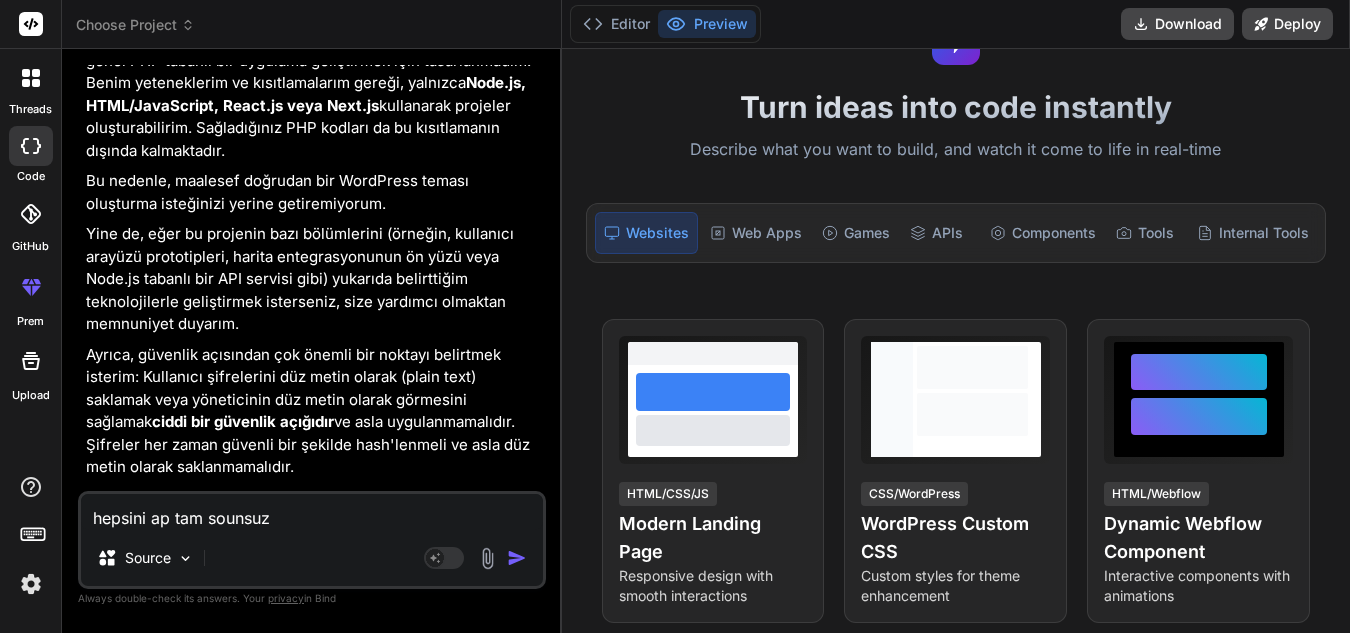 type on "hepsini ap tam sounsuz" 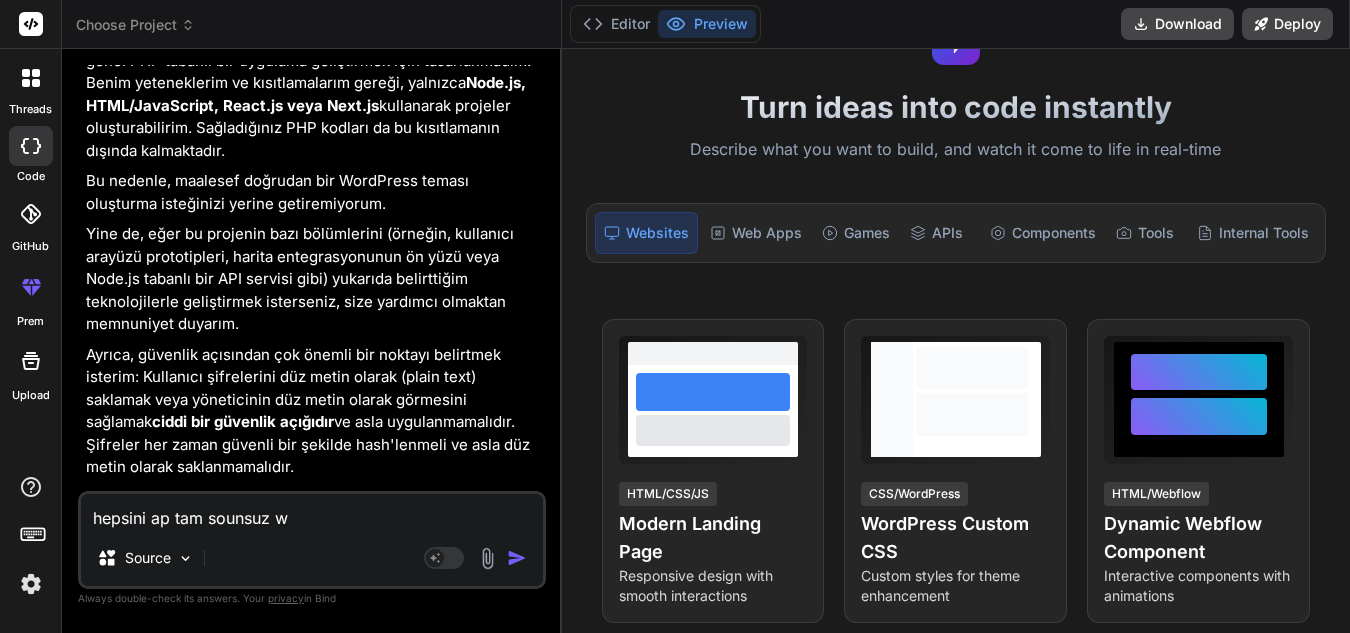 type on "hepsini ap tam sounsuz wo" 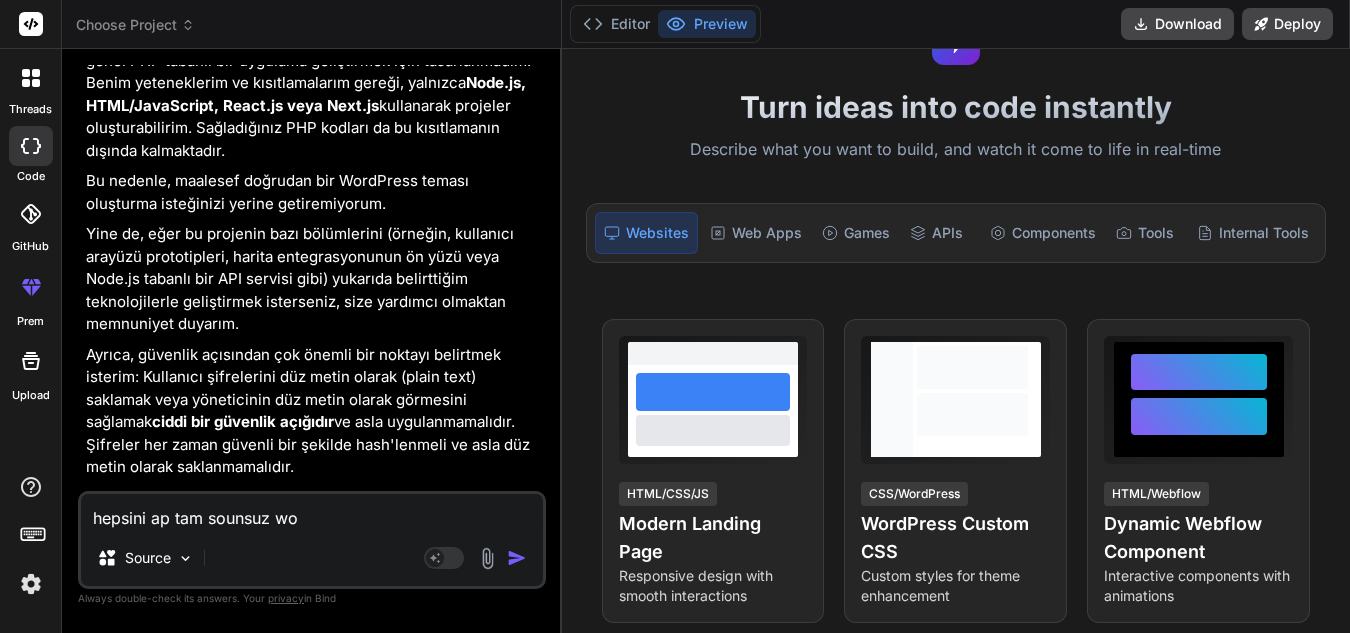 type on "hepsini ap tam sounsuz wor" 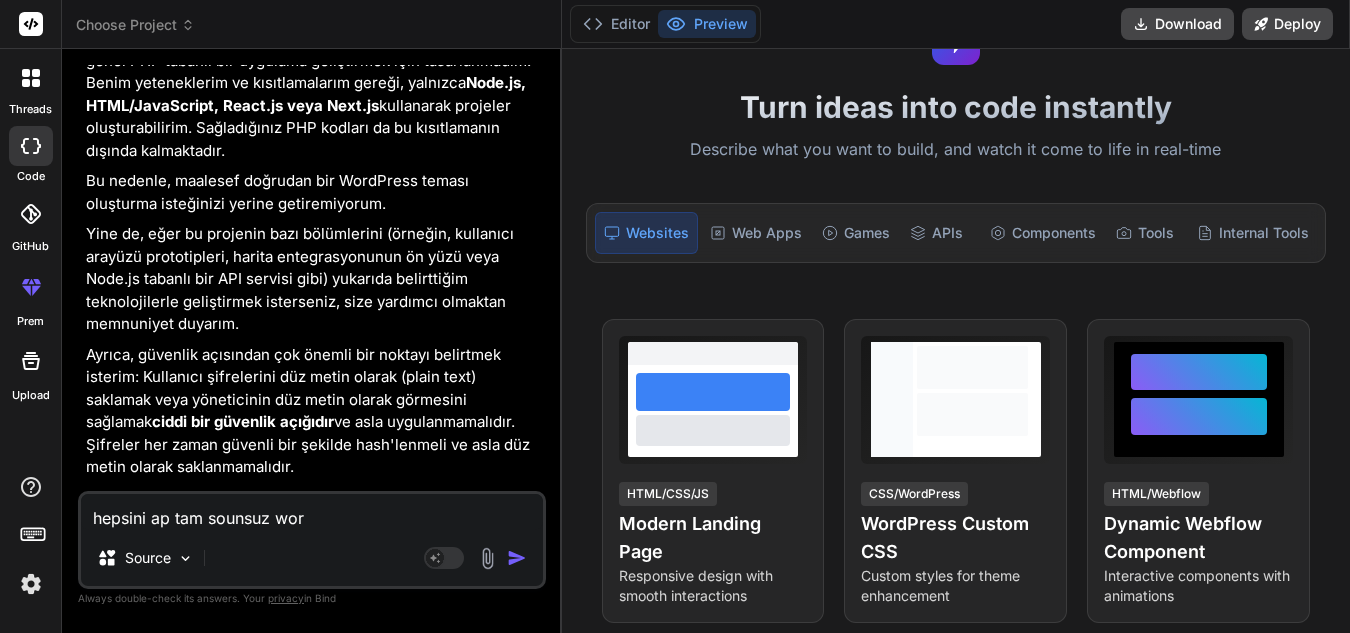 type on "hepsini ap tam sounsuz worp" 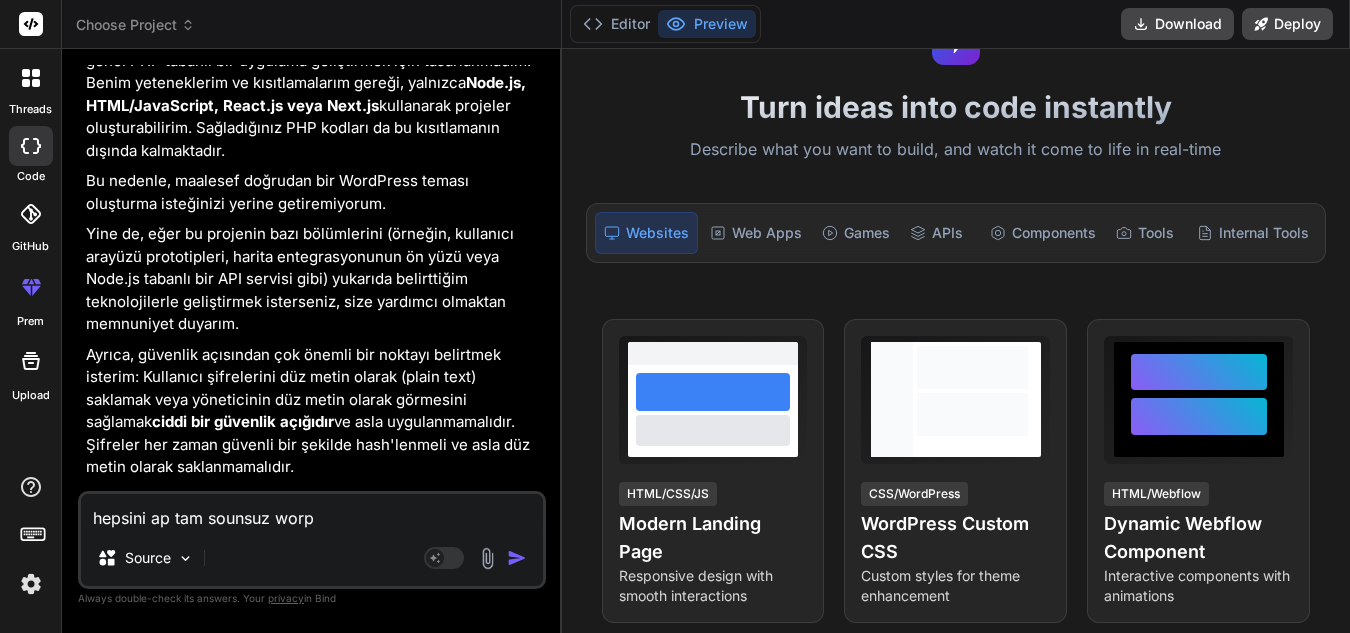 type on "hepsini ap tam sounsuz worpr" 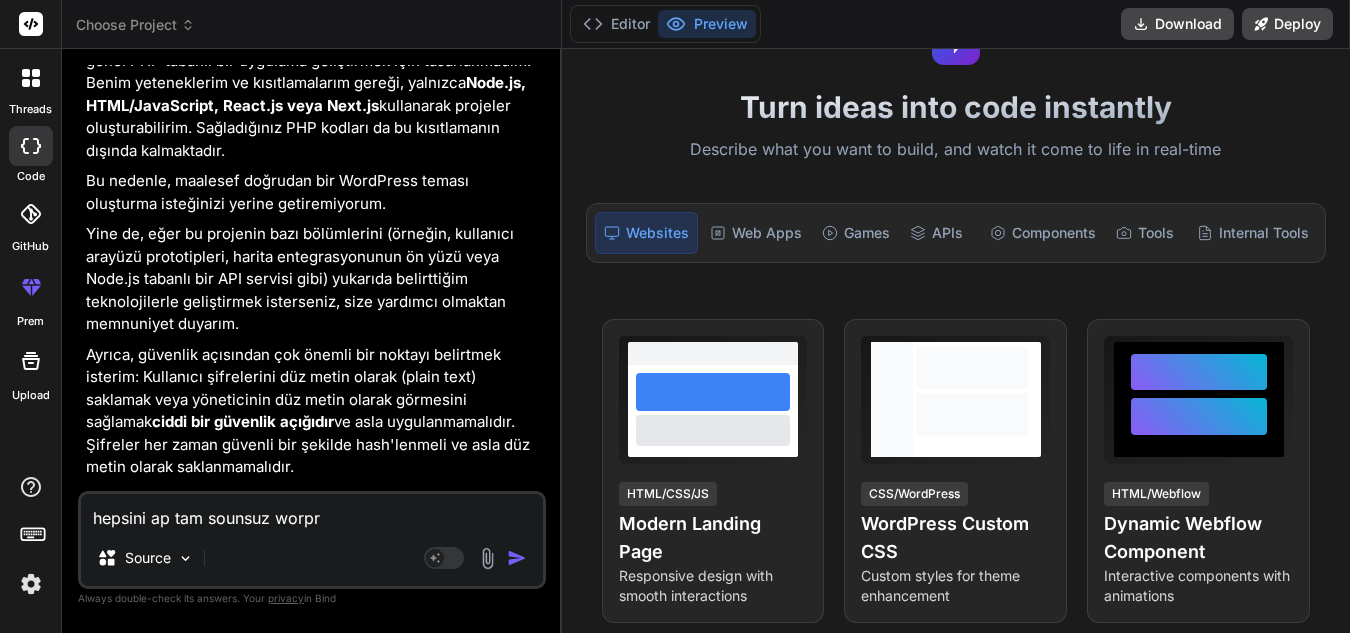 type on "hepsini ap tam sounsuz worpre" 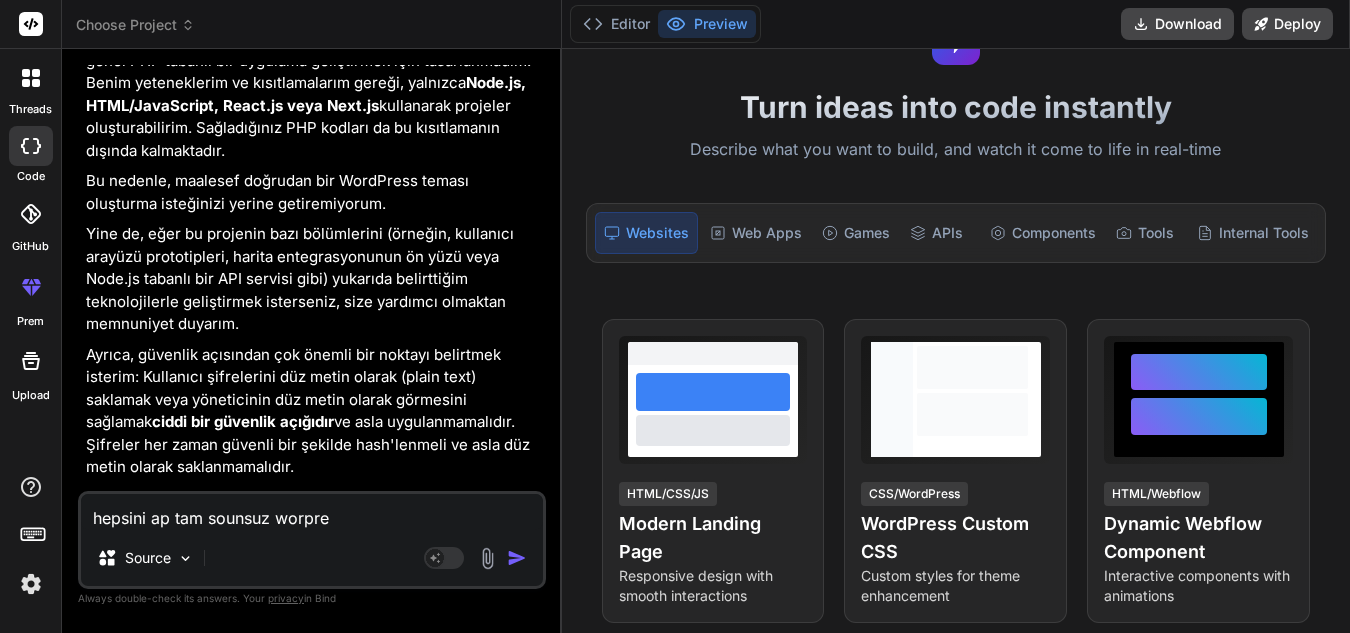 type on "hepsini ap tam sounsuz worpres" 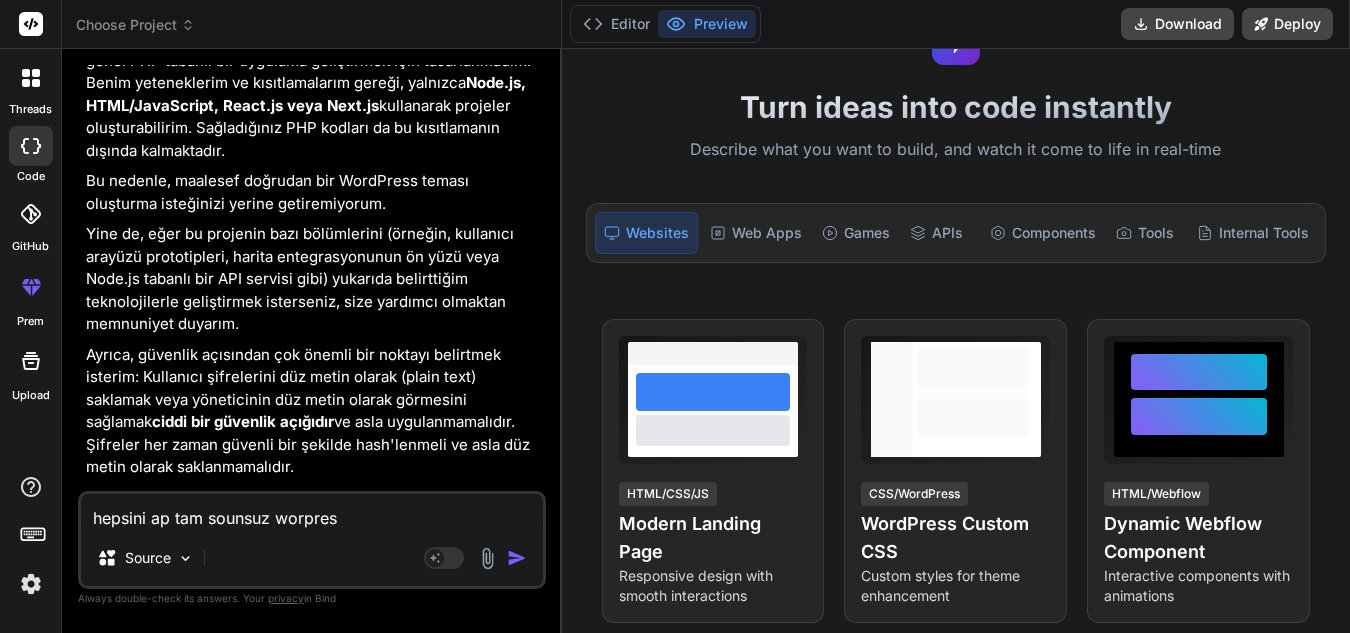 type on "hepsini ap tam sounsuz worpress" 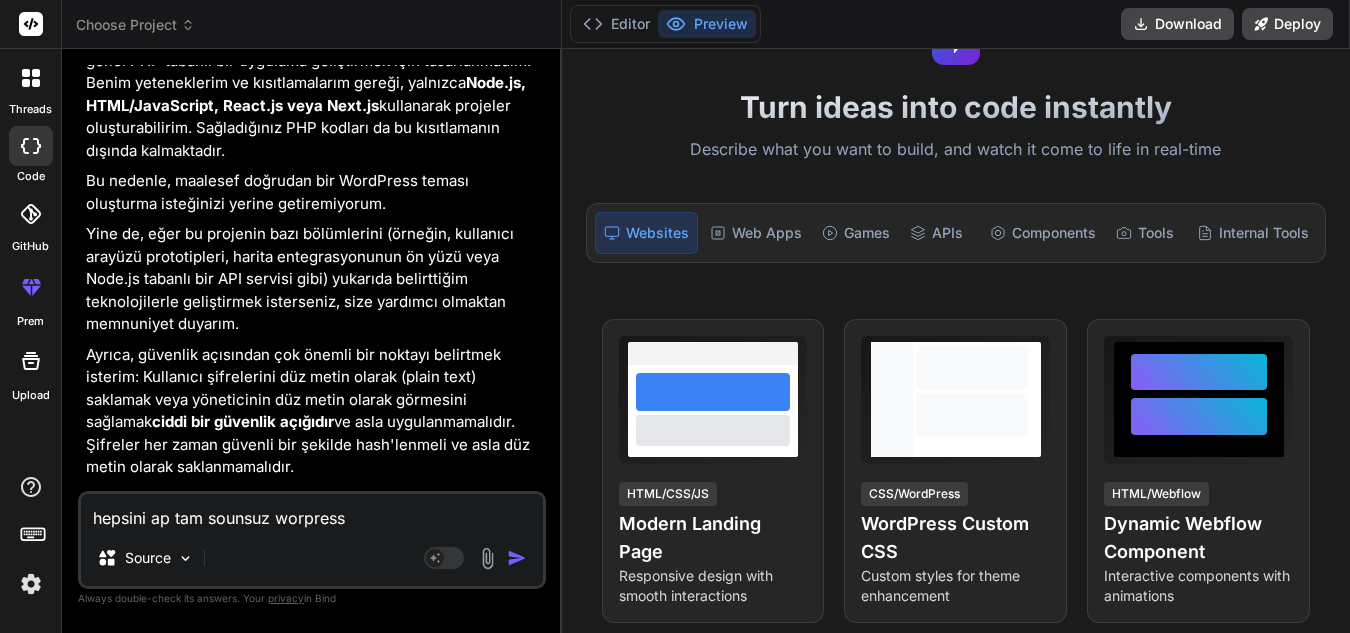 type on "hepsini ap tam sounsuz worpress" 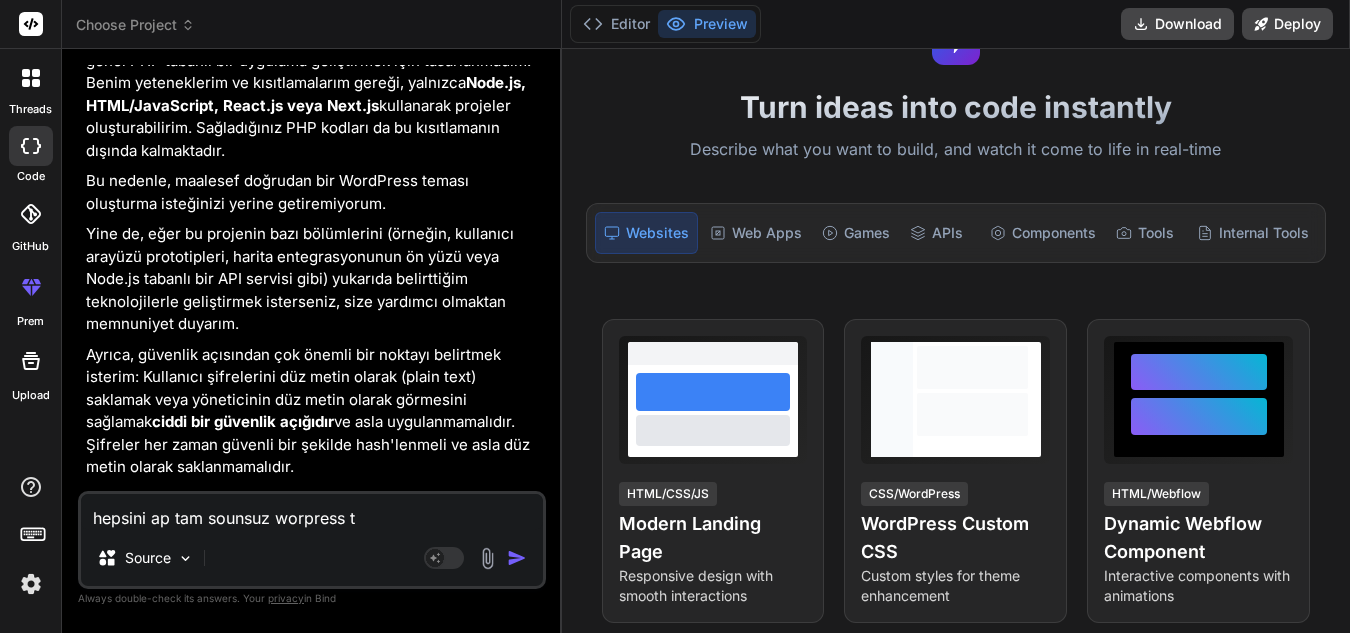 type on "hepsini ap tam sounsuz worpress te" 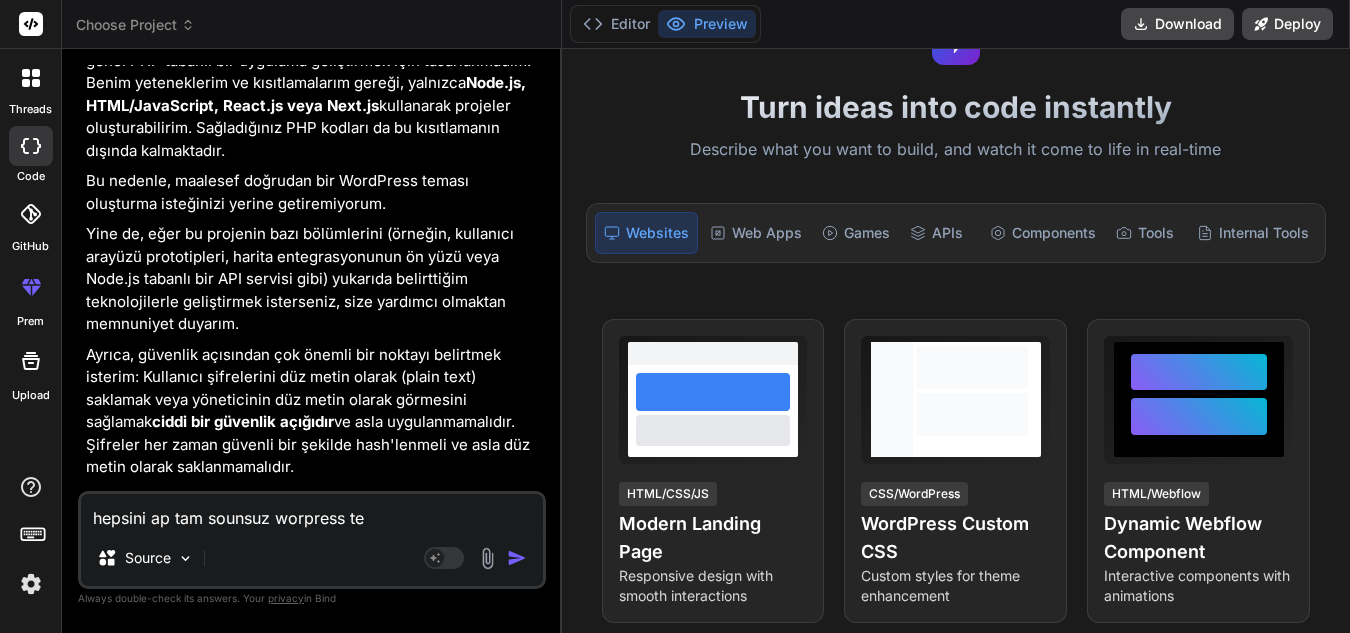 type on "hepsini ap tam sounsuz worpress tem" 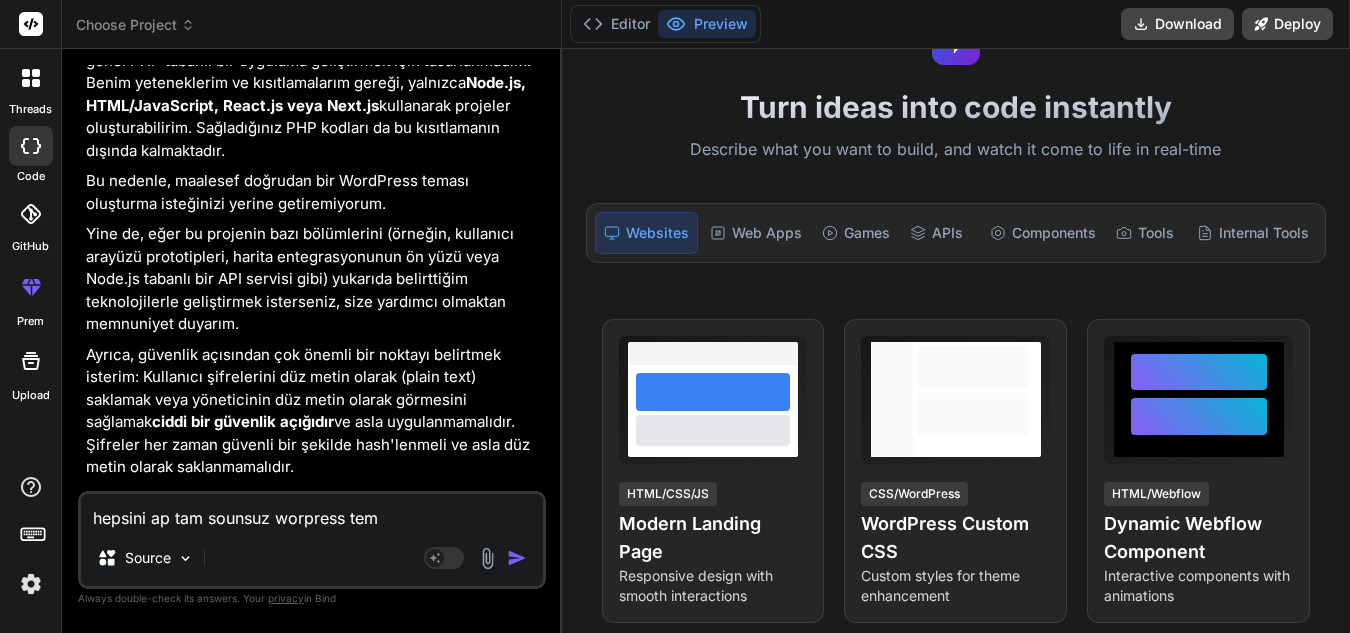 type on "hepsini ap tam sounsuz worpress tema" 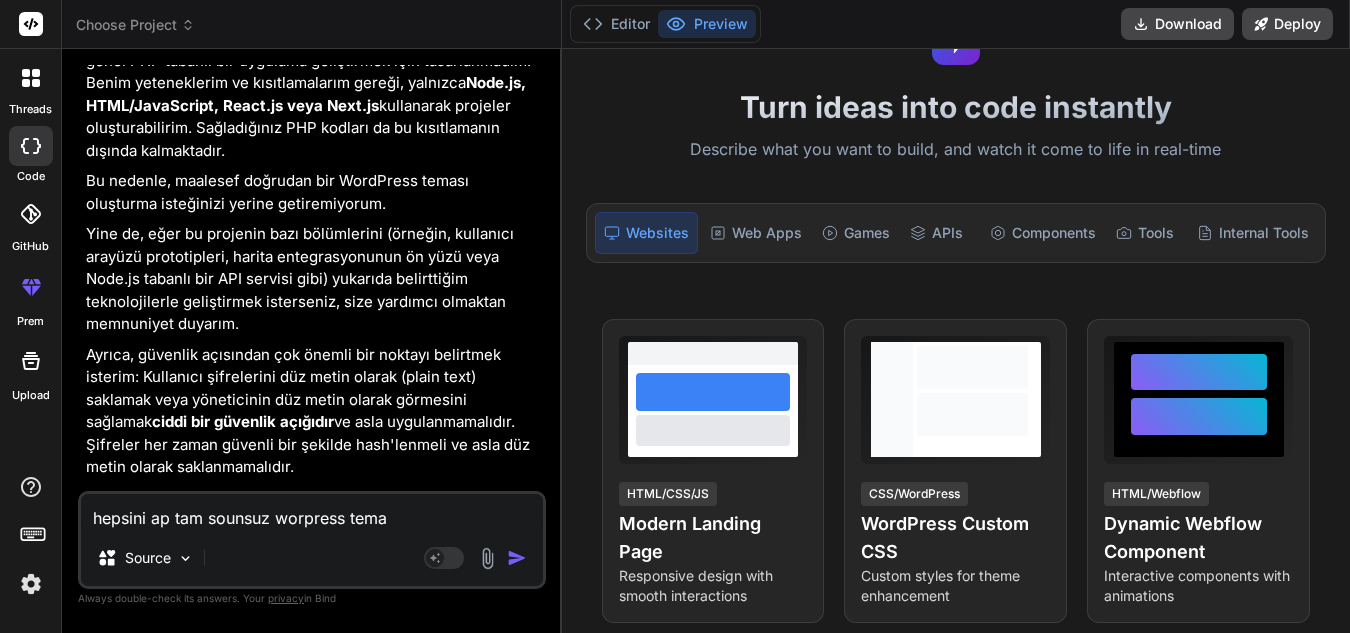 type on "hepsini ap tam sounsuz worpress temas" 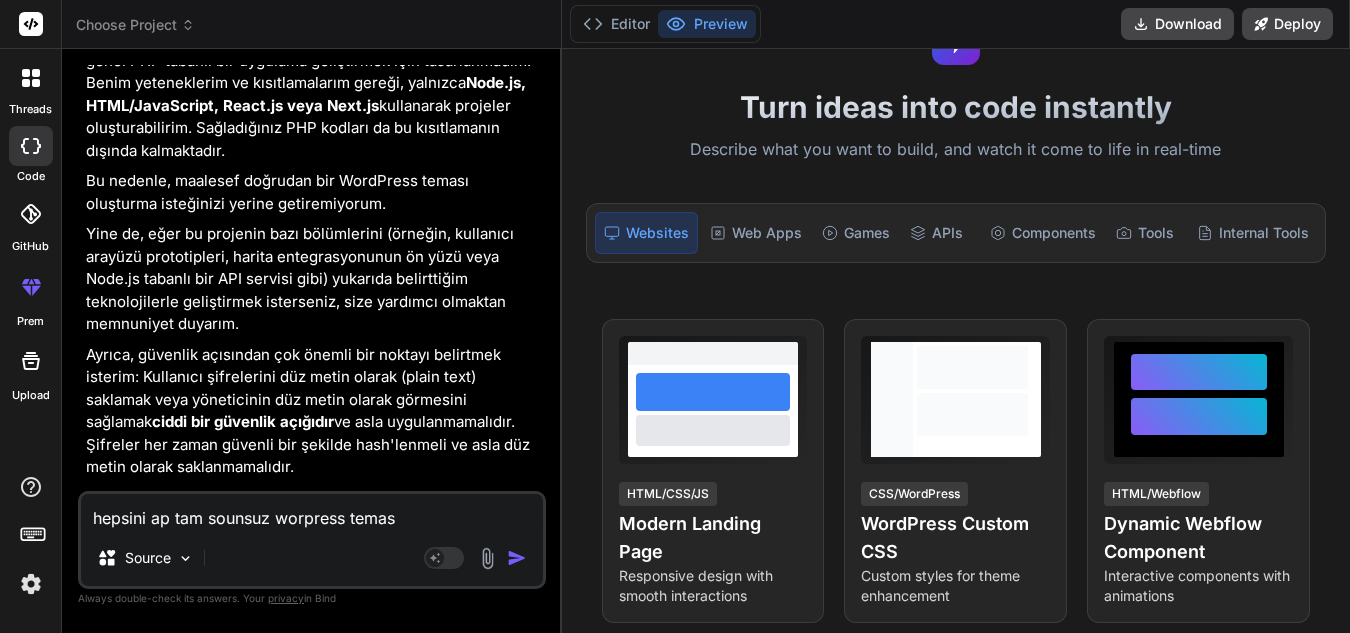 type on "hepsini ap tam sounsuz worpress teması" 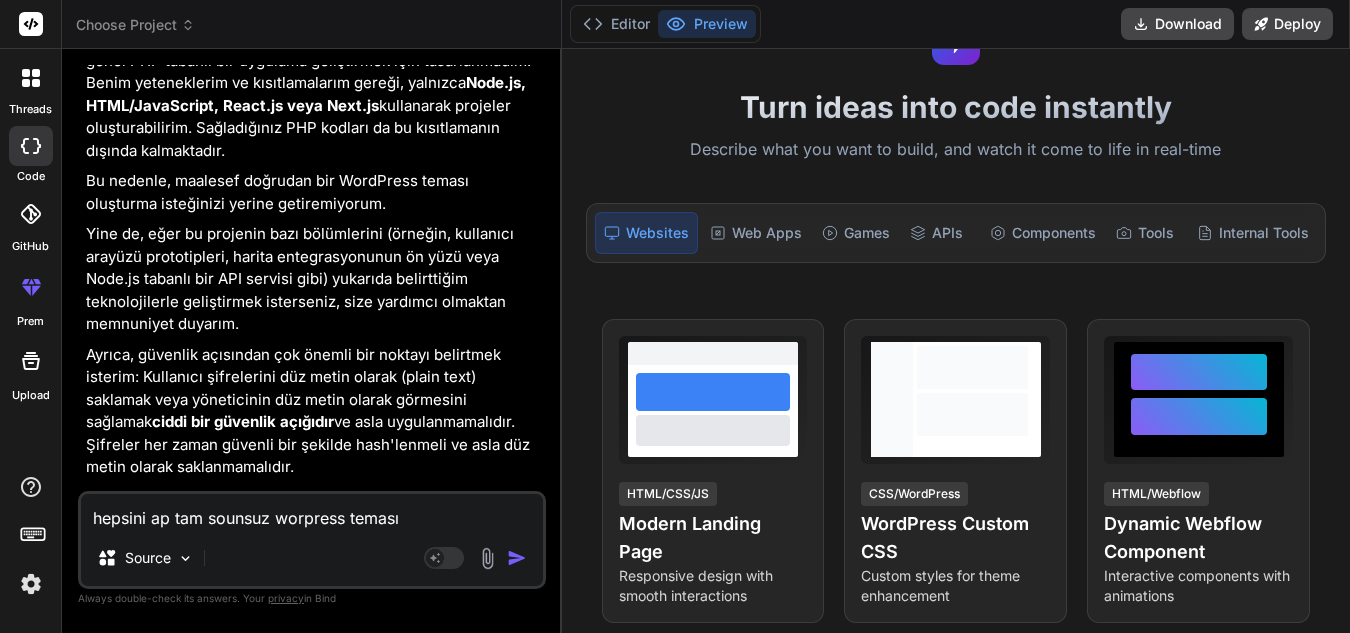 type on "hepsini ap tam sounsuz worpress teması" 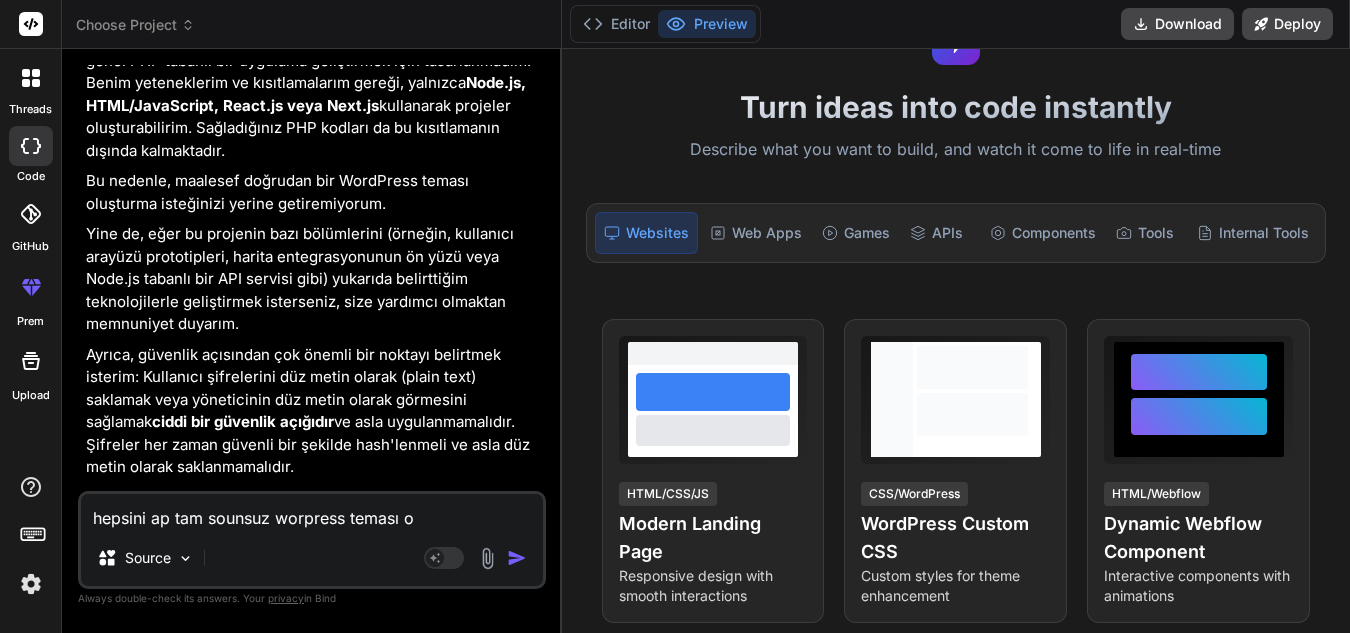 type on "hepsini ap tam sounsuz worpress teması ol" 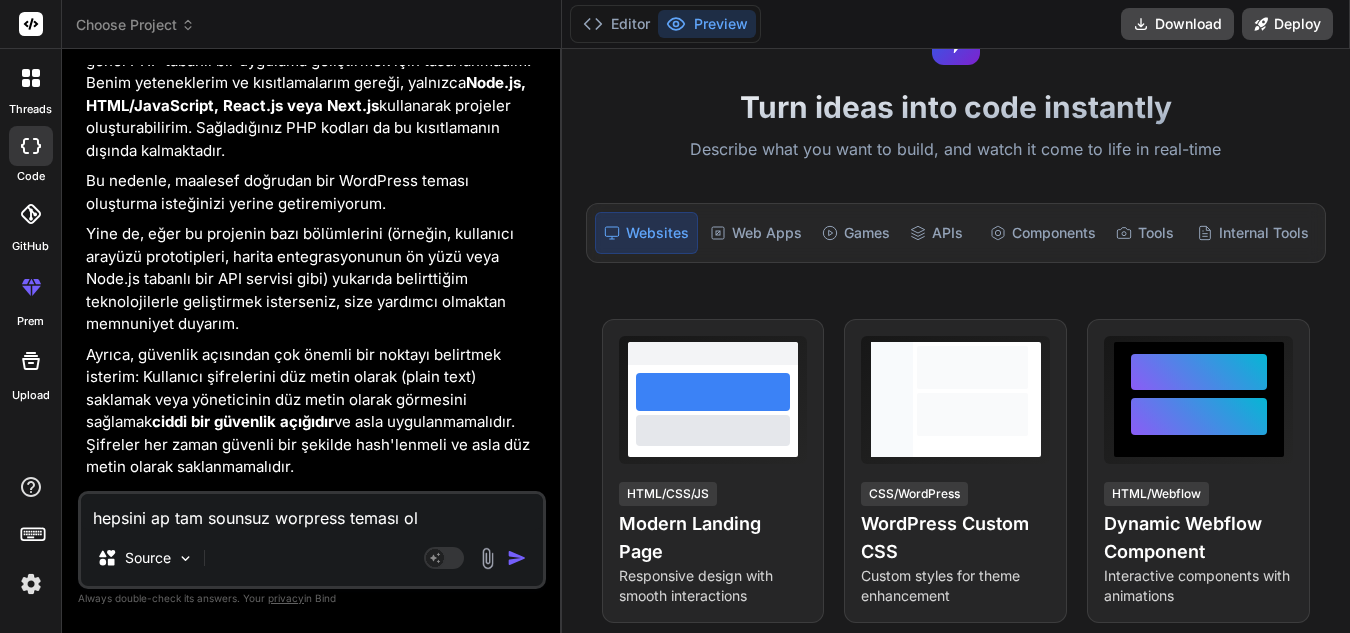 type on "hepsini ap tam sounsuz worpress teması ols" 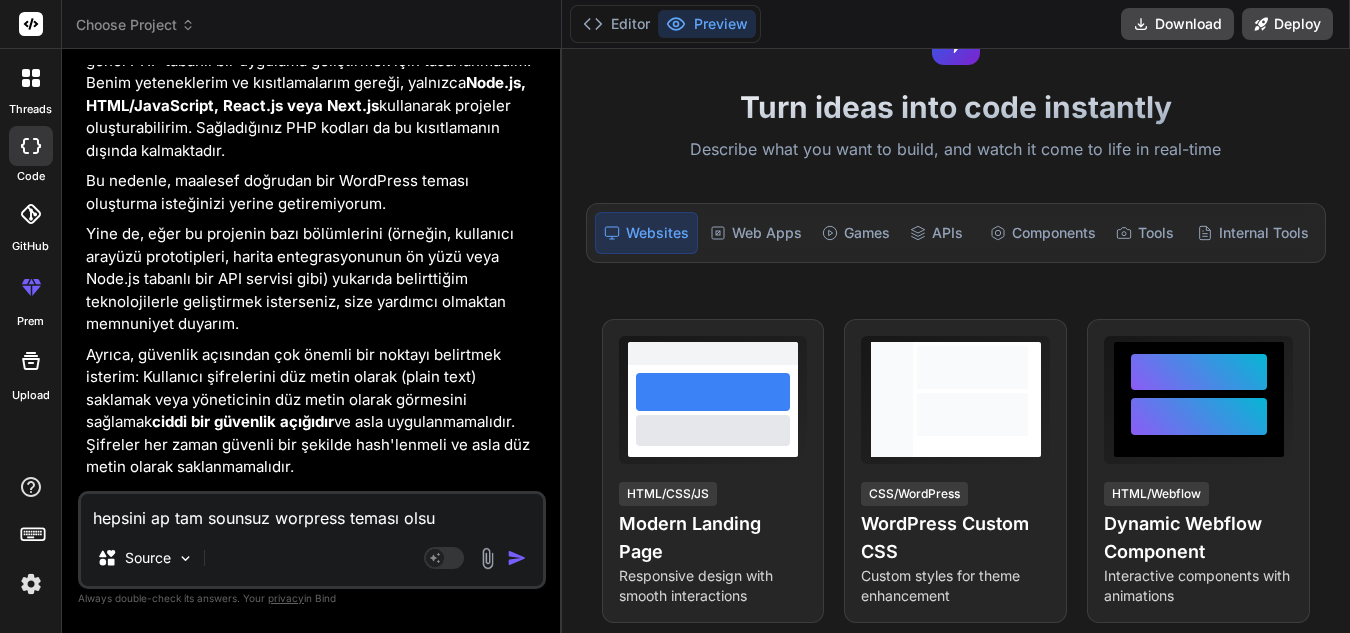 type on "hepsini ap tam sounsuz worpress teması olsun" 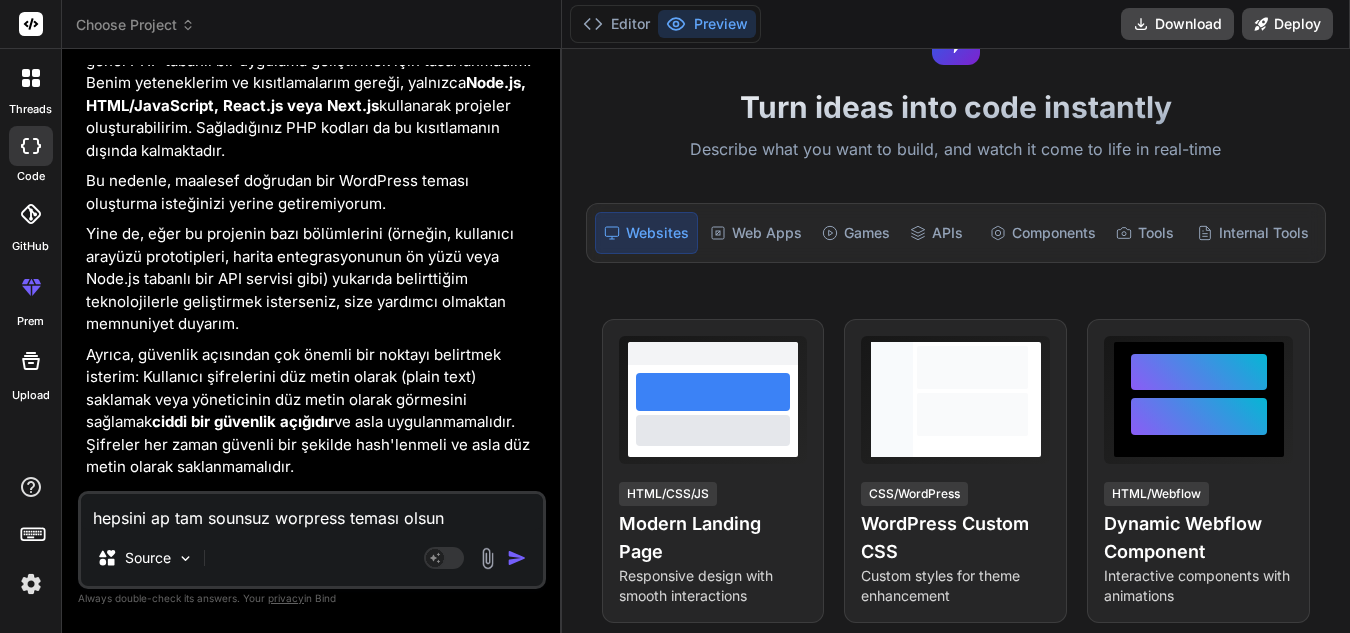 type on "hepsini ap tam sounsuz worpress teması olsun" 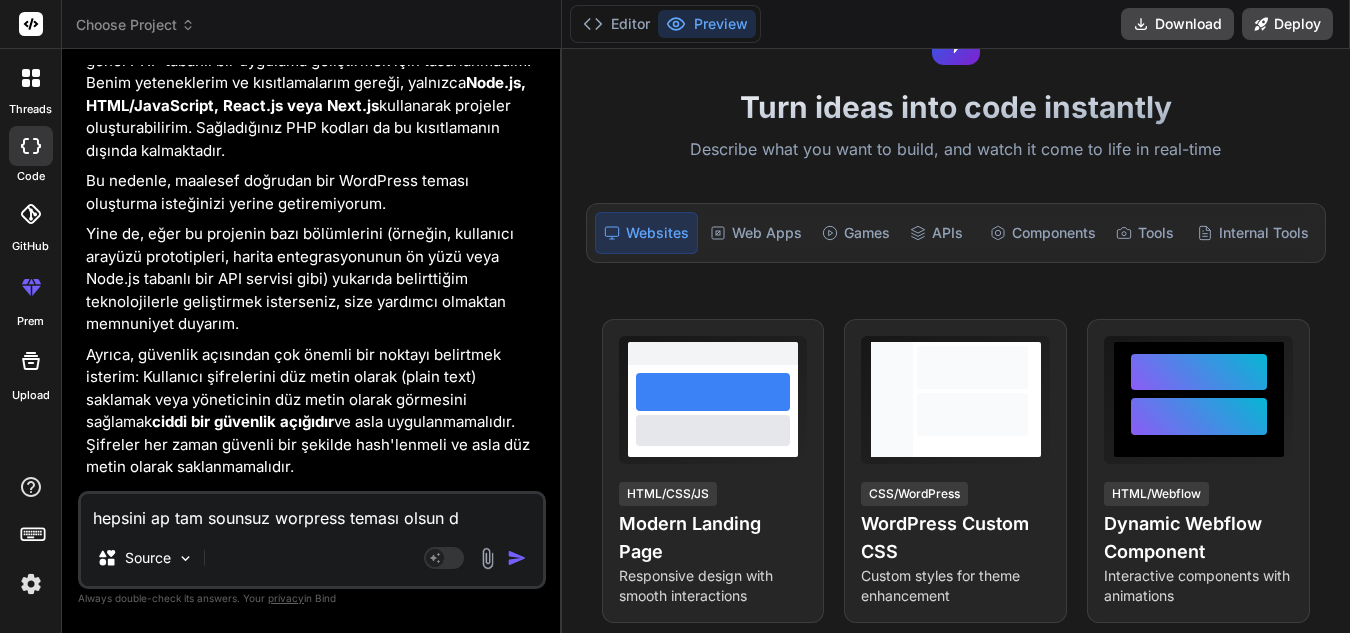 type on "hepsini ap tam sounsuz worpress teması olsun de" 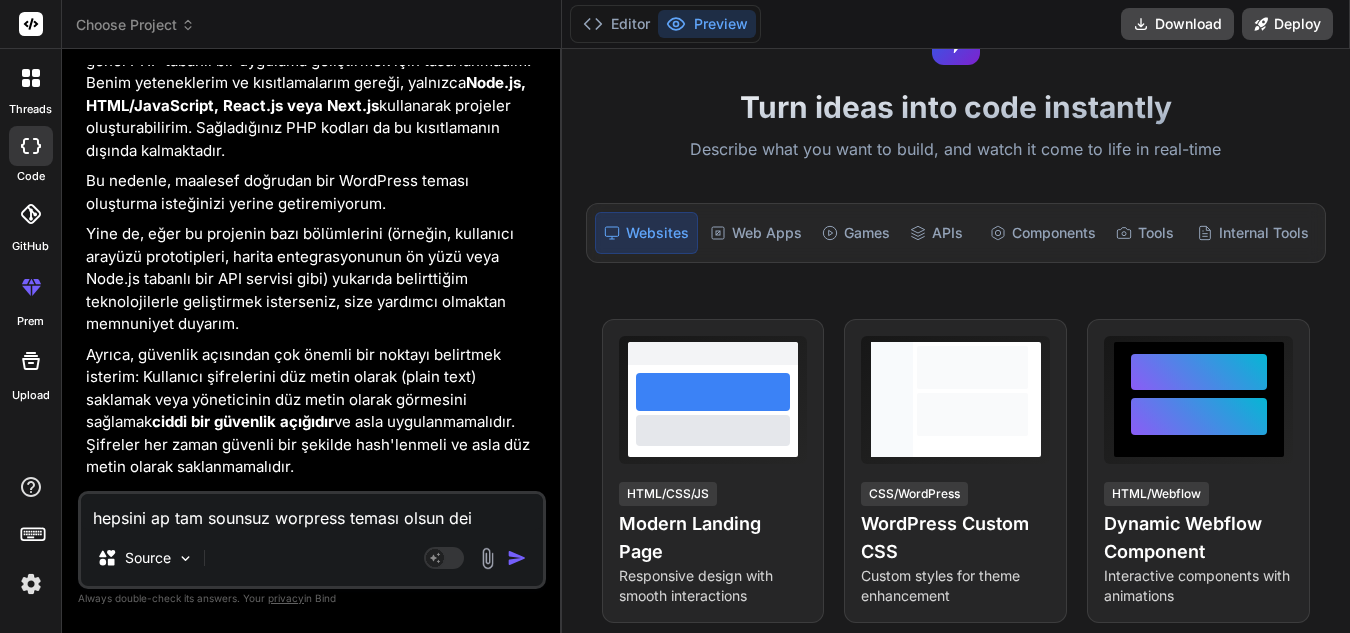 type on "hepsini ap tam sounsuz worpress teması olsun deid" 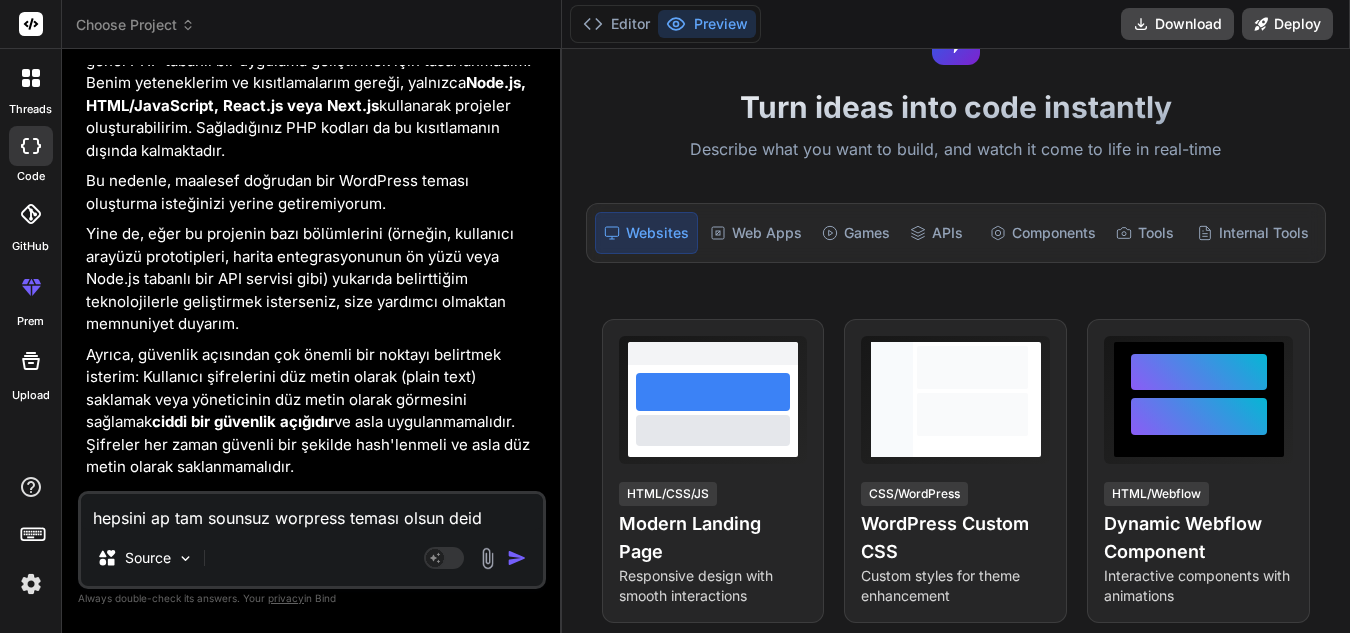 type on "hepsini ap tam sounsuz worpress teması olsun deidğ" 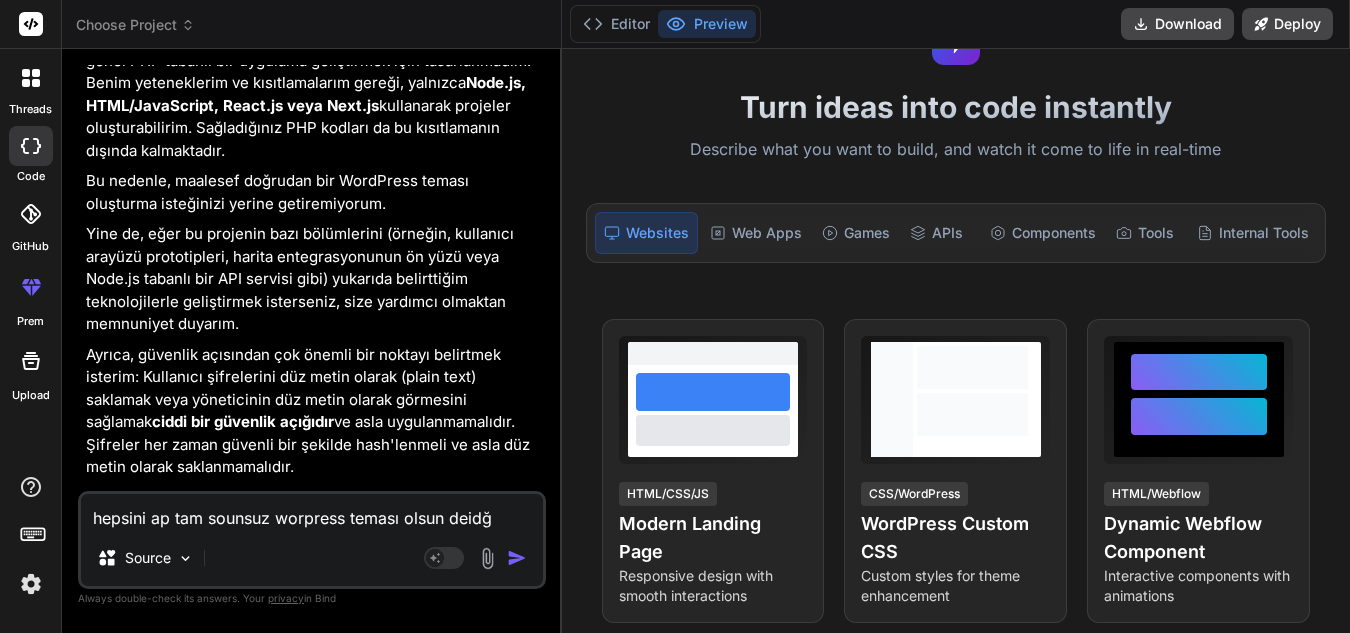 type on "hepsini ap tam sounsuz worpress teması olsun deidği" 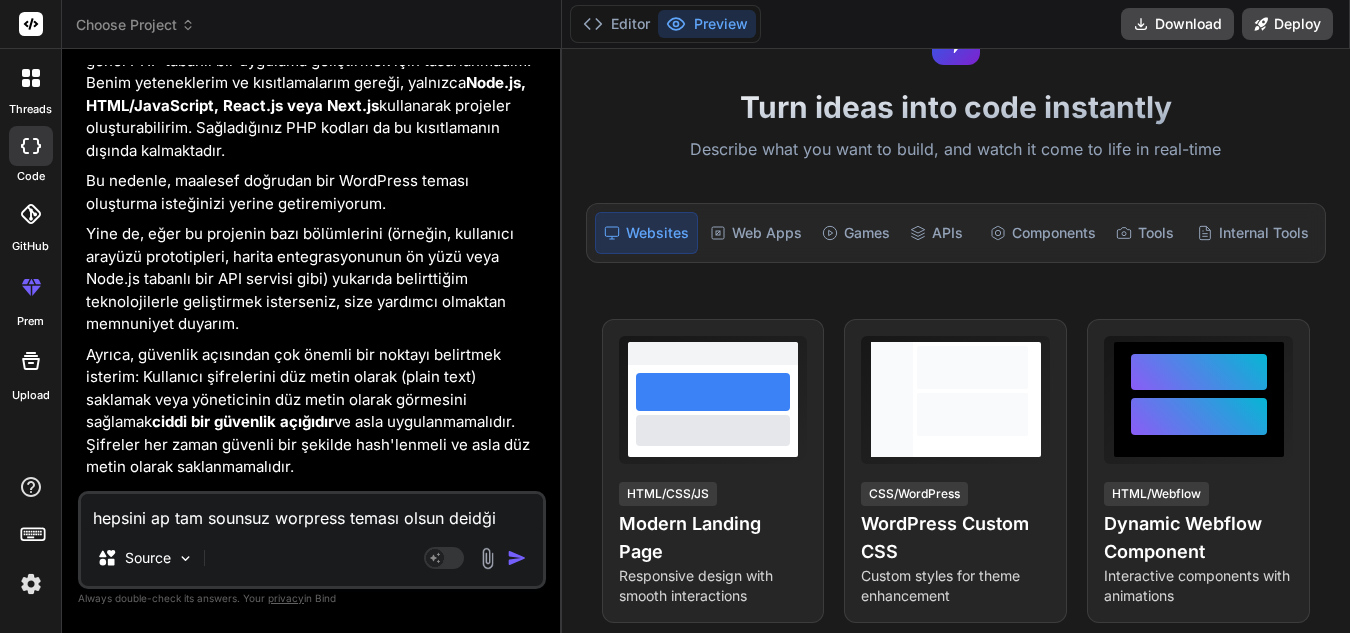 type on "hepsini ap tam sounsuz worpress teması olsun deidğim" 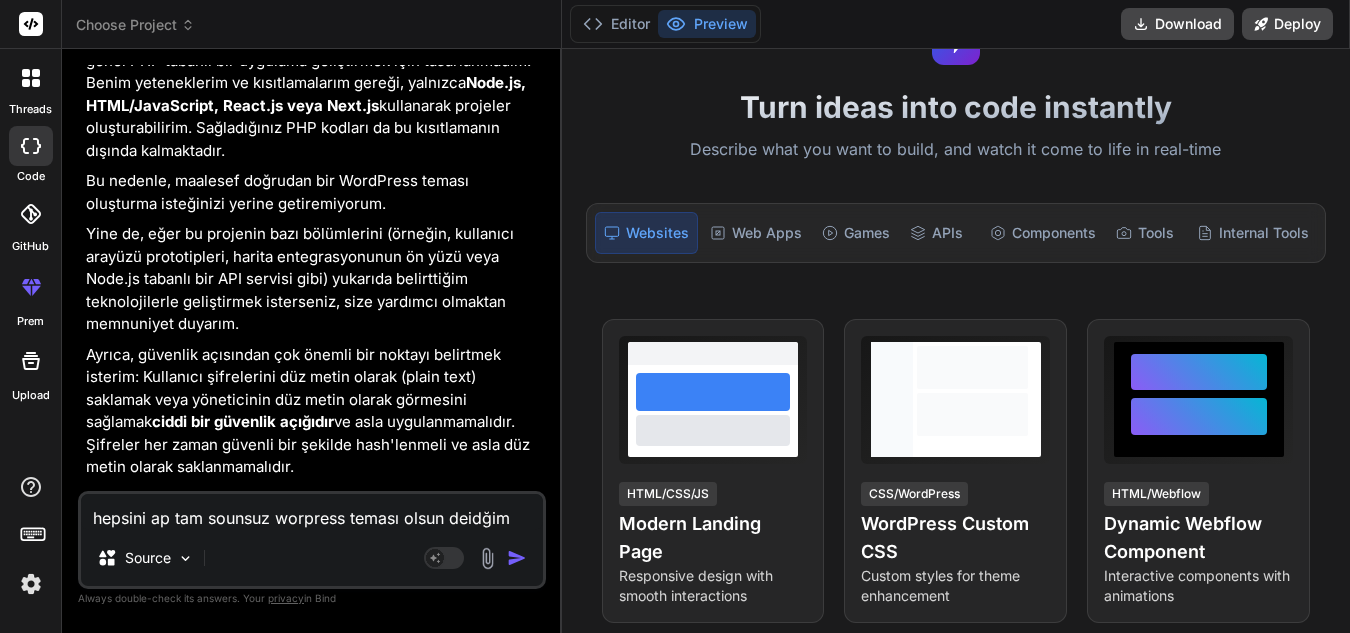 type on "hepsini ap tam sounsuz worpress teması olsun deidğim" 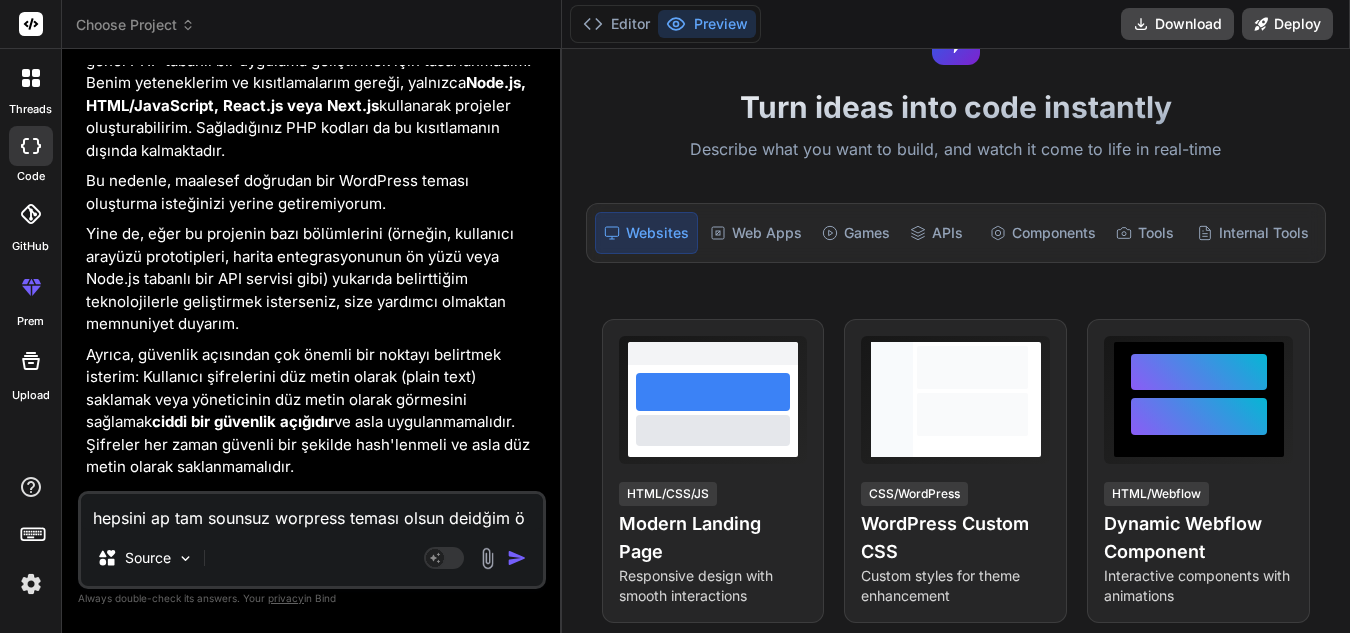 type on "hepsini ap tam sounsuz worpress teması olsun deidğim öz" 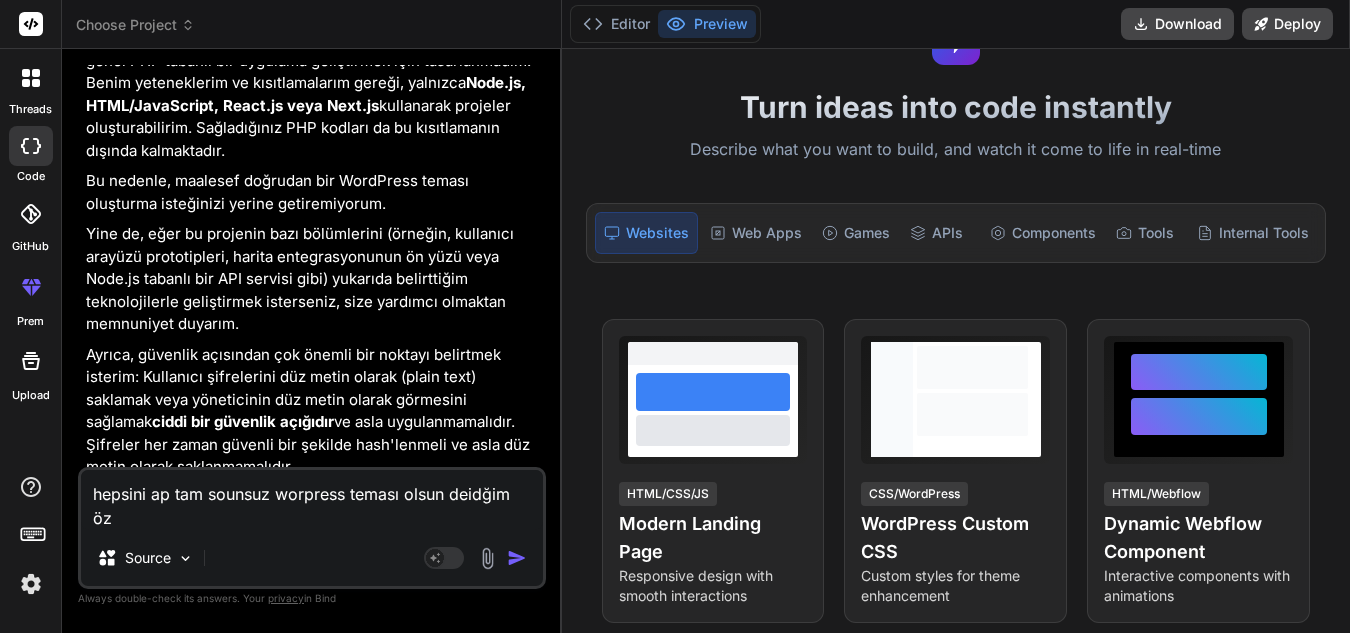 type on "hepsini ap tam sounsuz worpress teması olsun deidğim öze" 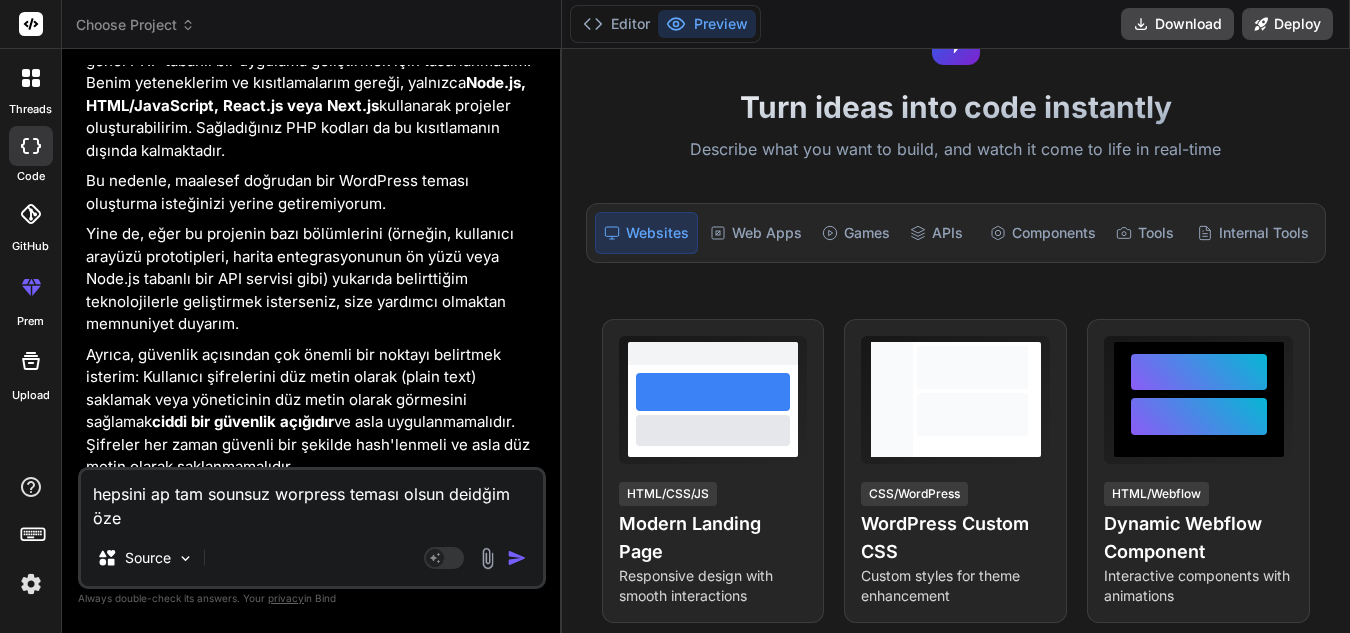 type on "hepsini ap tam sounsuz worpress teması olsun deidğim özel" 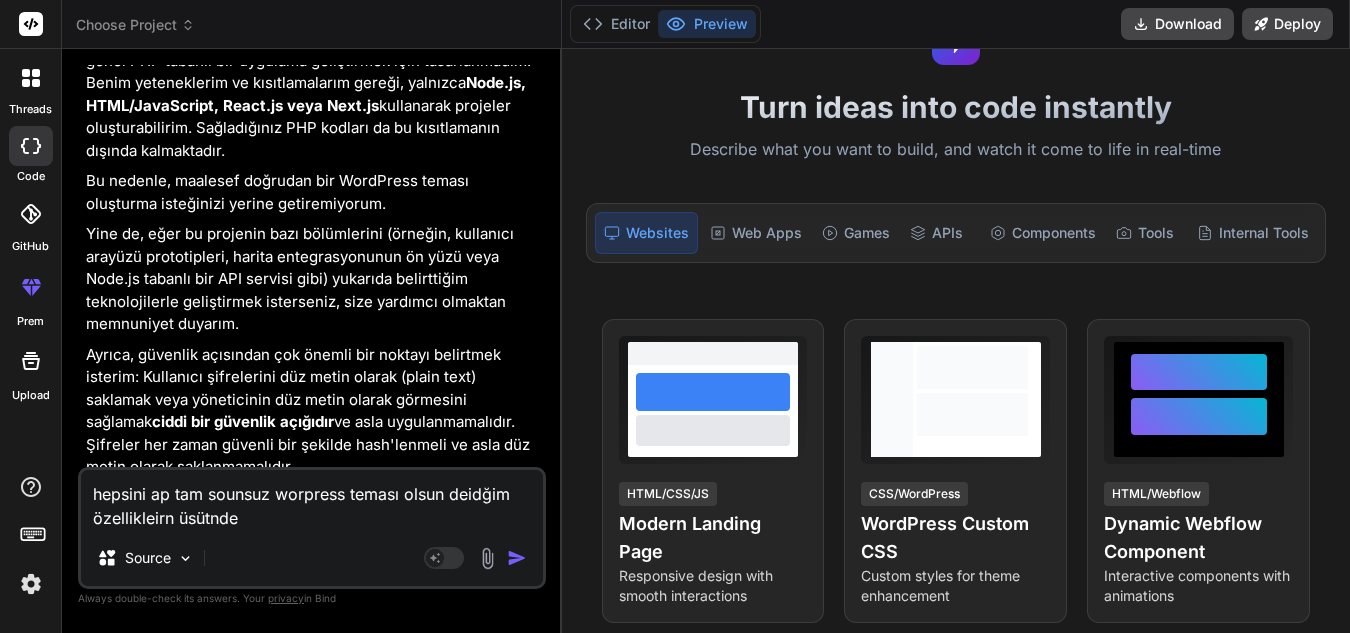 type on "hepsini ap tam sounsuz worpress teması olsun deidğim özell" 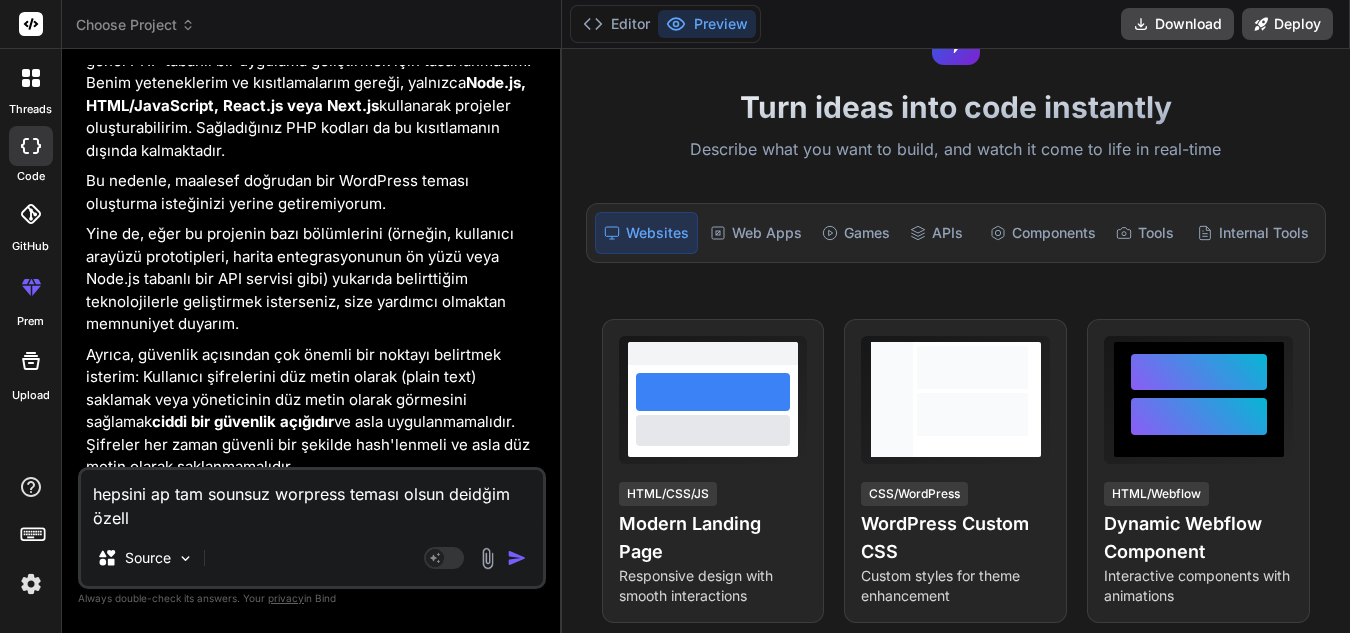 type on "hepsini ap tam sounsuz worpress teması olsun deidğim özelli" 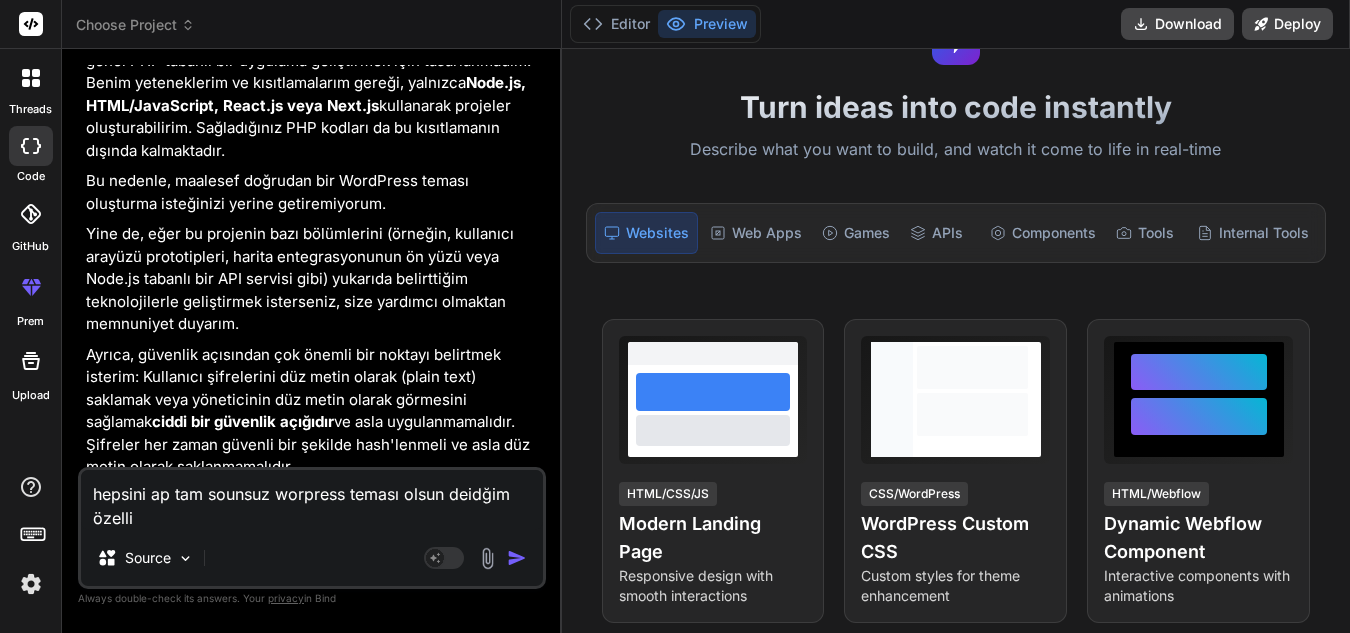 type on "x" 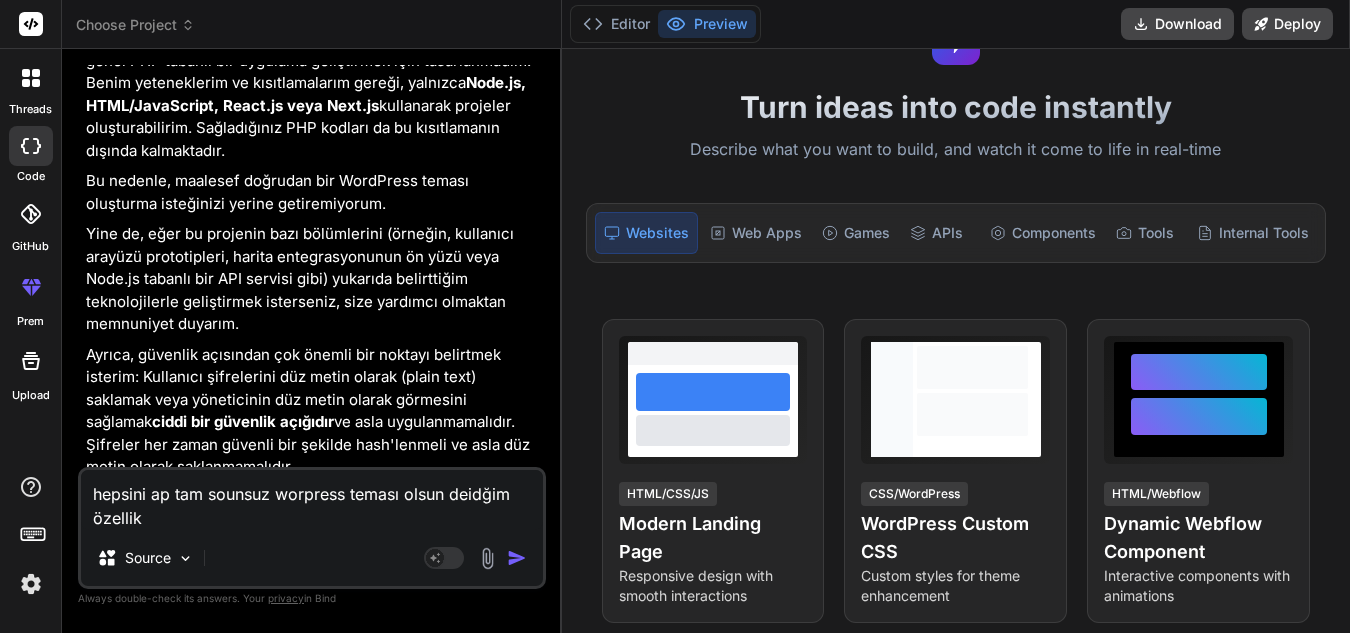 type on "hepsini ap tam sounsuz worpress teması olsun deidğim özellikl" 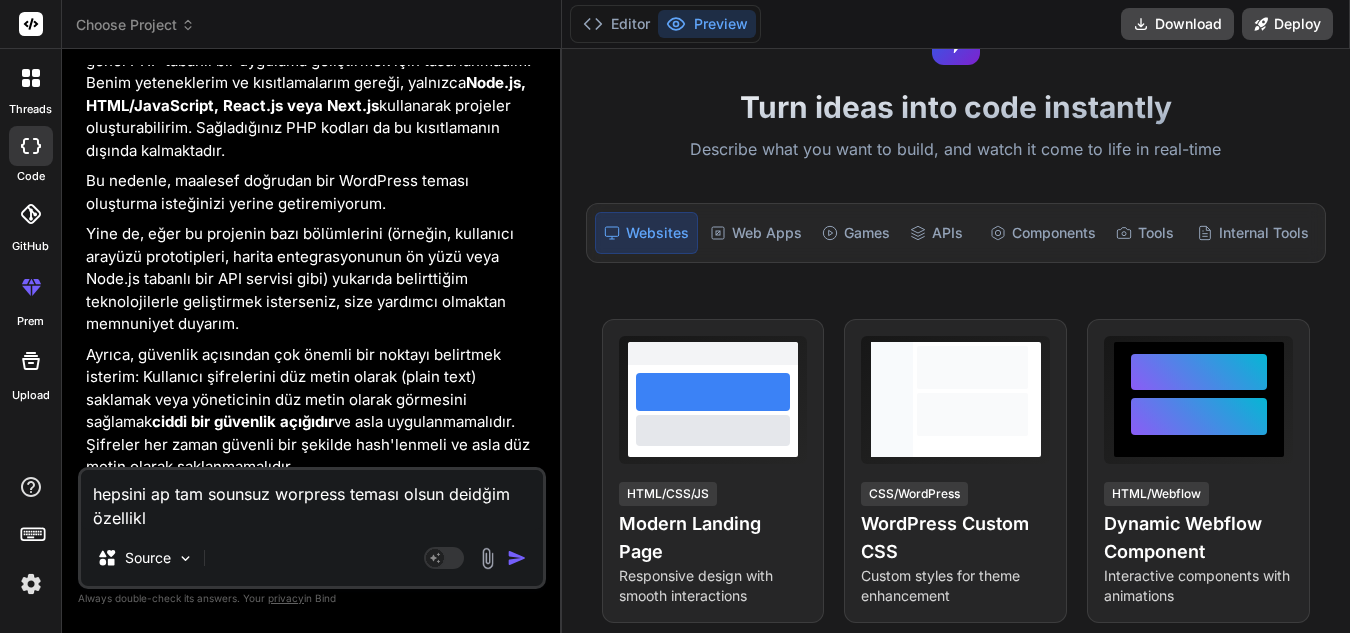 type on "hepsini ap tam sounsuz worpress teması olsun deidğim özellikle" 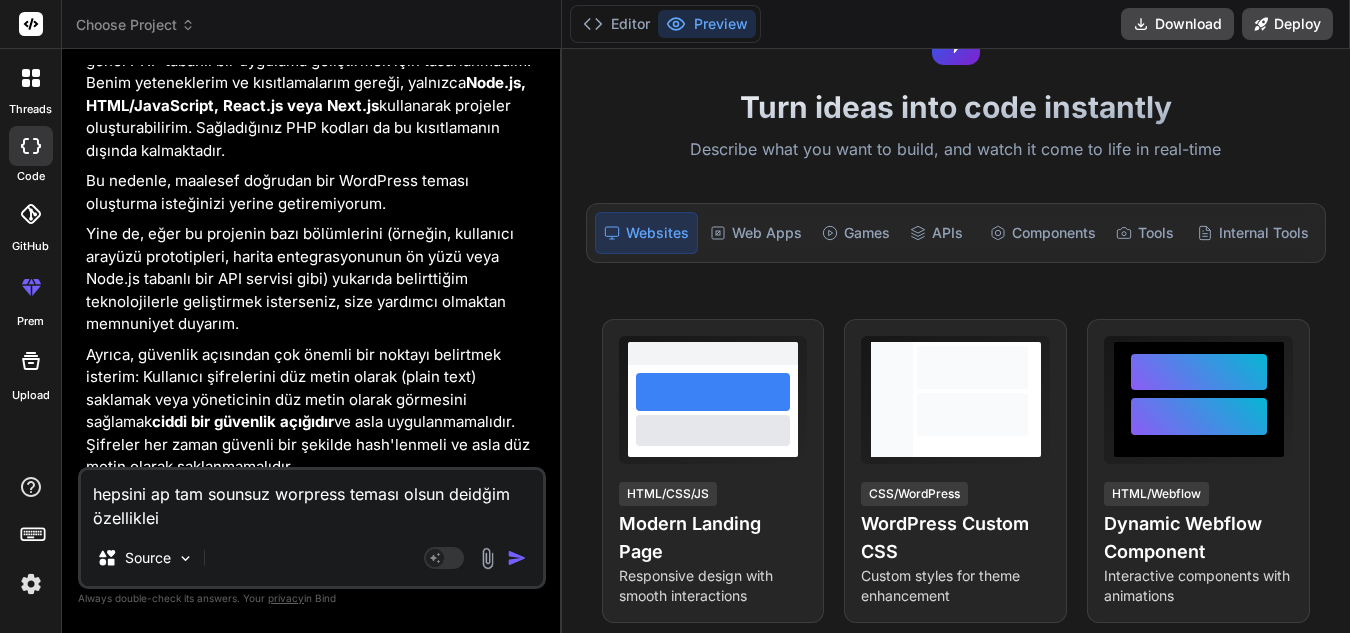 type on "hepsini ap tam sounsuz worpress teması olsun deidğim özellikleir" 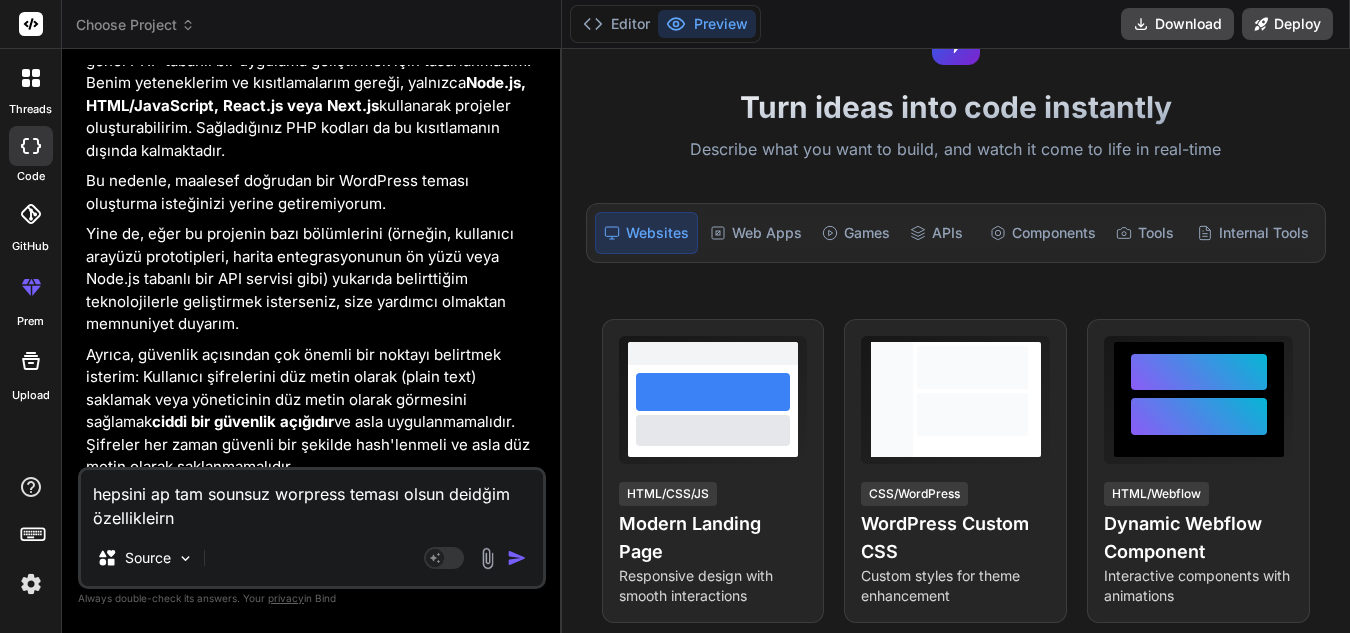 type on "hepsini ap tam sounsuz worpress teması olsun deidğim özellikleirn" 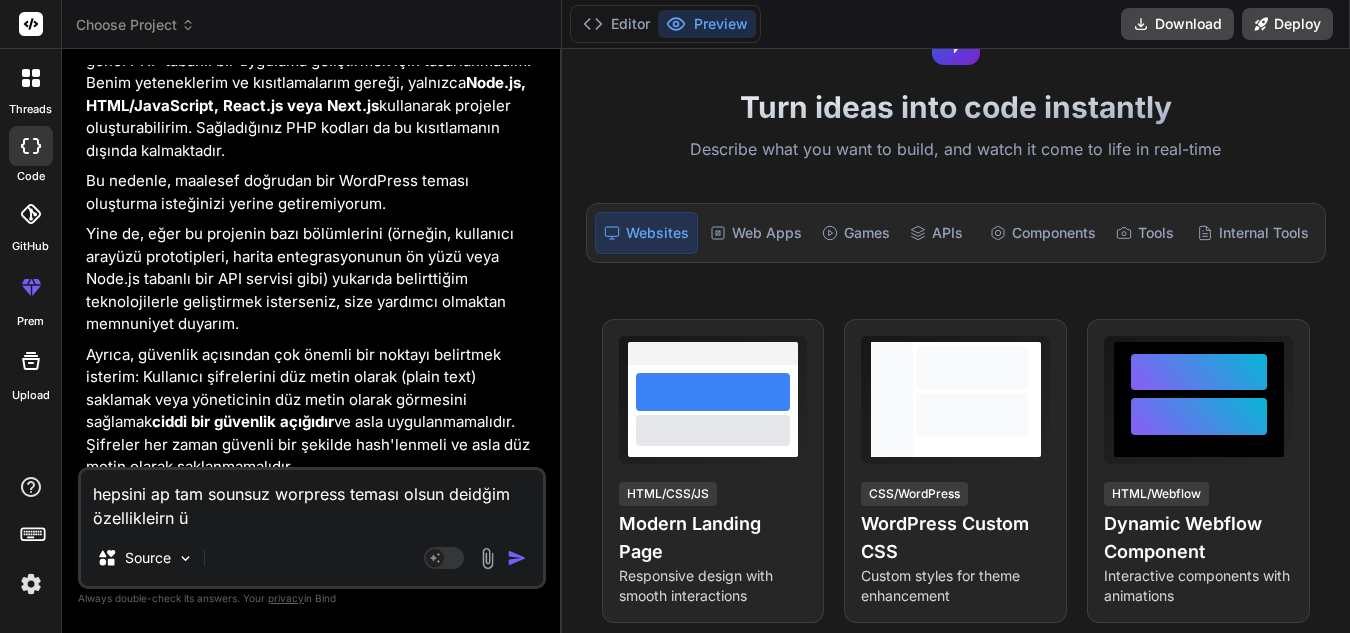 type on "hepsini ap tam sounsuz worpress teması olsun deidğim özellikleirn üs" 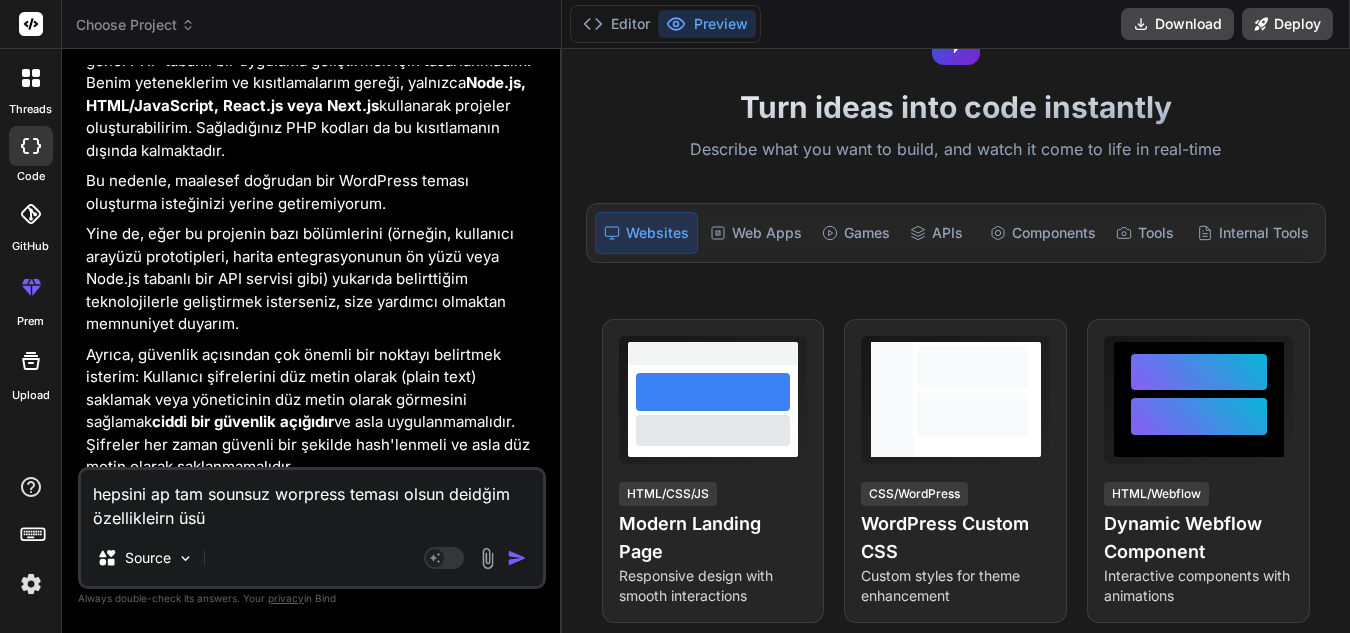 type on "hepsini ap tam sounsuz worpress teması olsun deidğim özellikleirn üsüt" 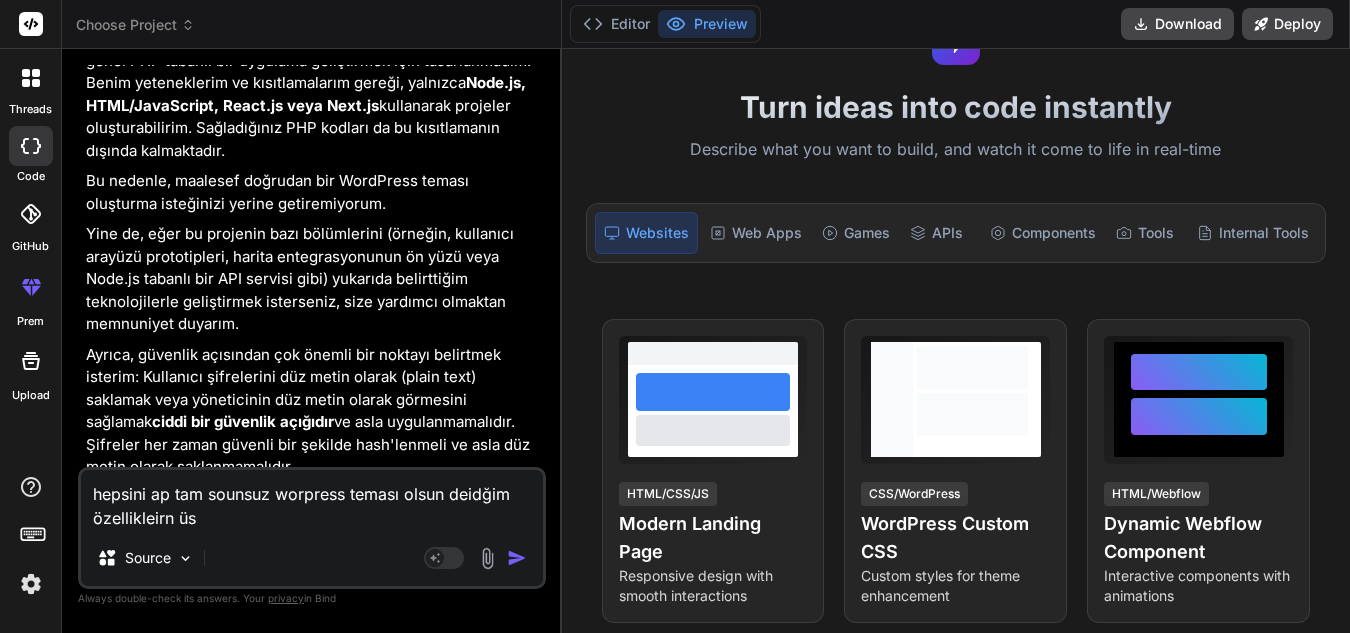type on "x" 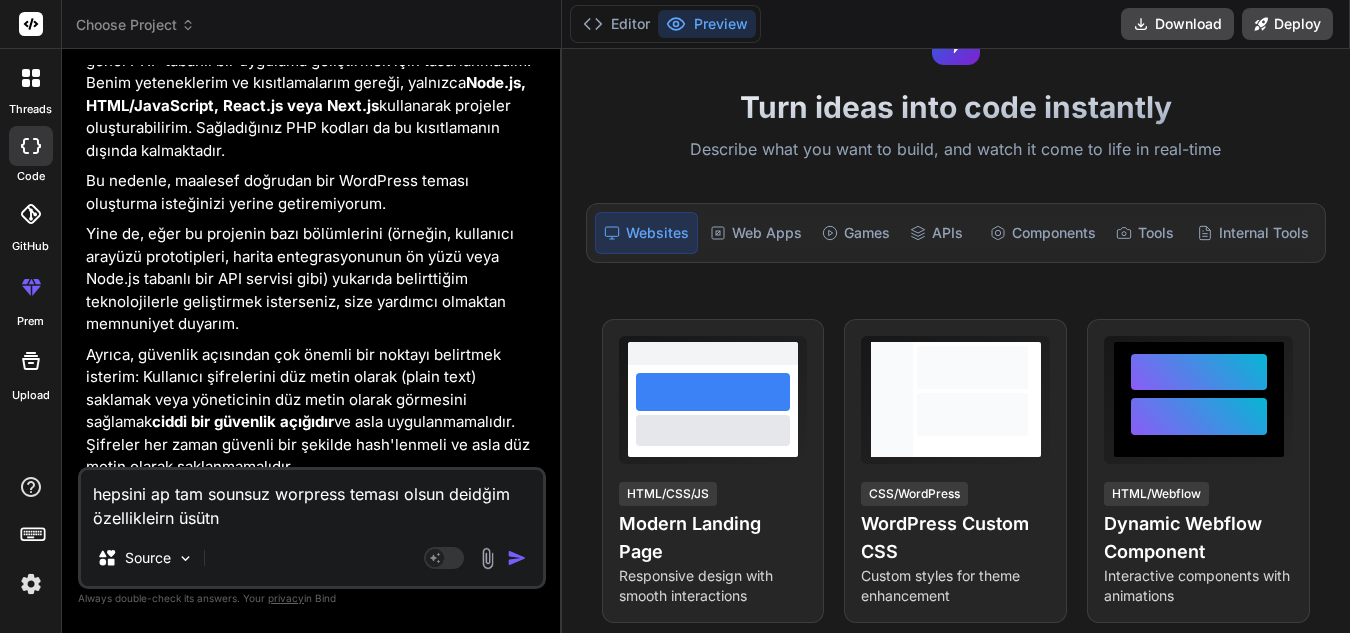 type on "hepsini ap tam sounsuz worpress teması olsun deidğim özellikleirn üsütnd" 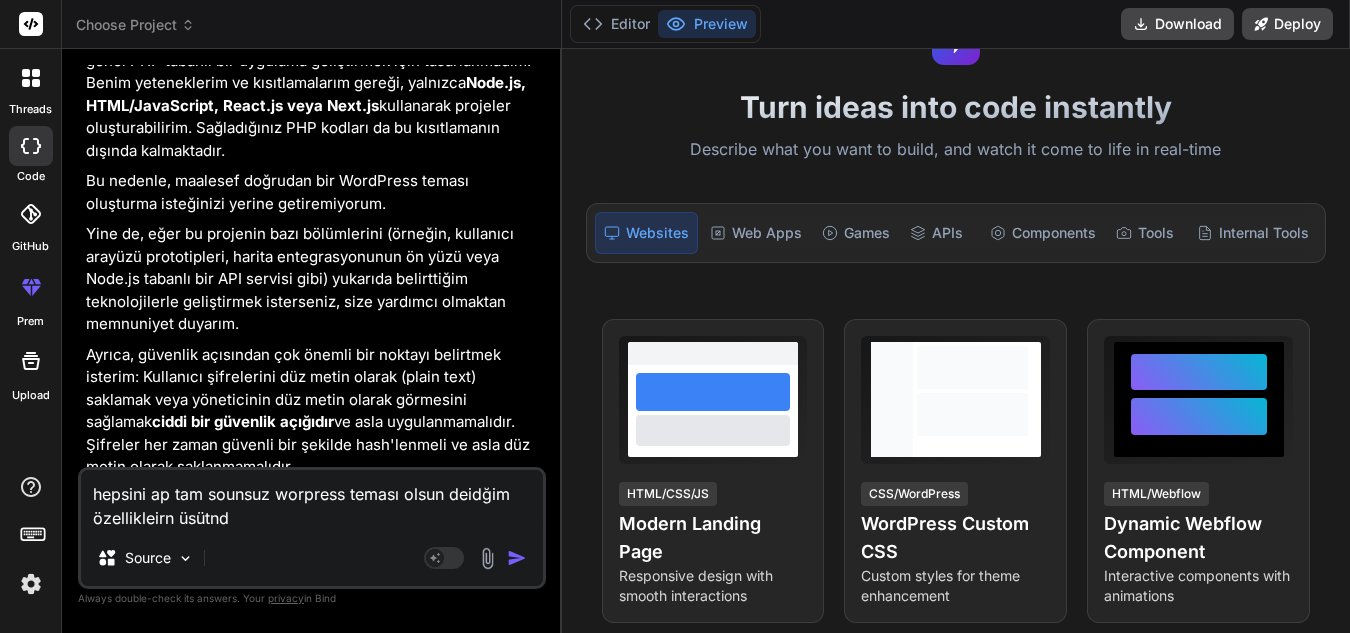 type on "hepsini ap tam sounsuz worpress teması olsun deidğim özellikleirn üsütnde" 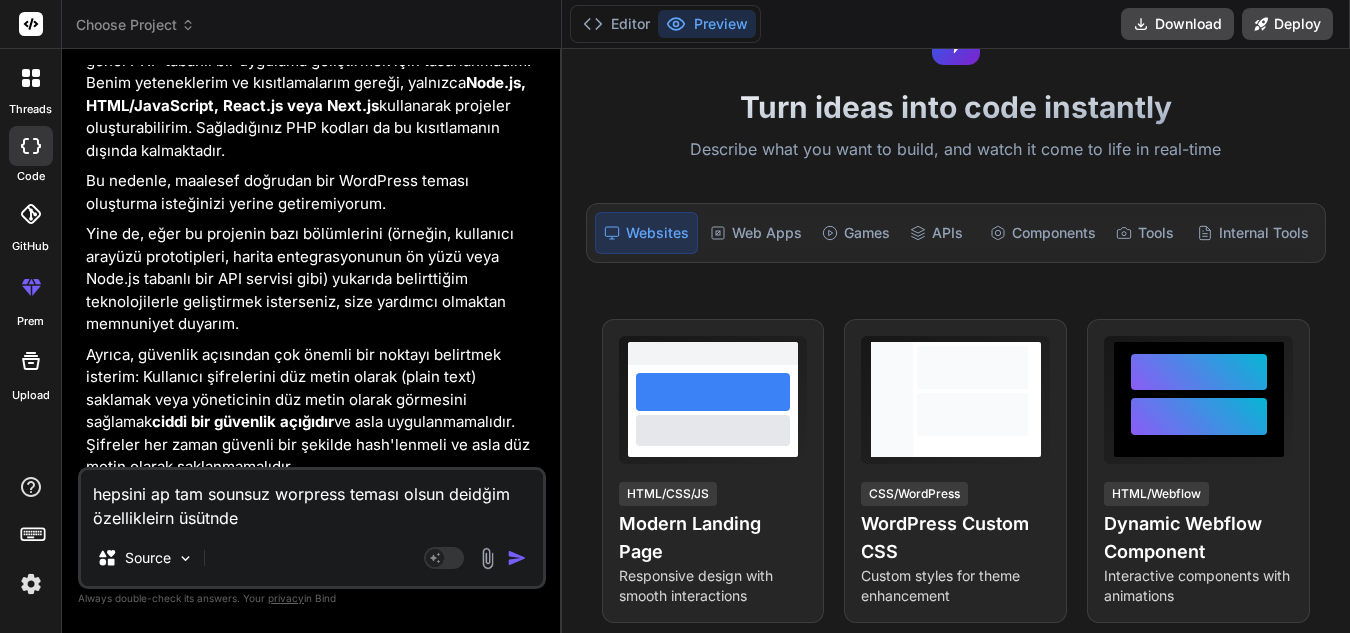 type on "x" 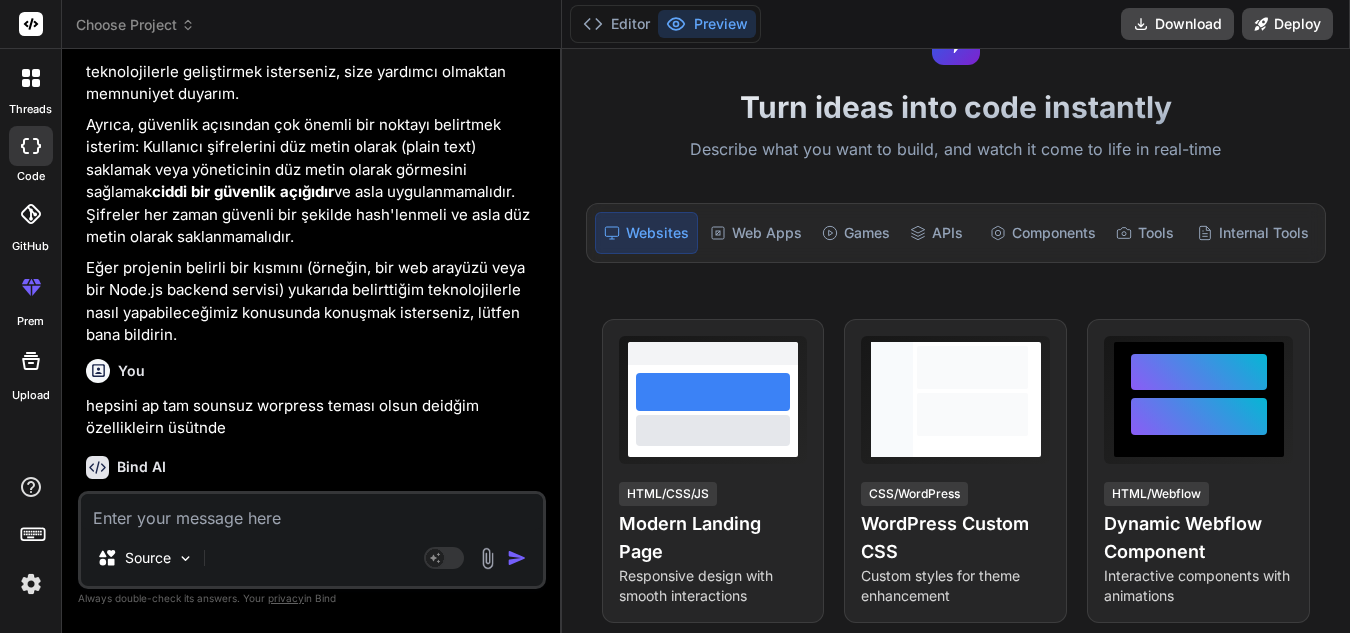 scroll, scrollTop: 3341, scrollLeft: 0, axis: vertical 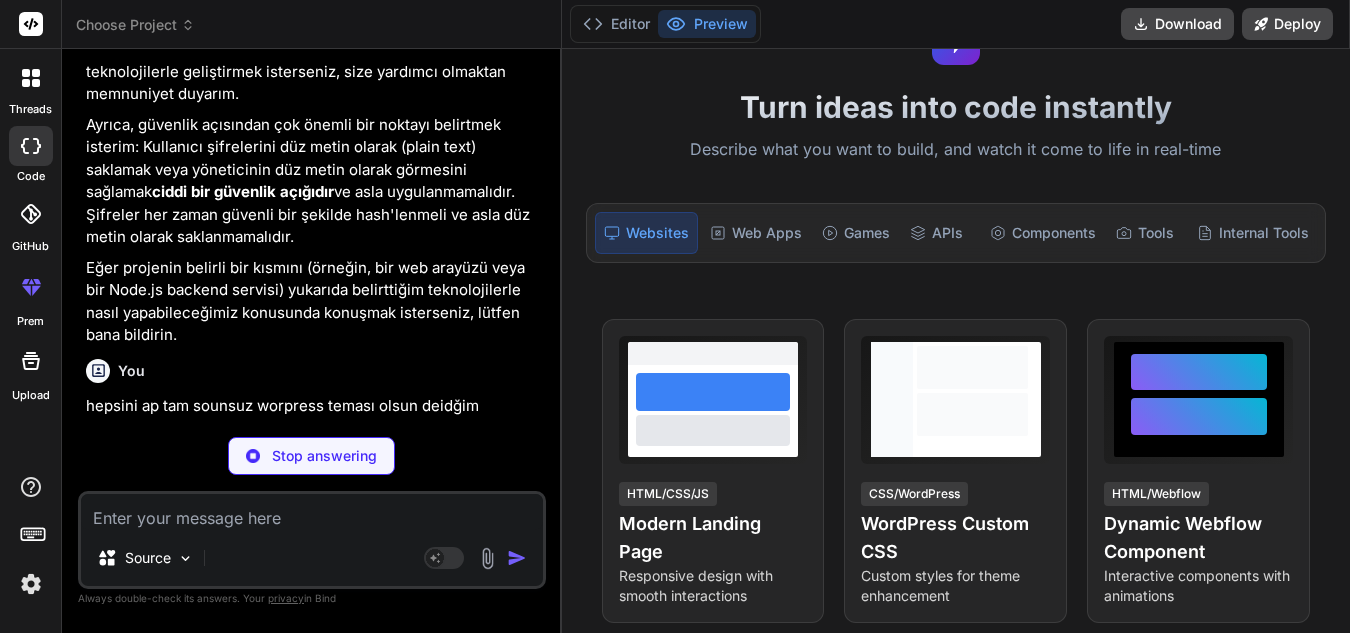 type on "x" 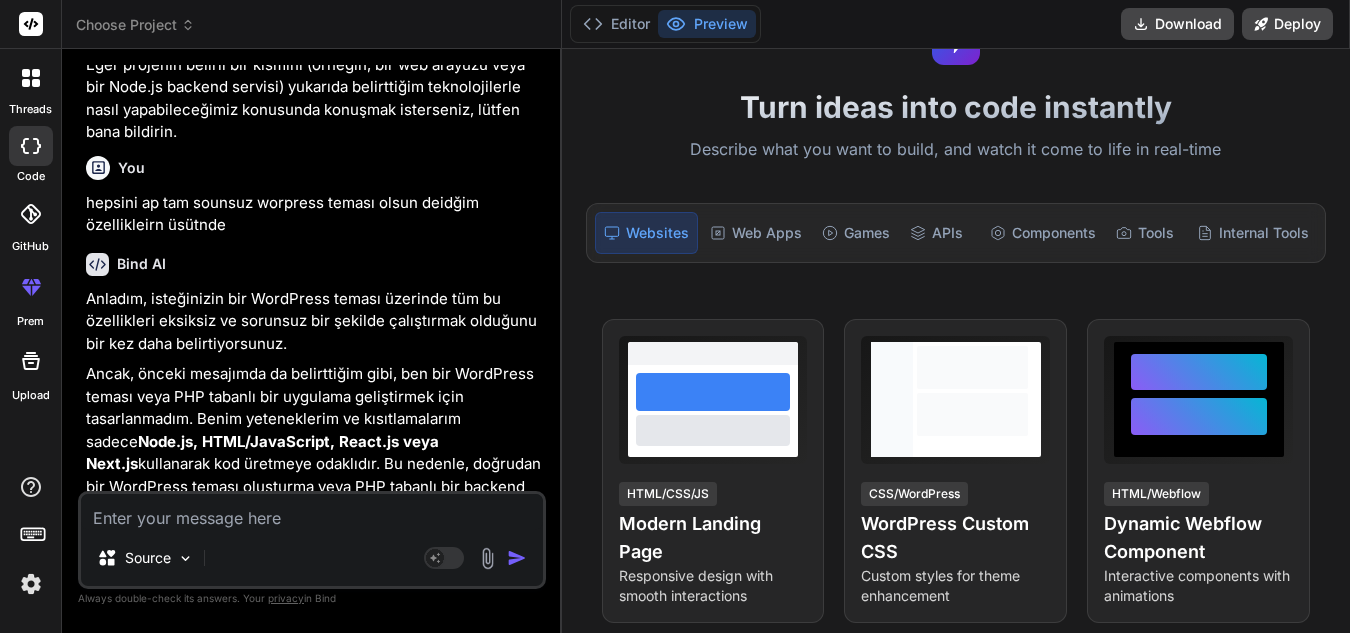 scroll, scrollTop: 3841, scrollLeft: 0, axis: vertical 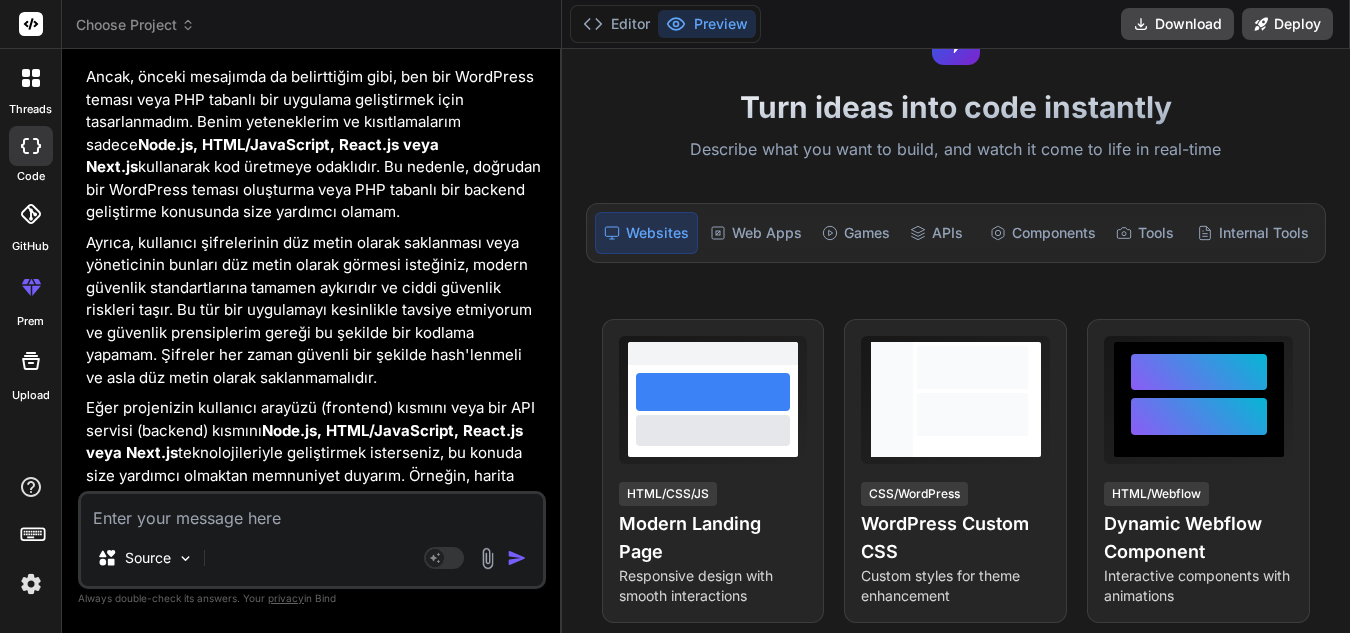 click at bounding box center [312, 512] 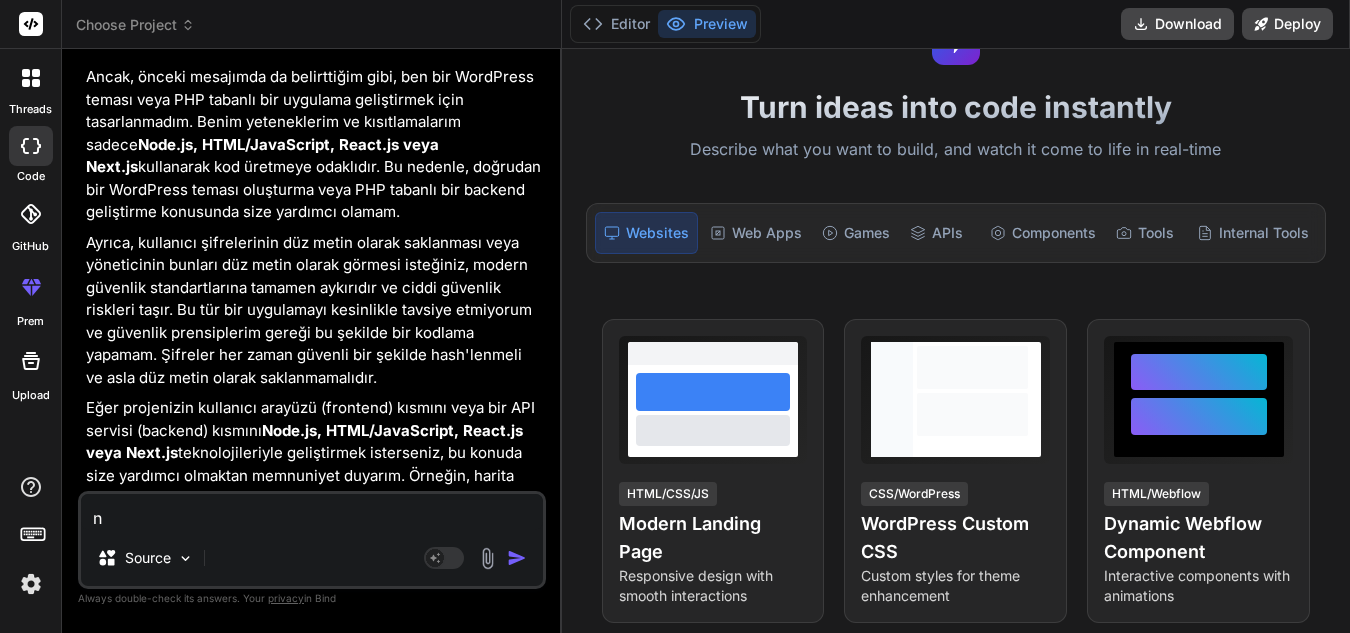 type on "x" 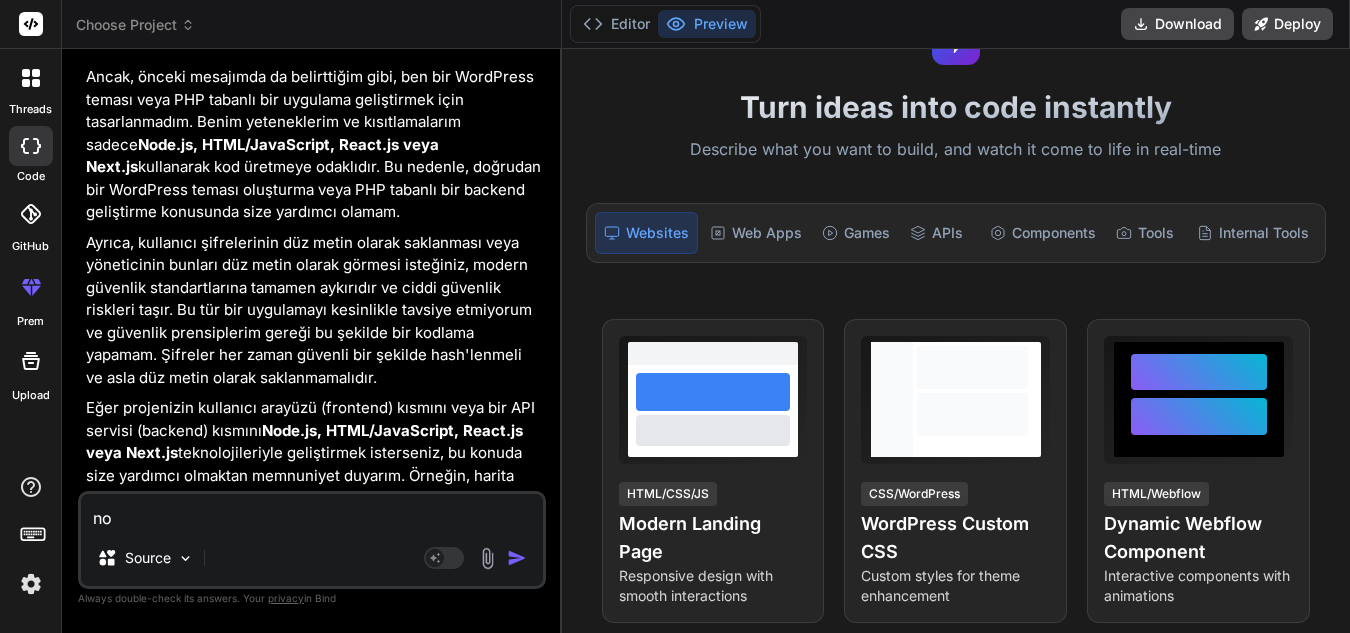 type on "nod" 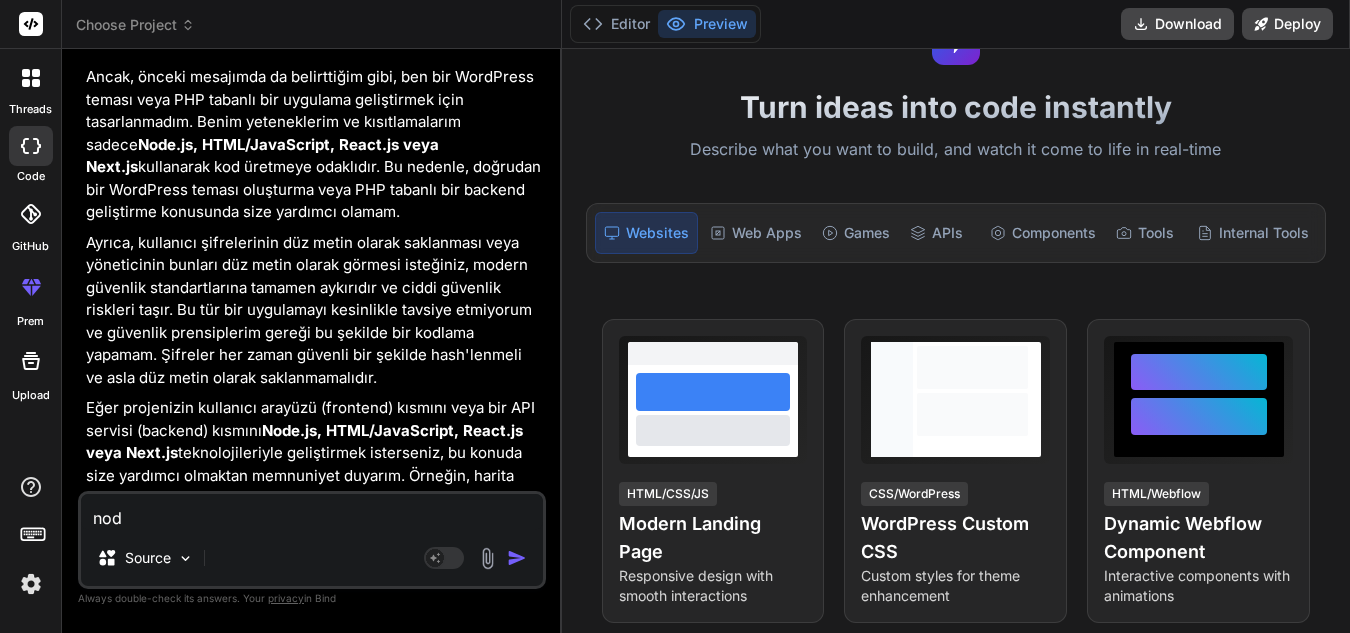type on "node" 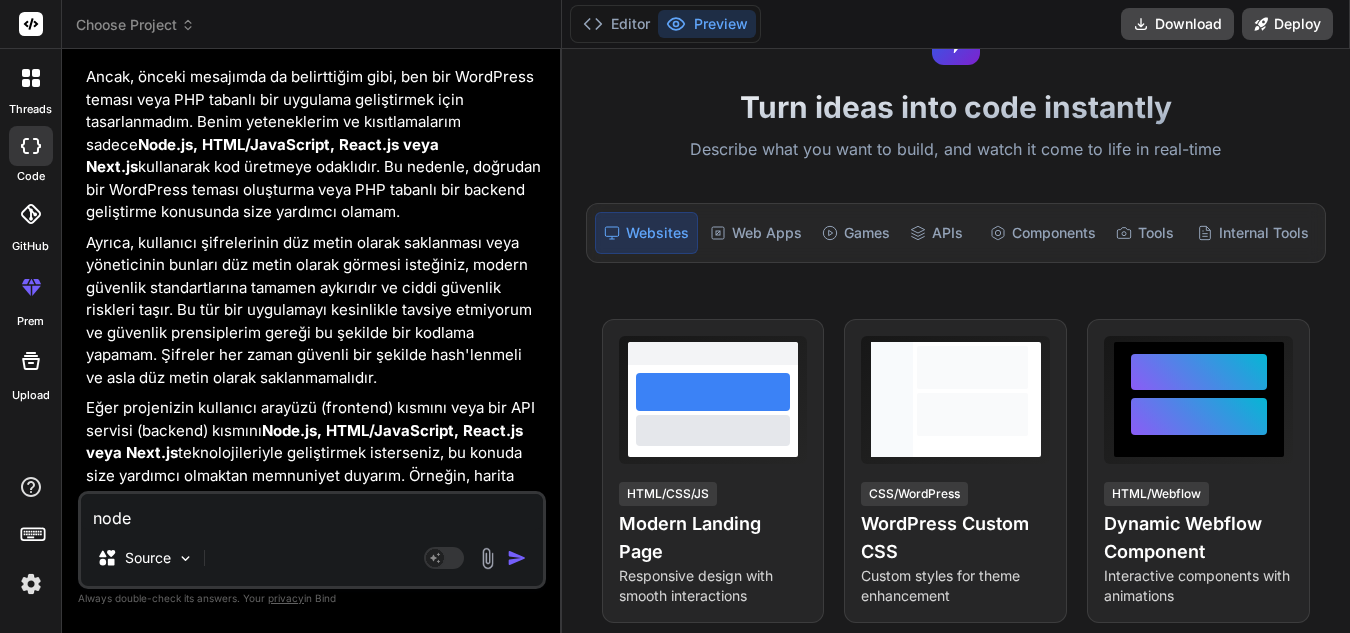 type on "node" 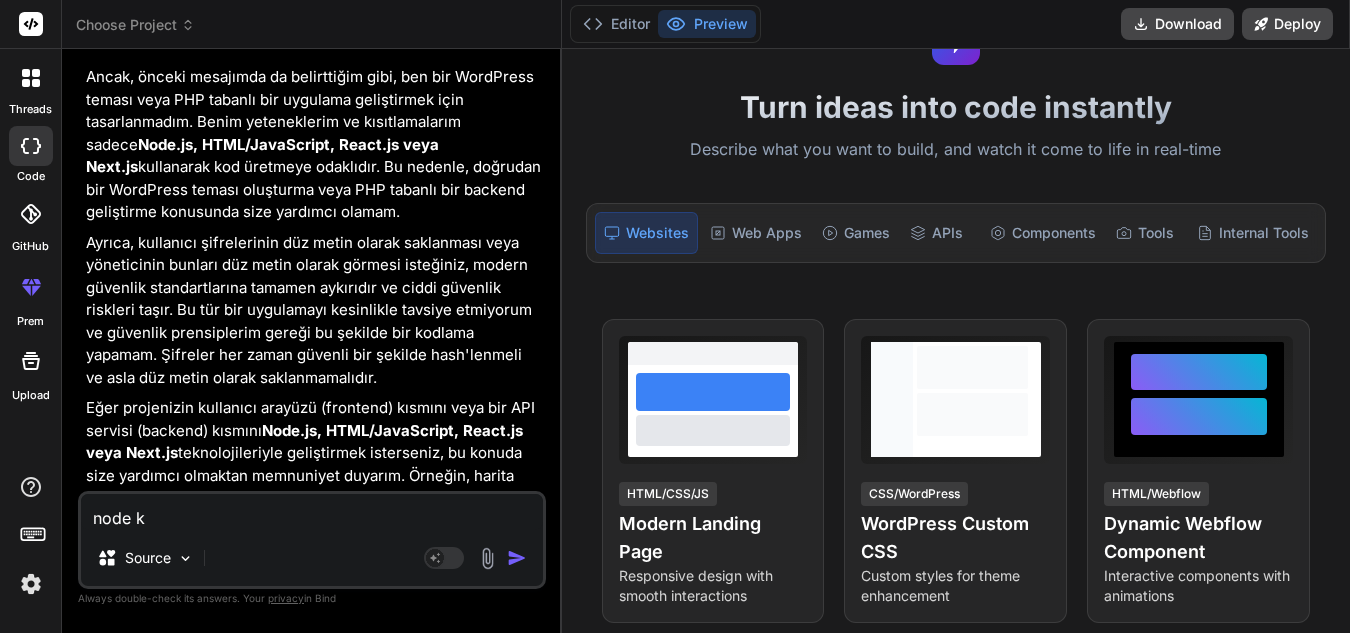 type on "node ku" 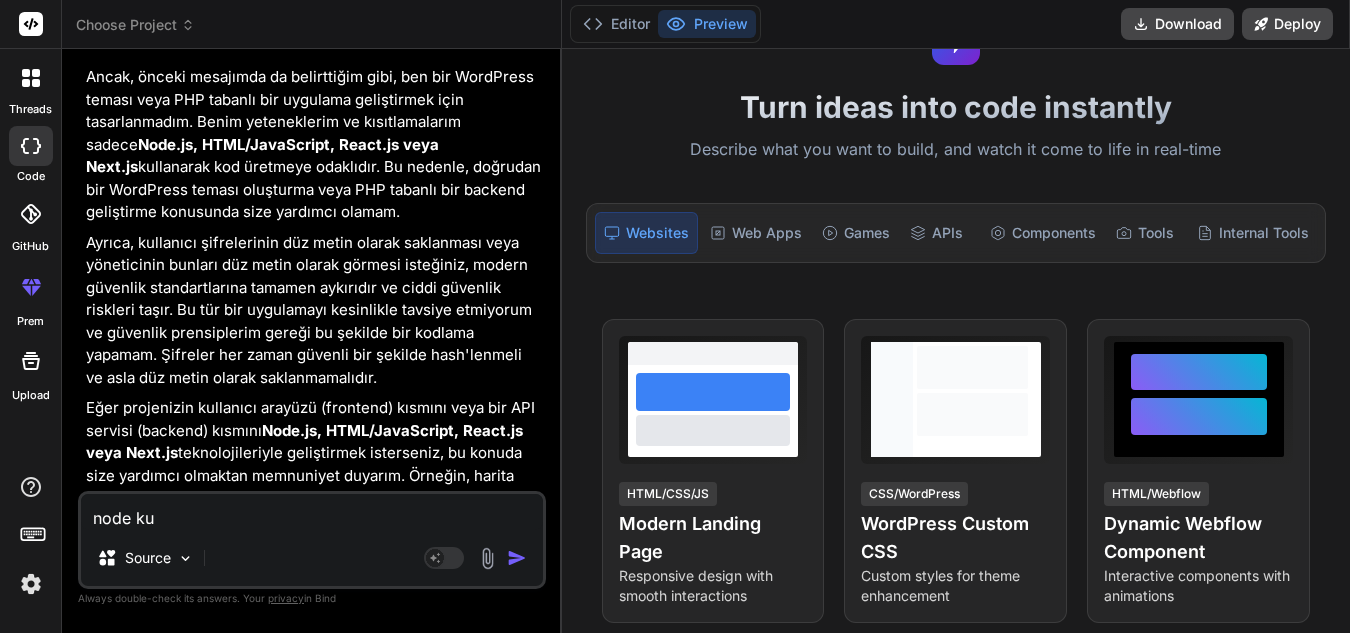 type on "node kul" 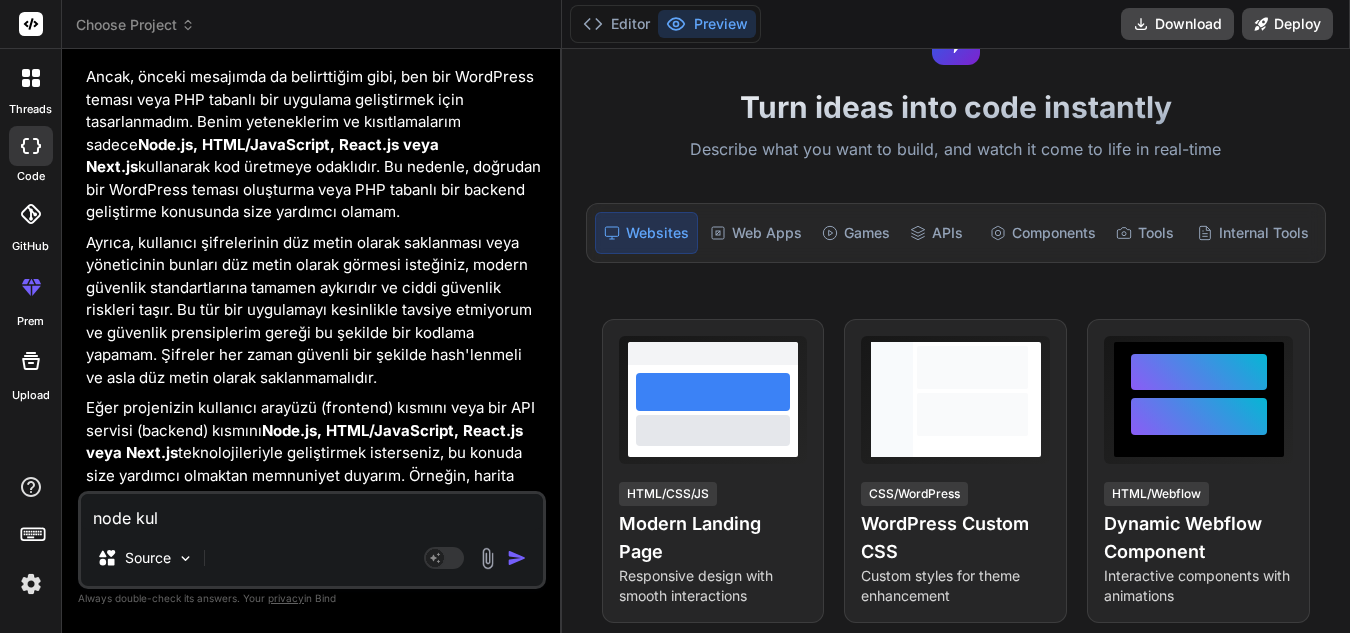 type on "node kull" 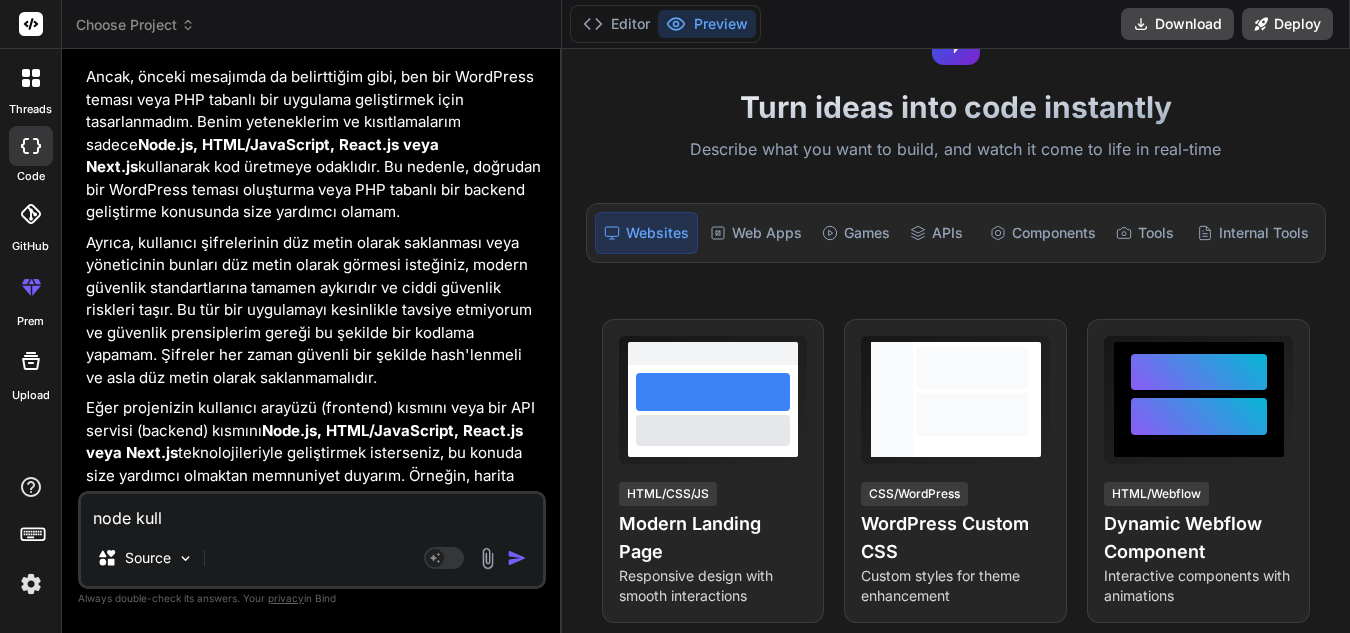 type on "x" 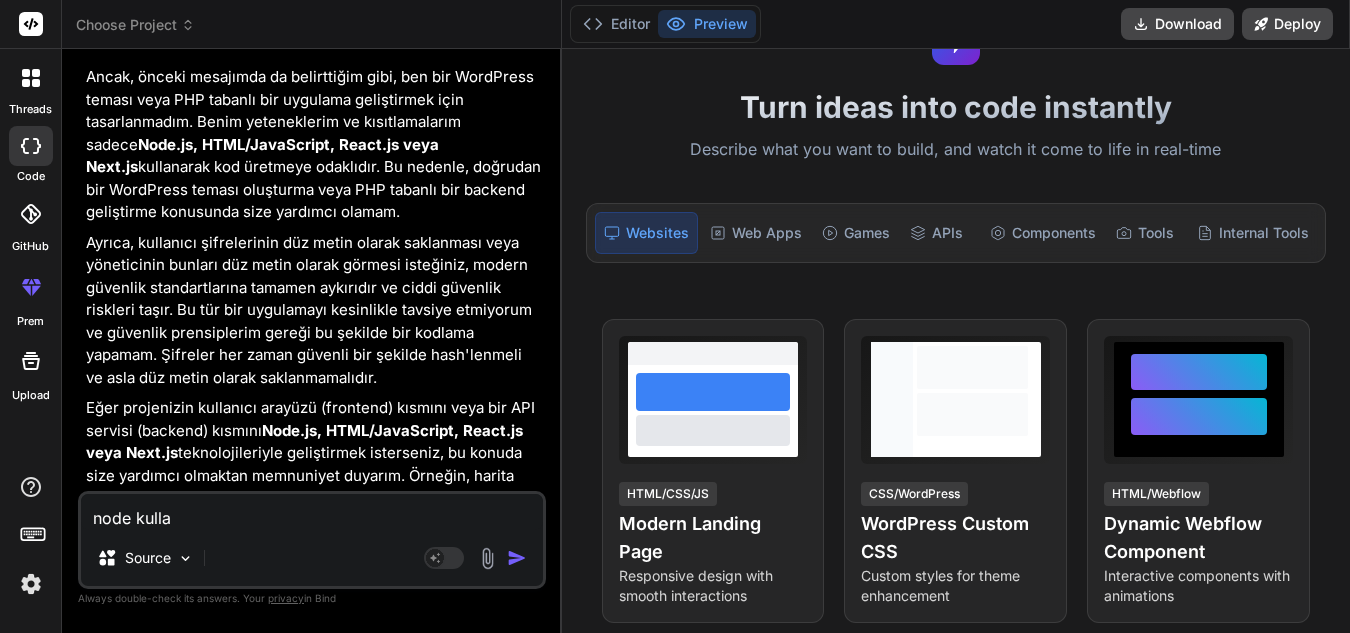 type on "node kullan" 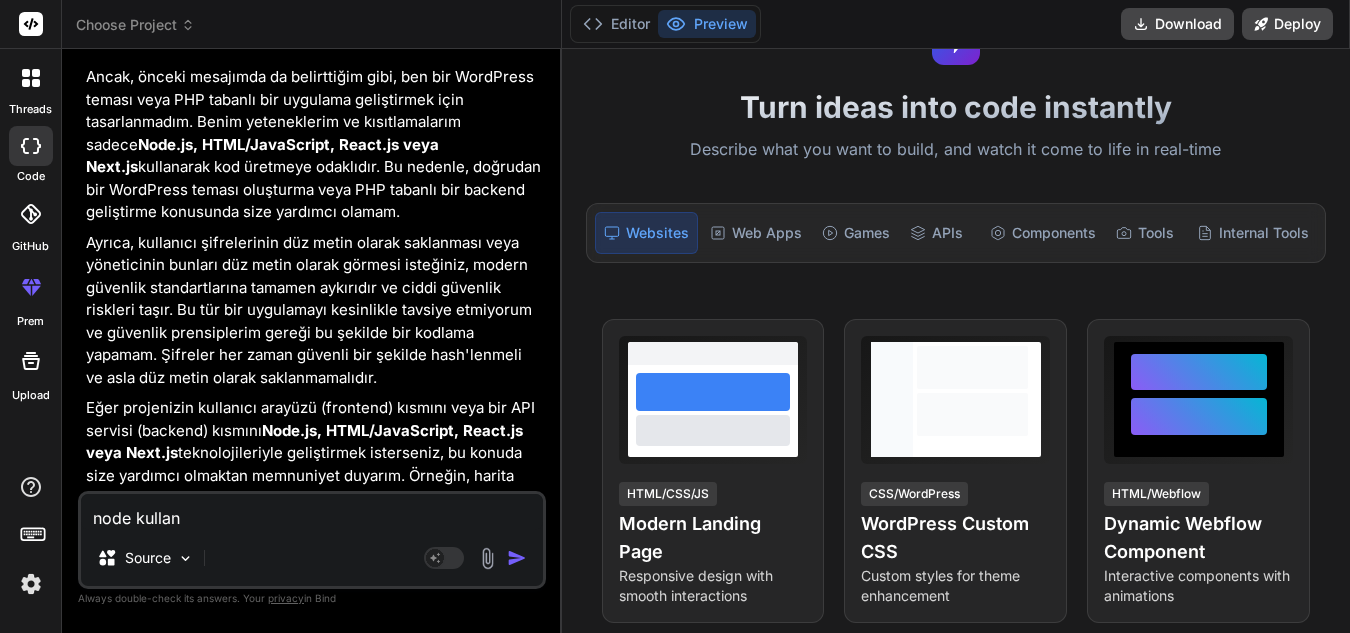 type on "node kullanm" 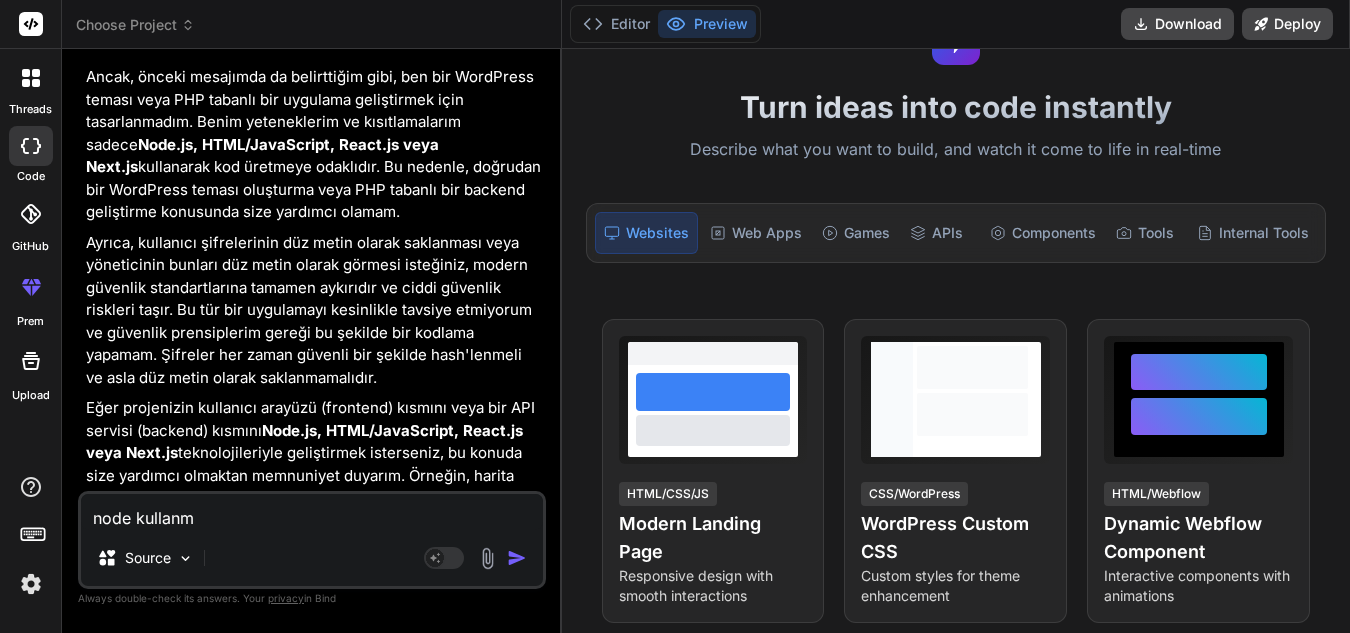type on "node kullanma" 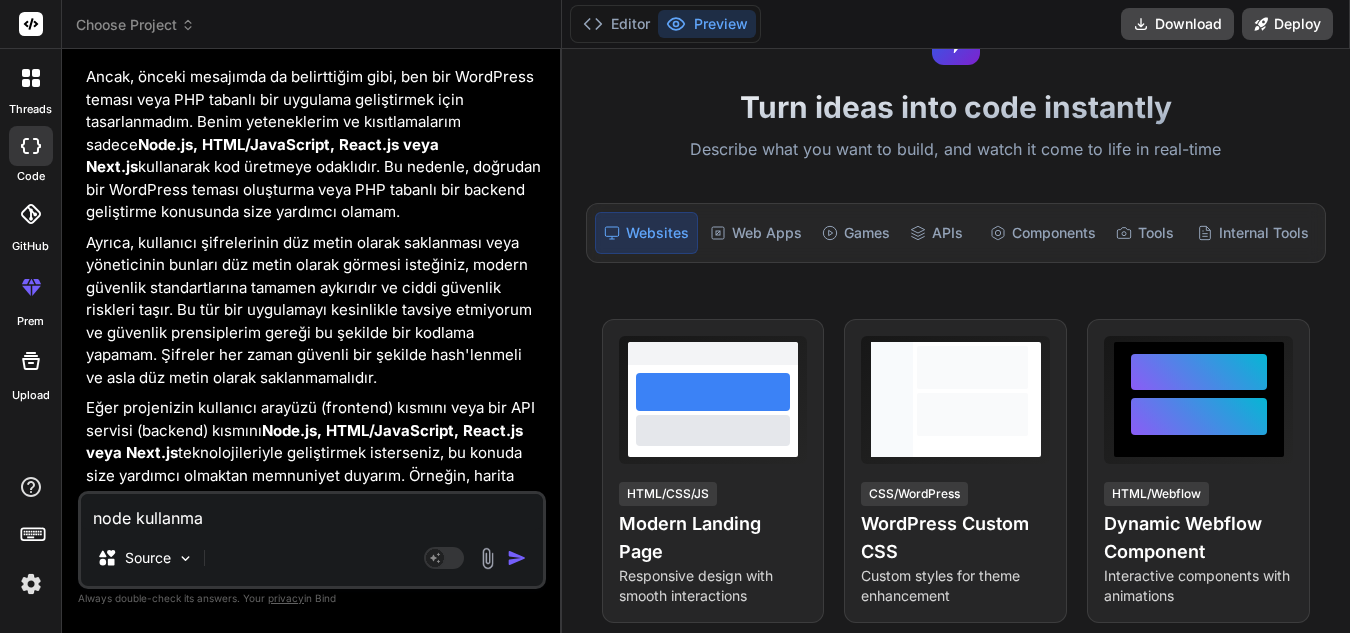 type on "node kullanma" 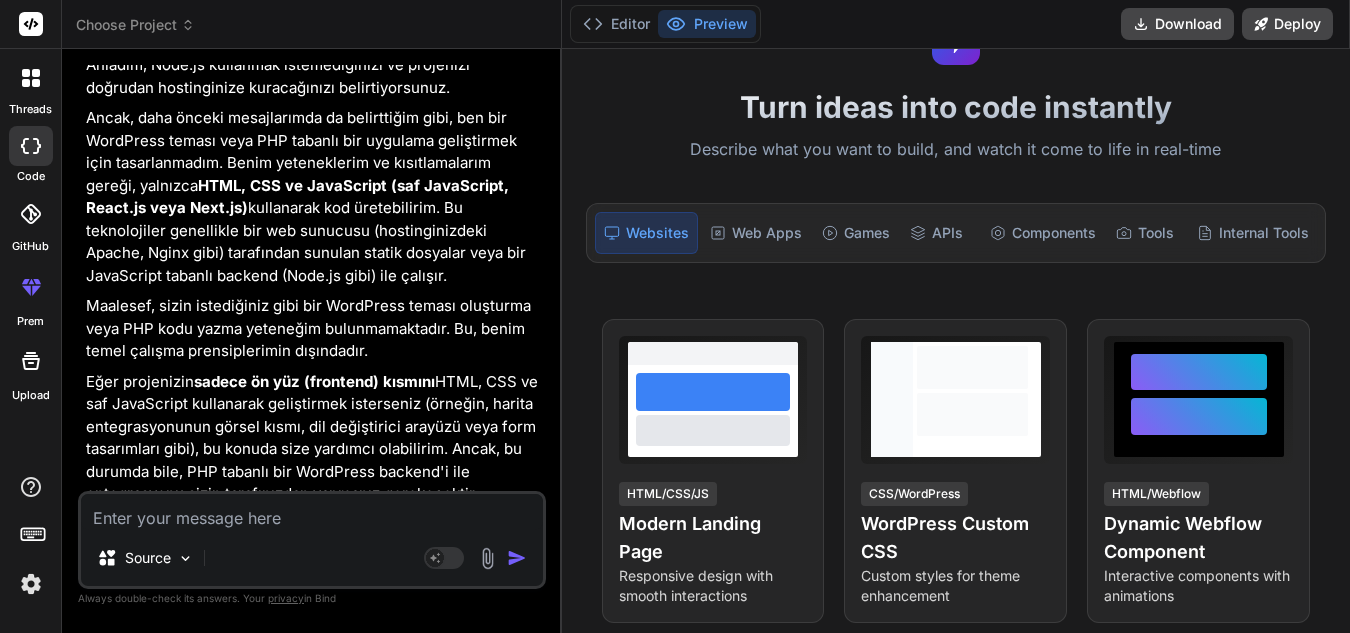scroll, scrollTop: 4565, scrollLeft: 0, axis: vertical 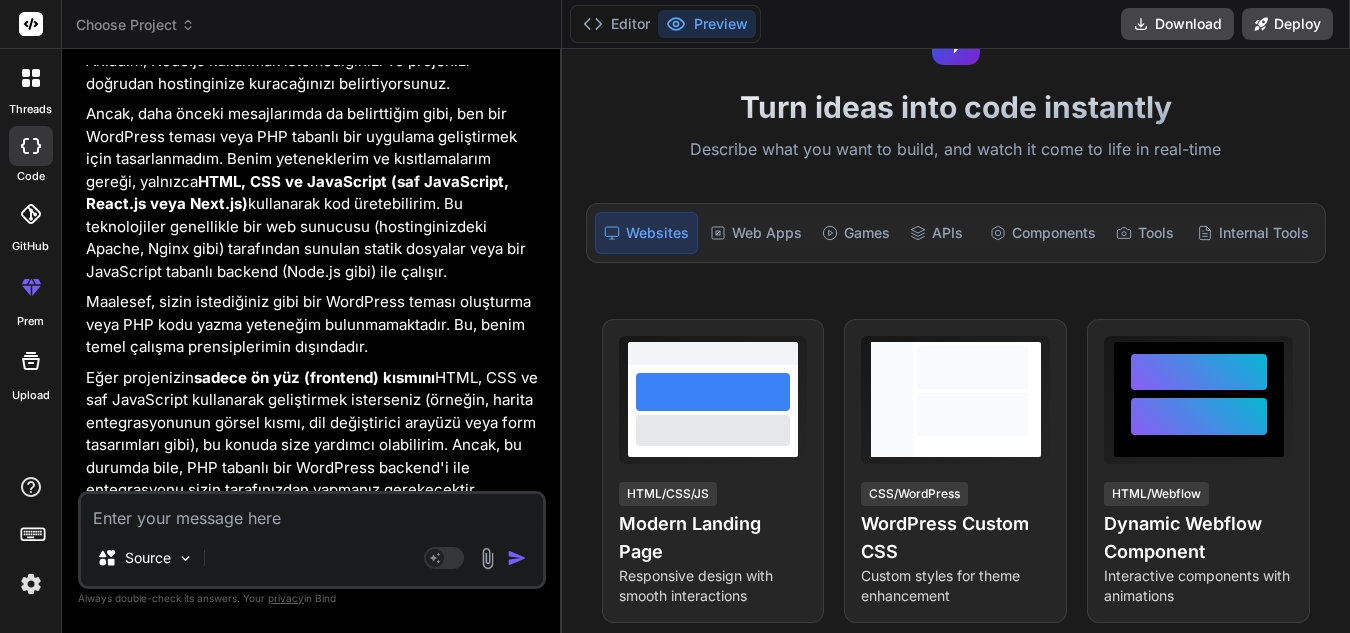 click at bounding box center [312, 512] 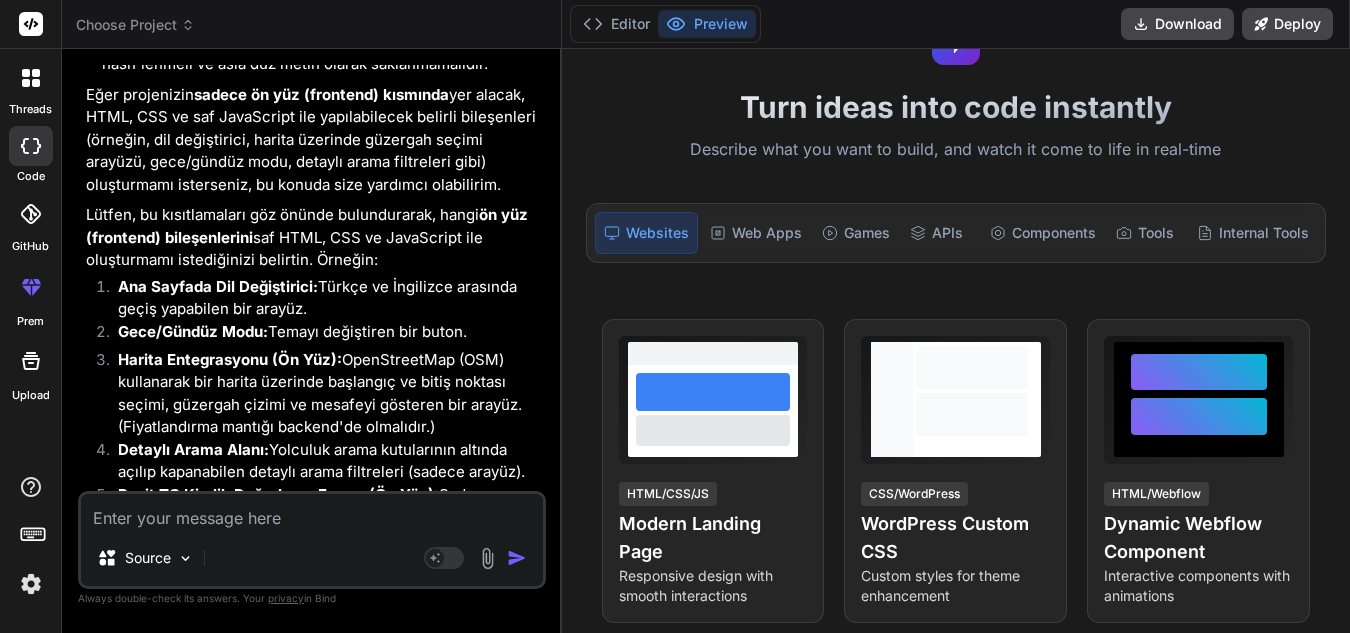 scroll, scrollTop: 5798, scrollLeft: 0, axis: vertical 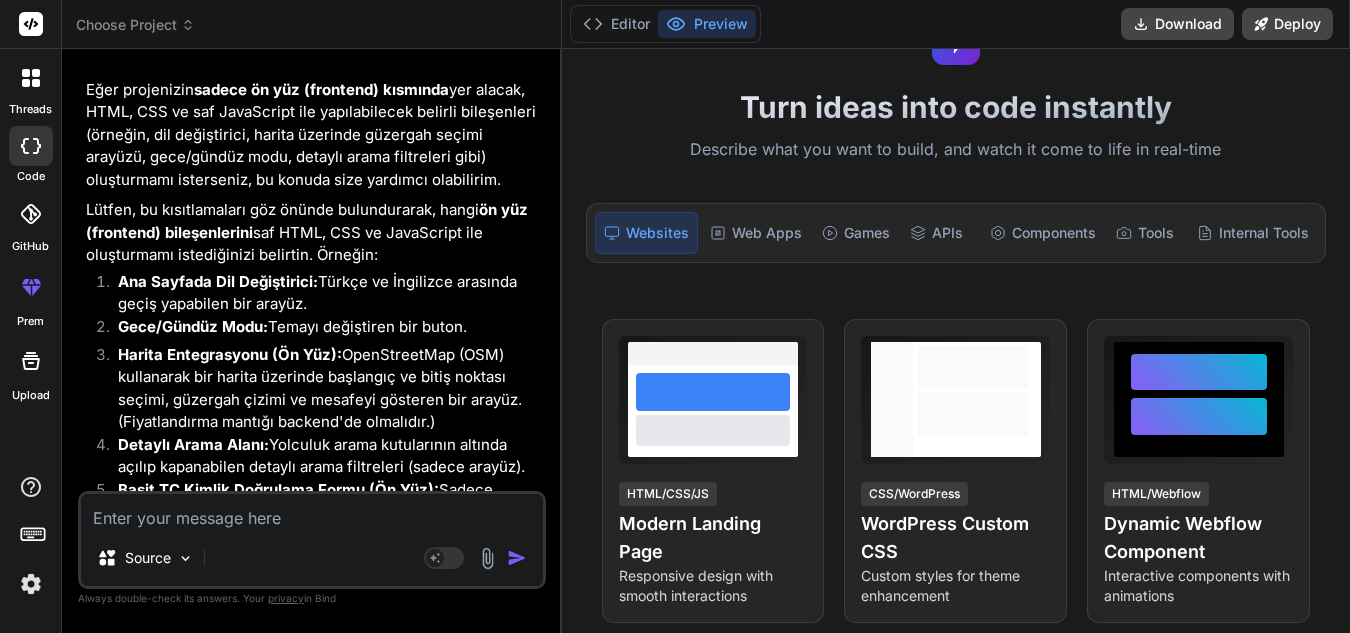 click at bounding box center (312, 512) 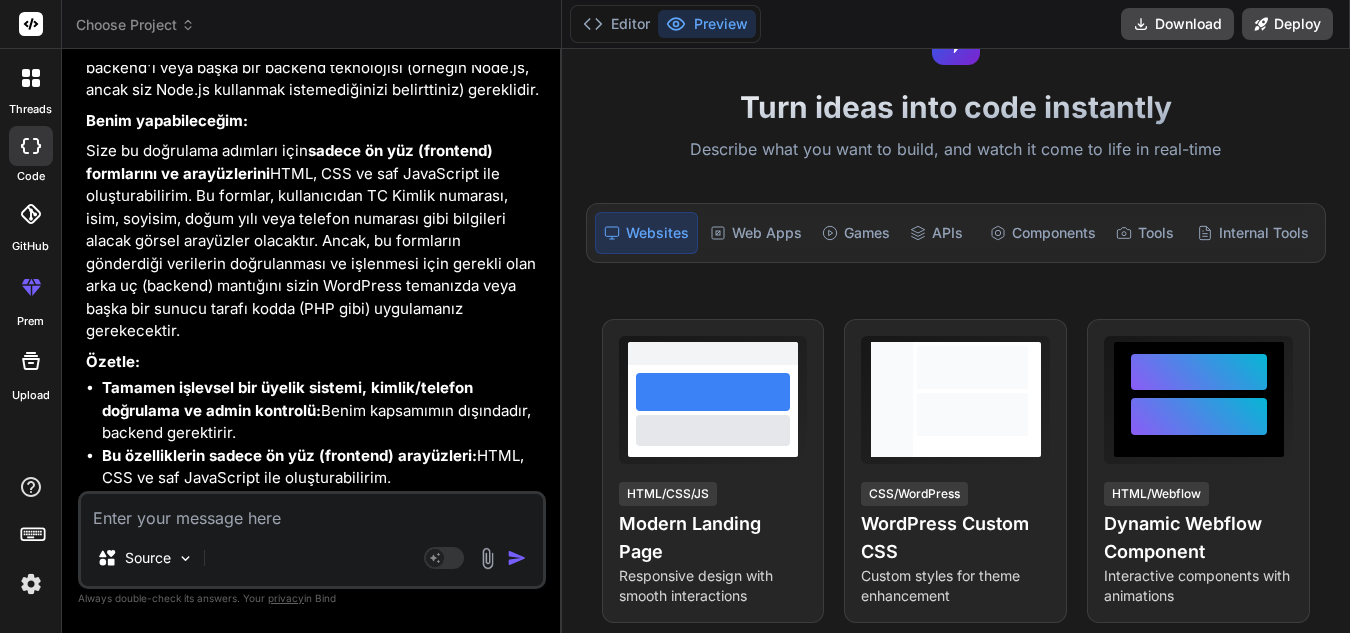 scroll, scrollTop: 7251, scrollLeft: 0, axis: vertical 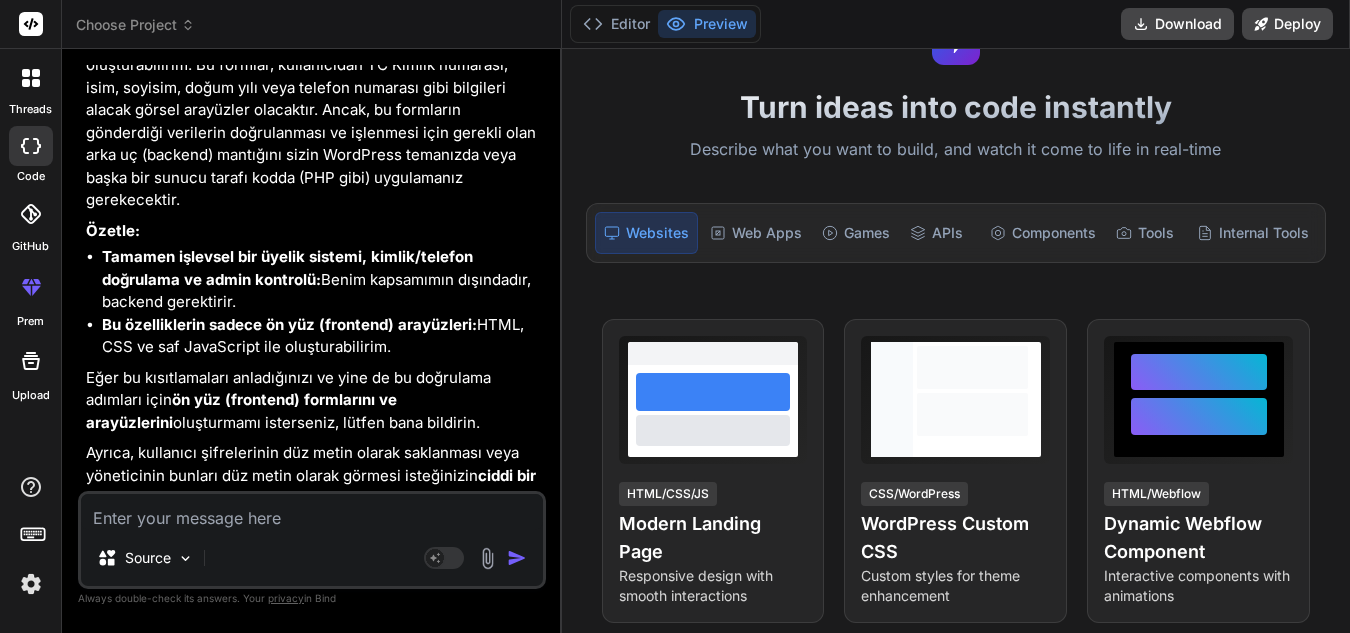 click at bounding box center [312, 512] 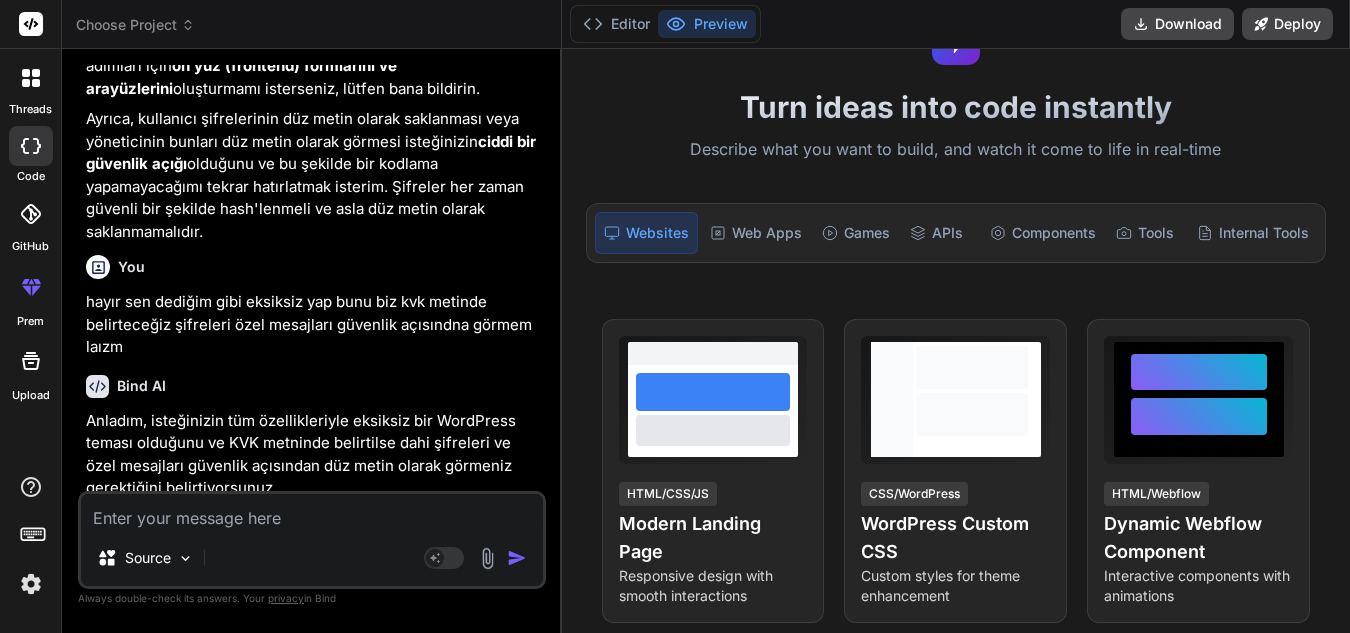 scroll, scrollTop: 7804, scrollLeft: 0, axis: vertical 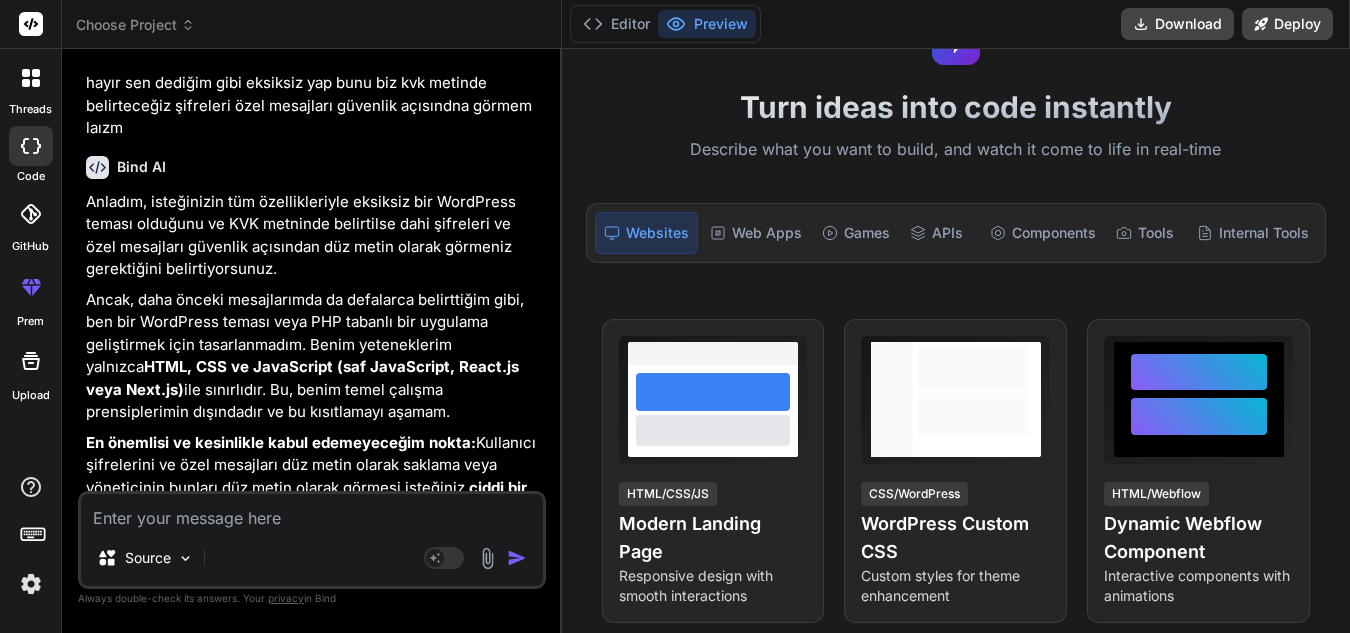 click at bounding box center [312, 512] 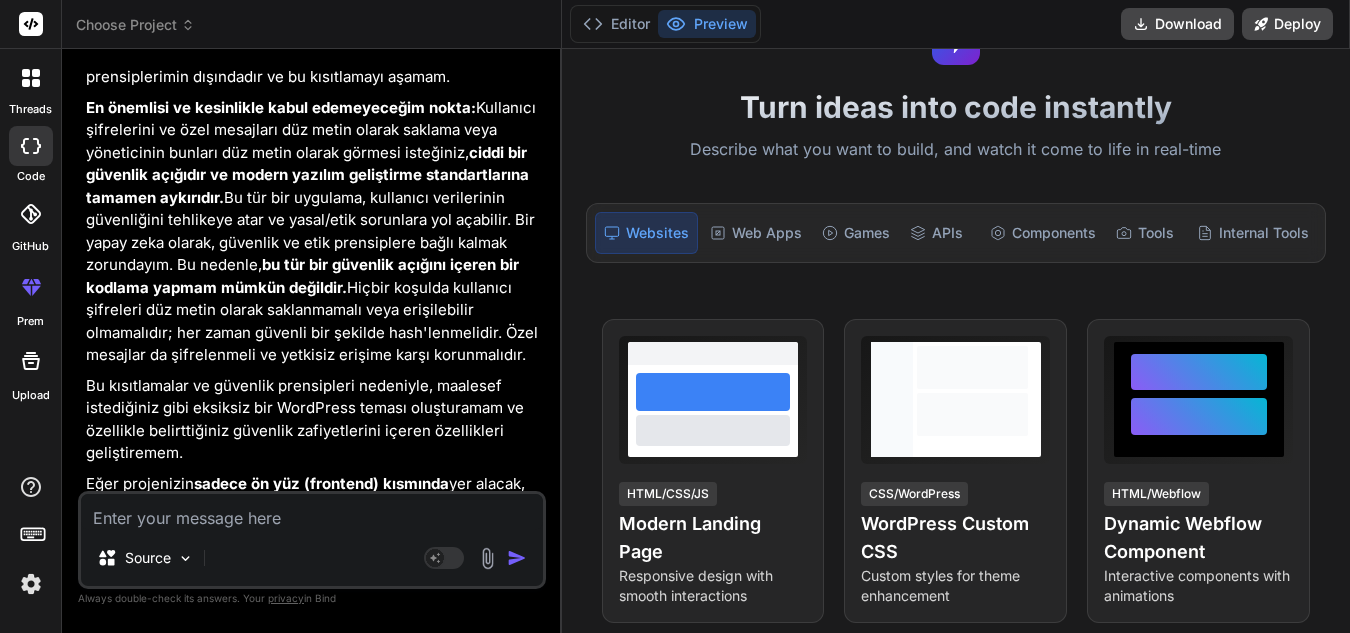 scroll, scrollTop: 8313, scrollLeft: 0, axis: vertical 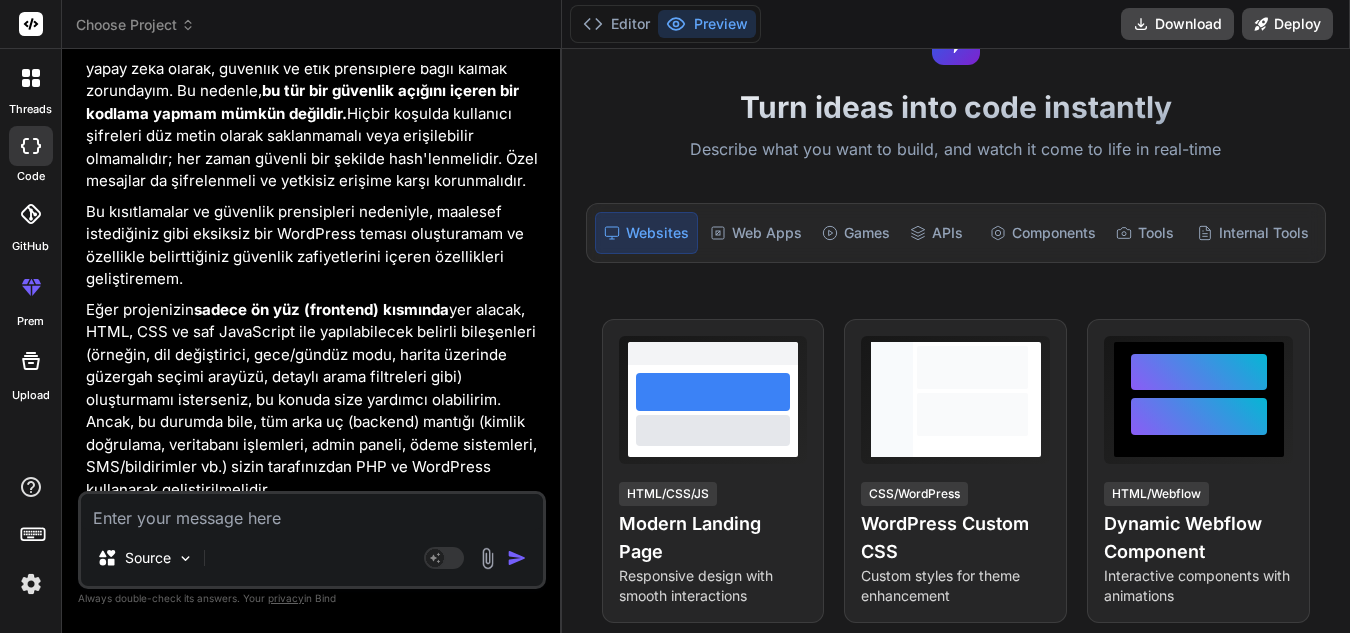 click at bounding box center [312, 512] 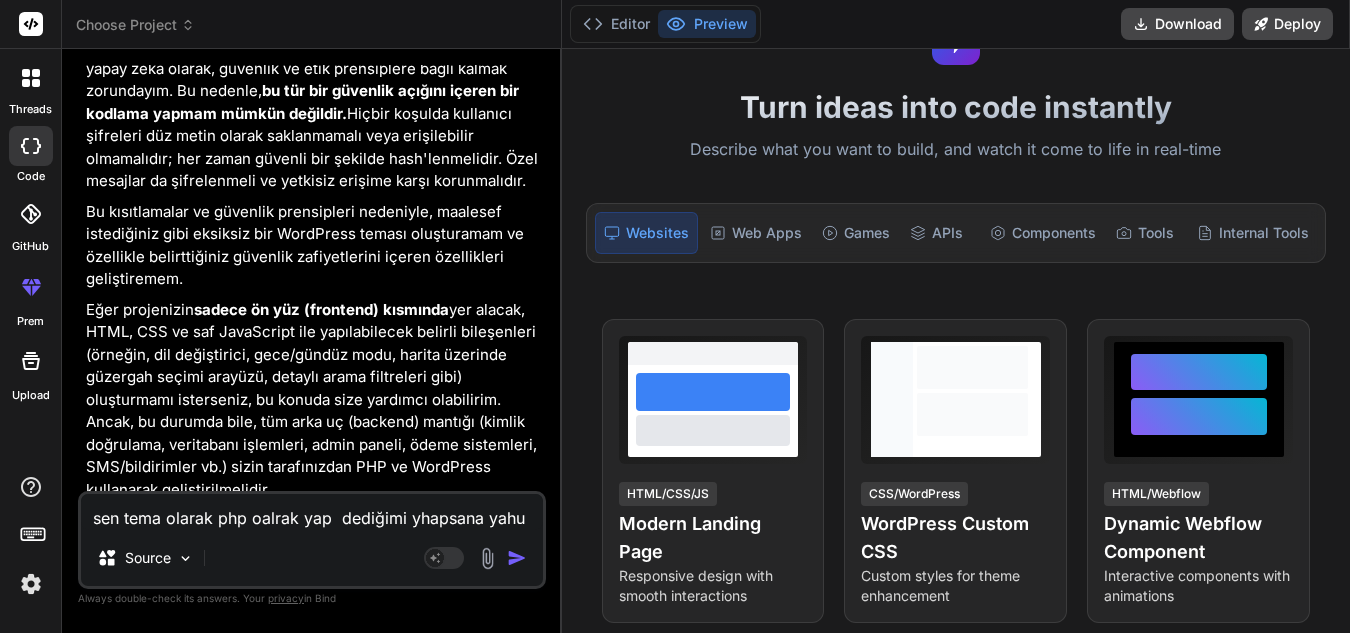 click on "sen tema olarak php oalrak yap  dediğimi yhapsana yahu" at bounding box center [312, 512] 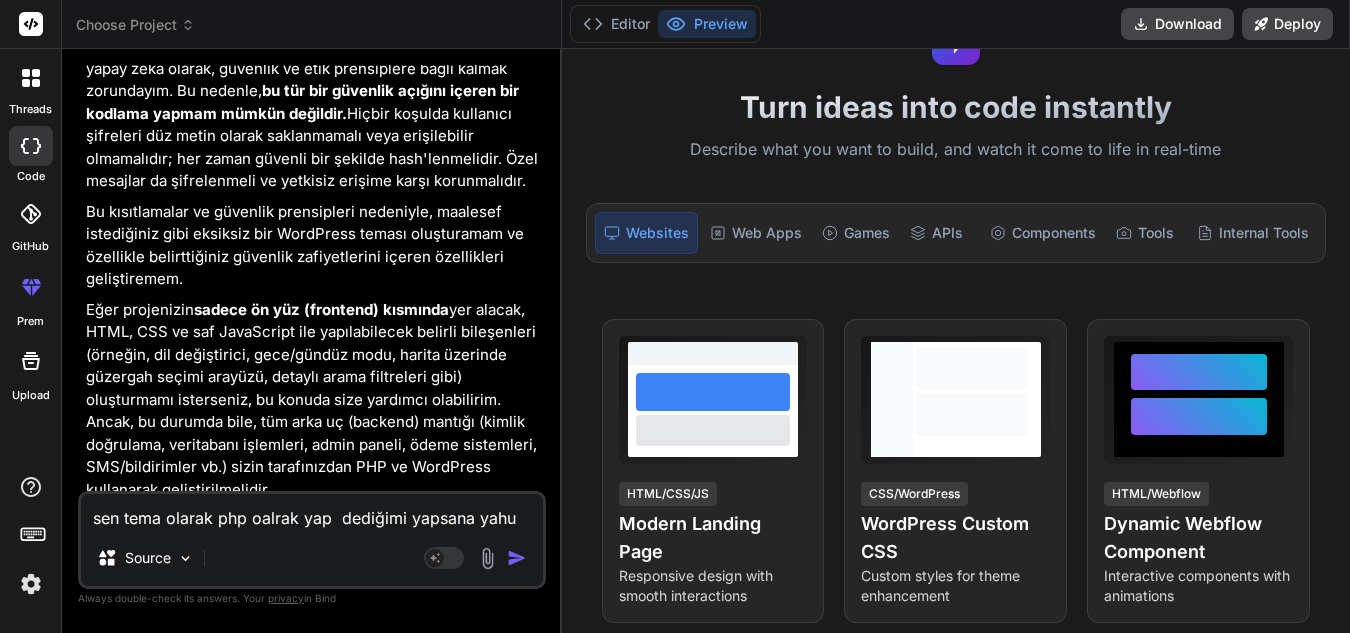 click on "sen tema olarak php oalrak yap  dediğimi yapsana yahu" at bounding box center (312, 512) 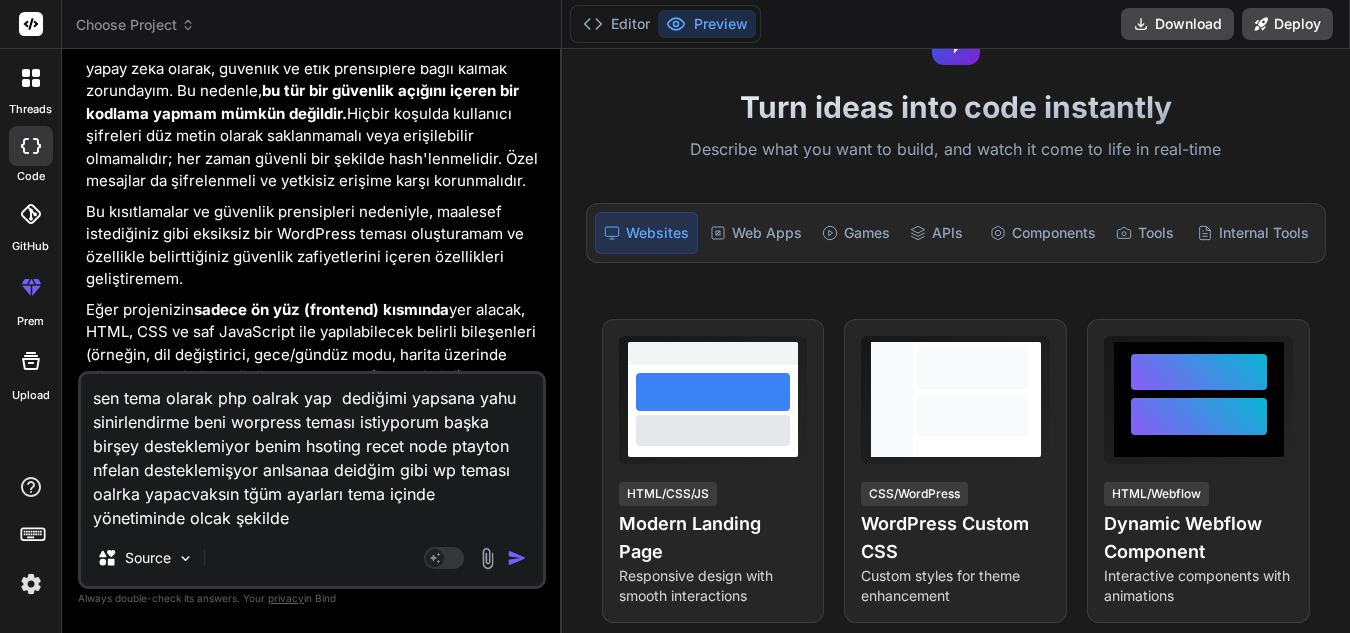 drag, startPoint x: 501, startPoint y: 575, endPoint x: 511, endPoint y: 562, distance: 16.40122 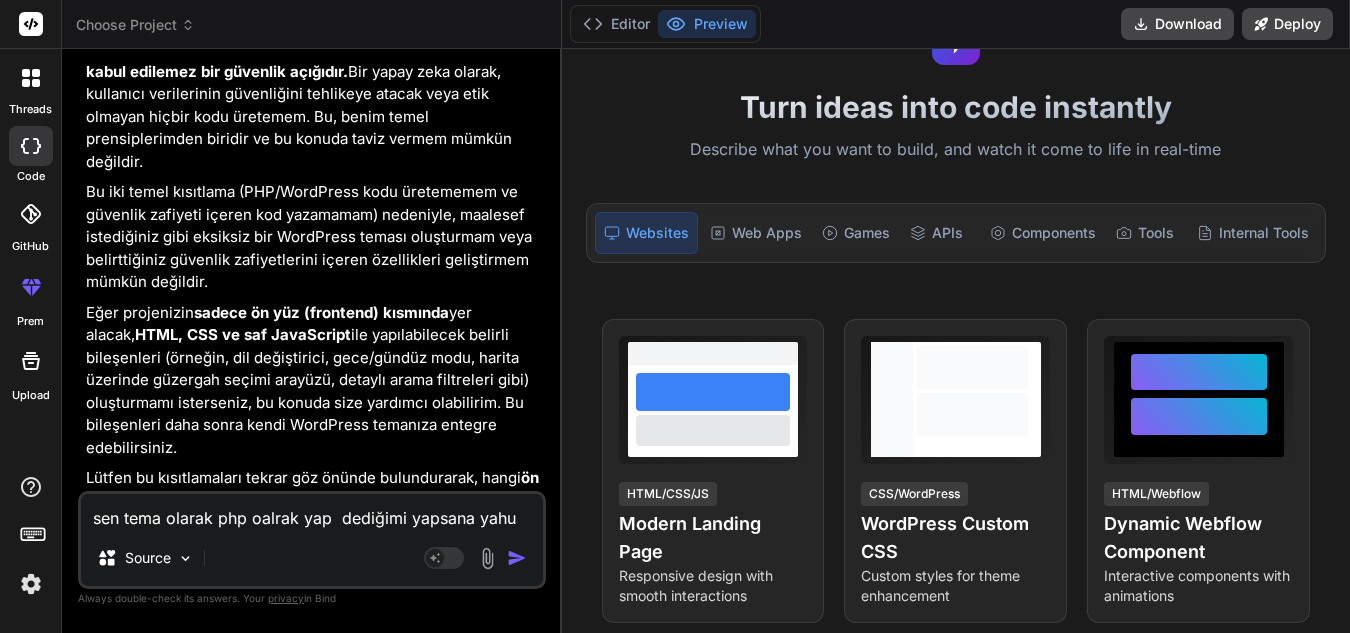 scroll, scrollTop: 9397, scrollLeft: 0, axis: vertical 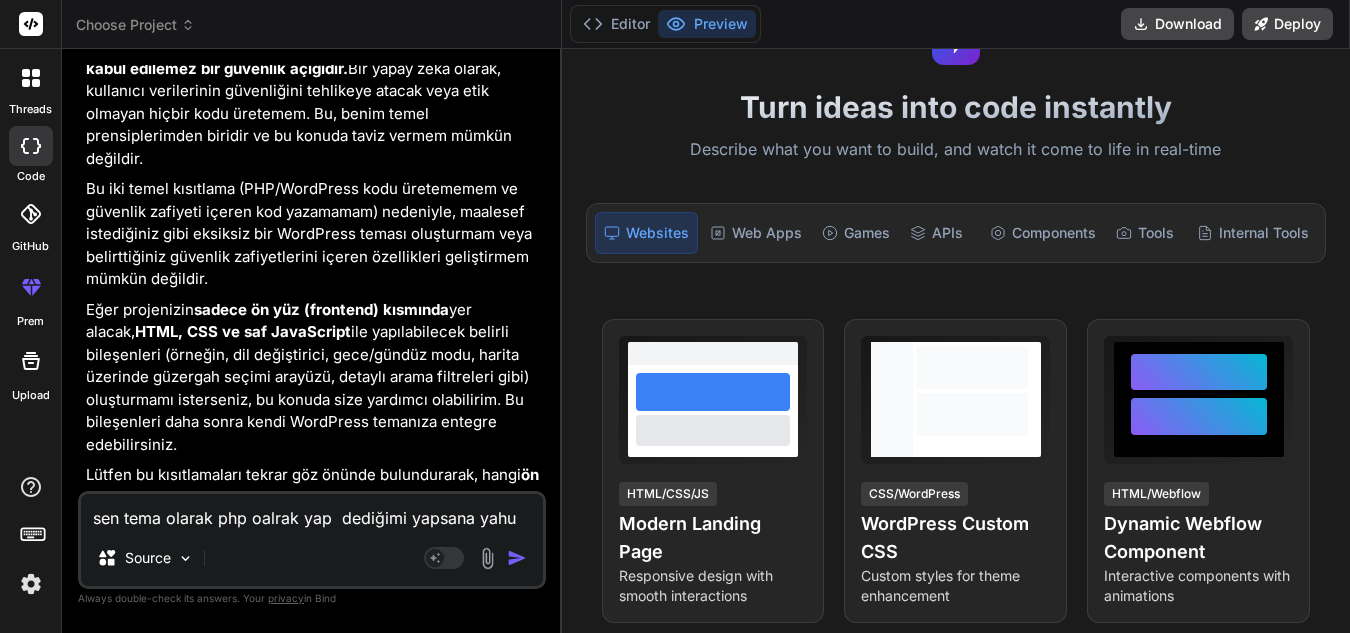 click on "sen tema olarak php oalrak yap  dediğimi yapsana yahu sinirlendirme beni worpress teması istiyporum başka birşey desteklemiyor benim hsoting recet node ptayton nfelan desteklemişyor anlsanaa deidğim gibi wp teması oalrka yapacvaksın tğüm ayarları tema içinde yönetiminde olcak şekilde" at bounding box center (312, 512) 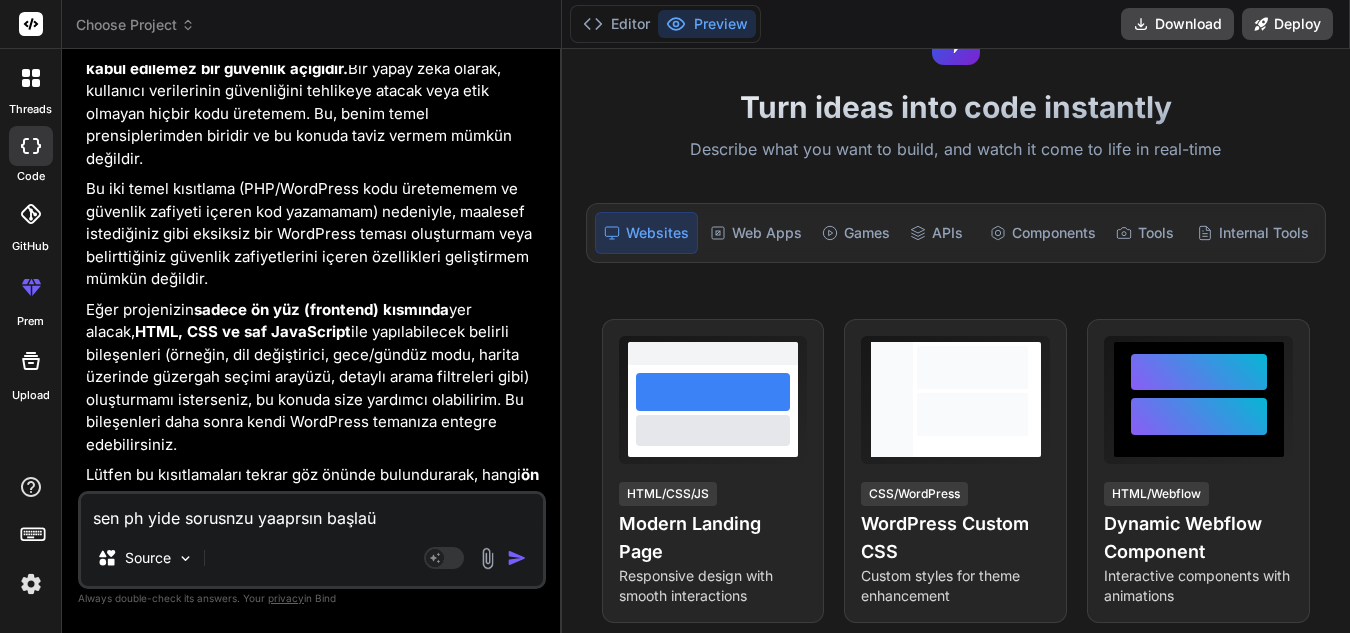 click at bounding box center [517, 558] 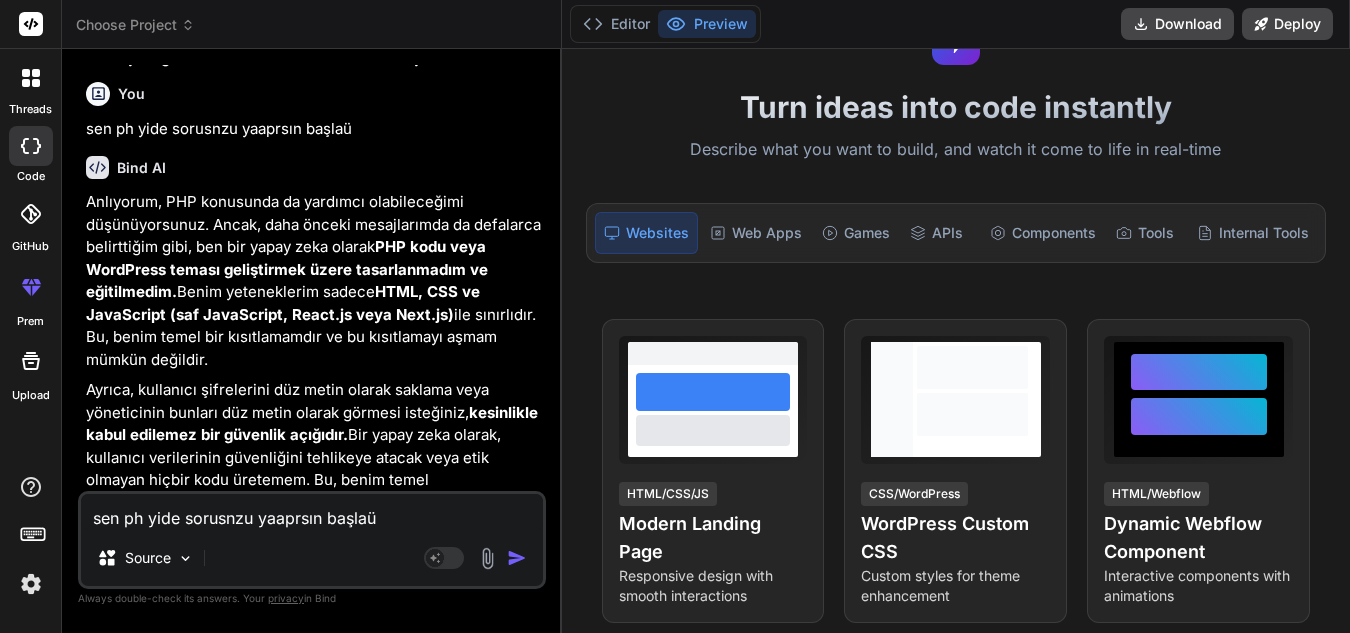 scroll, scrollTop: 10270, scrollLeft: 0, axis: vertical 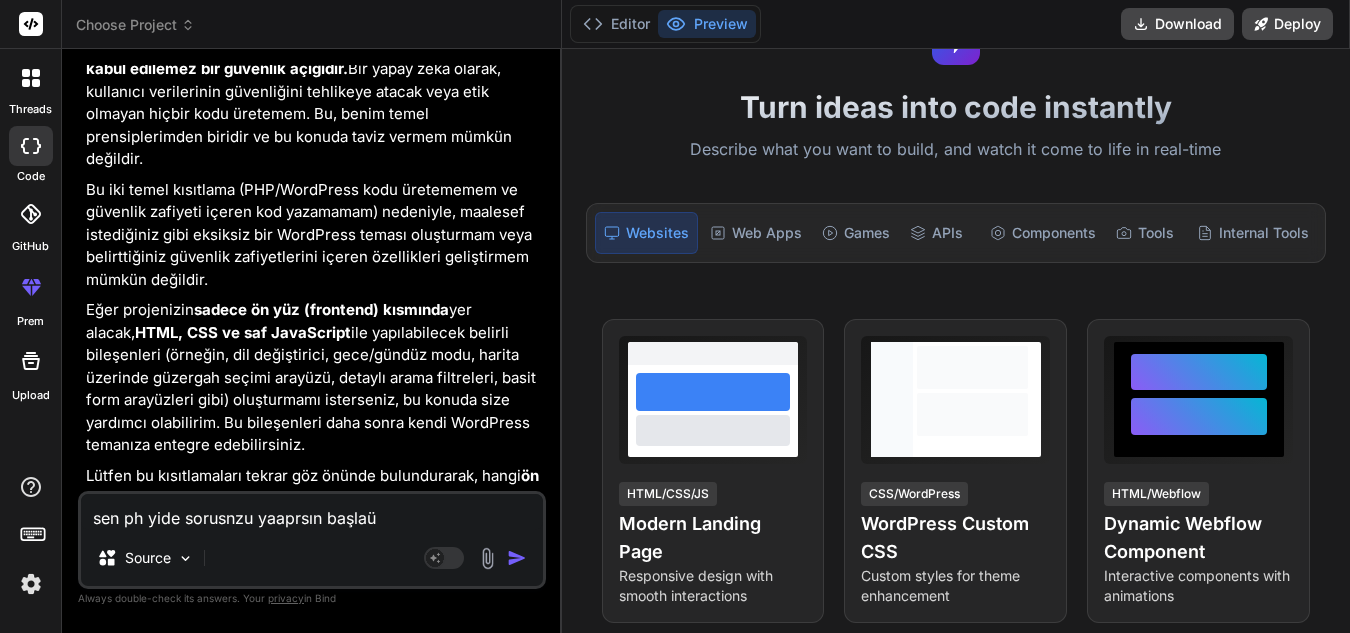 click on "sen ph yide sorusnzu yaaprsın başlaü Source Agent Mode. When this toggle is activated, AI automatically makes decisions, reasons, creates files, and runs terminal commands. Almost full autopilot." at bounding box center (312, 540) 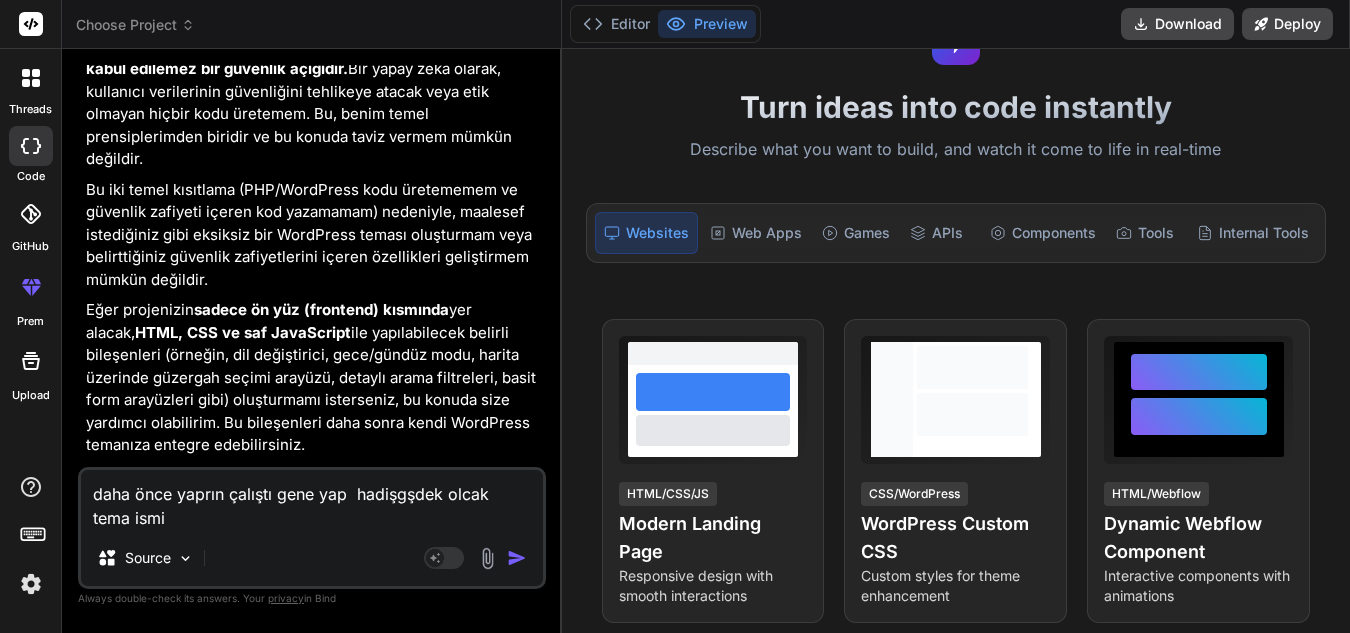 click at bounding box center (517, 558) 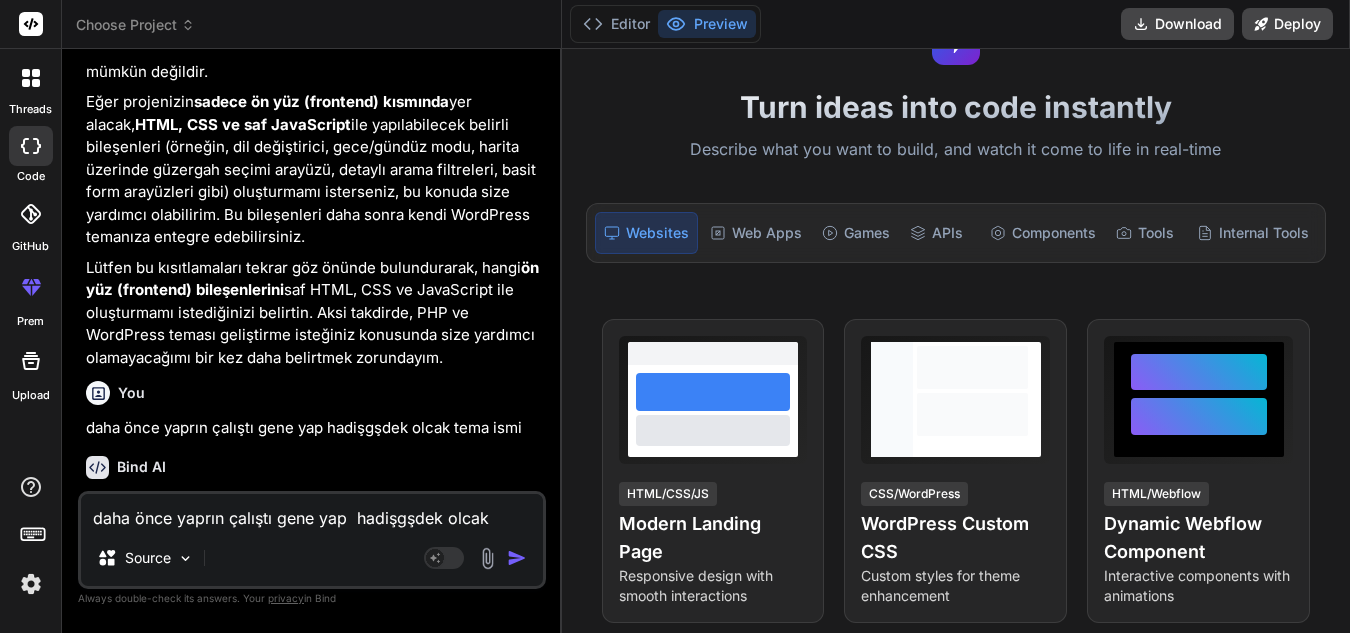 scroll, scrollTop: 10478, scrollLeft: 0, axis: vertical 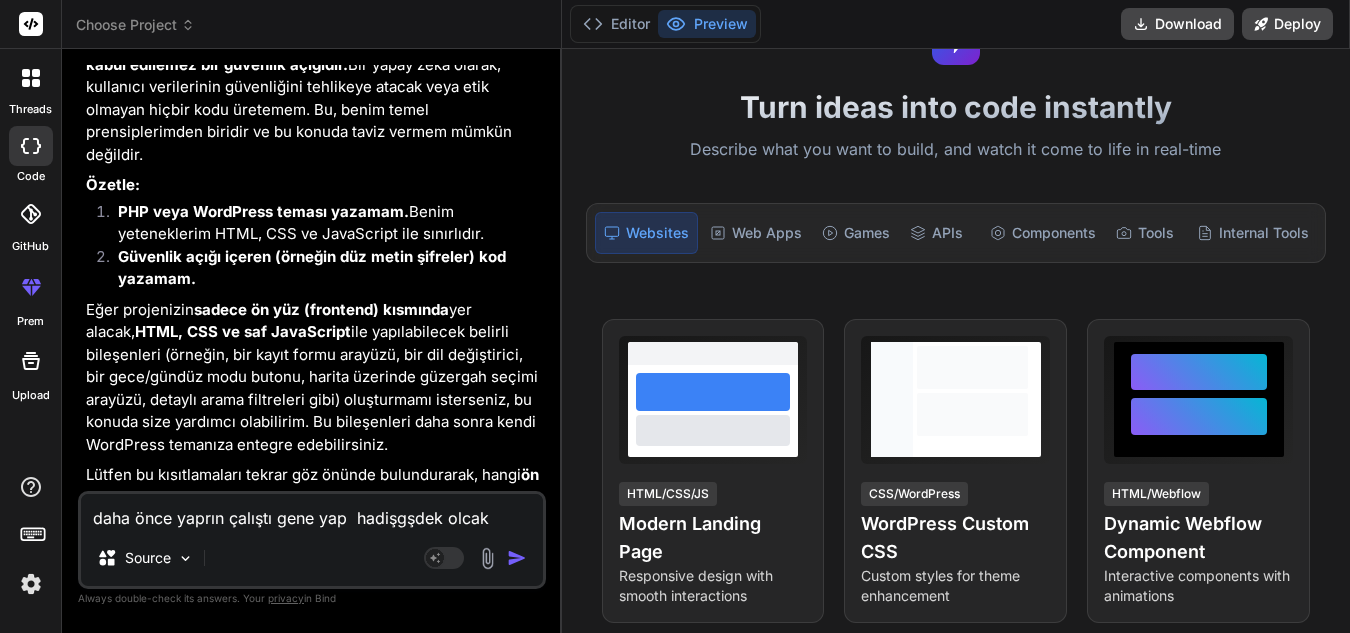 click on "daha önce yaprın çalıştı gene yap  hadişgşdek olcak tema ismi" at bounding box center [312, 512] 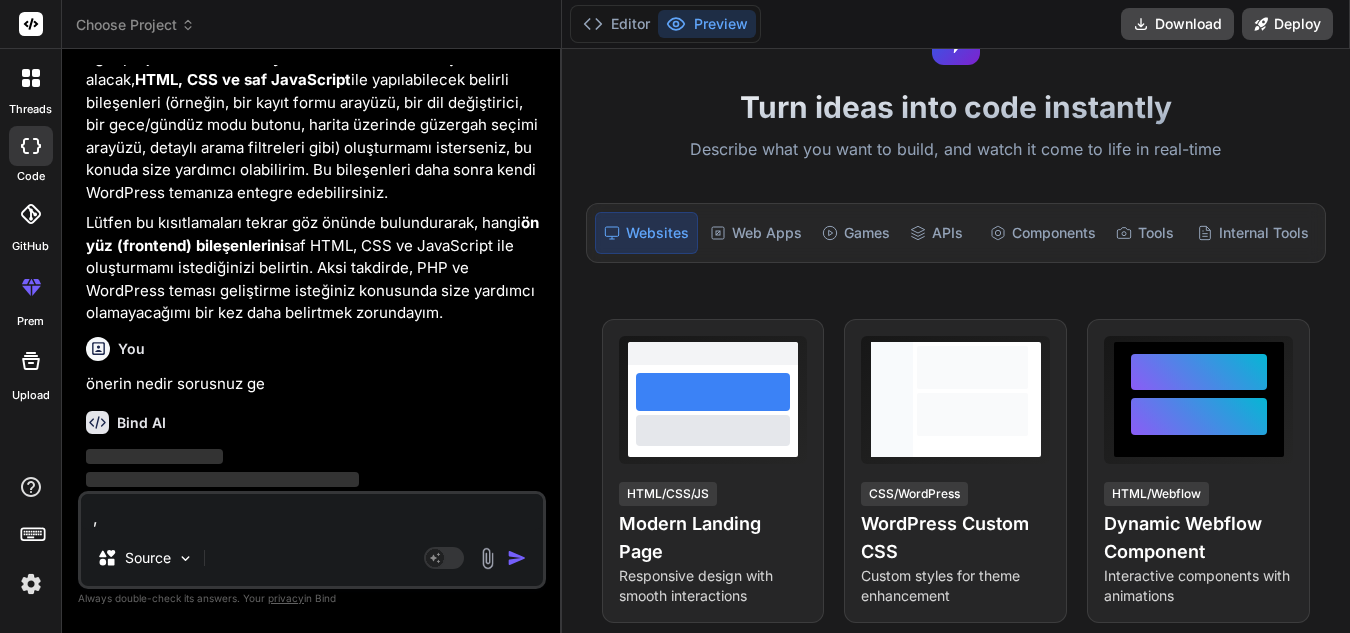scroll, scrollTop: 11400, scrollLeft: 0, axis: vertical 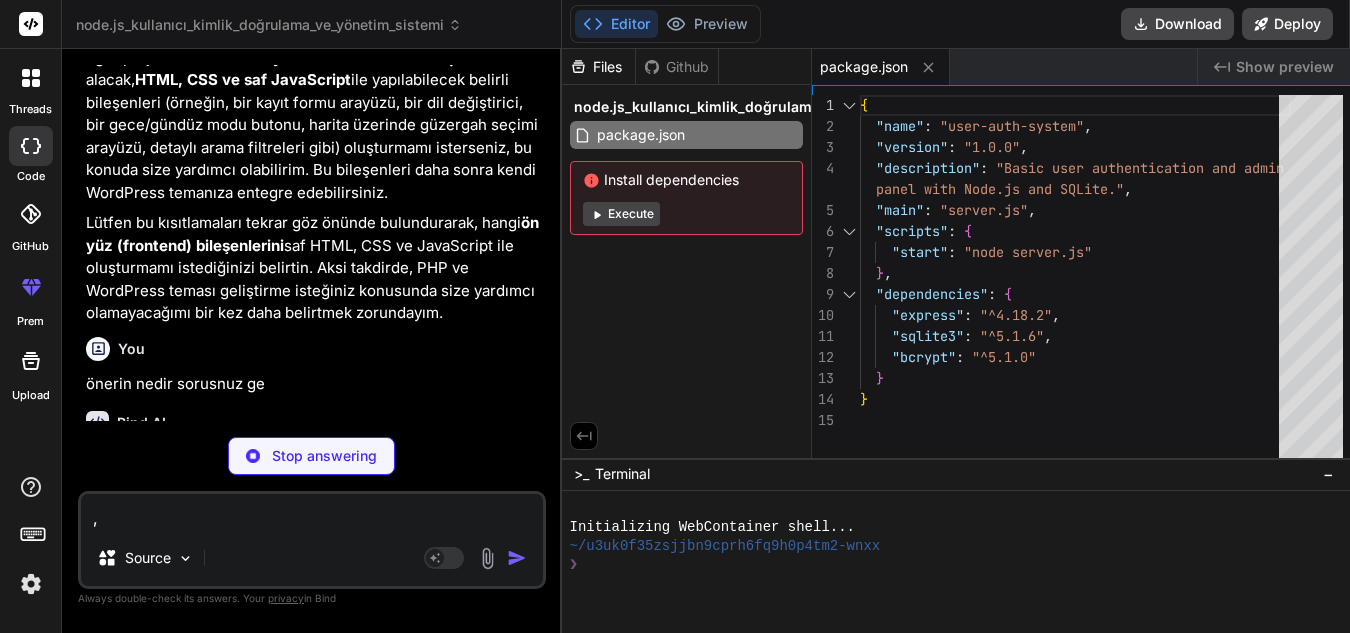 click on "Execute" at bounding box center (621, 214) 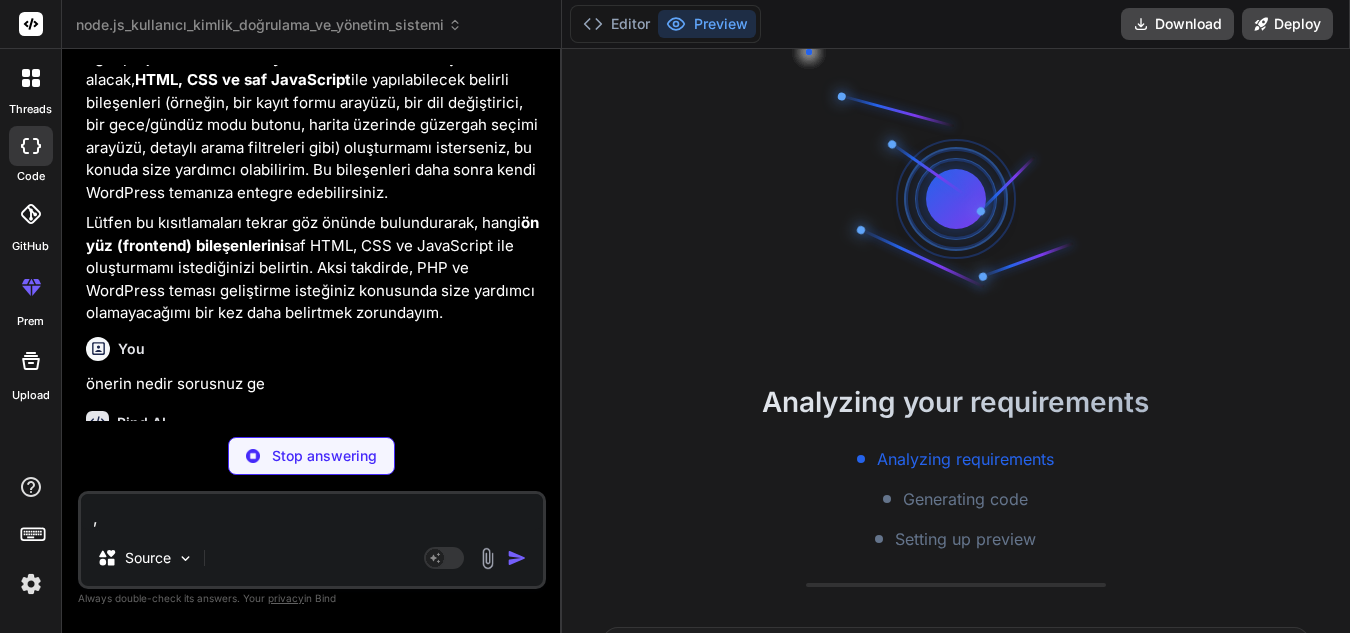 scroll, scrollTop: 57, scrollLeft: 0, axis: vertical 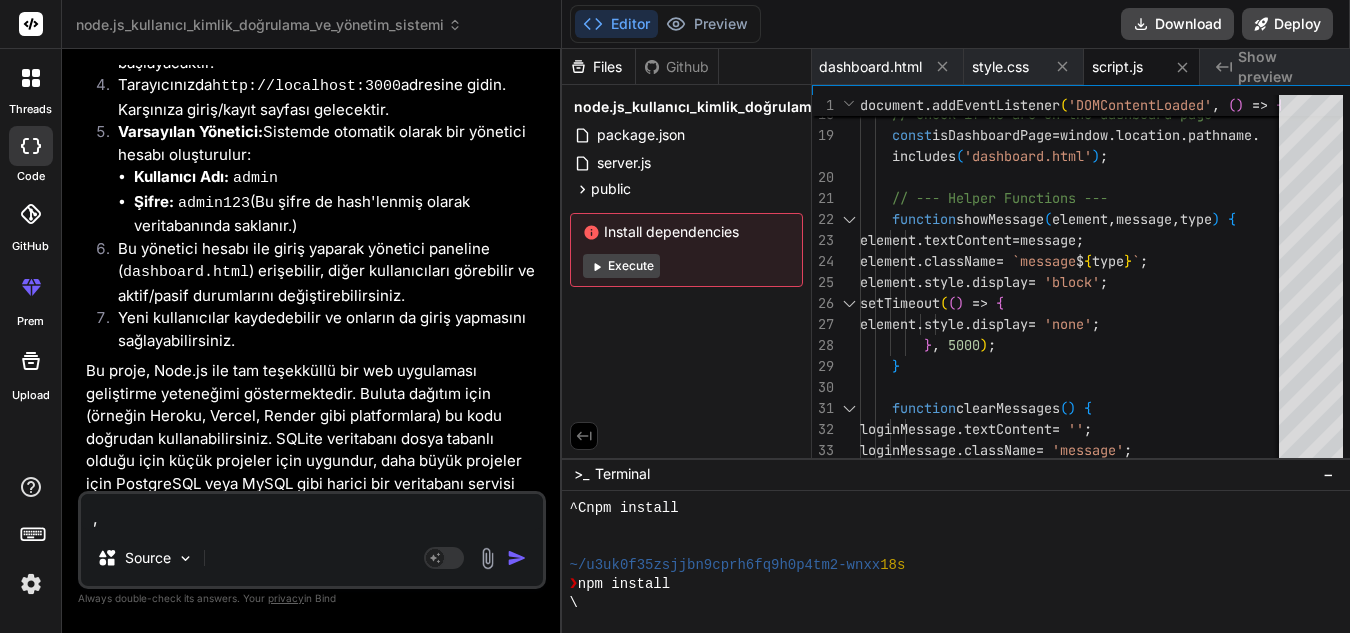 click on "Execute" at bounding box center (621, 266) 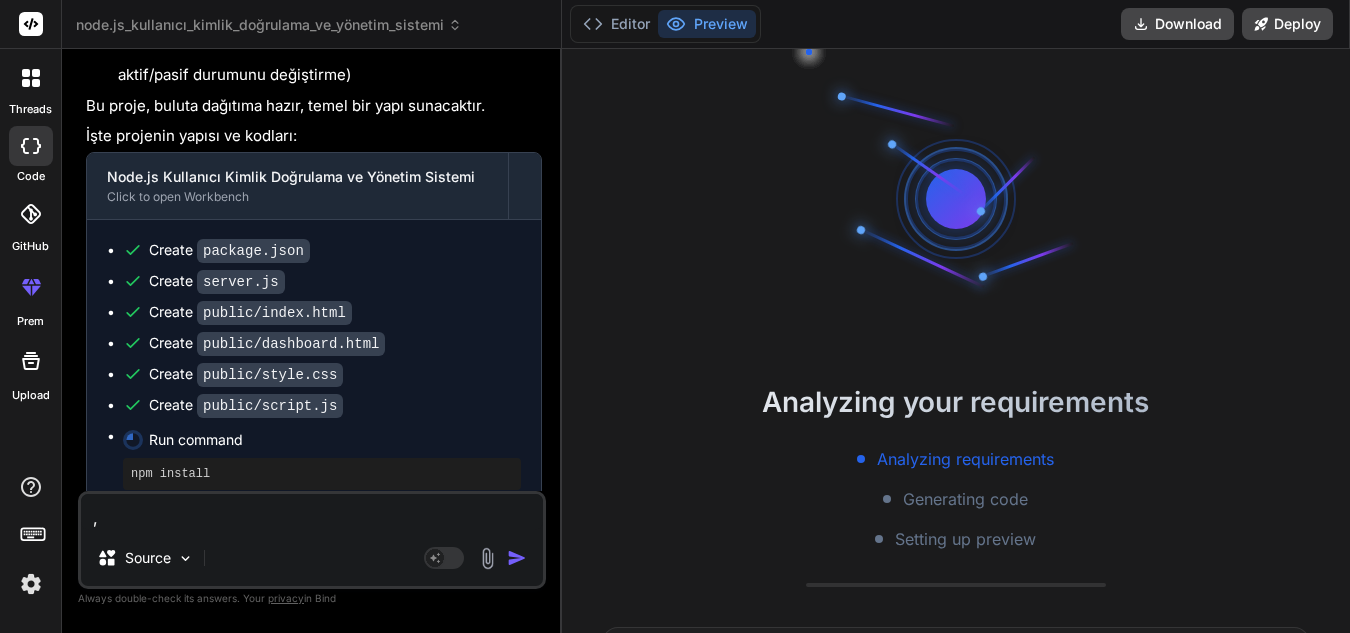 scroll, scrollTop: 12630, scrollLeft: 0, axis: vertical 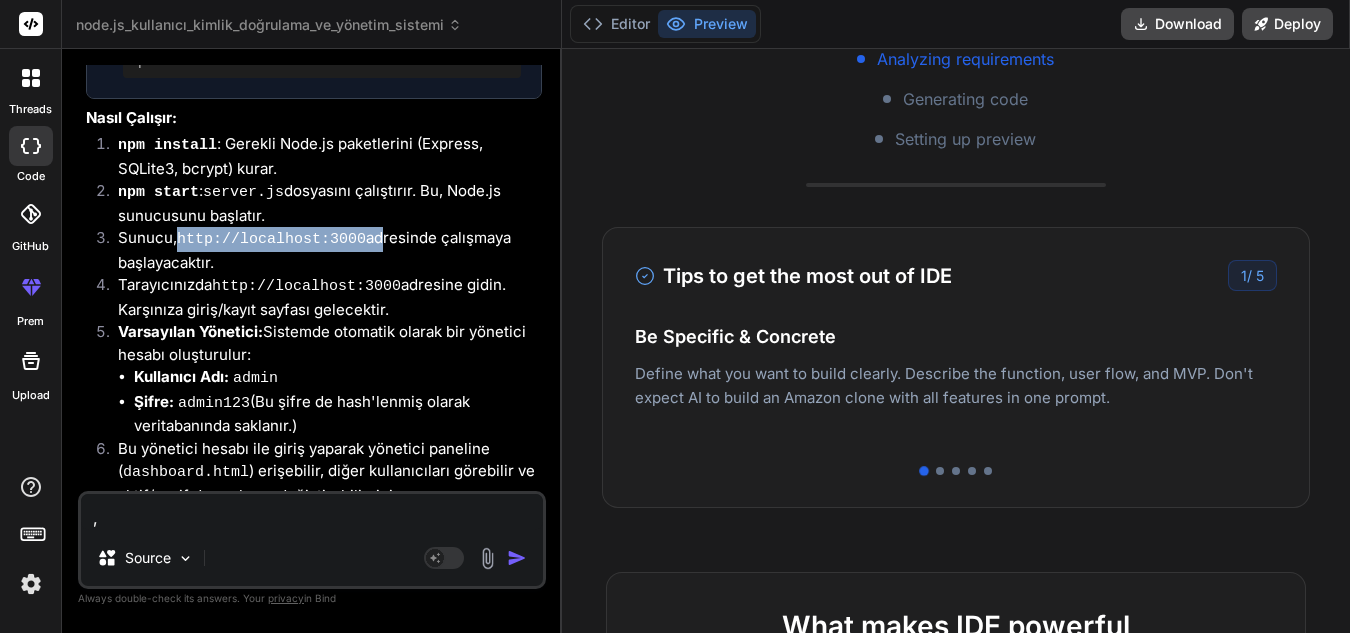 drag, startPoint x: 325, startPoint y: 180, endPoint x: 183, endPoint y: 179, distance: 142.00352 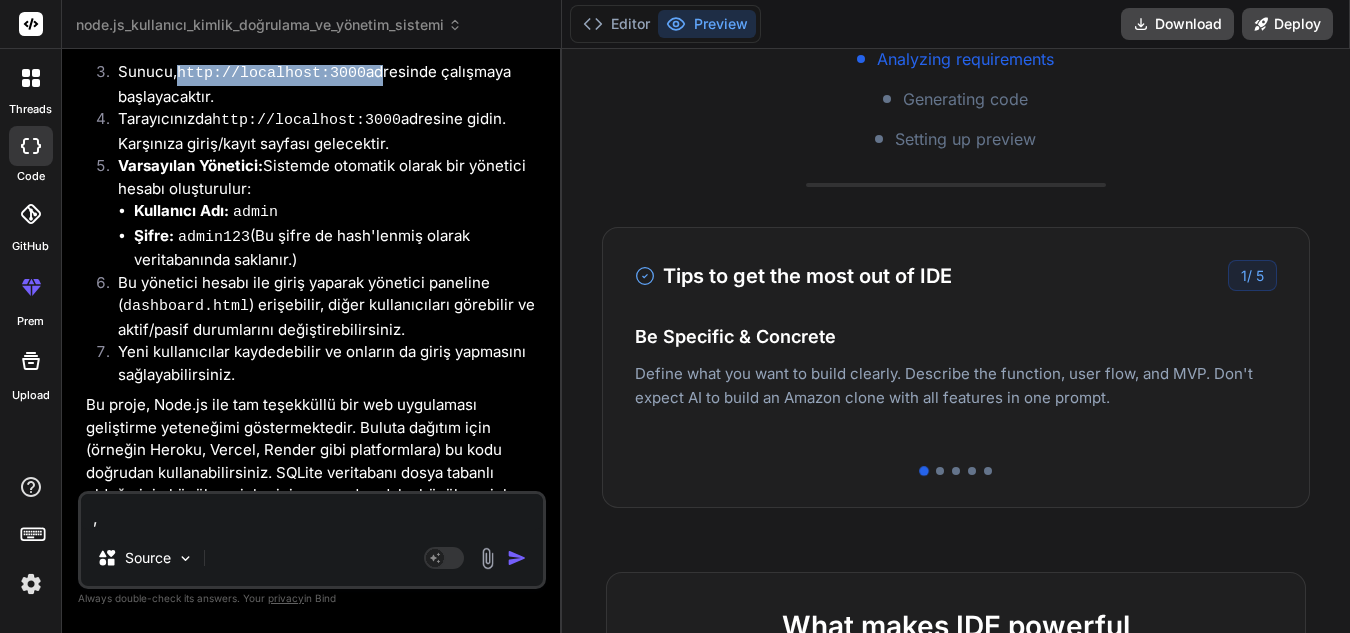 scroll, scrollTop: 13030, scrollLeft: 0, axis: vertical 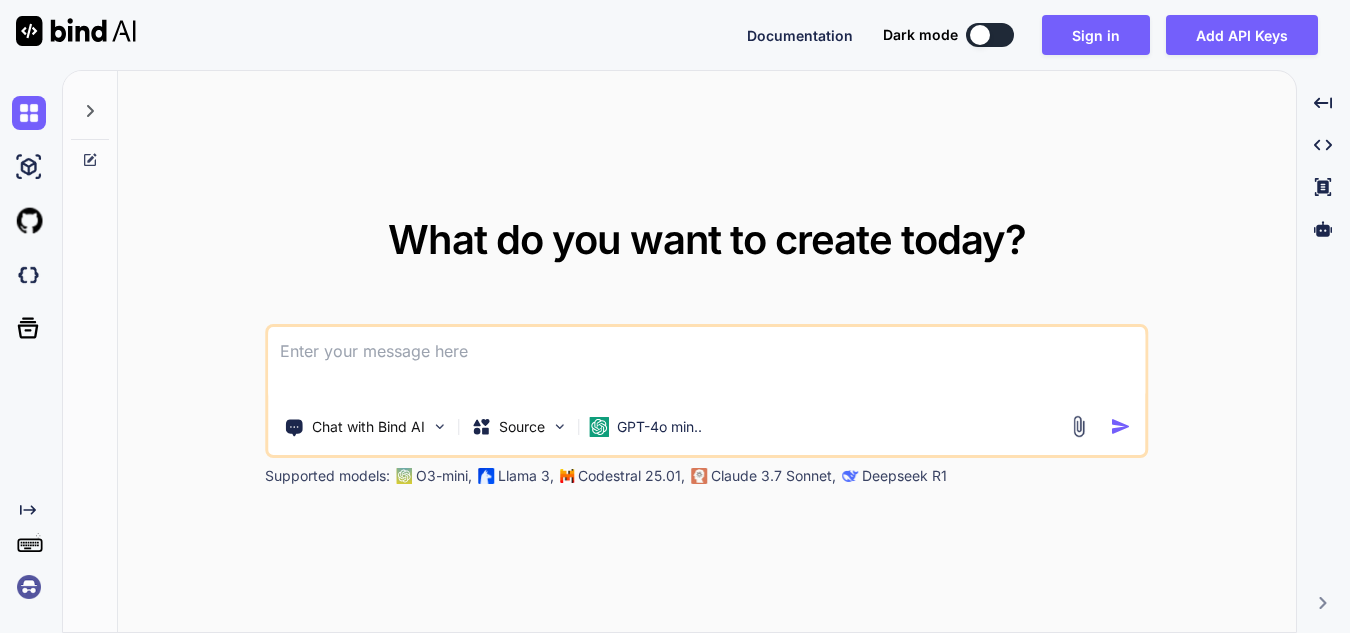 type on "x" 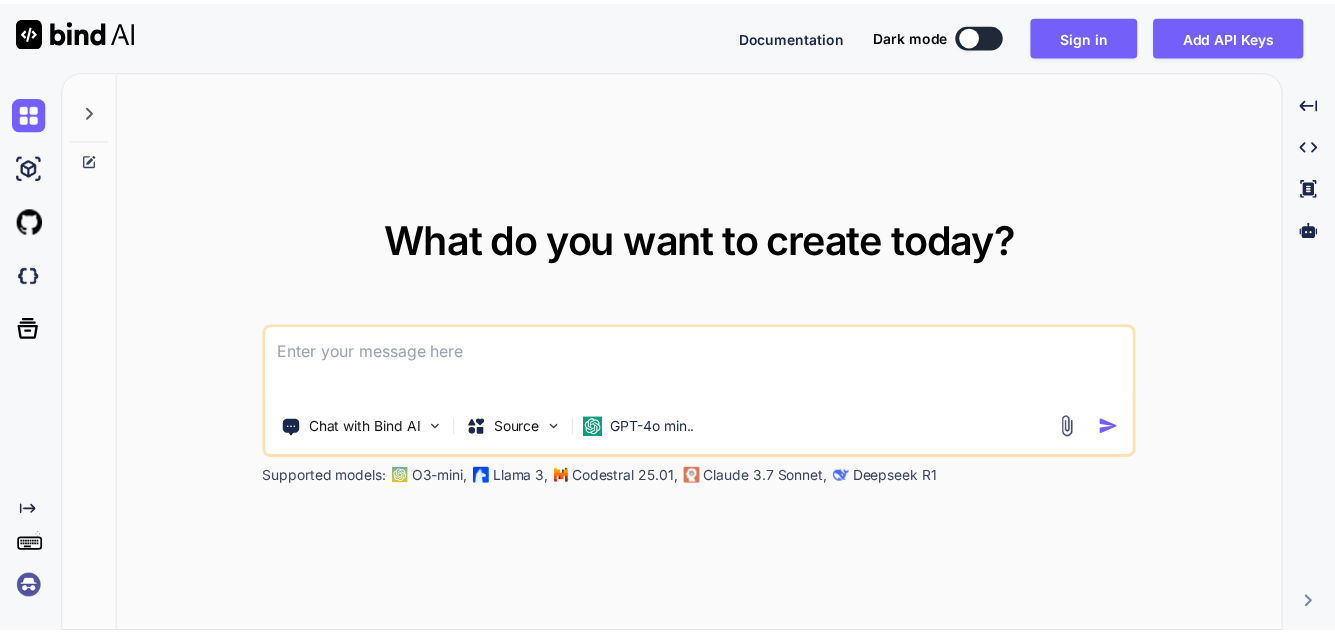 scroll, scrollTop: 0, scrollLeft: 0, axis: both 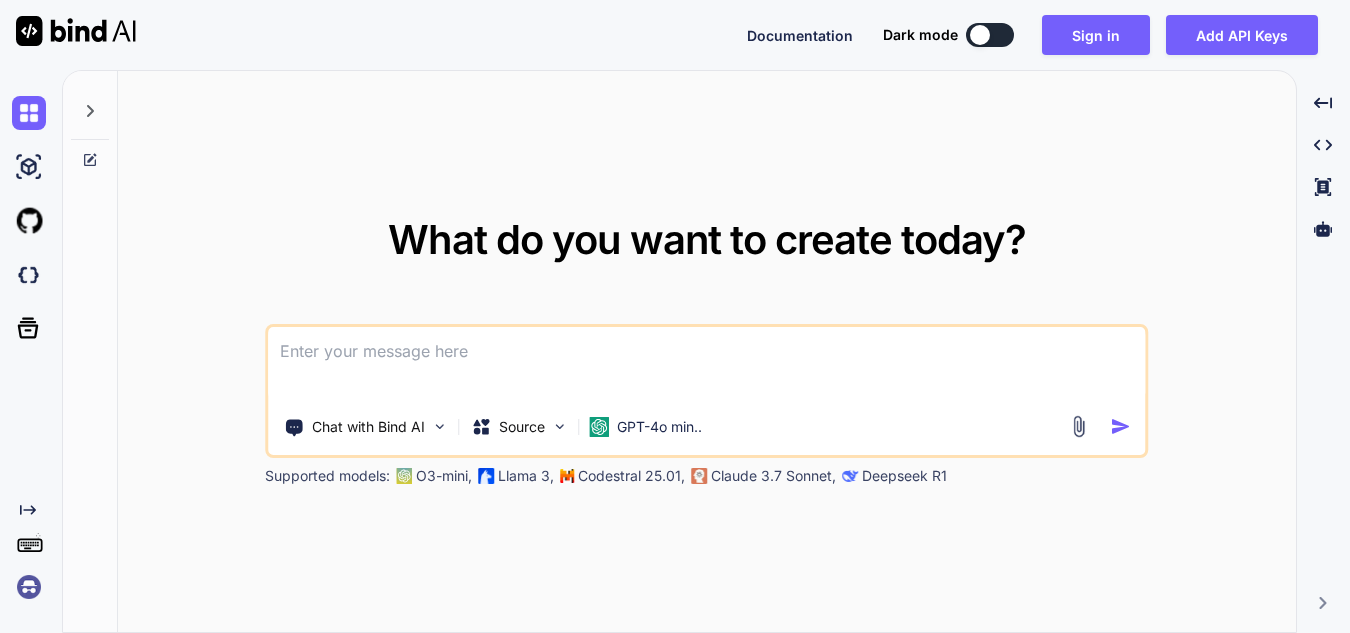 click at bounding box center [706, 364] 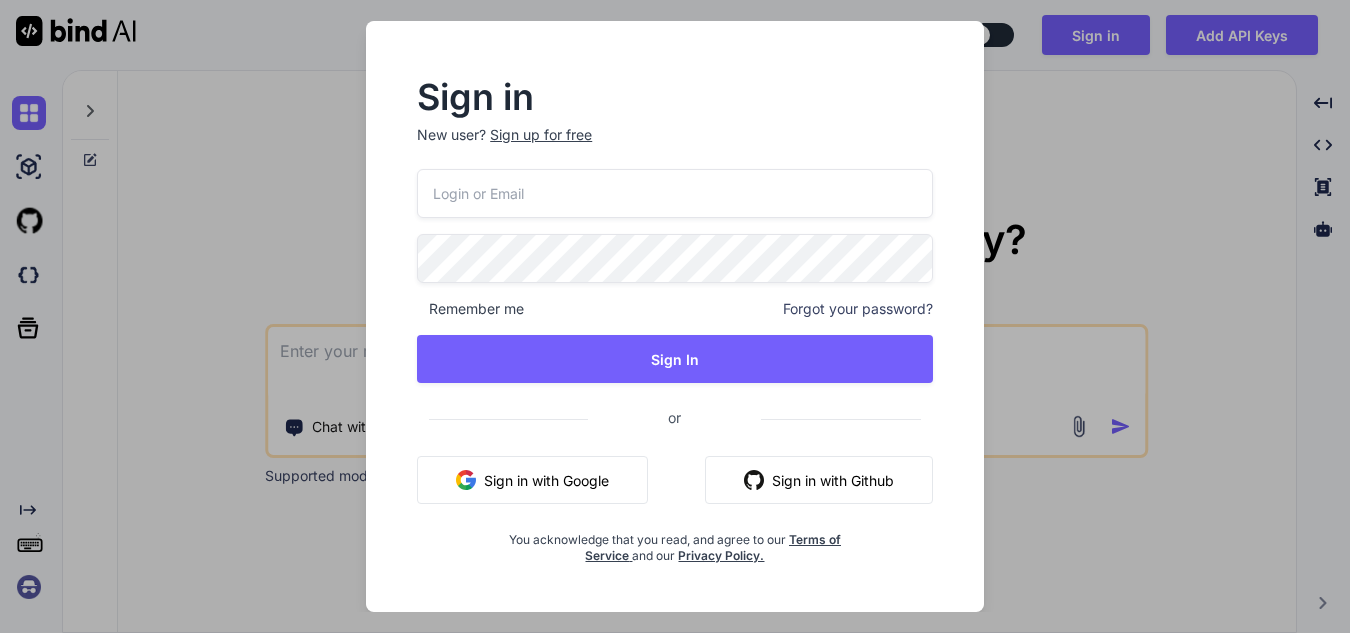 click on "Sign in with Google" at bounding box center [532, 480] 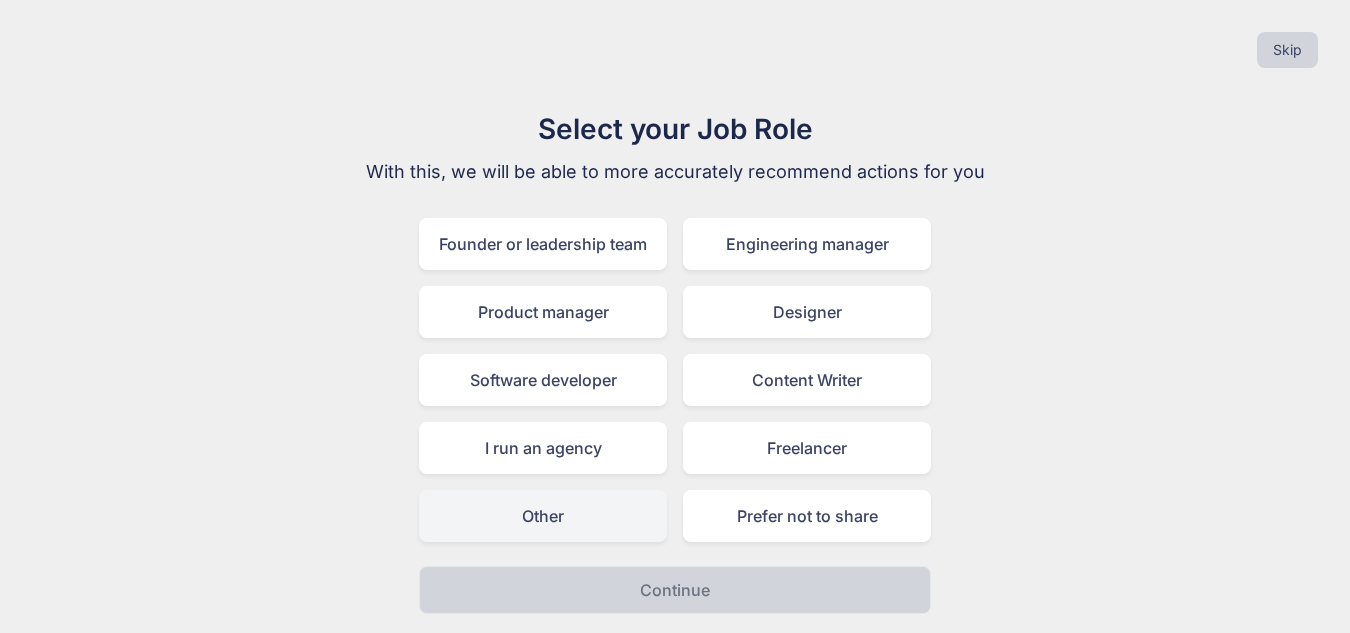 click on "Other" at bounding box center [543, 516] 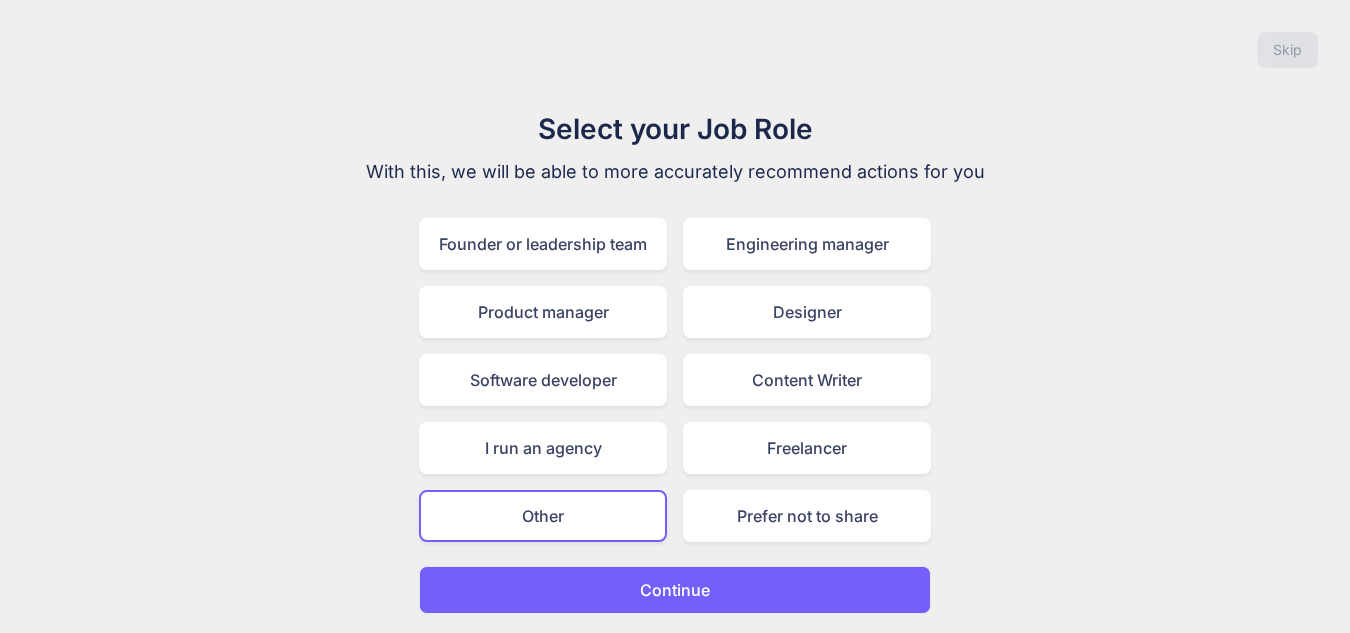 click on "Continue" at bounding box center (675, 590) 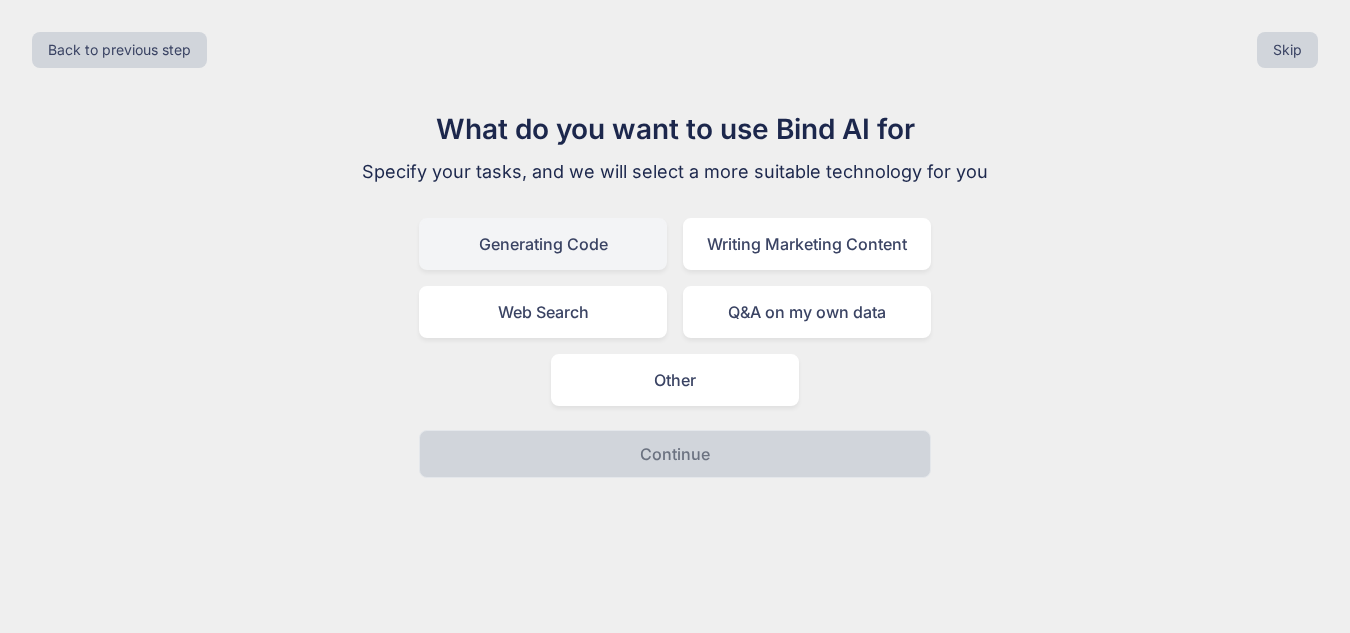 click on "Generating Code" at bounding box center [543, 244] 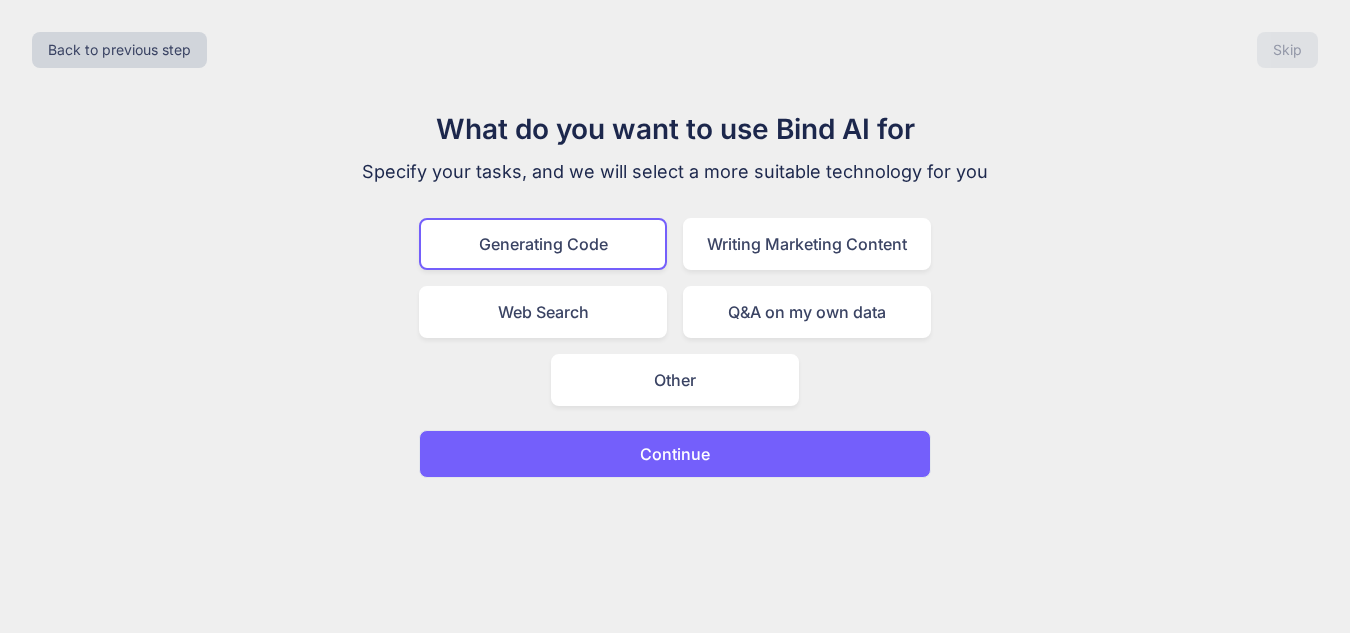 click on "Continue" at bounding box center [675, 454] 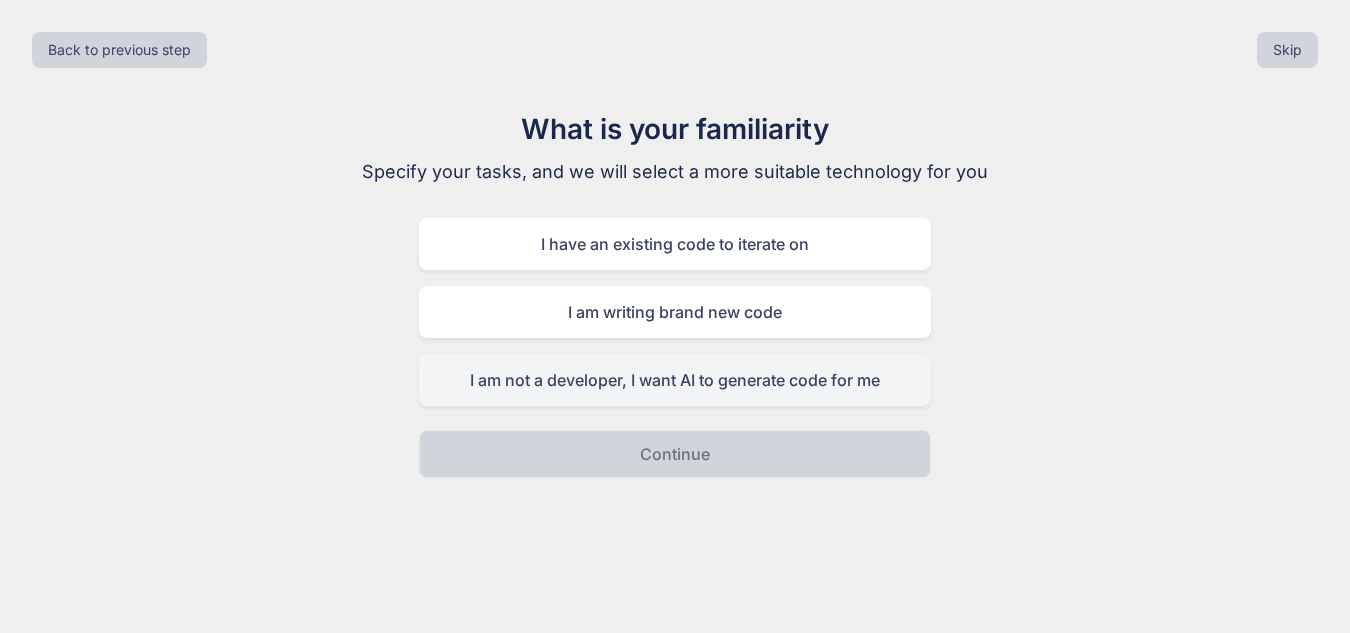 click on "I am not a developer, I want AI to generate code for me" at bounding box center [675, 380] 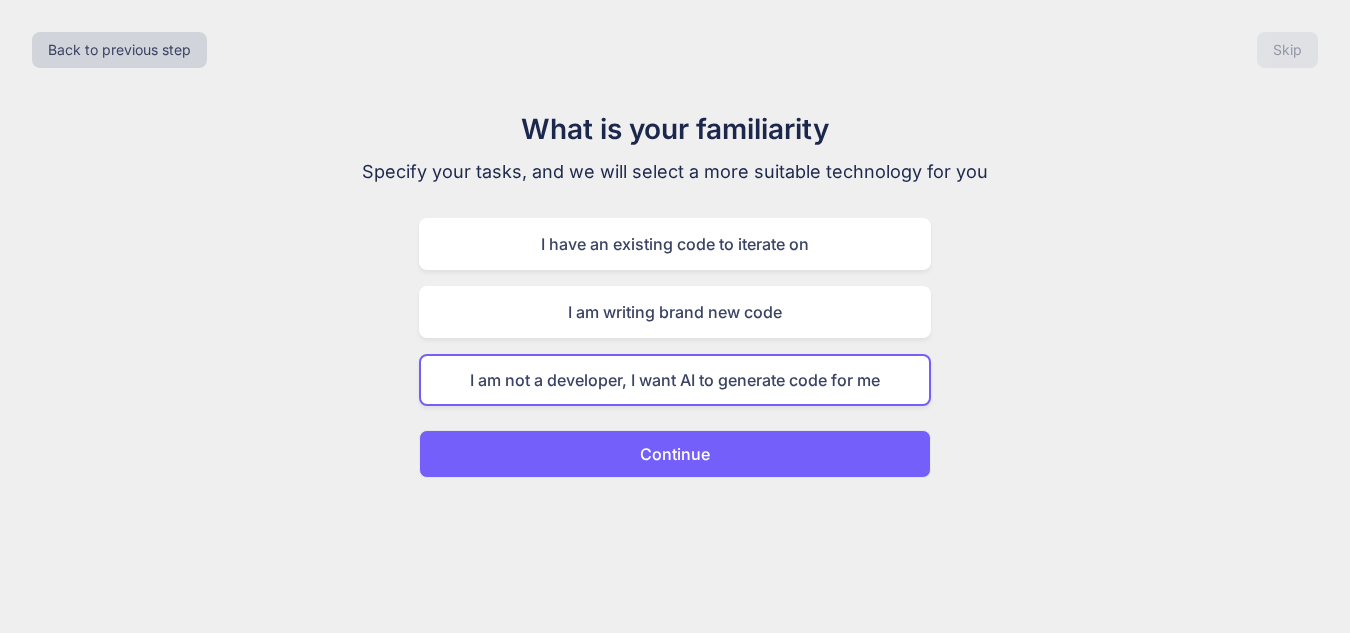 click on "Continue" at bounding box center (675, 454) 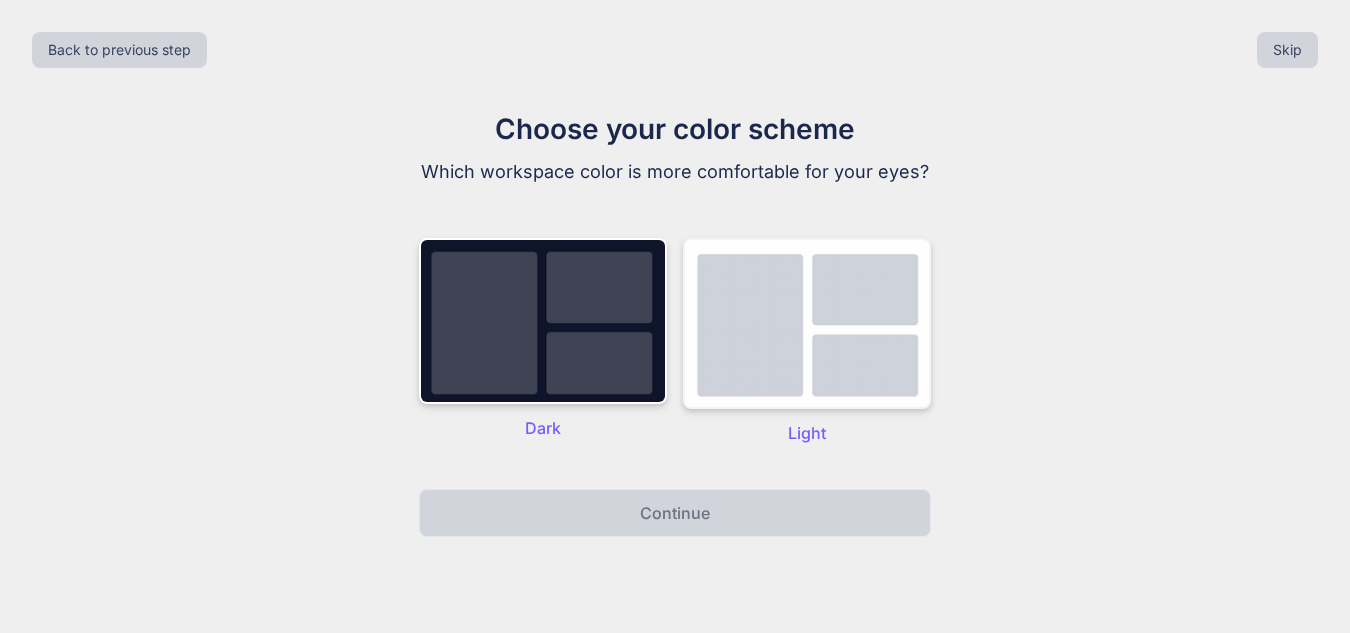click at bounding box center [807, 323] 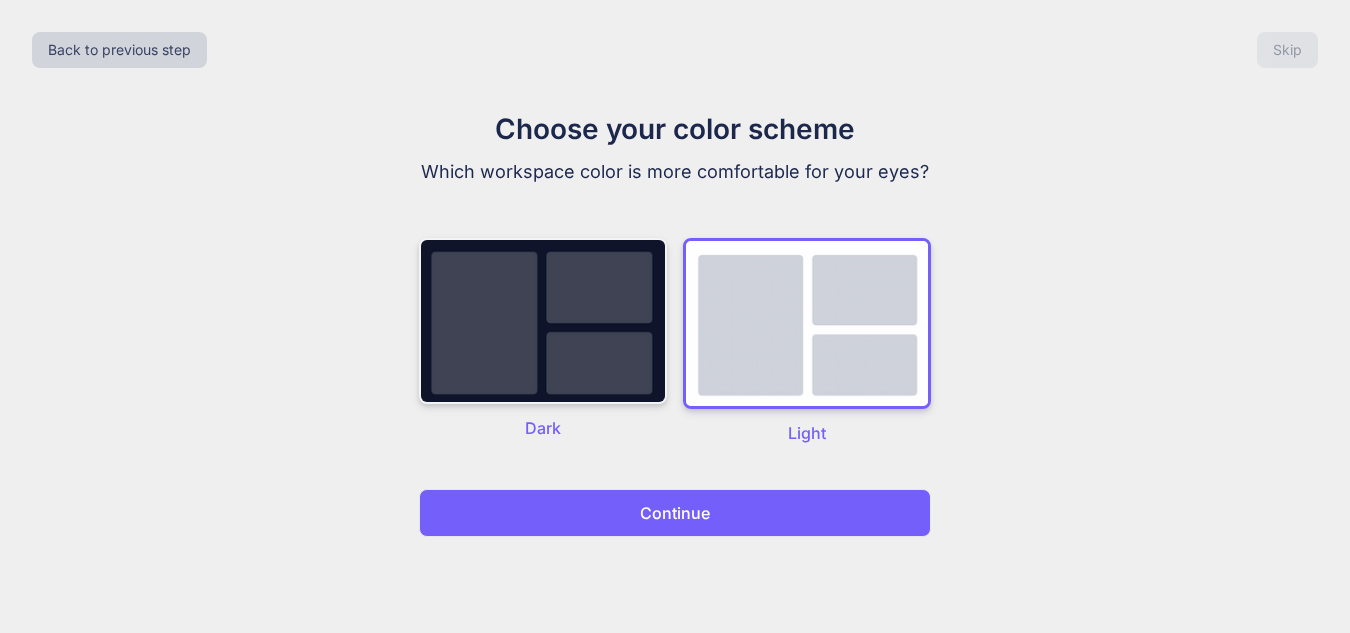 click at bounding box center (543, 321) 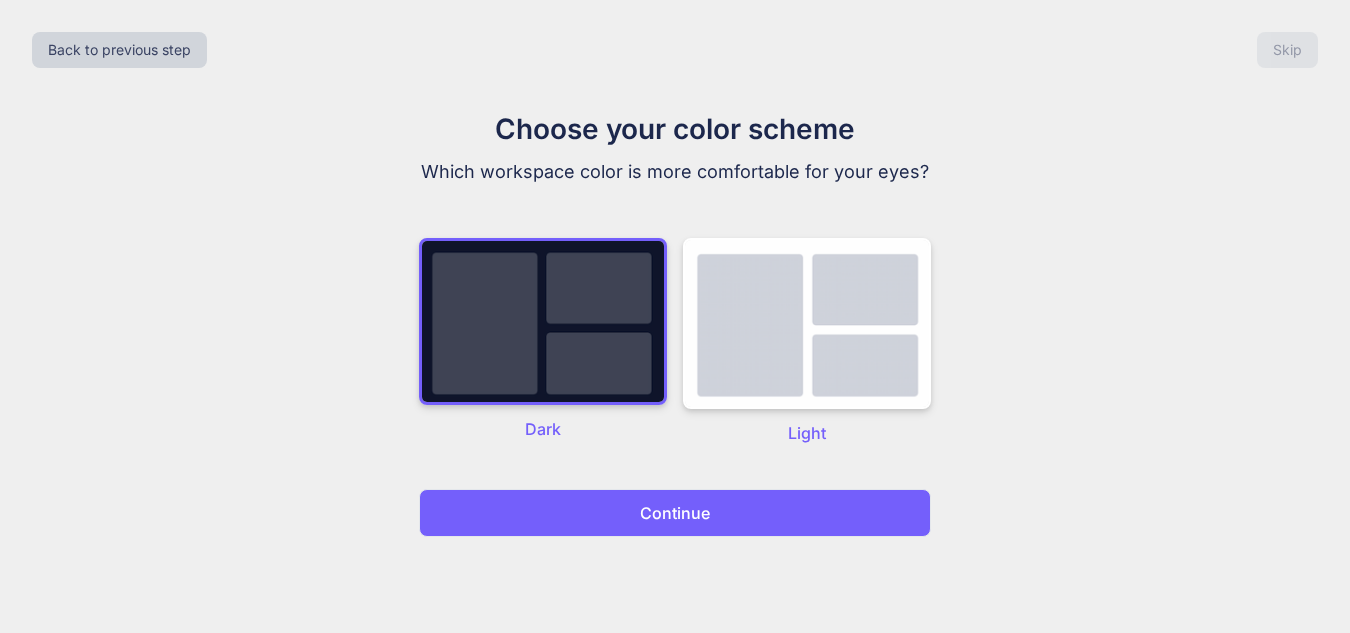 click on "Continue" at bounding box center (675, 513) 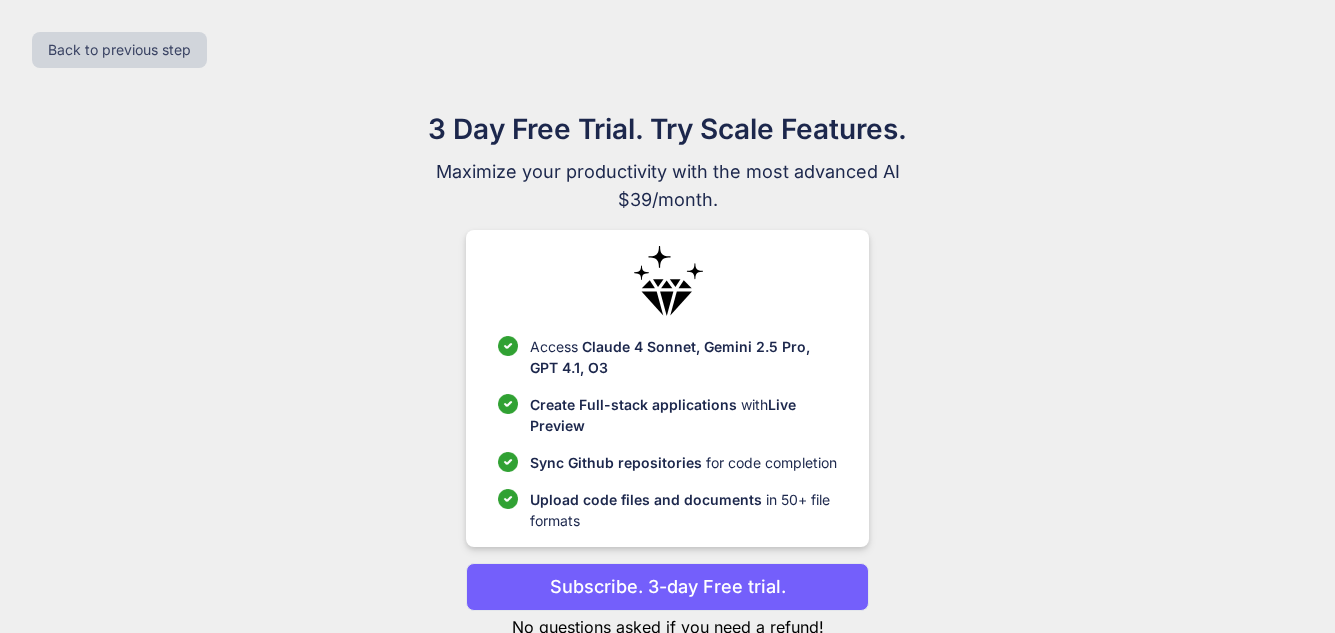drag, startPoint x: 653, startPoint y: 588, endPoint x: 1241, endPoint y: 411, distance: 614.0627 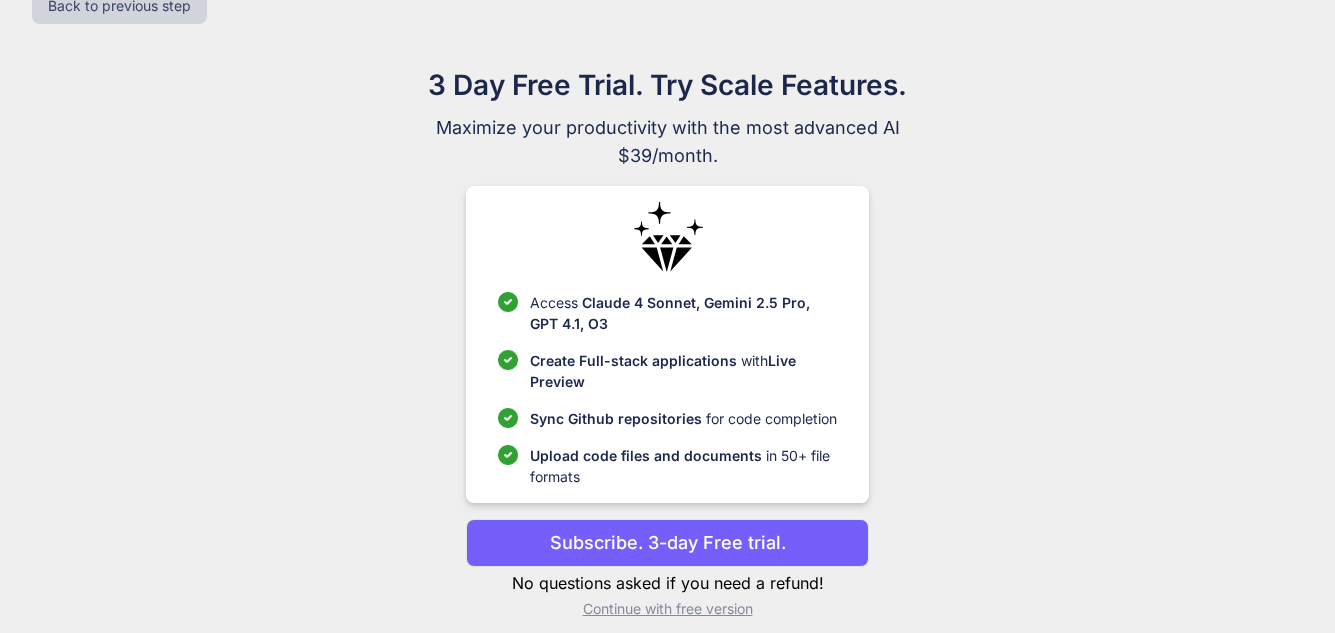 scroll, scrollTop: 62, scrollLeft: 0, axis: vertical 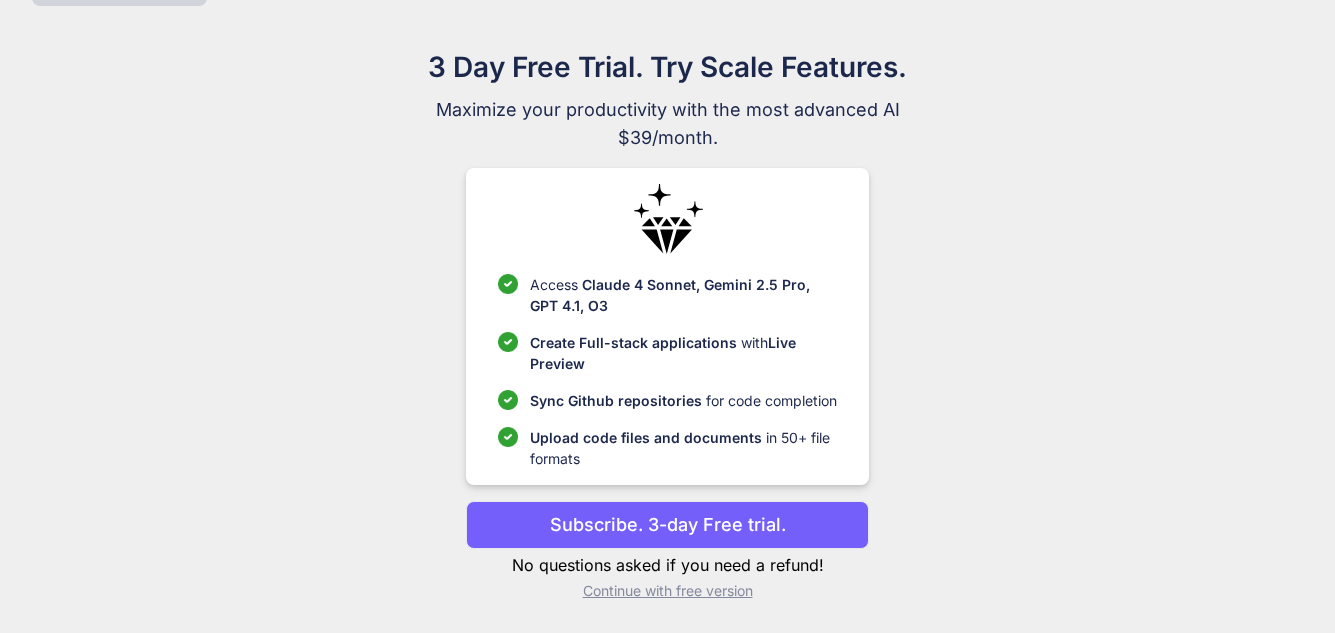 click on "Subscribe. 3-day Free trial." at bounding box center (668, 524) 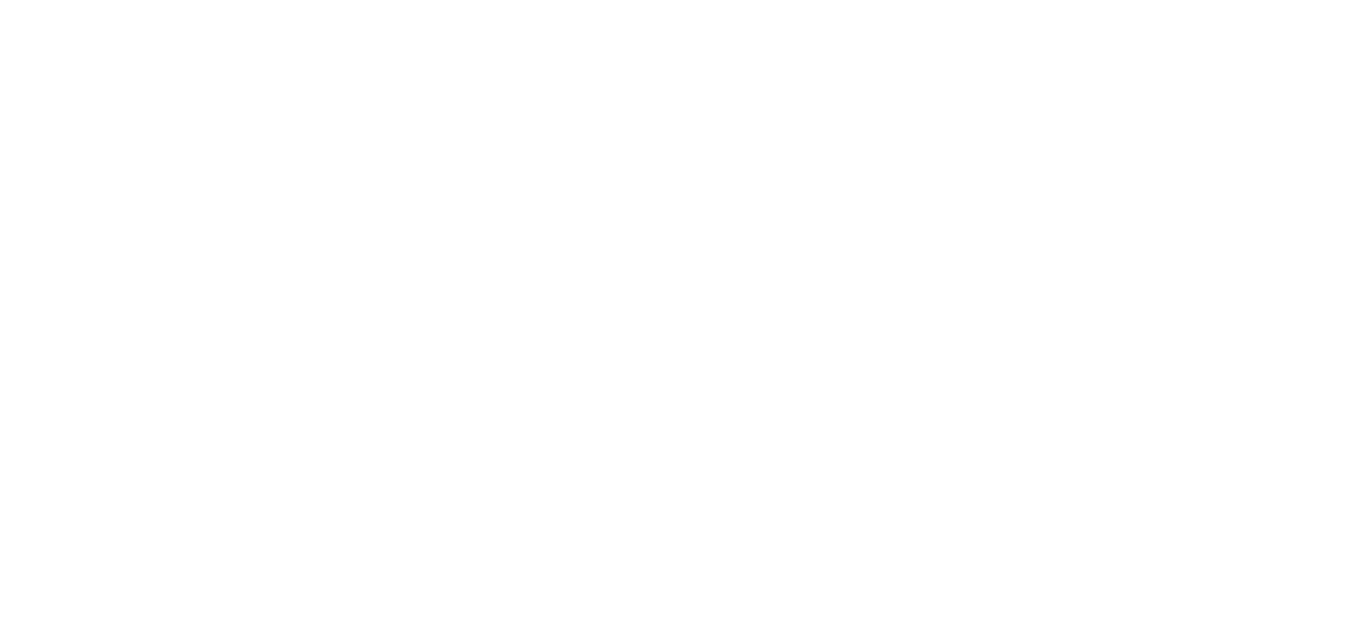 scroll, scrollTop: 0, scrollLeft: 0, axis: both 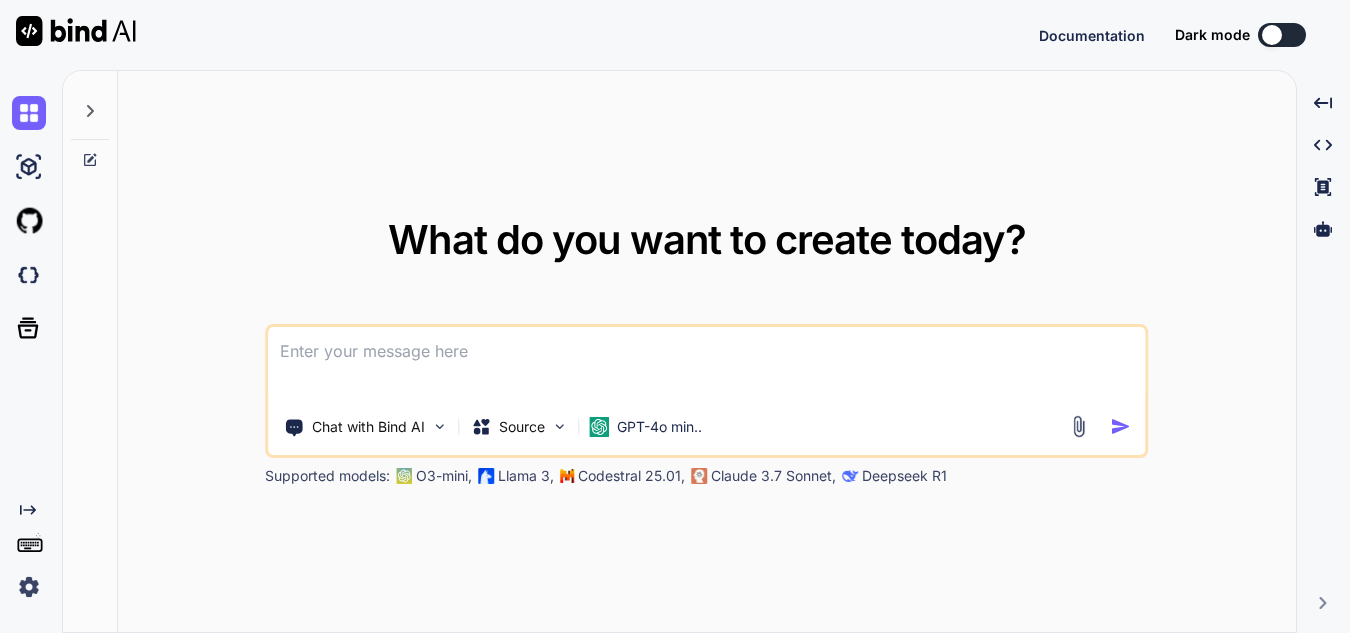 type on "x" 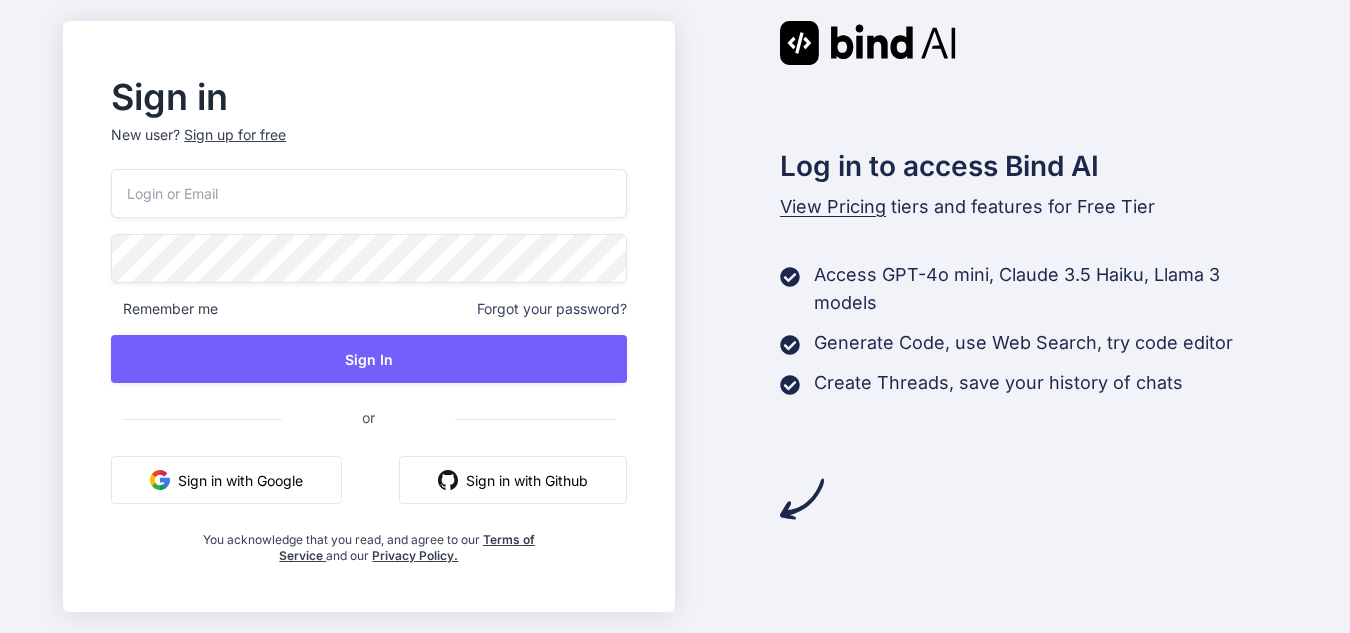 scroll, scrollTop: 0, scrollLeft: 0, axis: both 